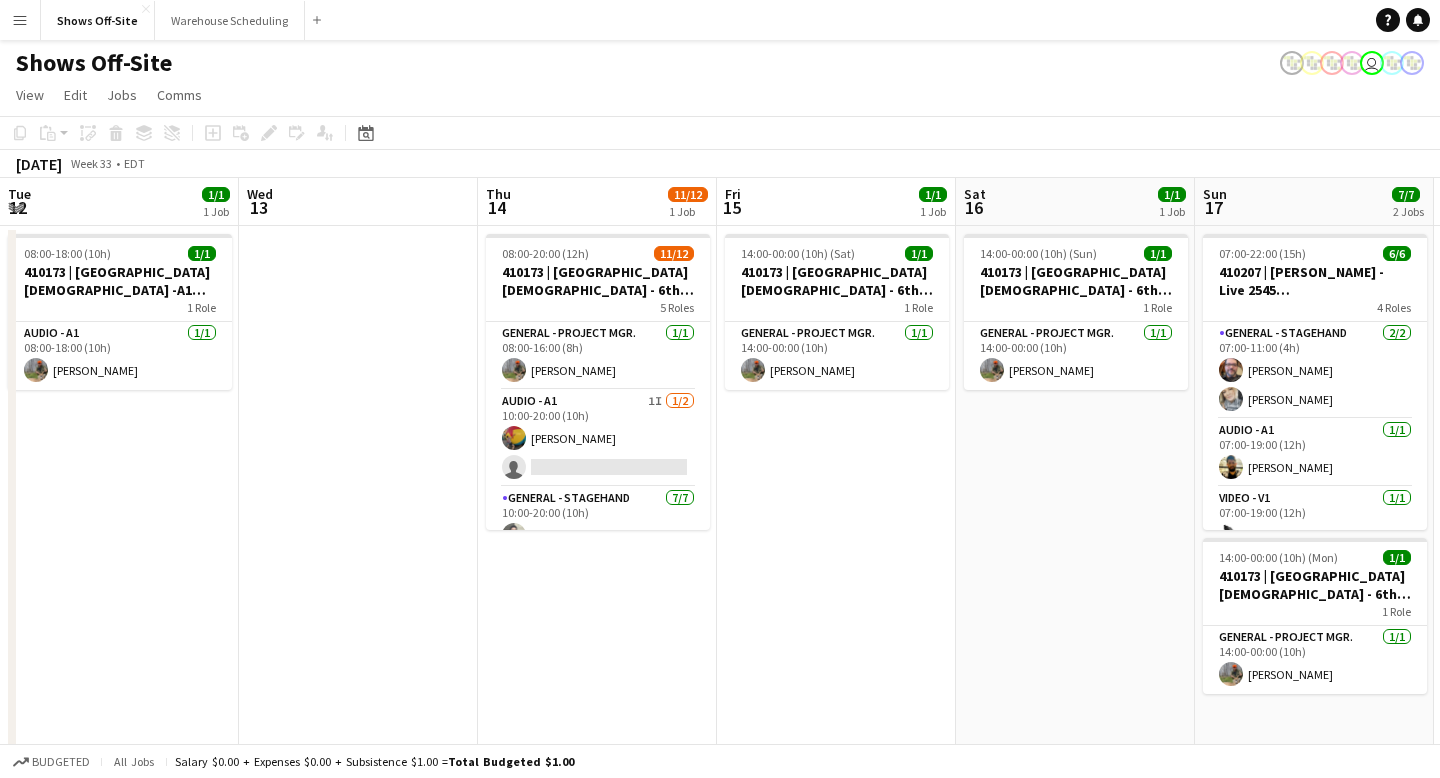 scroll, scrollTop: 0, scrollLeft: 0, axis: both 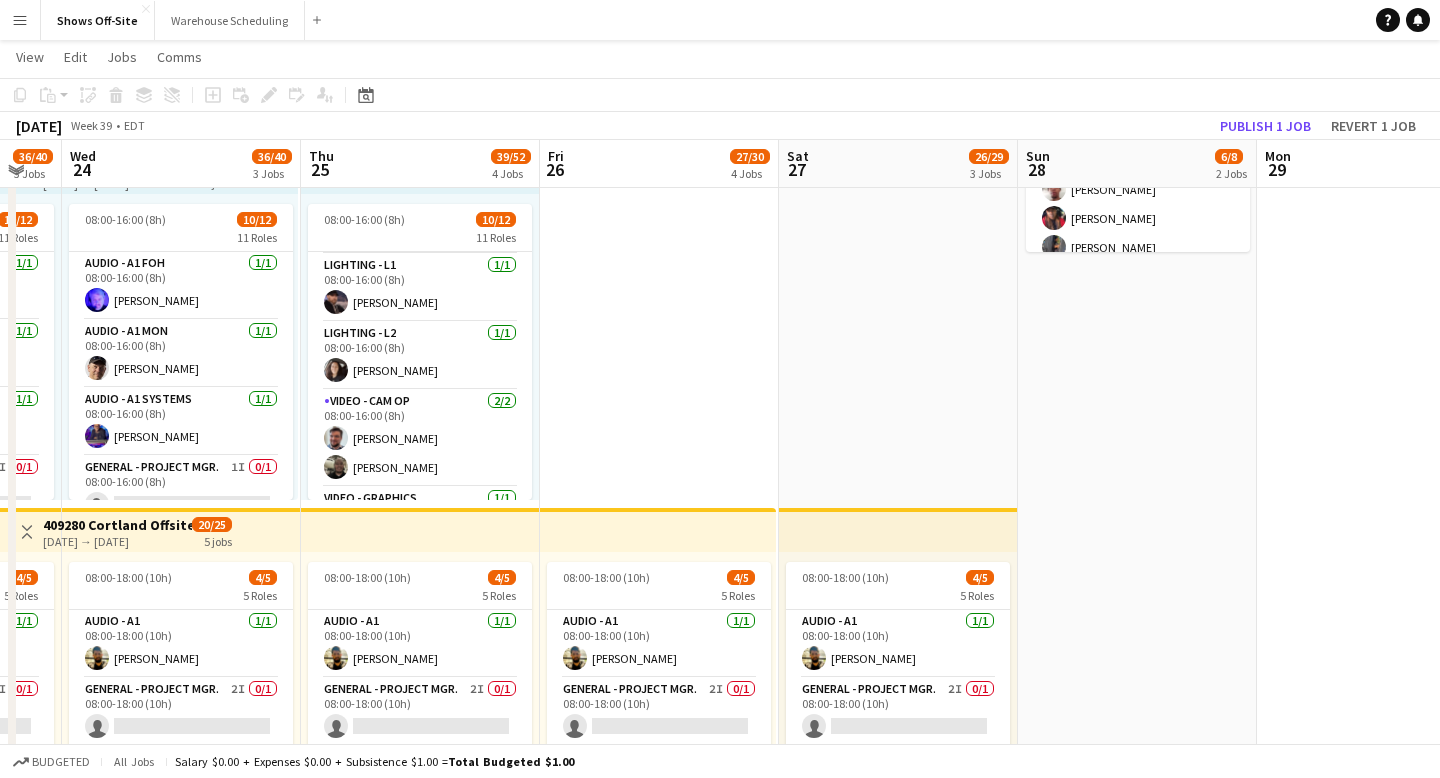 click on "08:00-16:00 (8h)    22/23
pin
Omni Champions Gate   15 Roles   Audio - A1   [DATE]   08:00-16:00 (8h)
[PERSON_NAME]  Audio - A2   [DATE]   08:00-16:00 (8h)
[PERSON_NAME]  General - Breakout Tech   [DATE]   08:00-16:00 (8h)
[PERSON_NAME] [PERSON_NAME] [PERSON_NAME] [PERSON_NAME]  General - Producer   [DATE]   08:00-16:00 (8h)
[PERSON_NAME]  General - Production Mgr.   [DATE]   08:00-16:00 (8h)
[PERSON_NAME]  General - Project Mgr.   [DATE]   08:00-16:00 (8h)
[PERSON_NAME]  General - Stage Mgr.   [DATE]   08:00-16:00 (8h)
[PERSON_NAME]  Lighting - L1   [DATE]   08:00-16:00 (8h)
[PERSON_NAME]  Lighting - L2   1I   [DATE]   08:00-16:00 (8h)
([PERSON_NAME]) [PERSON_NAME] [PERSON_NAME]
single-neutral-actions
Video - Cam Op   [DATE]   08:00-16:00 (8h)
[PERSON_NAME] [PERSON_NAME] [PERSON_NAME] [PERSON_NAME]  Video - E2   [DATE]   08:00-16:00 (8h)
[PERSON_NAME]  Video - Graphics   [DATE]   08:00-16:00 (8h)
[PERSON_NAME]  Video - LED Tech   [DATE]   08:00-16:00 (8h)" at bounding box center (898, 1030) 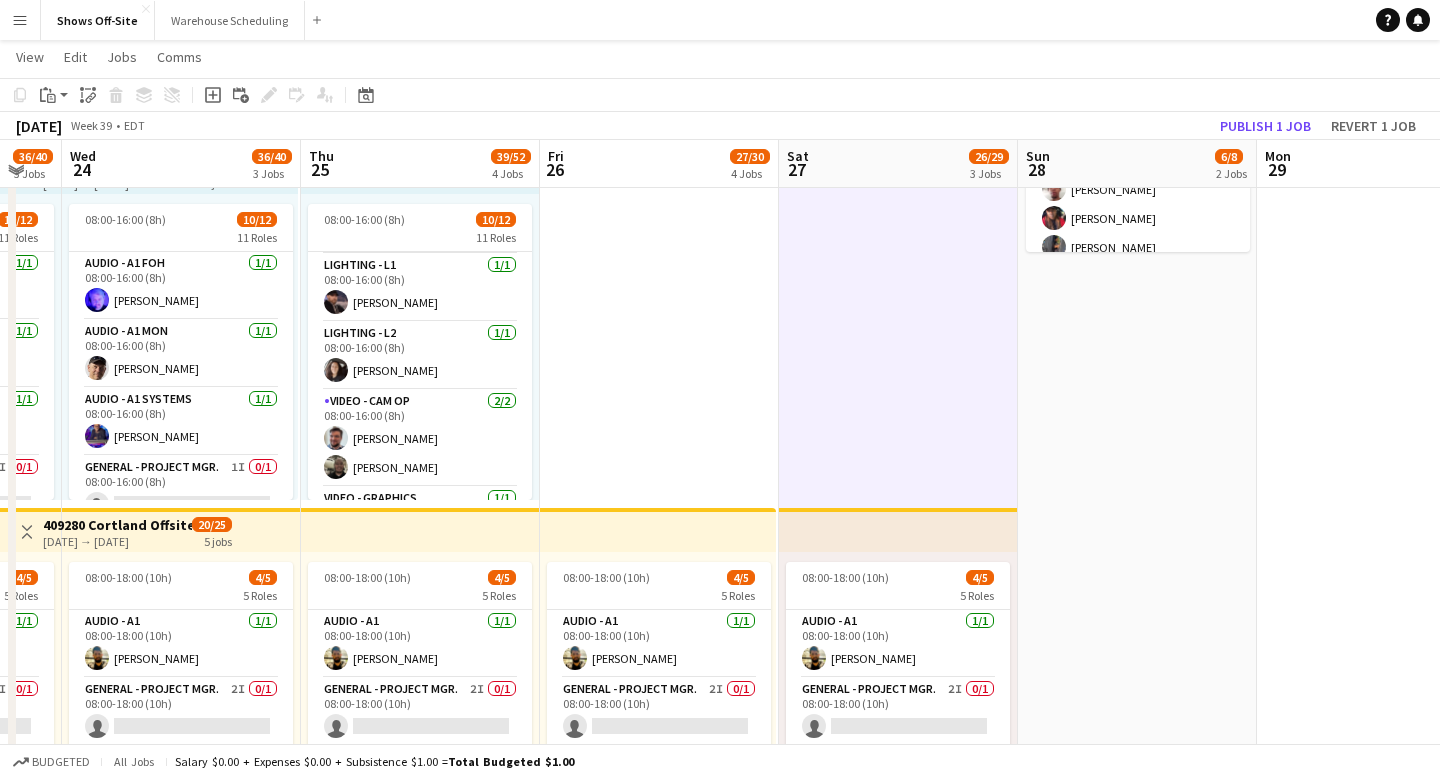 click at bounding box center (898, 530) 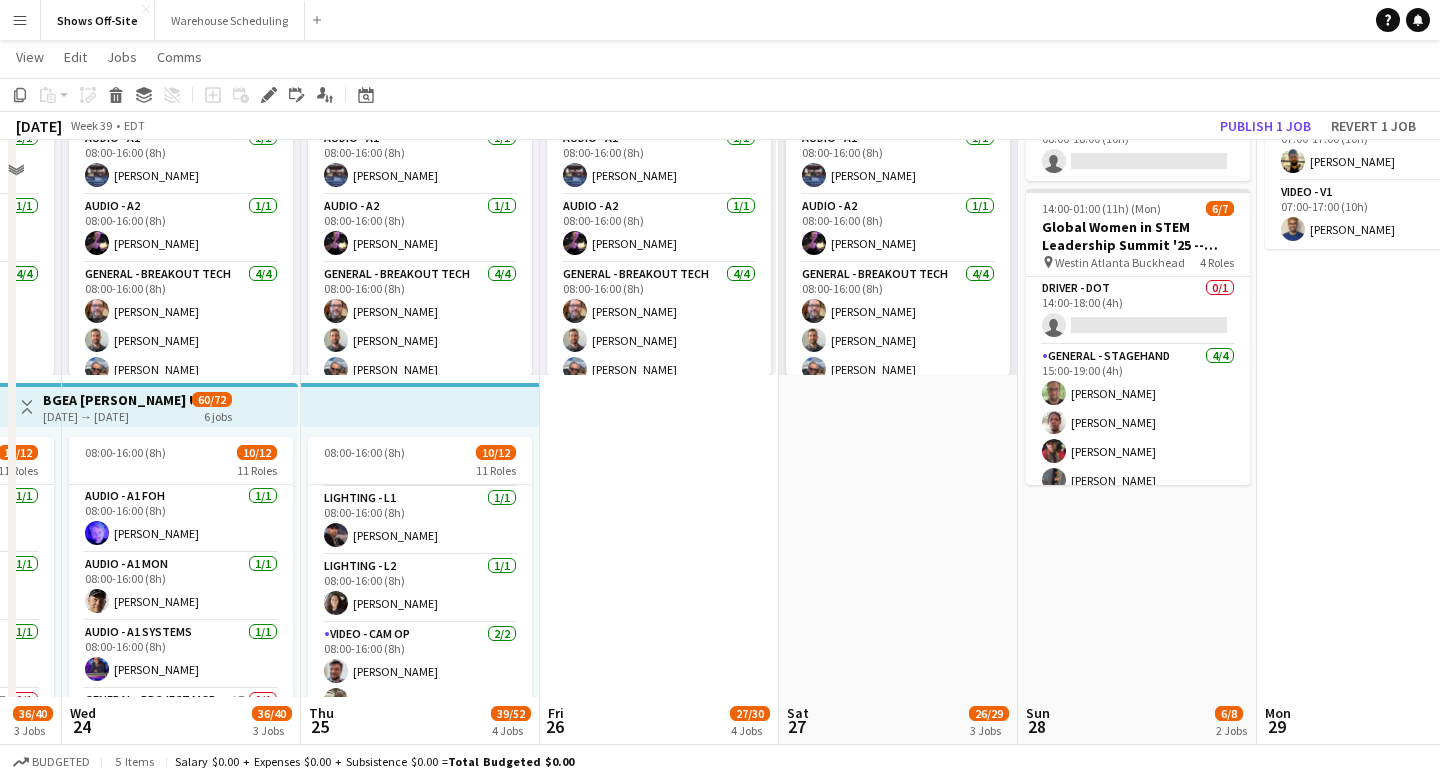 scroll, scrollTop: 0, scrollLeft: 0, axis: both 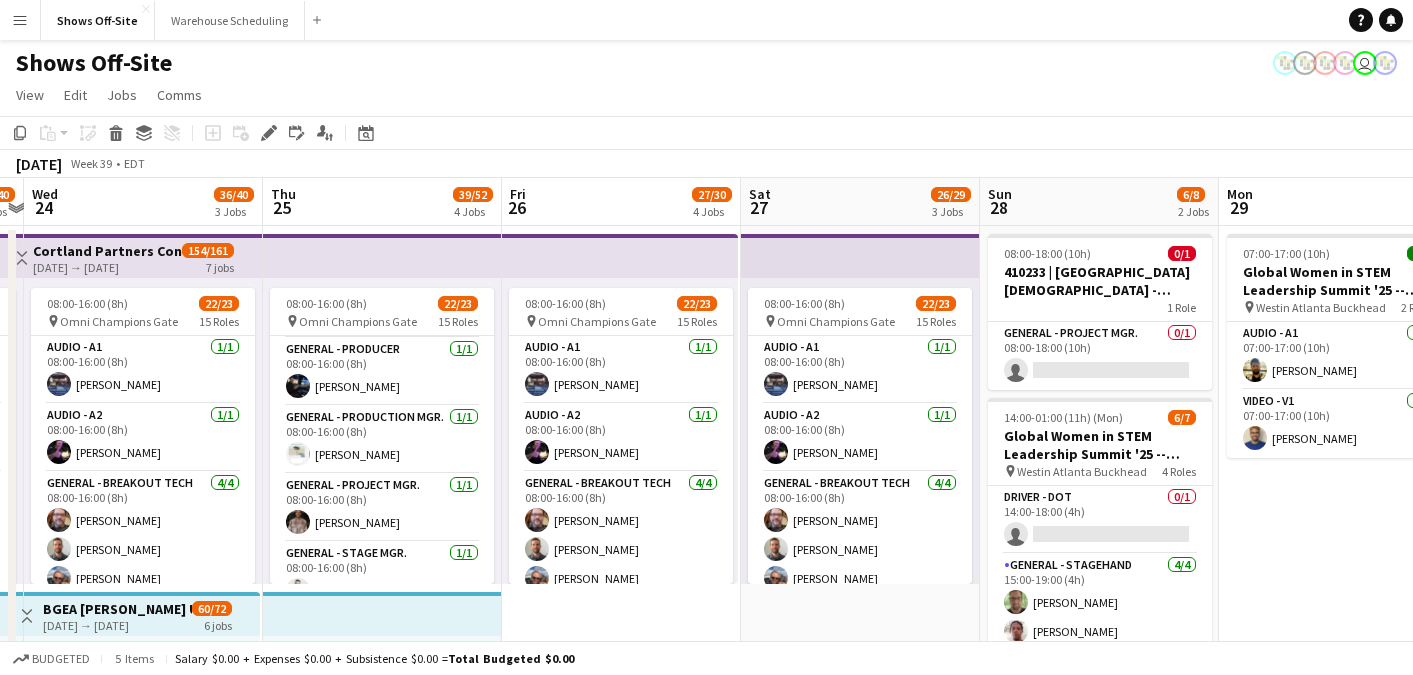 click on "Thu   25   39/52   4 Jobs" at bounding box center (382, 202) 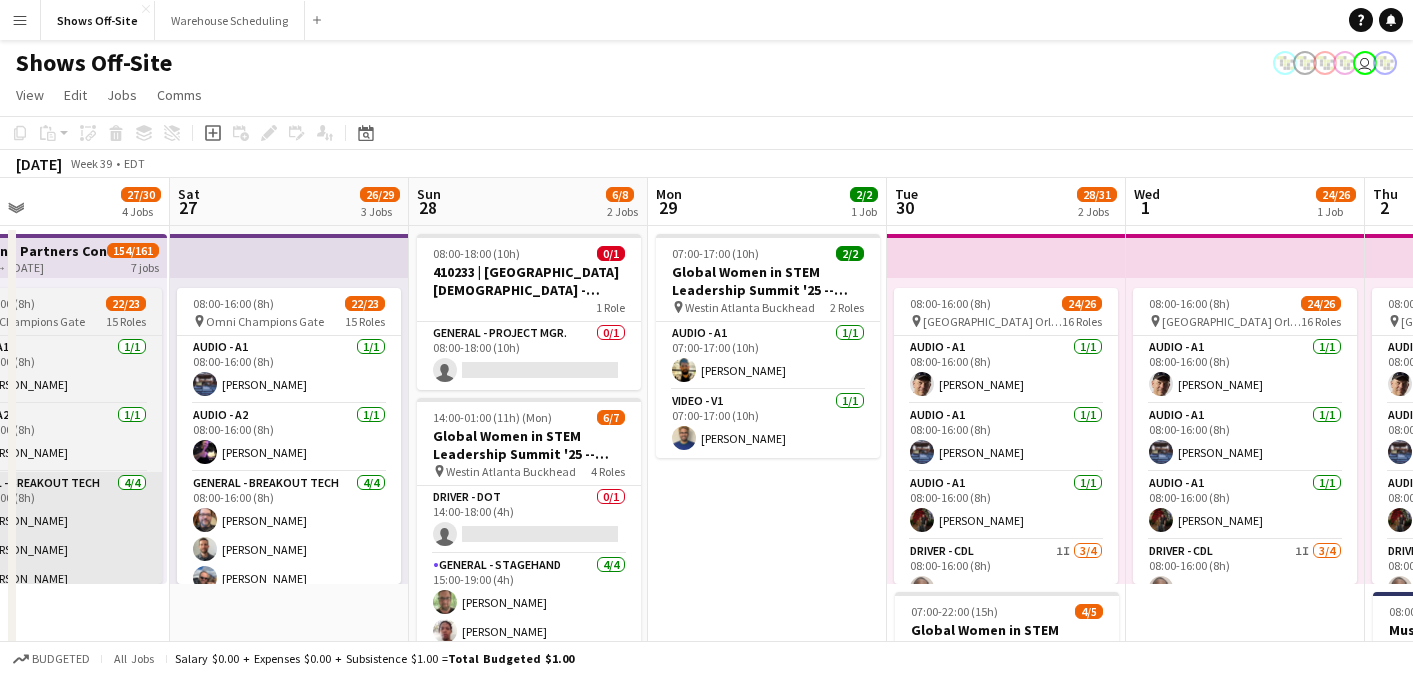 scroll, scrollTop: 0, scrollLeft: 802, axis: horizontal 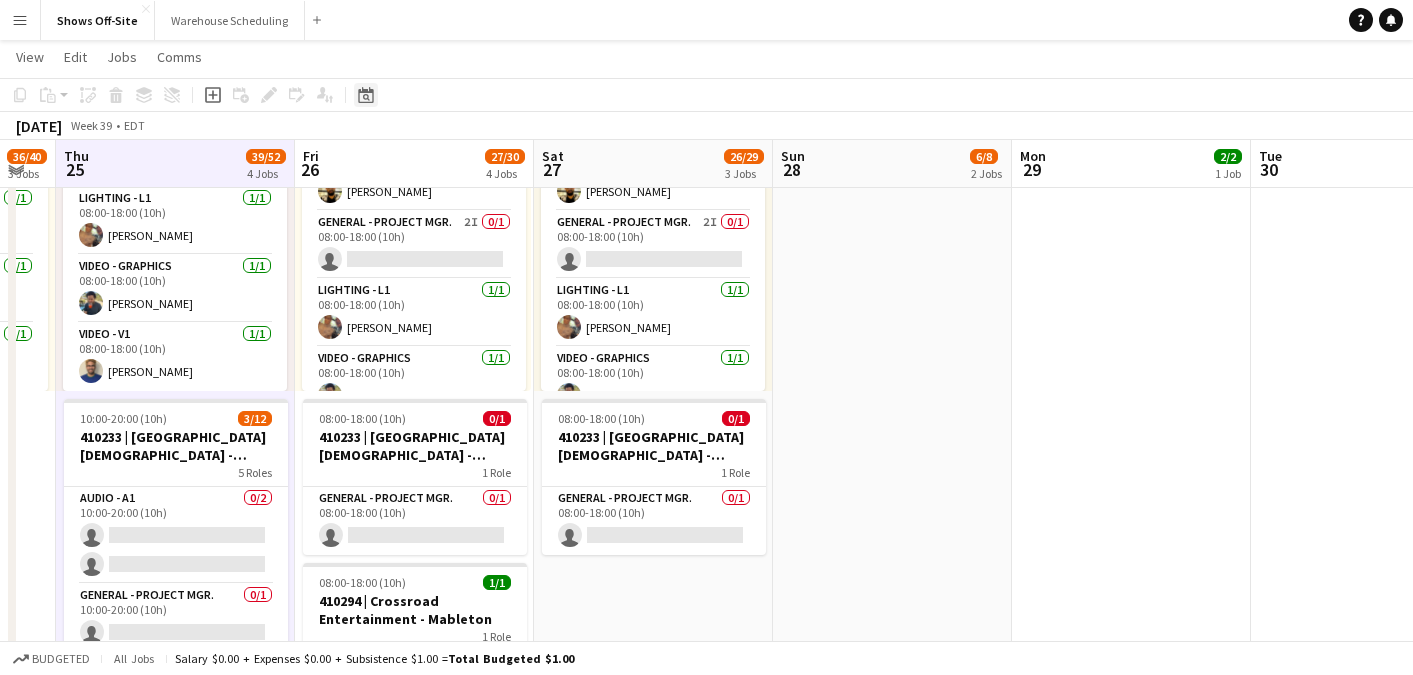 click 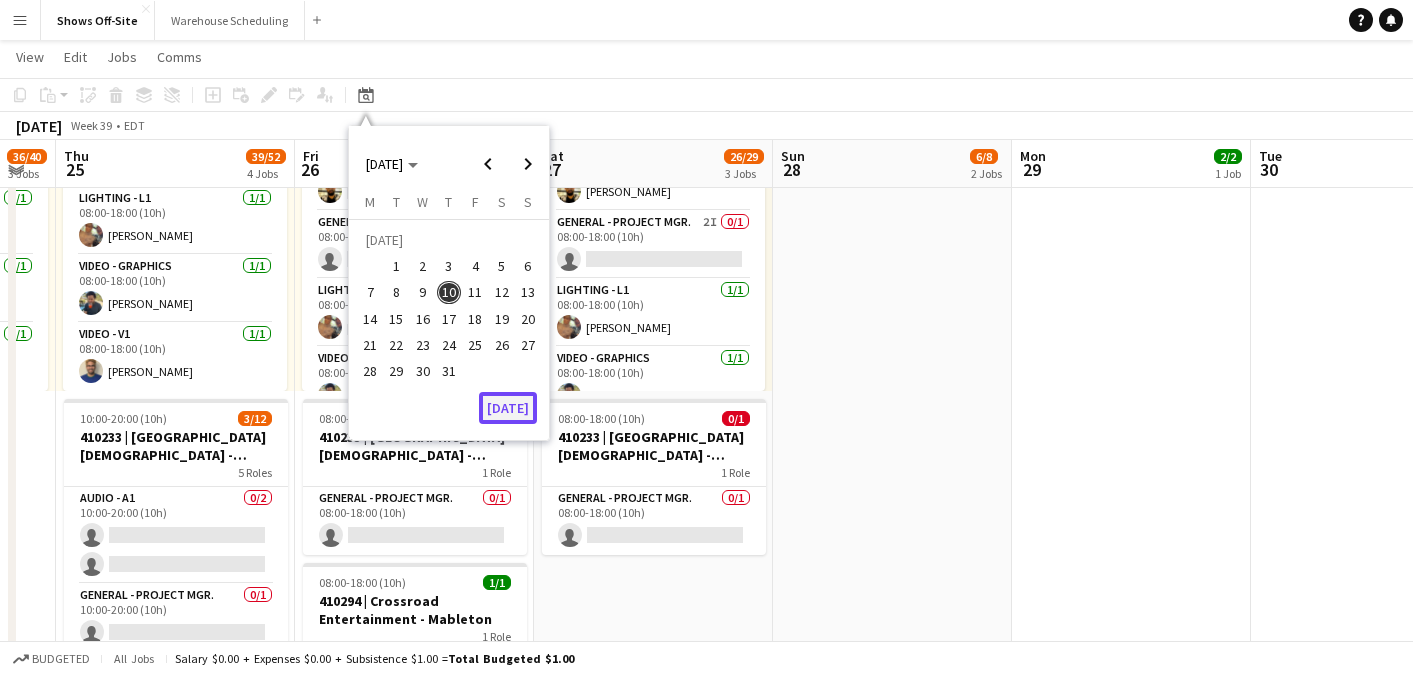 click on "[DATE]" at bounding box center [508, 408] 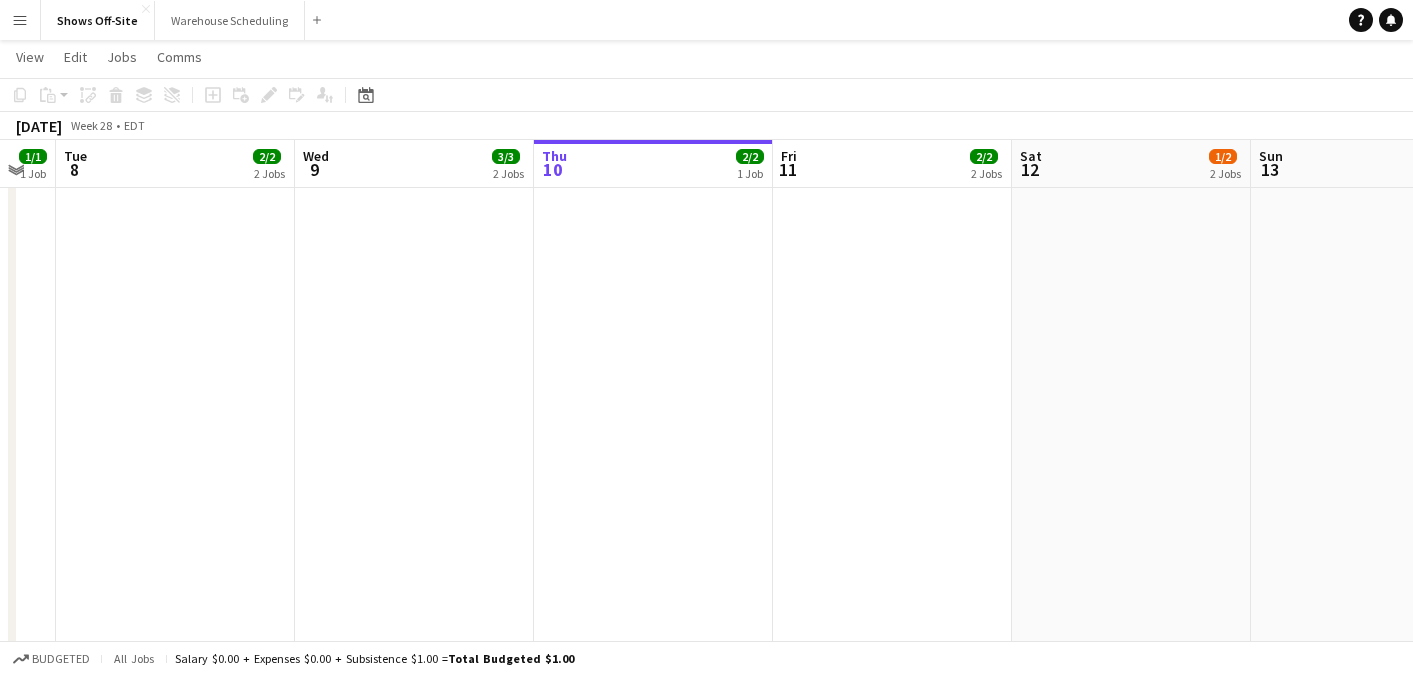 scroll, scrollTop: 0, scrollLeft: 688, axis: horizontal 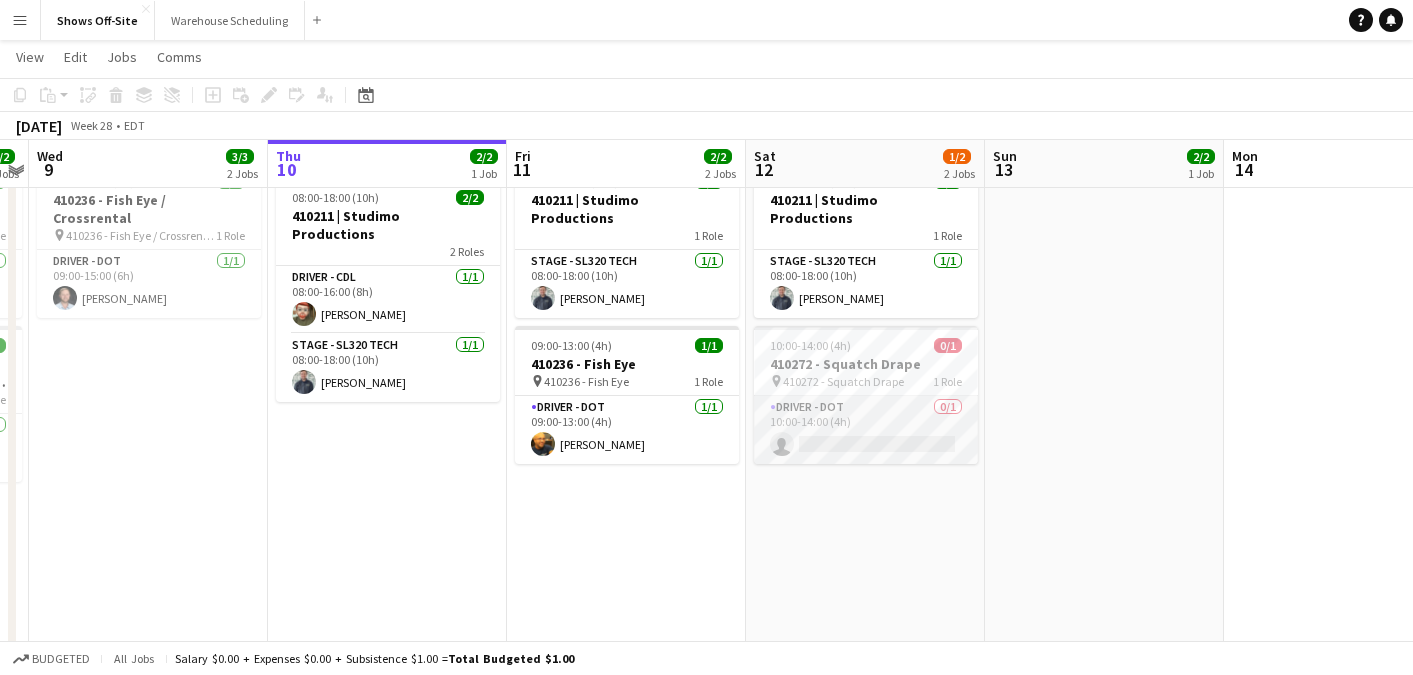 click on "Driver - DOT   0/1   10:00-14:00 (4h)
single-neutral-actions" at bounding box center (866, 430) 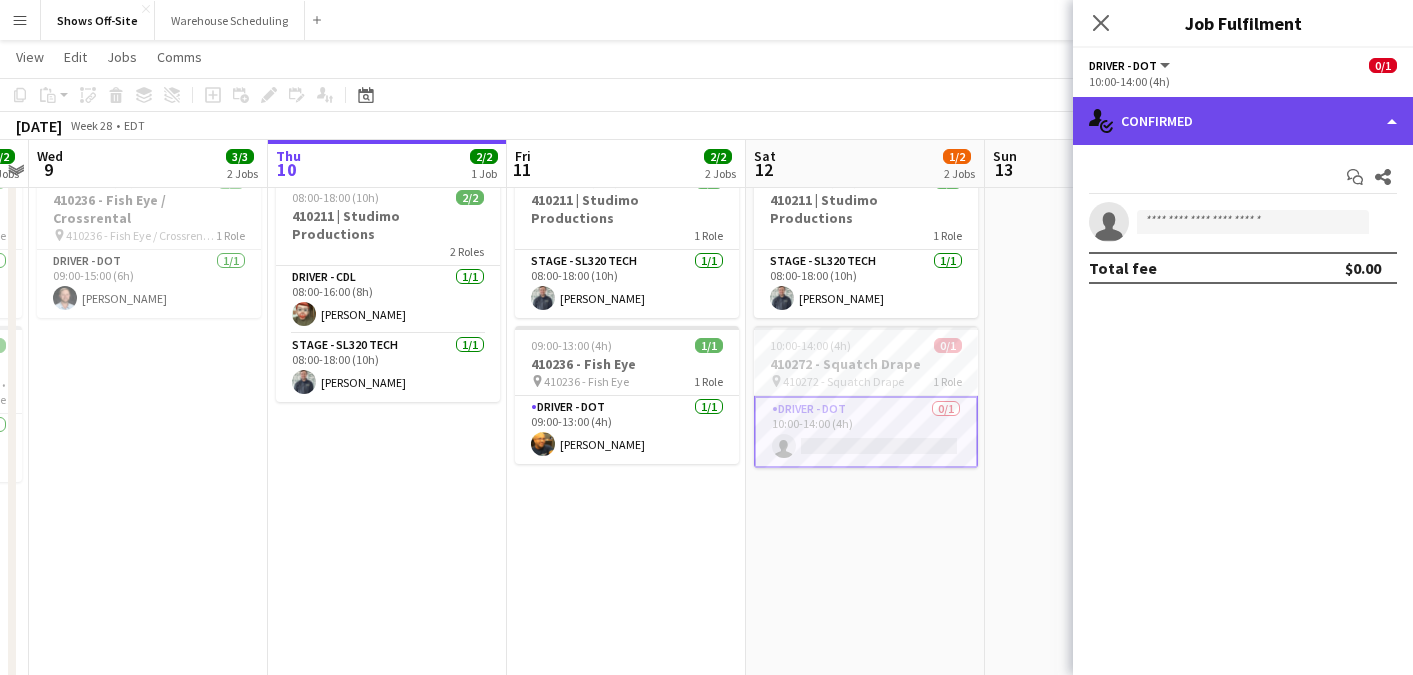 click on "single-neutral-actions-check-2
Confirmed" 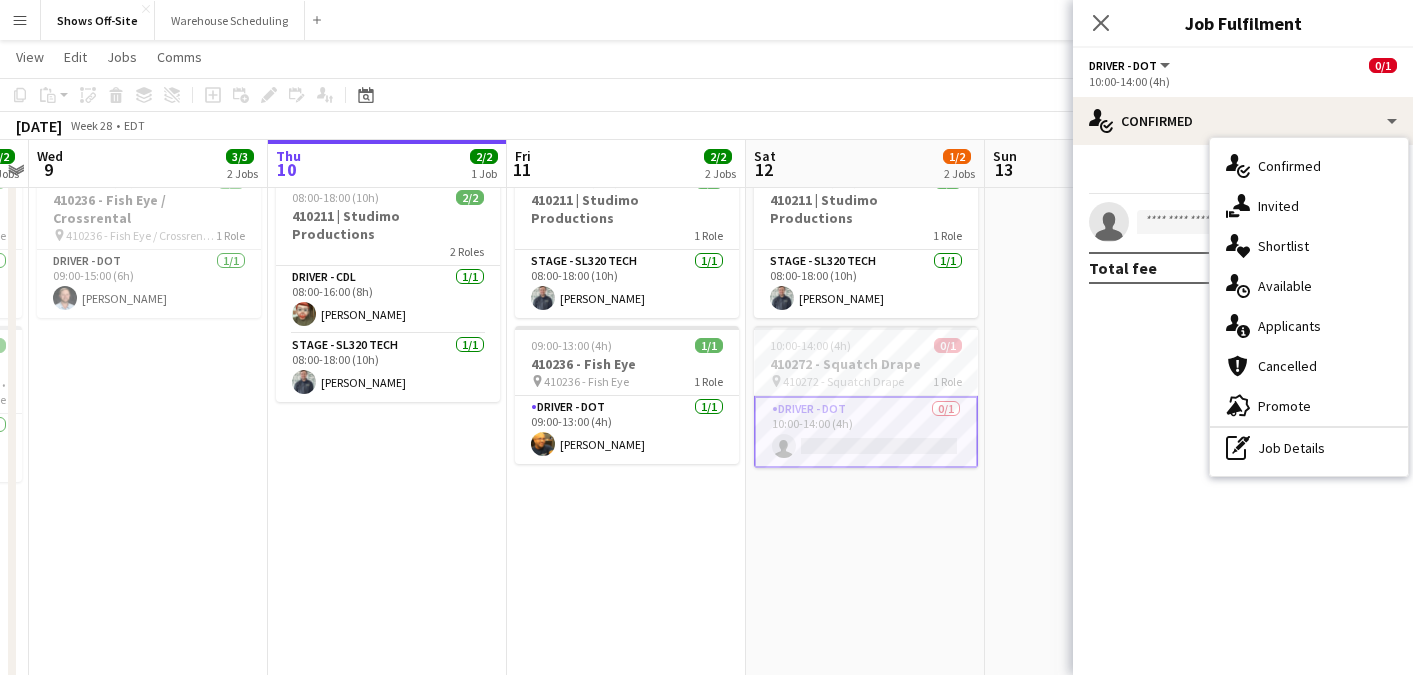 click on "single-neutral-actions-information
Applicants" at bounding box center (1309, 326) 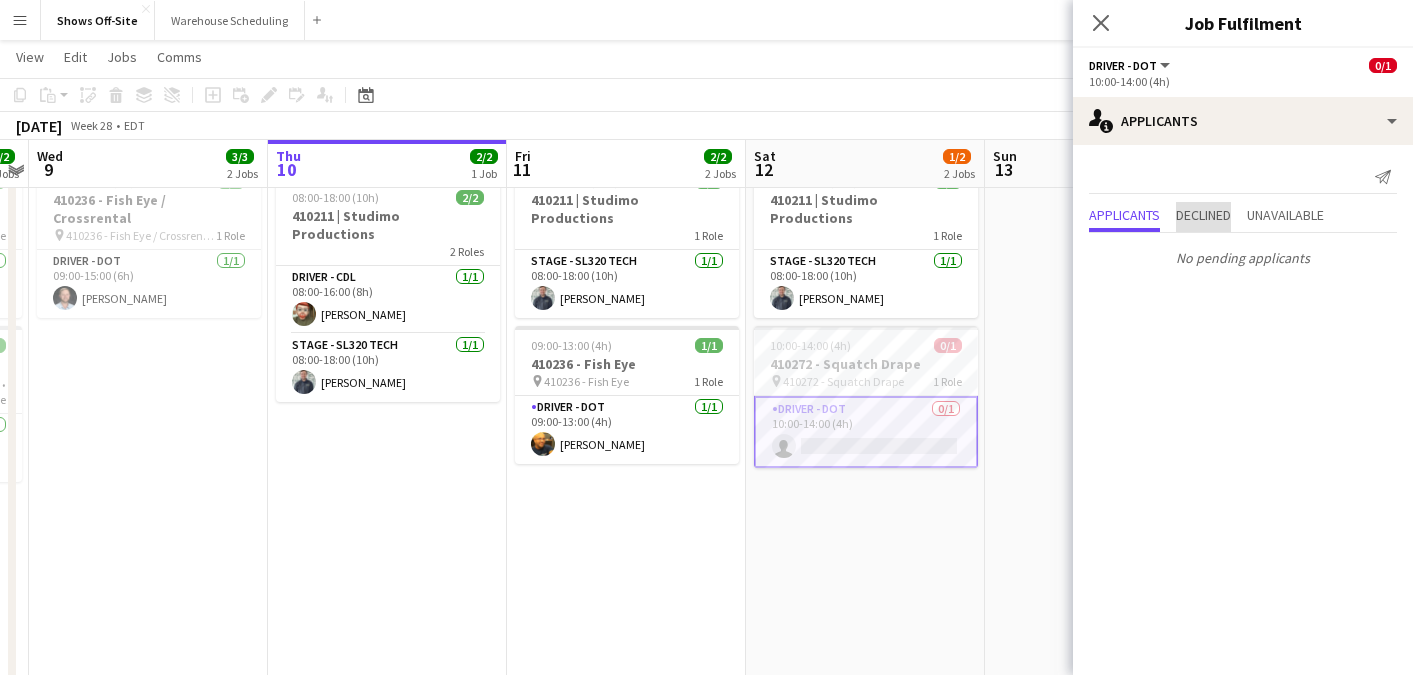 click on "Declined" at bounding box center [1203, 215] 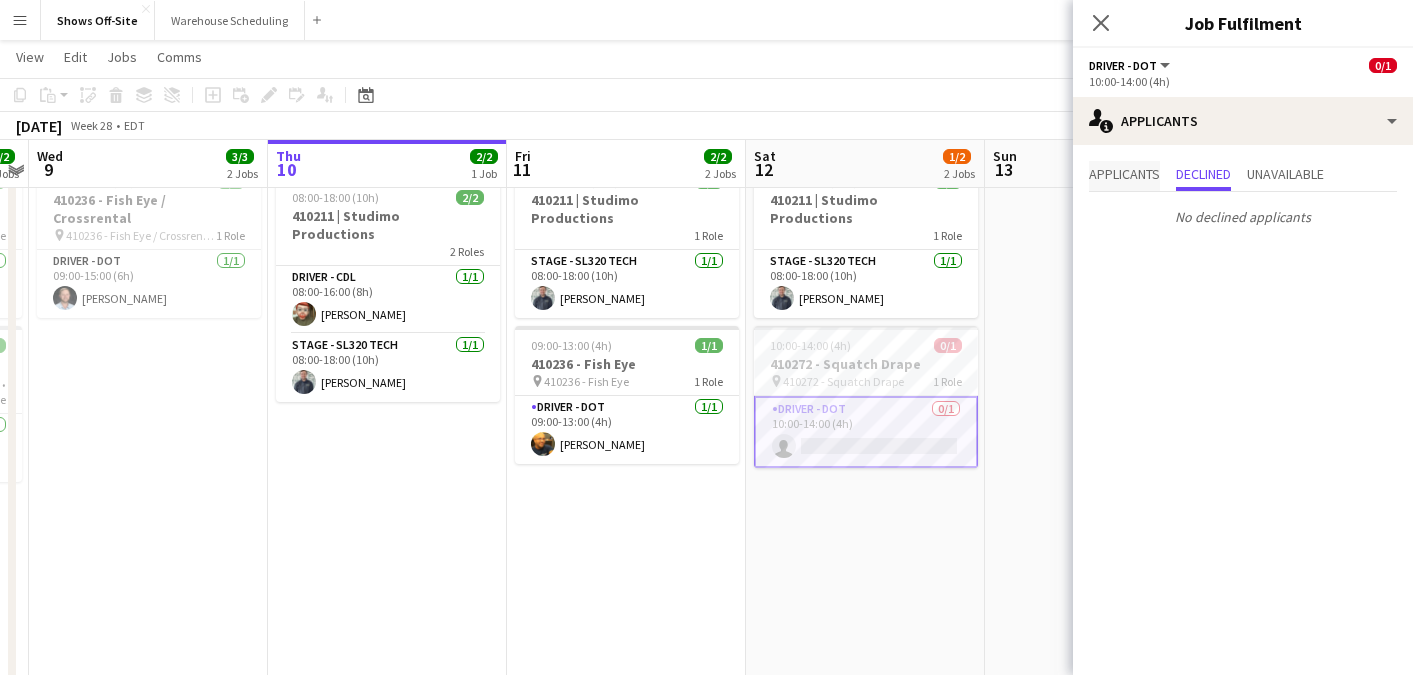 click on "Applicants" at bounding box center [1124, 176] 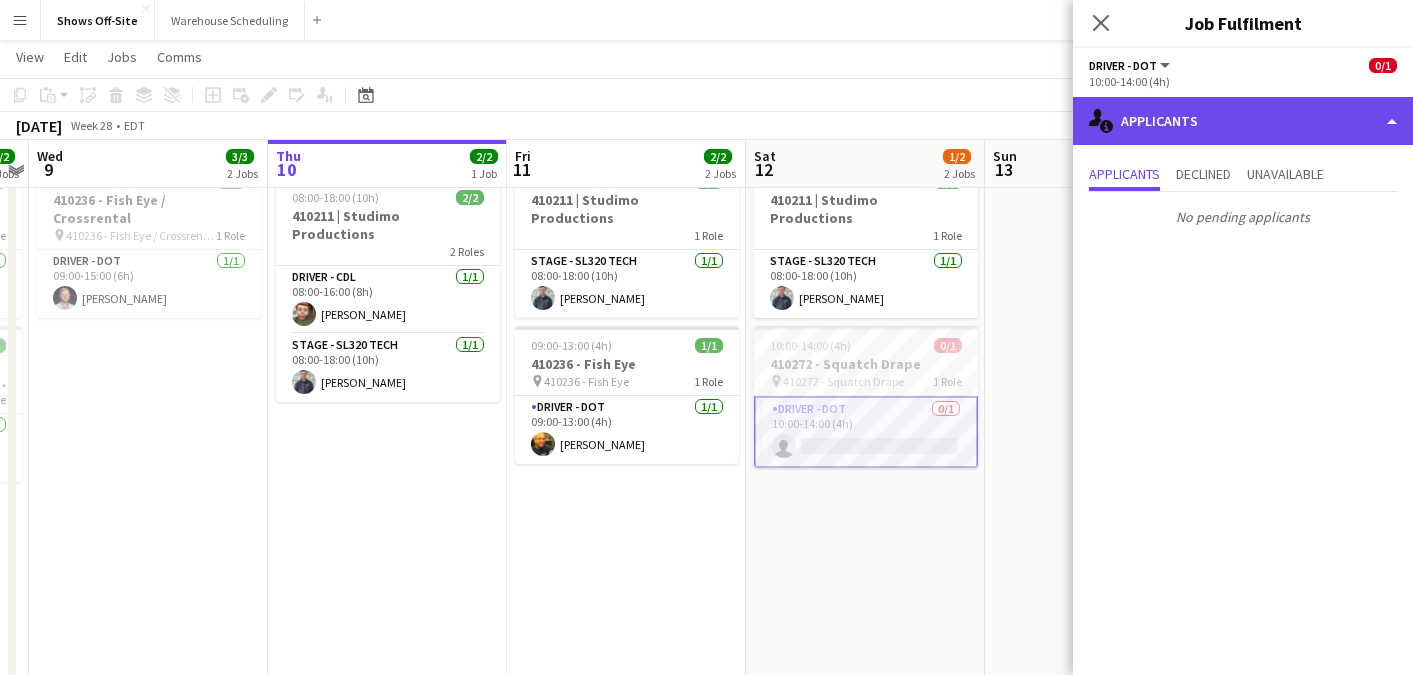 click on "single-neutral-actions-information
Applicants" 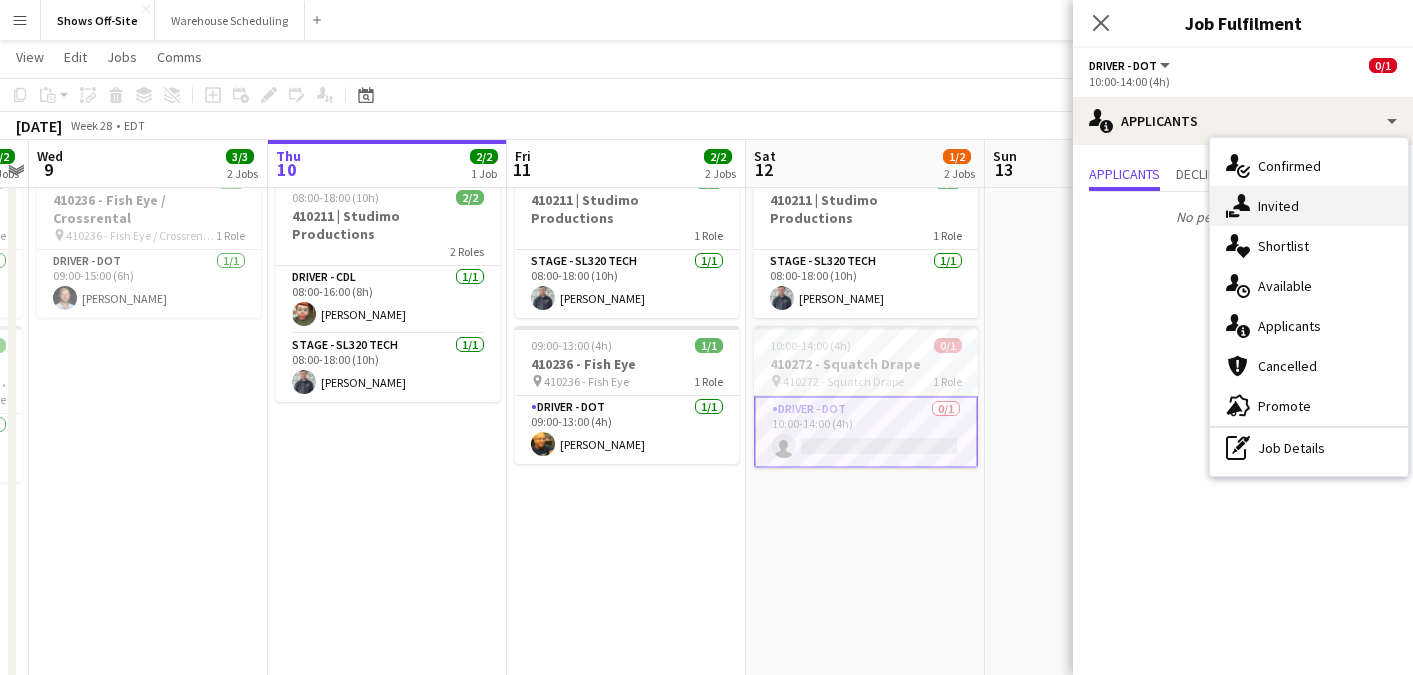 click on "single-neutral-actions-share-1
Invited" at bounding box center [1309, 206] 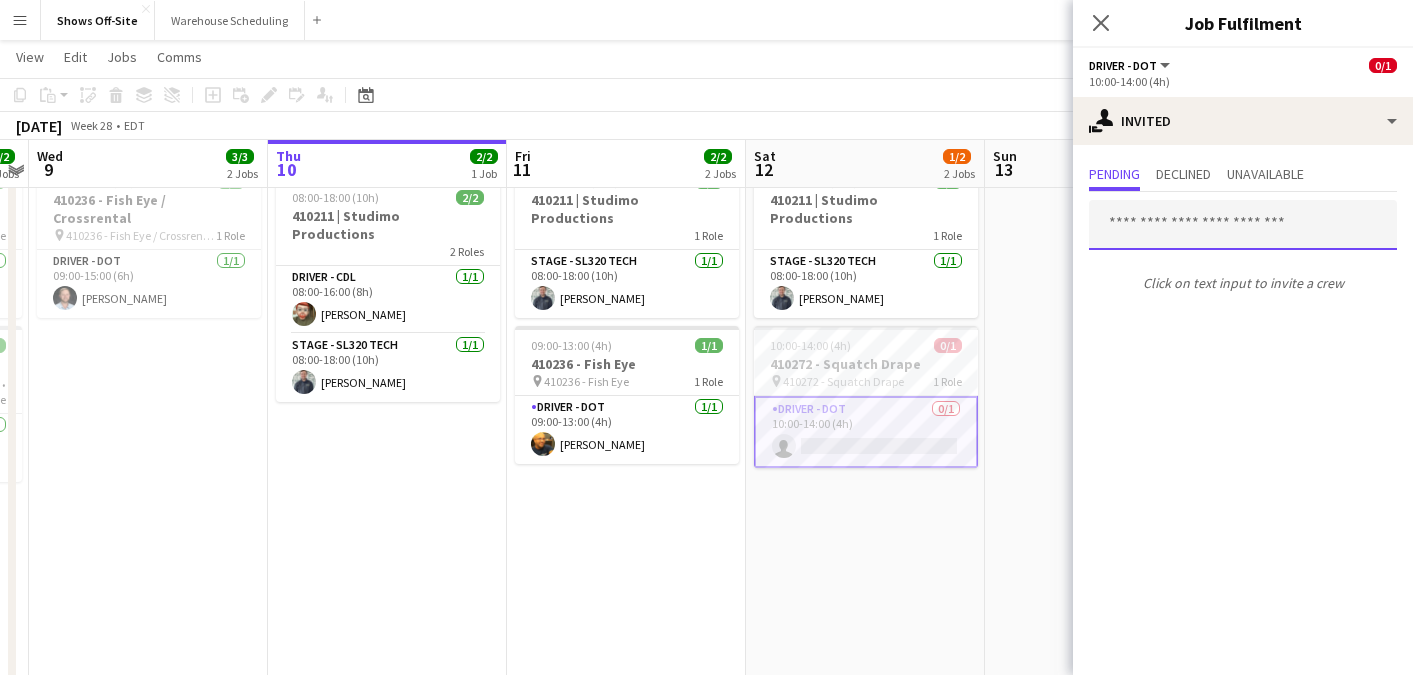 click at bounding box center (1243, 225) 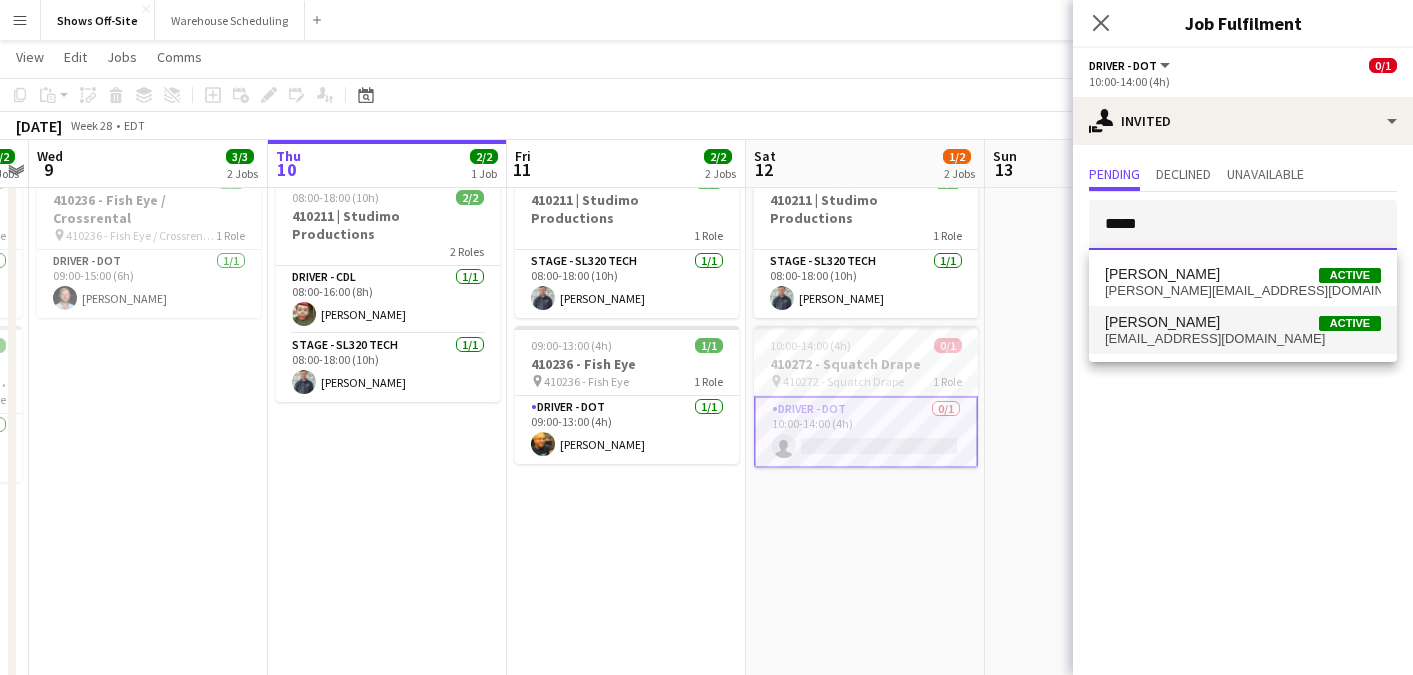 type on "*****" 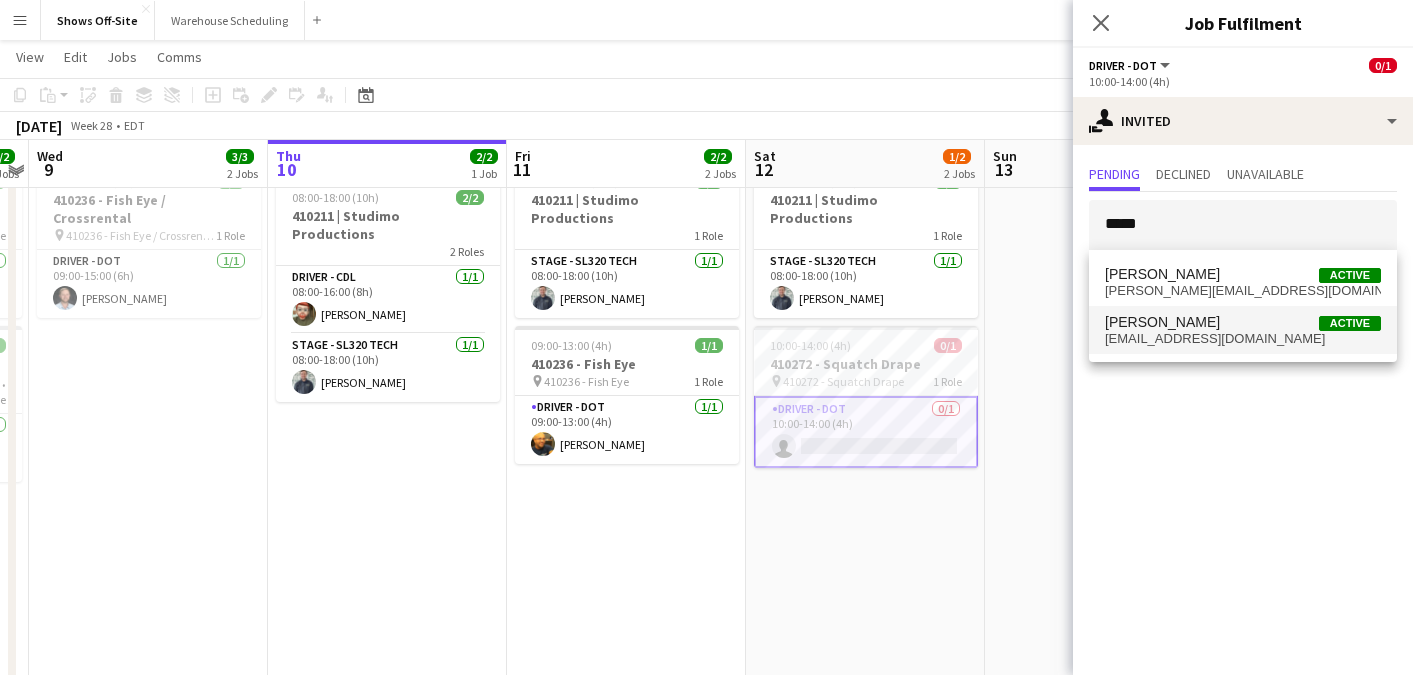 click on "[PERSON_NAME]  Active" at bounding box center [1243, 322] 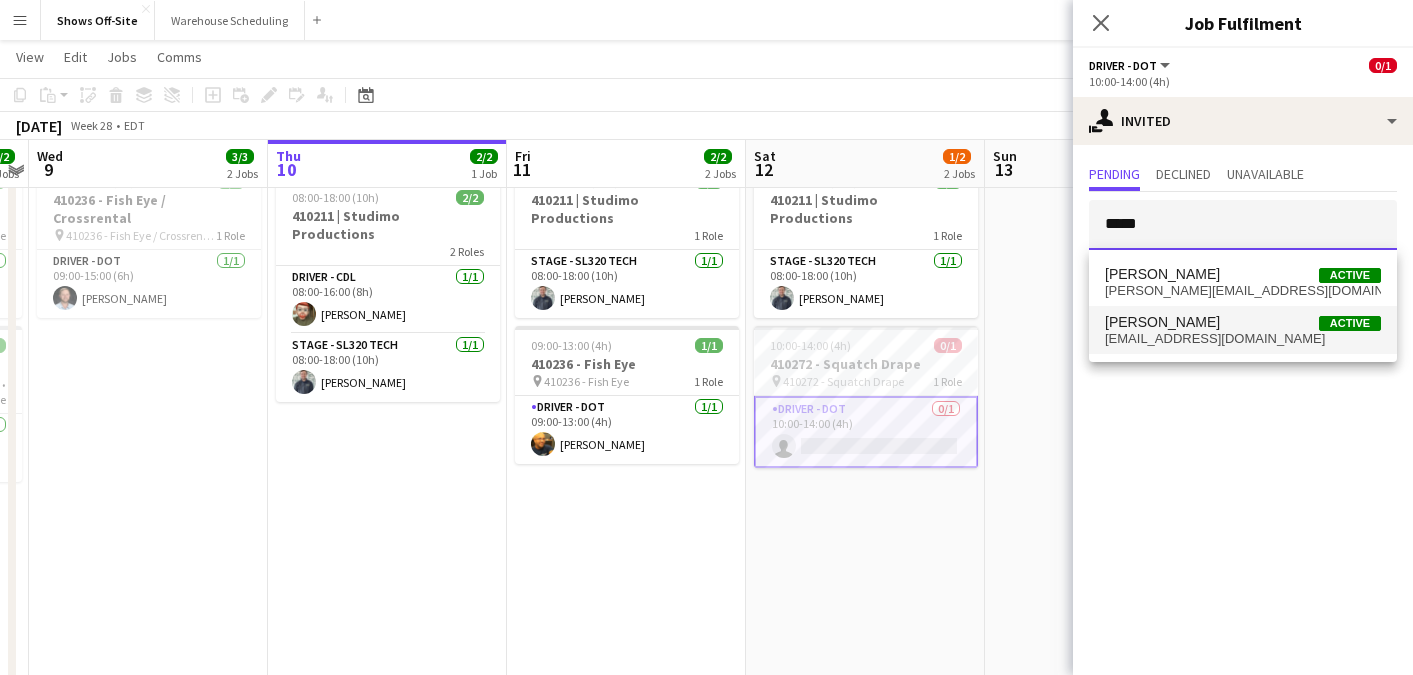 type 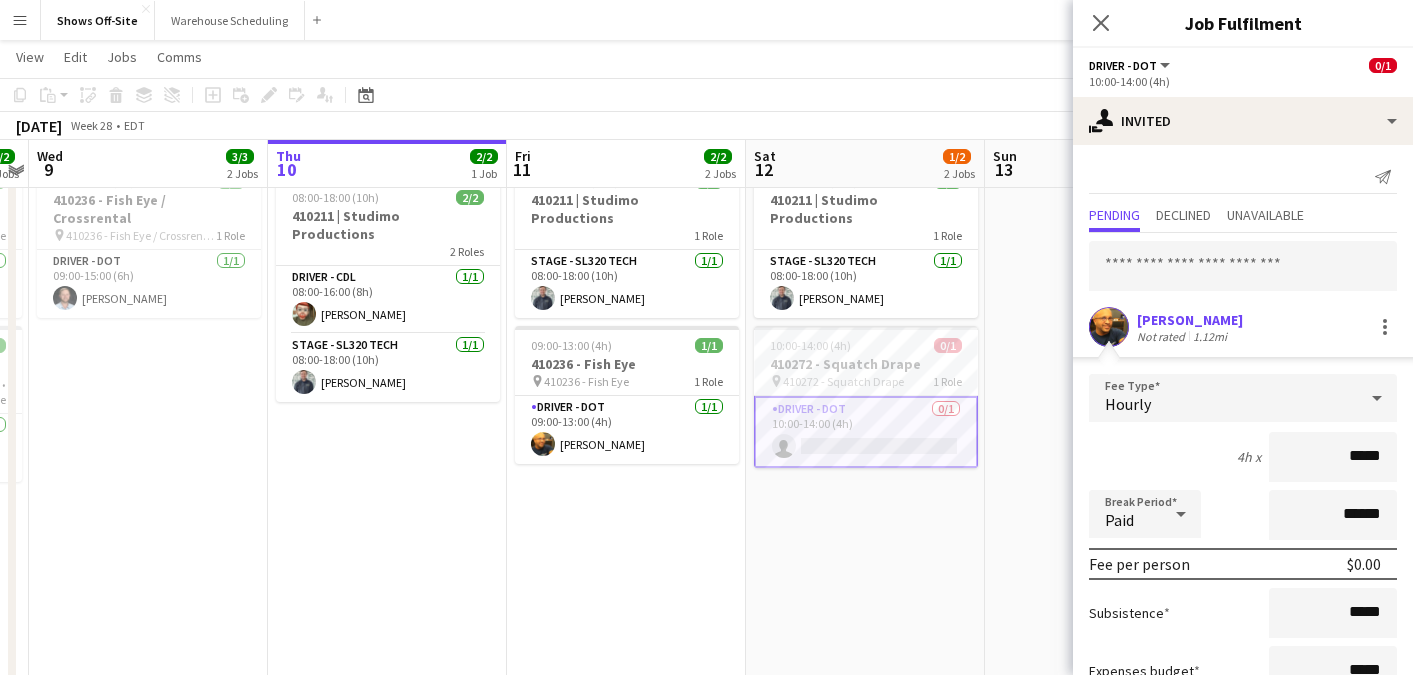 scroll, scrollTop: 146, scrollLeft: 0, axis: vertical 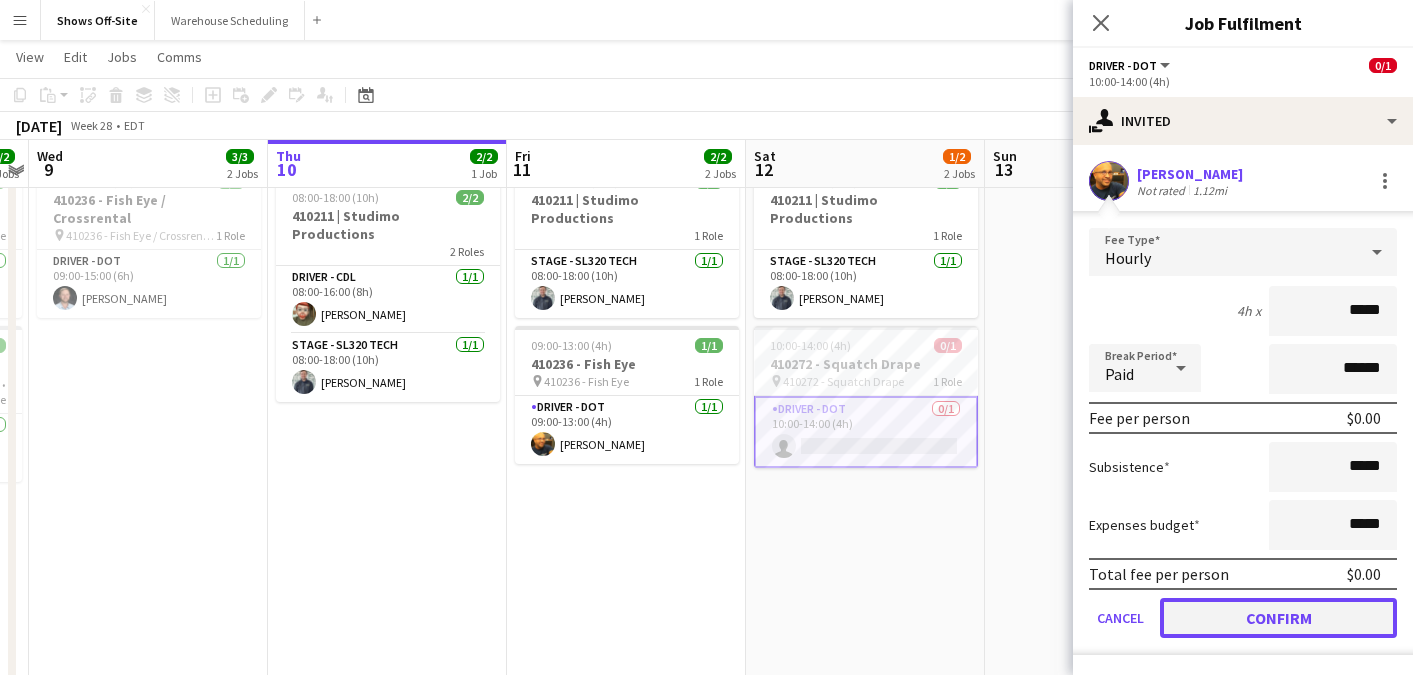 click on "Confirm" 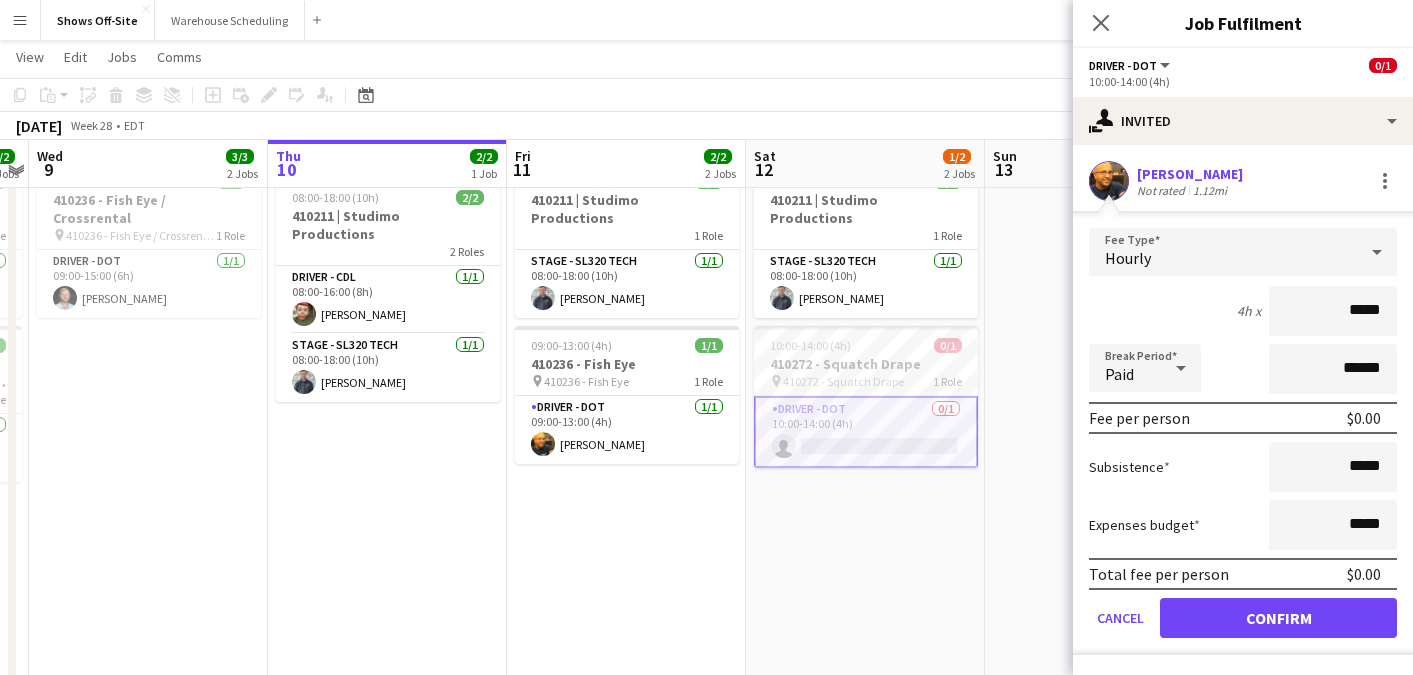 scroll, scrollTop: 0, scrollLeft: 0, axis: both 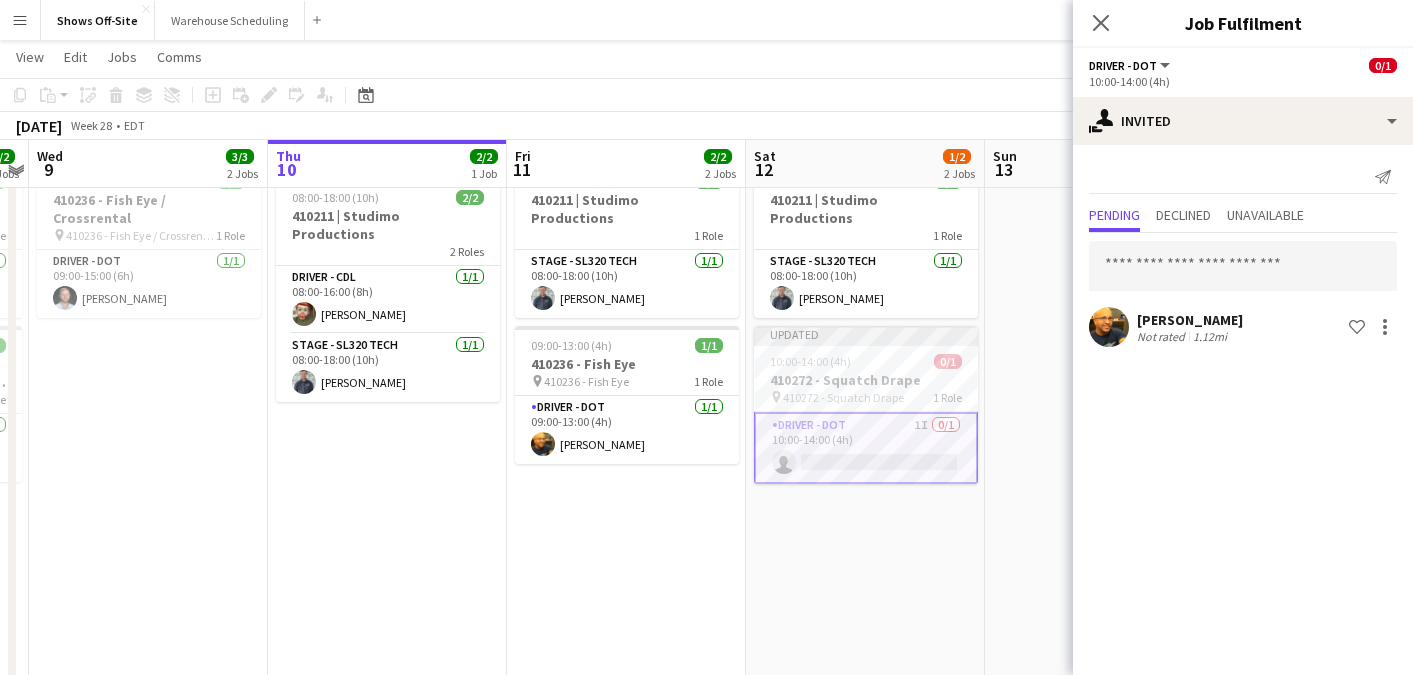 click on "Close pop-in" 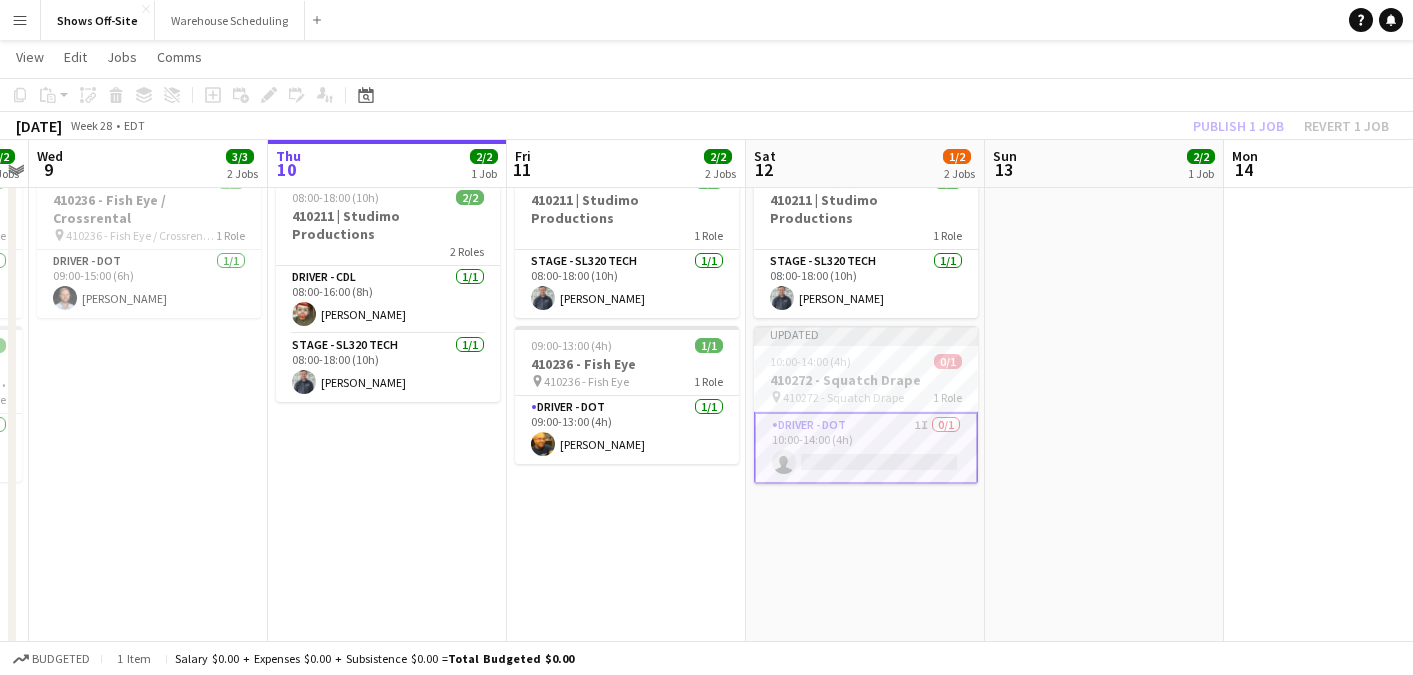 click on "Menu
Boards
Boards   Boards   All jobs   Status
Workforce
Workforce   My Workforce   Recruiting
Comms
Comms
Pay
Pay   Approvals   Payments   Reports
Platform Settings
Platform Settings   App settings   Your settings   Profiles
Training Academy
Training Academy
Knowledge Base
Knowledge Base
Product Updates
Product Updates   Log Out   Privacy   Shows Off-Site
Close
Warehouse Scheduling
Close
Add
Help
Notifications" at bounding box center [706, 20] 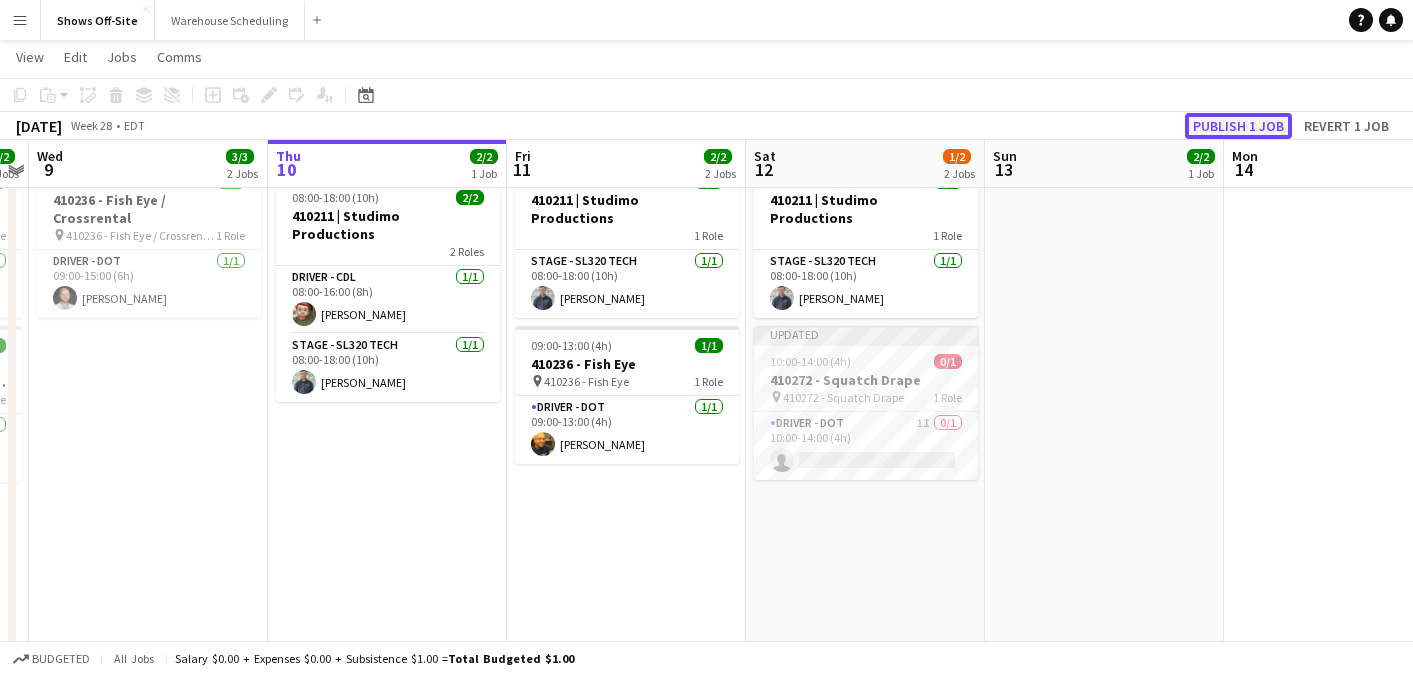 click on "Publish 1 job" 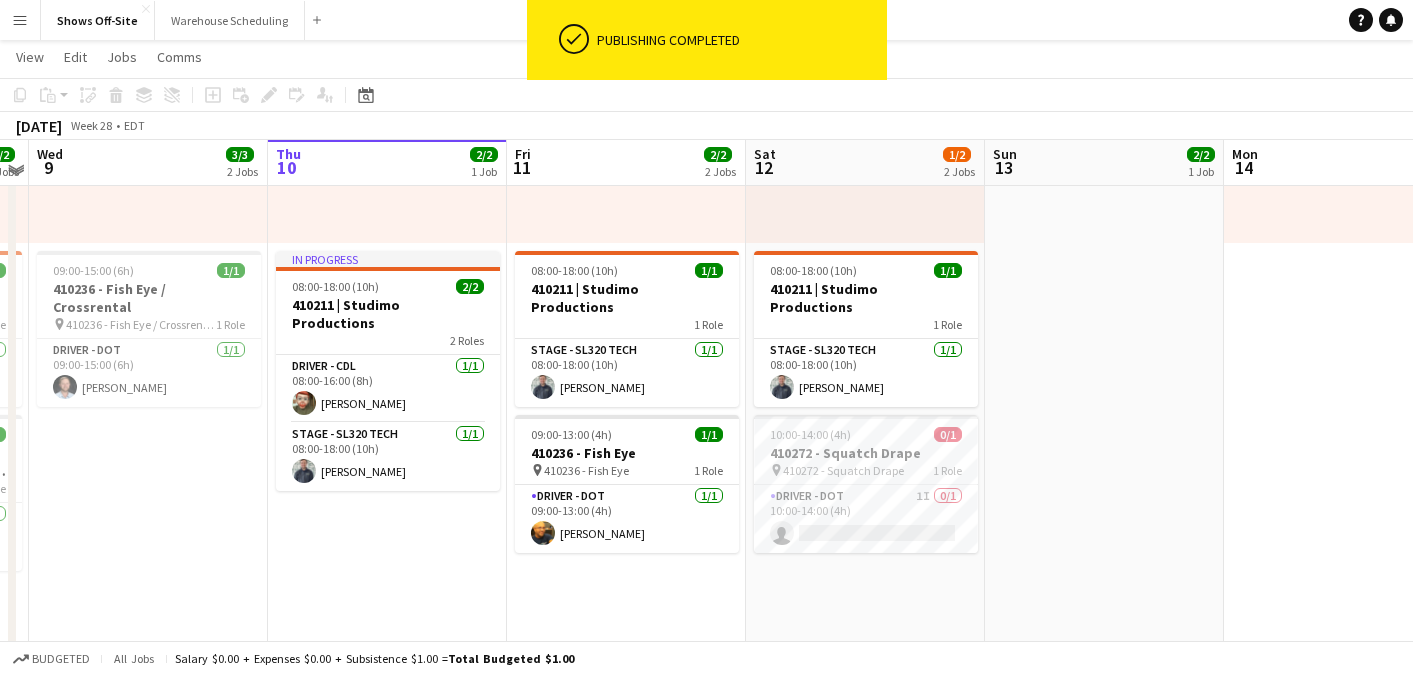 scroll, scrollTop: 343, scrollLeft: 0, axis: vertical 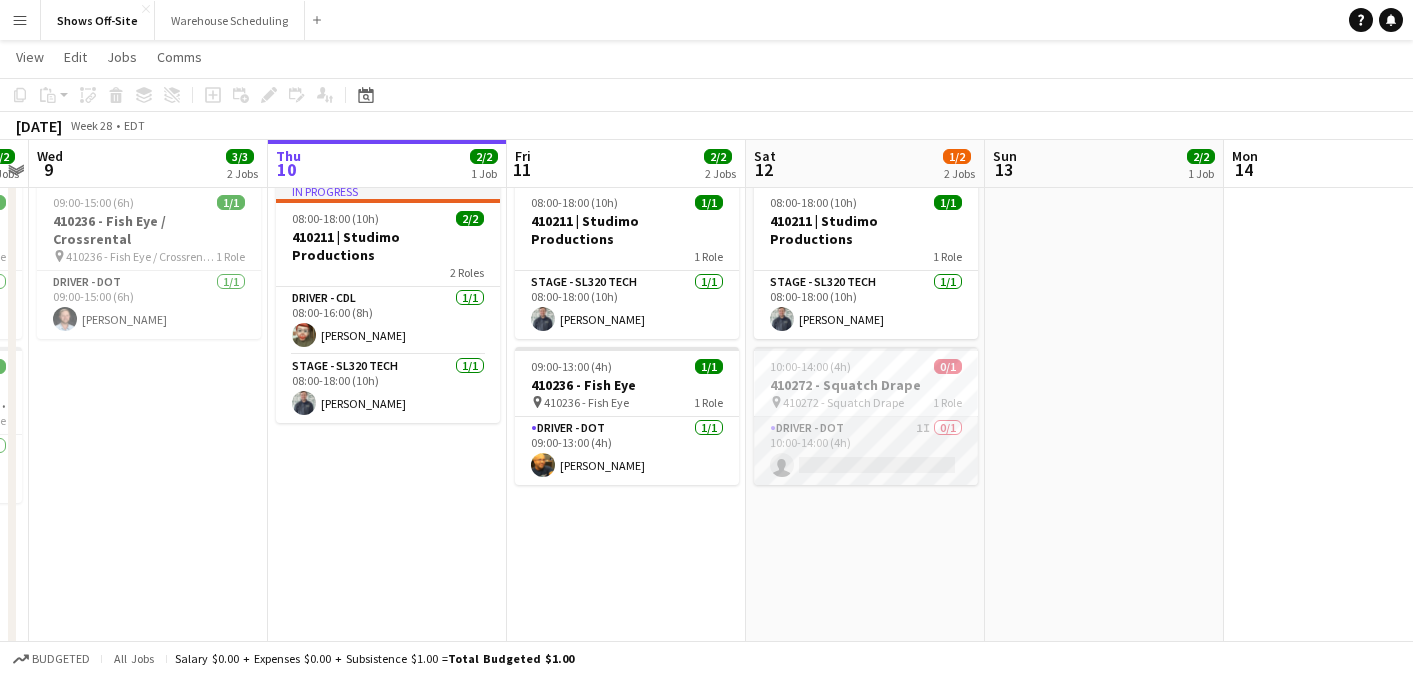 click on "Driver - DOT   1I   0/1   10:00-14:00 (4h)
single-neutral-actions" at bounding box center [866, 451] 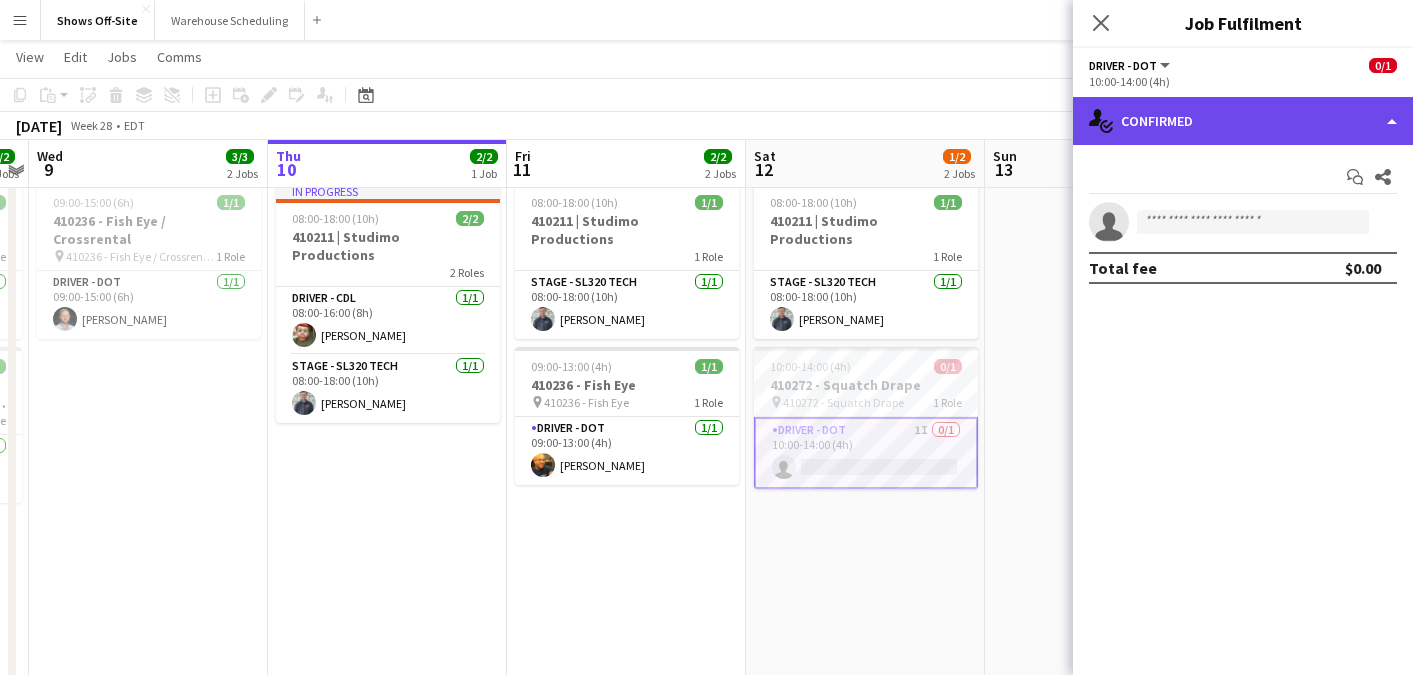 click on "single-neutral-actions-check-2
Confirmed" 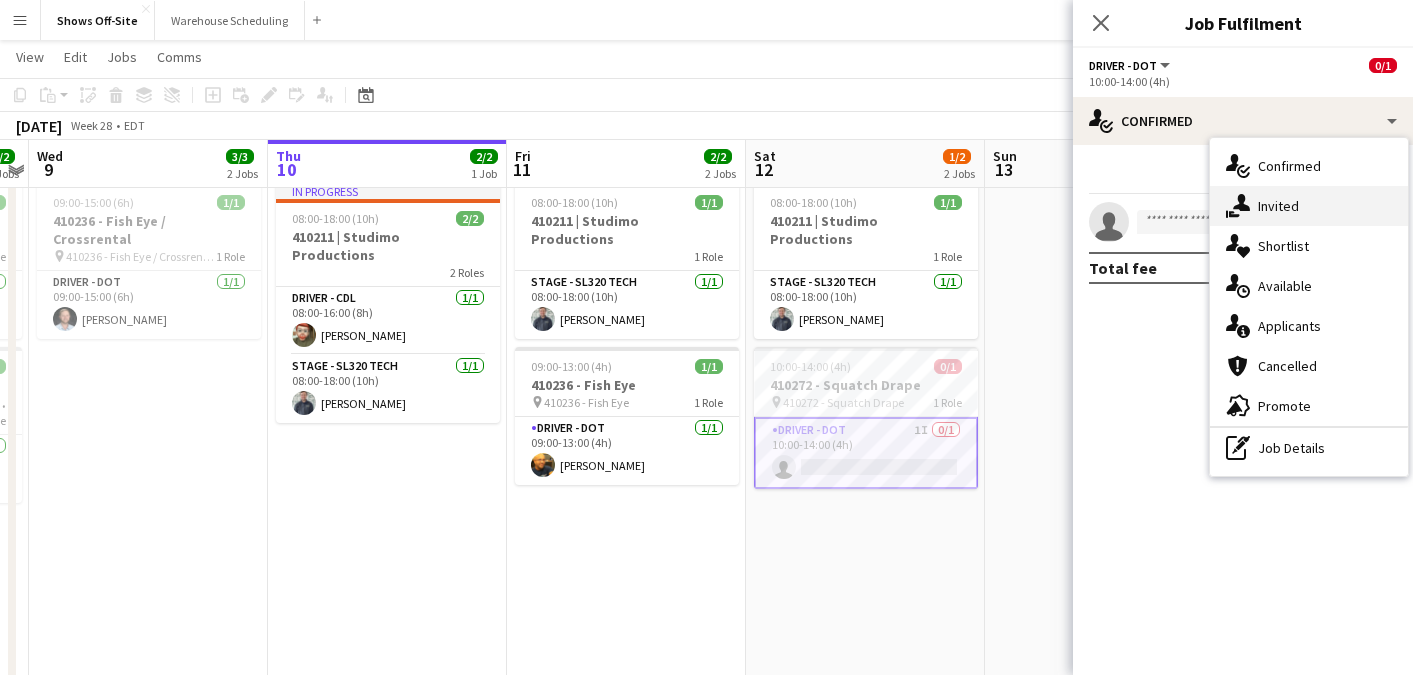 click on "single-neutral-actions-share-1" 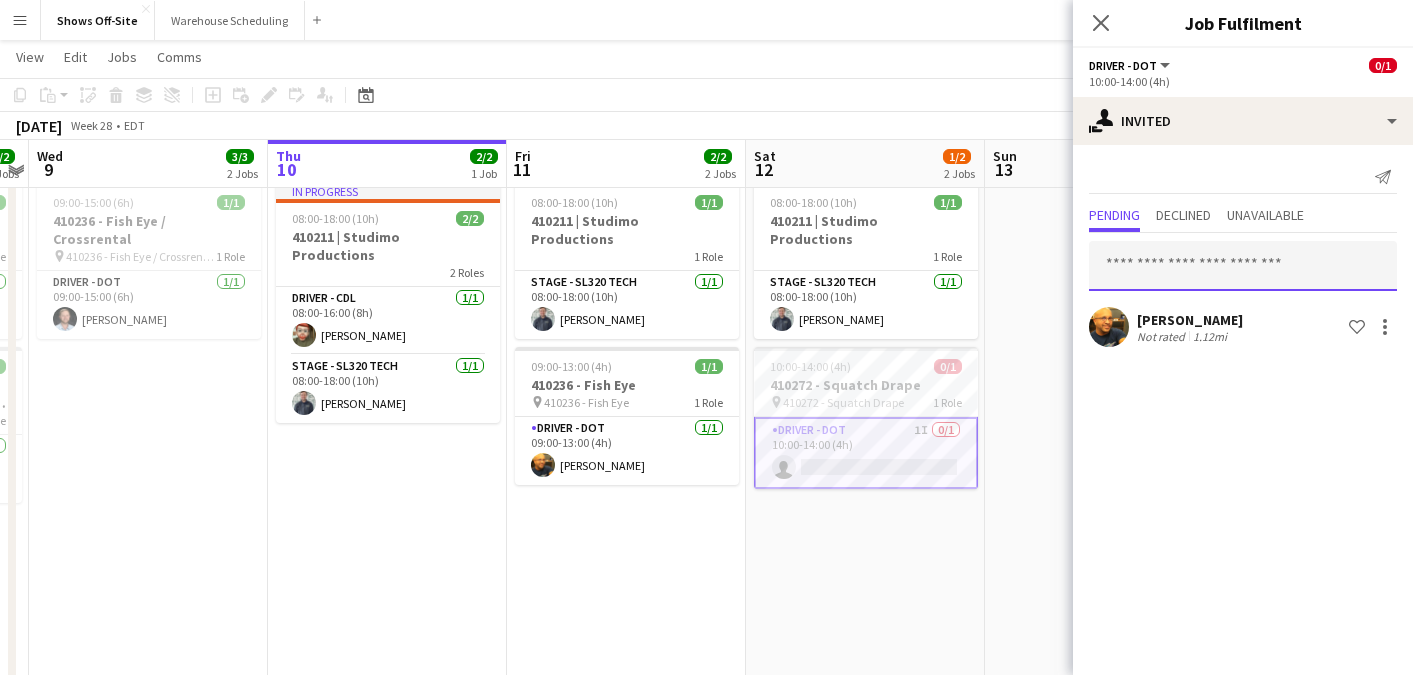 click at bounding box center [1243, 266] 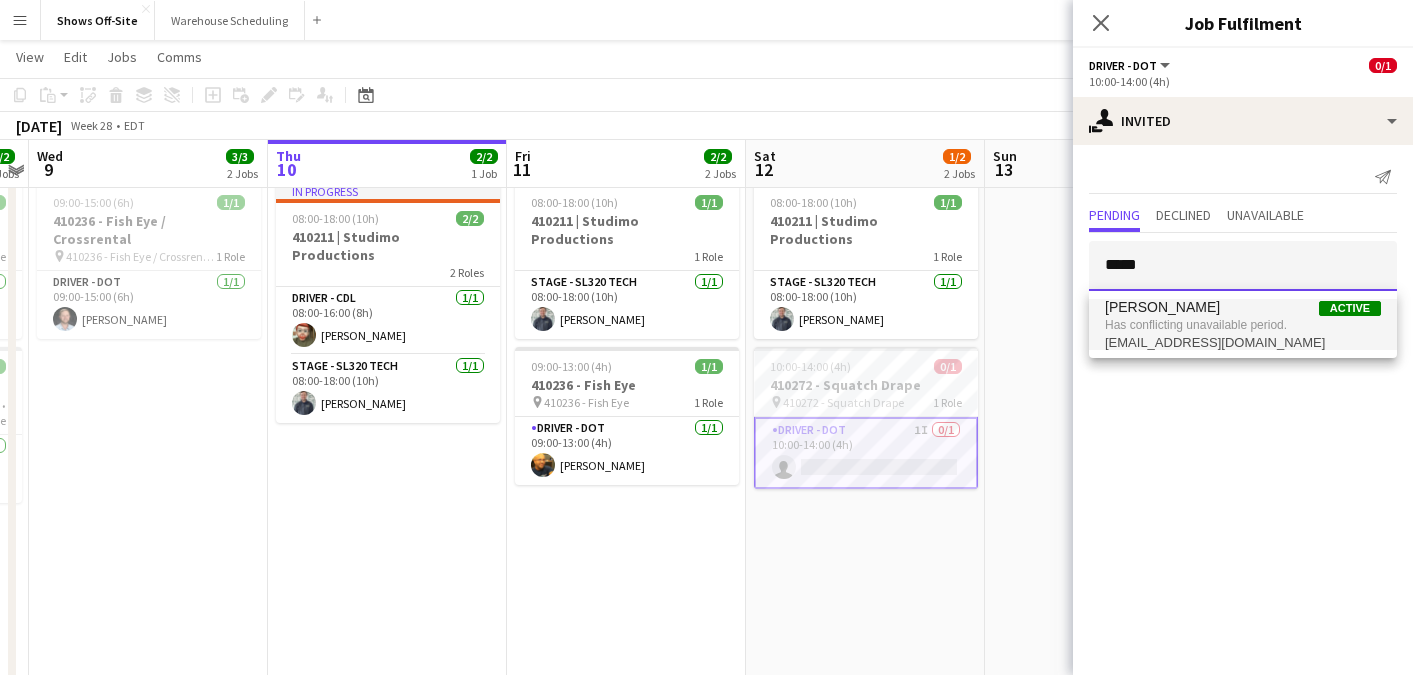 type on "*****" 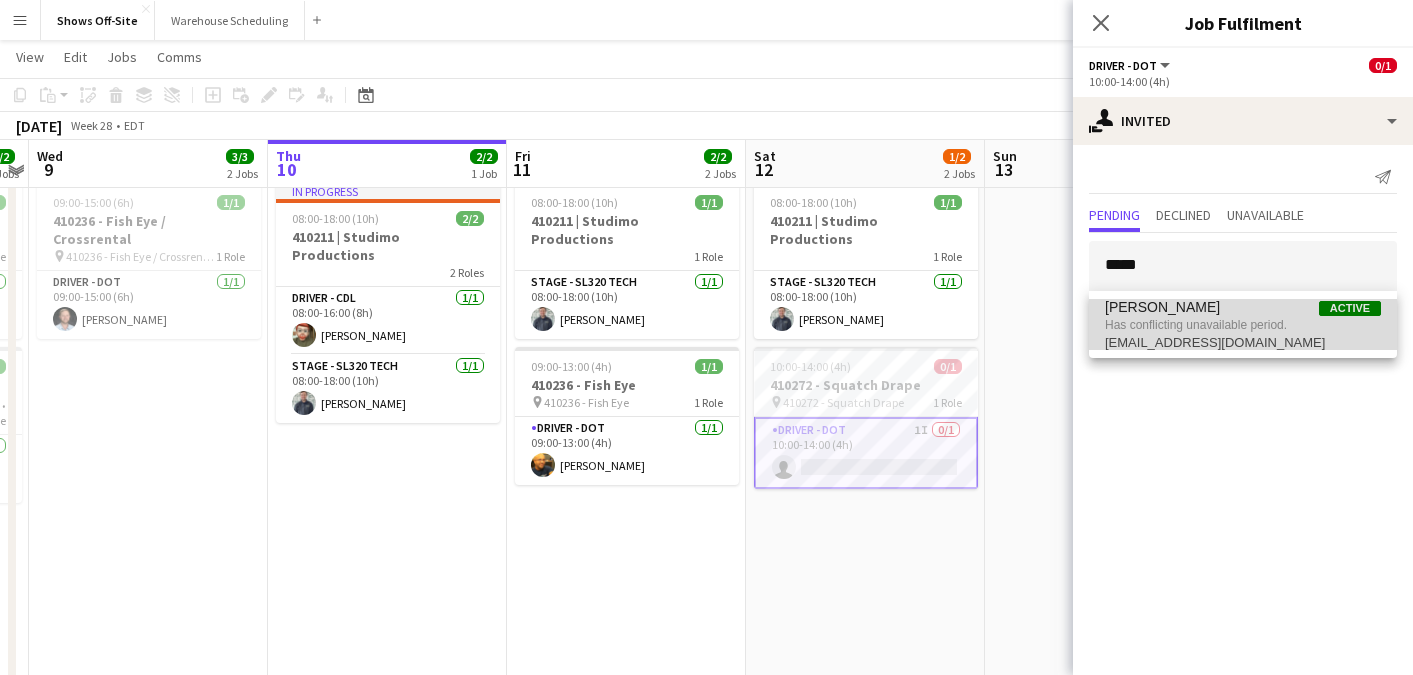 click on "[PERSON_NAME]  Active" at bounding box center (1243, 307) 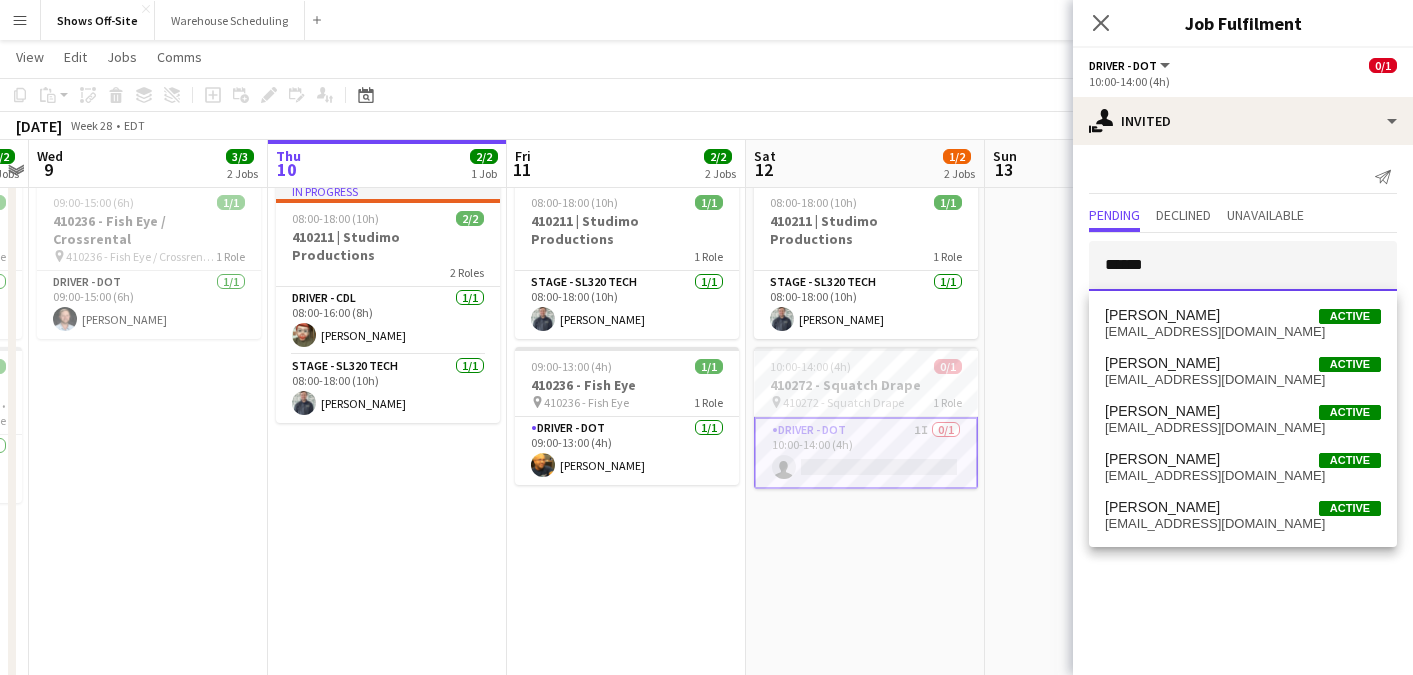 type on "*******" 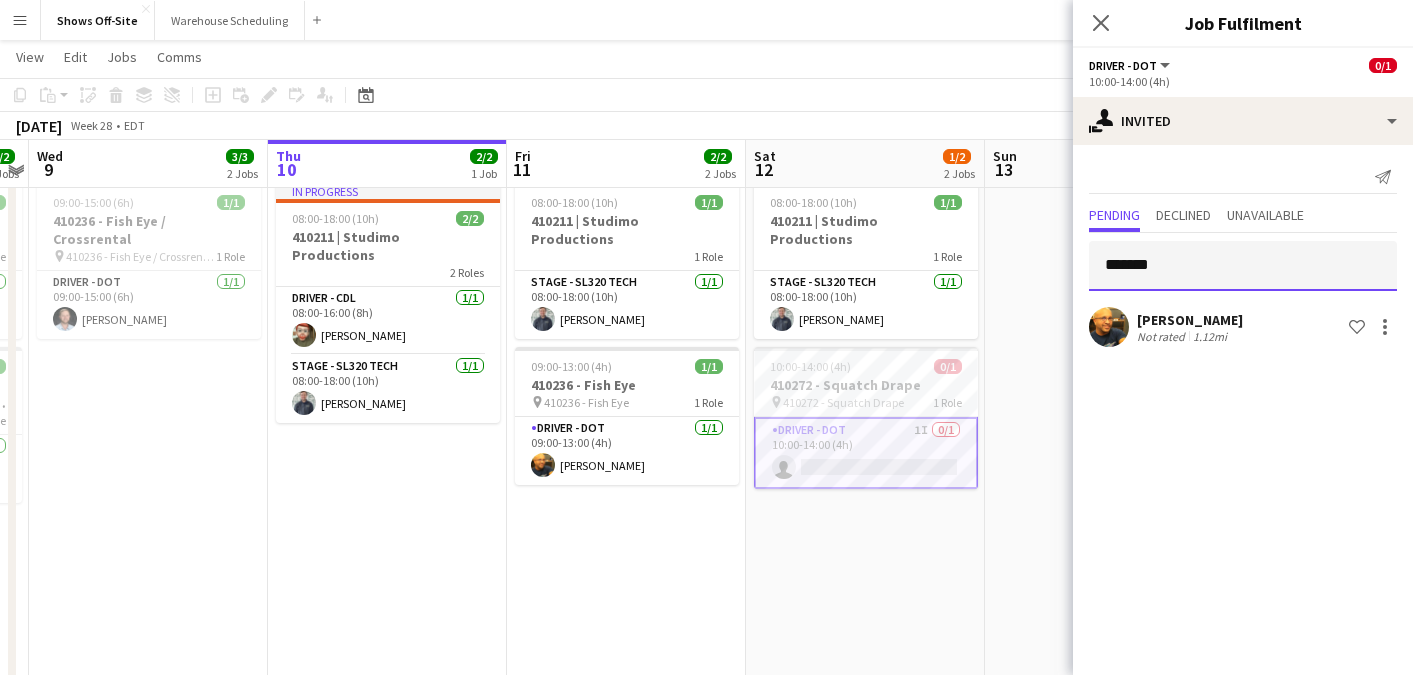 drag, startPoint x: 1207, startPoint y: 252, endPoint x: 991, endPoint y: 250, distance: 216.00926 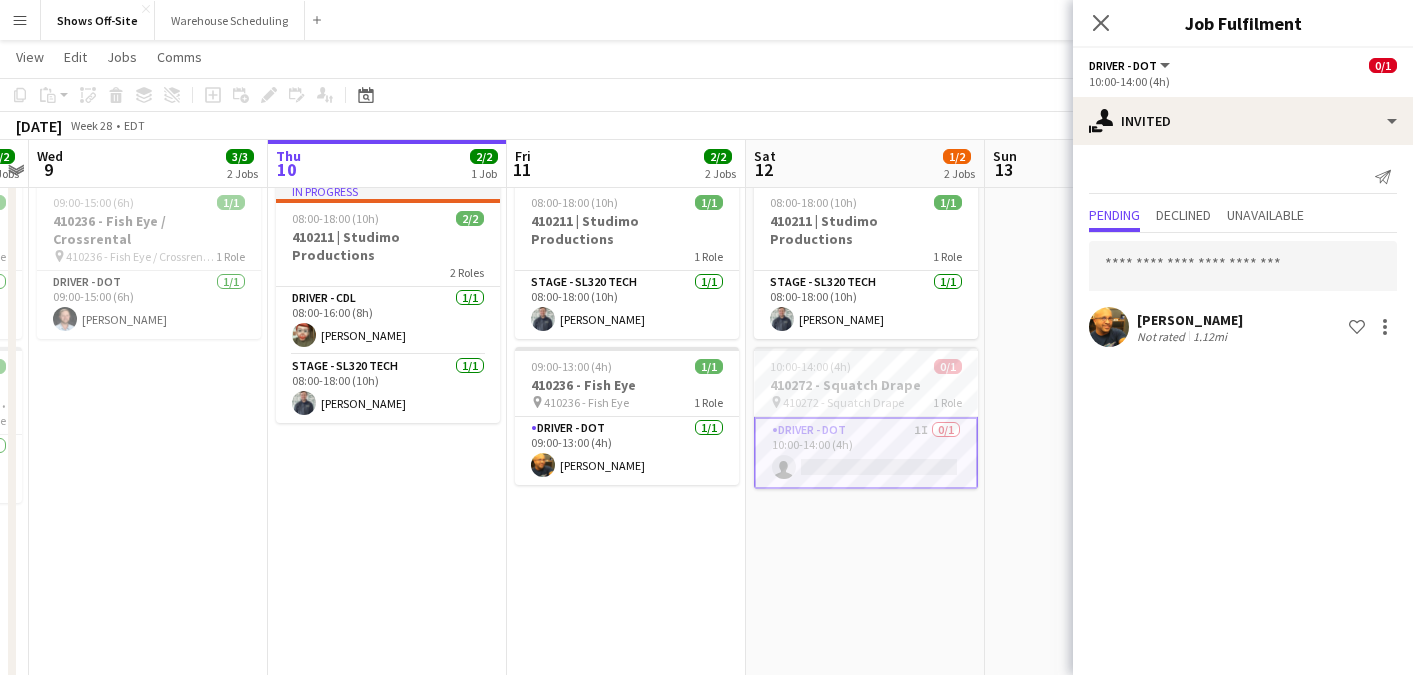 click on "Close pop-in" 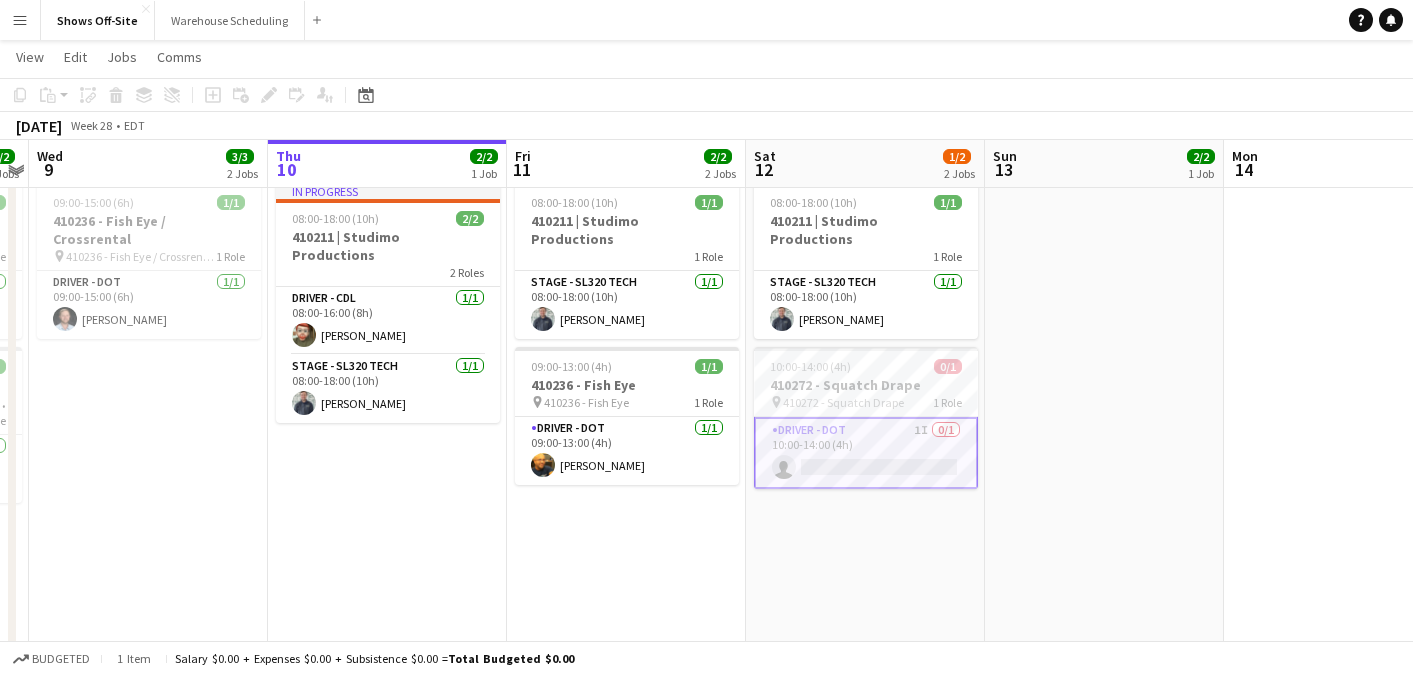 click on "View  Day view expanded Day view collapsed Month view Date picker Jump to [DATE] Expand Linked Jobs Collapse Linked Jobs  Edit  Copy
Command
C  Paste  Without Crew
Command
V With Crew
Command
Shift
V Paste as linked job  Group  Group Ungroup  Jobs  New Job Edit Job Delete Job New Linked Job Edit Linked Jobs Job fulfilment Promote Role Copy Role URL  Comms  Notify confirmed crew Create chat" 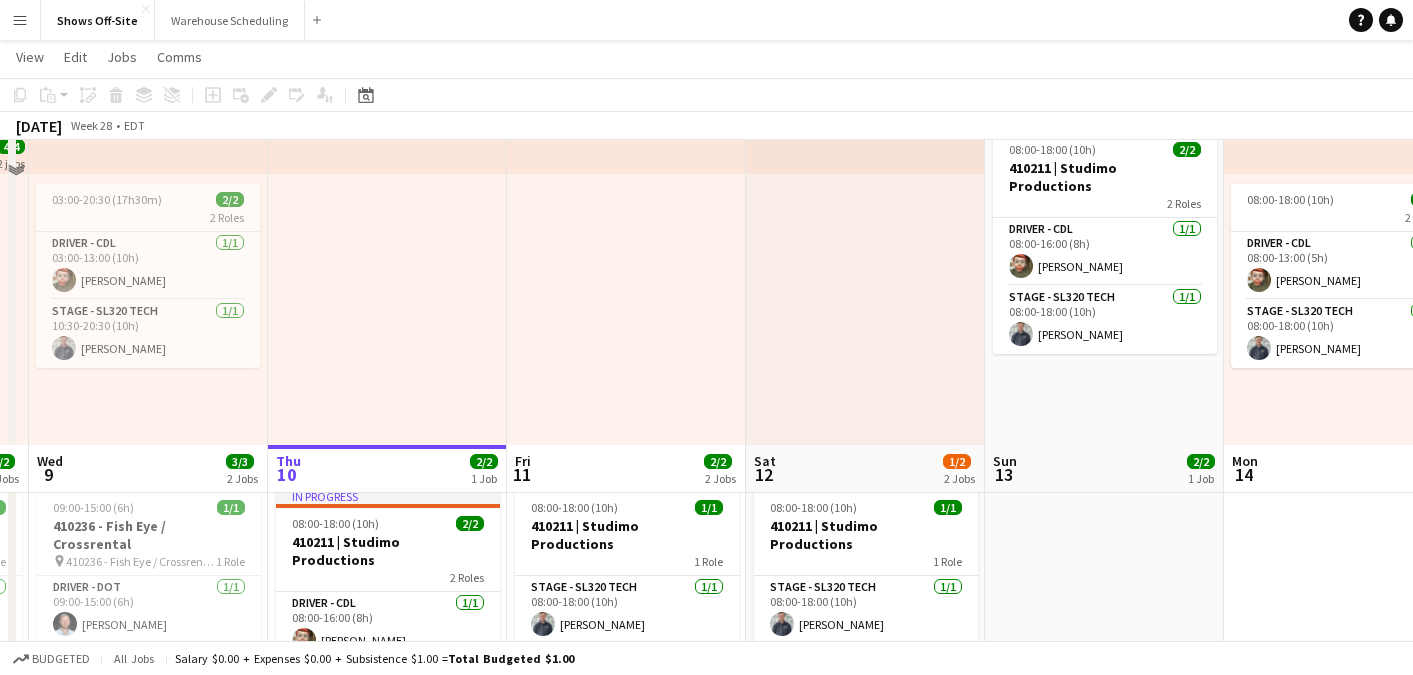 scroll, scrollTop: 0, scrollLeft: 0, axis: both 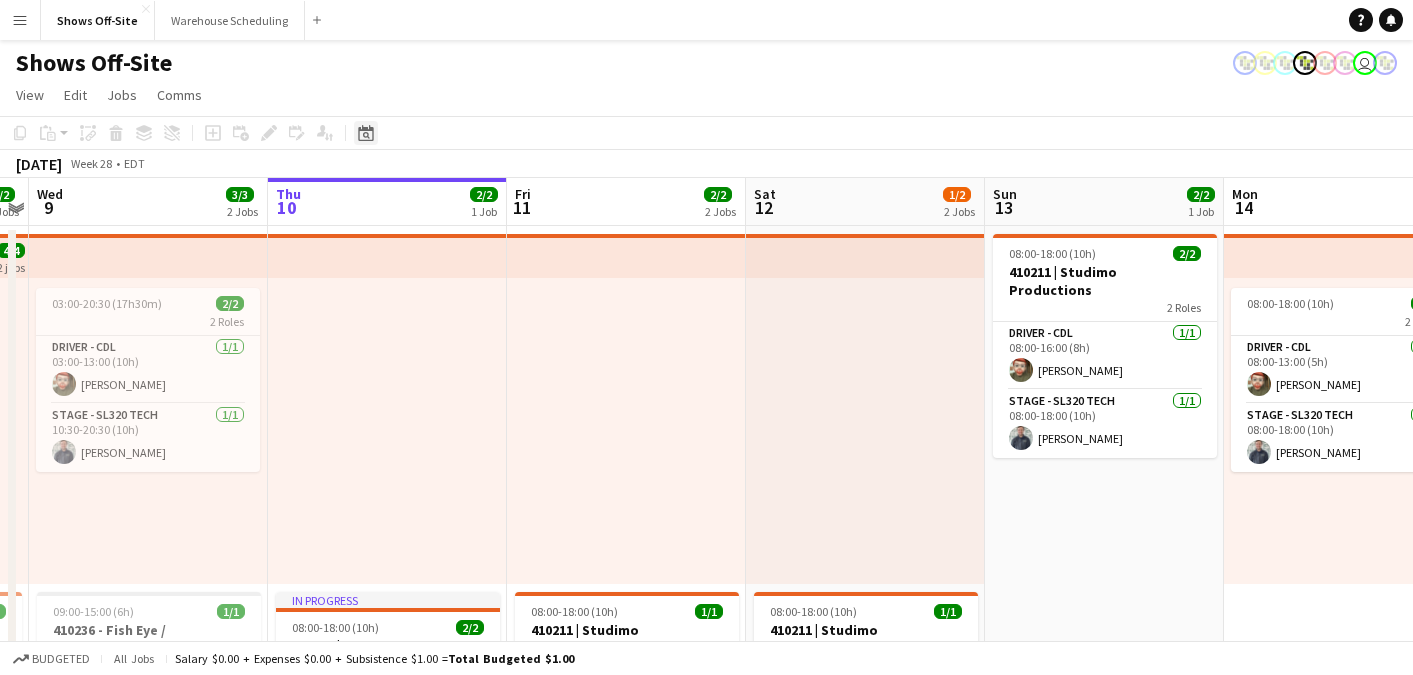 click on "Date picker" at bounding box center (366, 133) 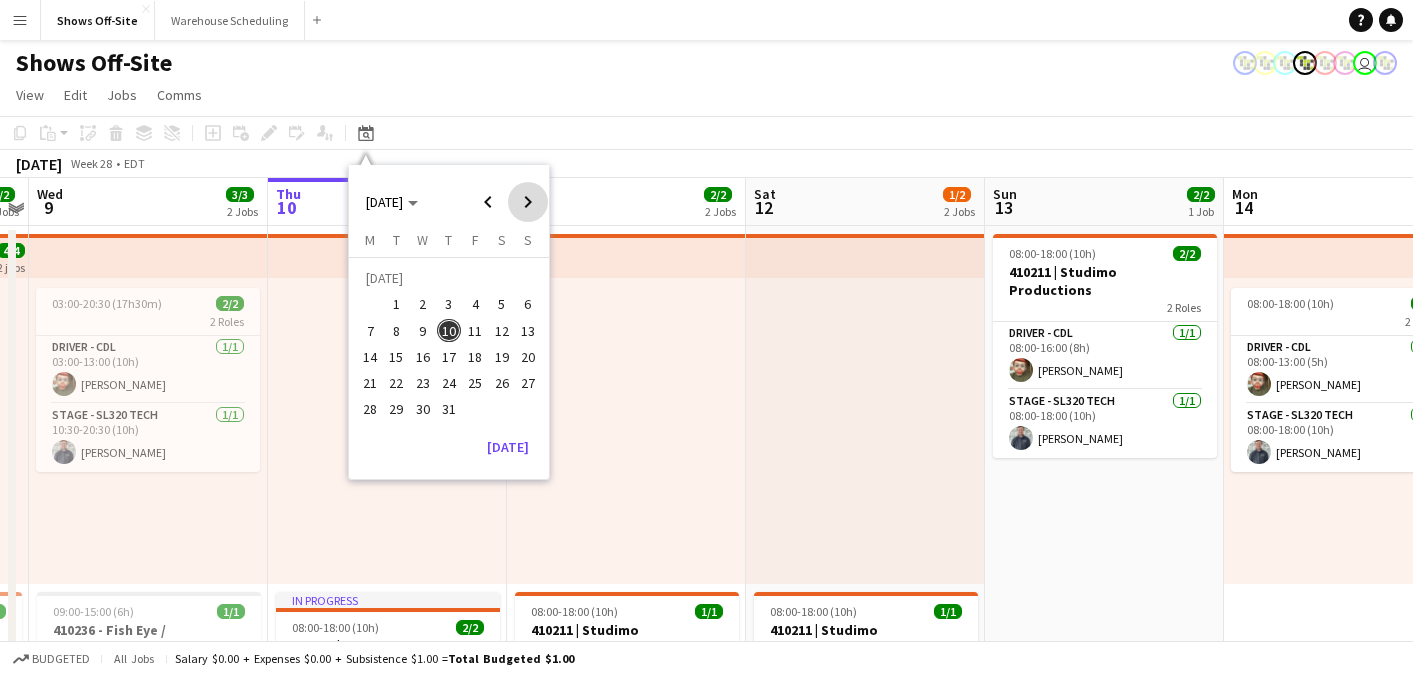 click at bounding box center (528, 202) 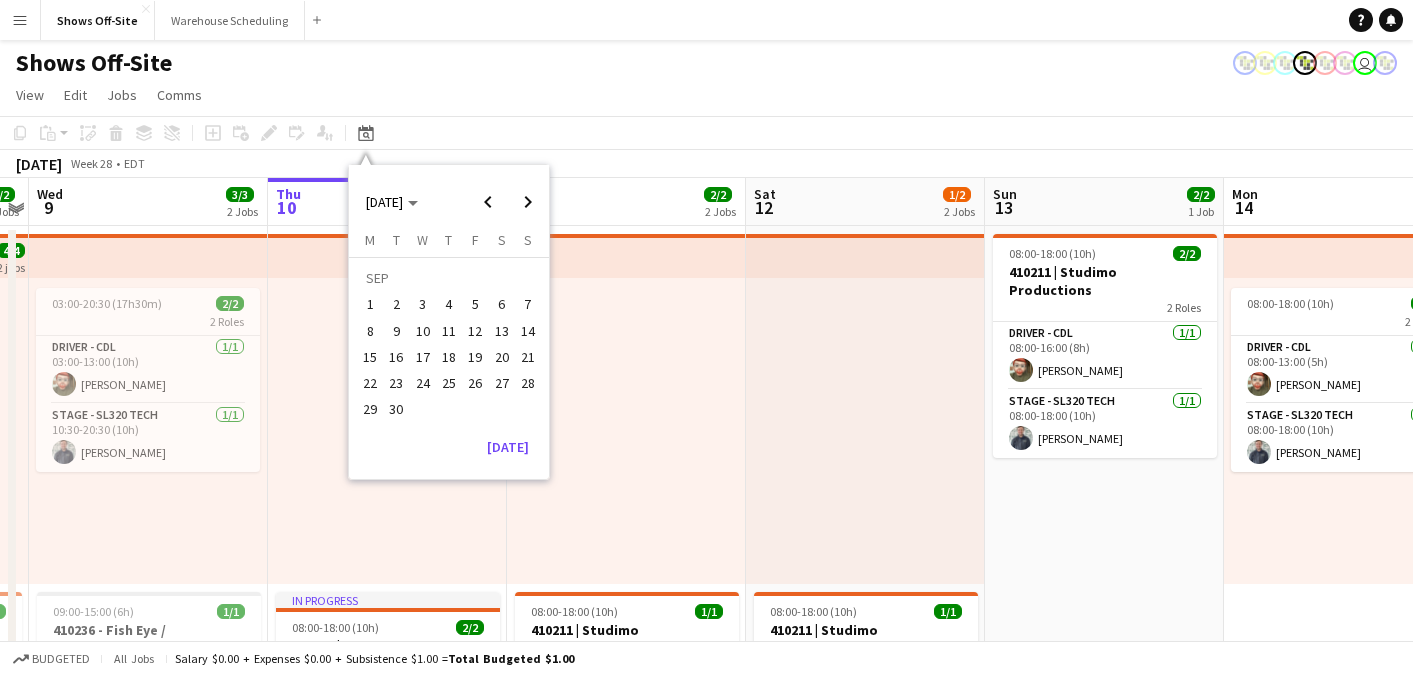 click on "30" at bounding box center (397, 410) 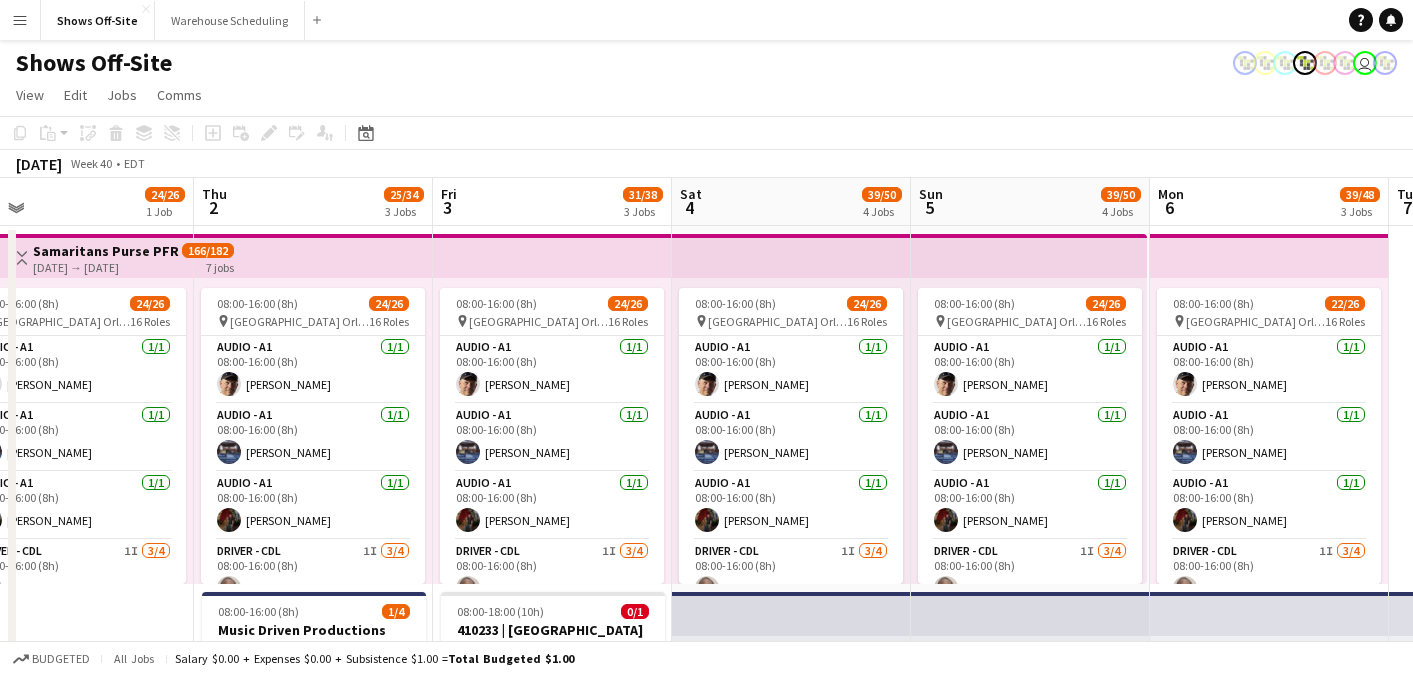 scroll, scrollTop: 0, scrollLeft: 678, axis: horizontal 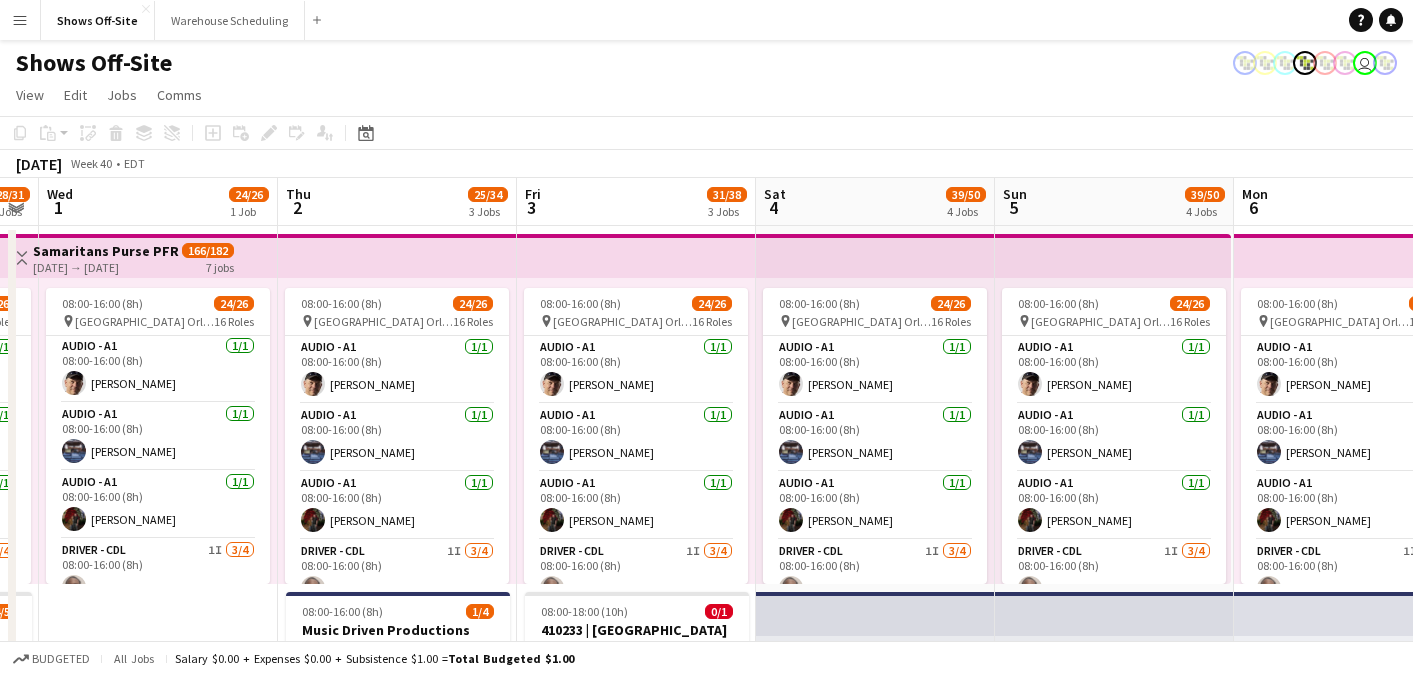 click on "166/182" at bounding box center [208, 250] 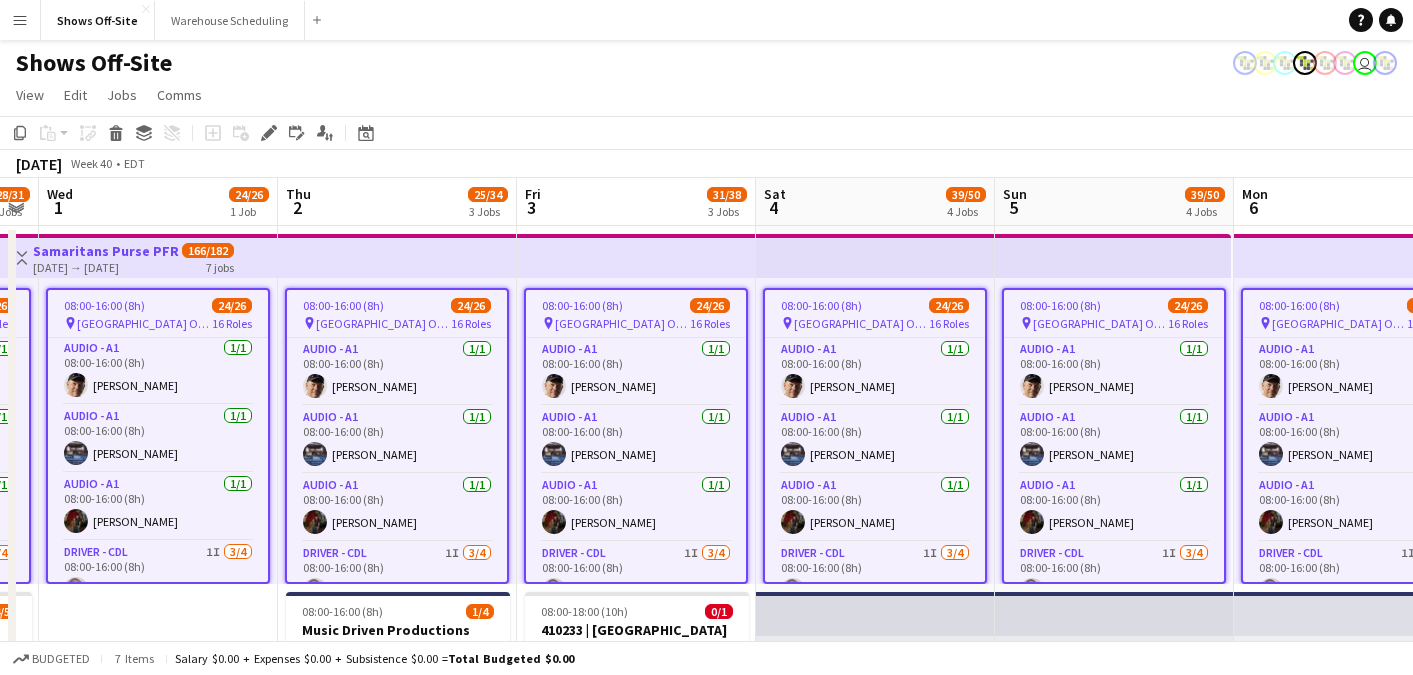 click on "Samaritans Purse PFR '25 -- 409188" at bounding box center [107, 251] 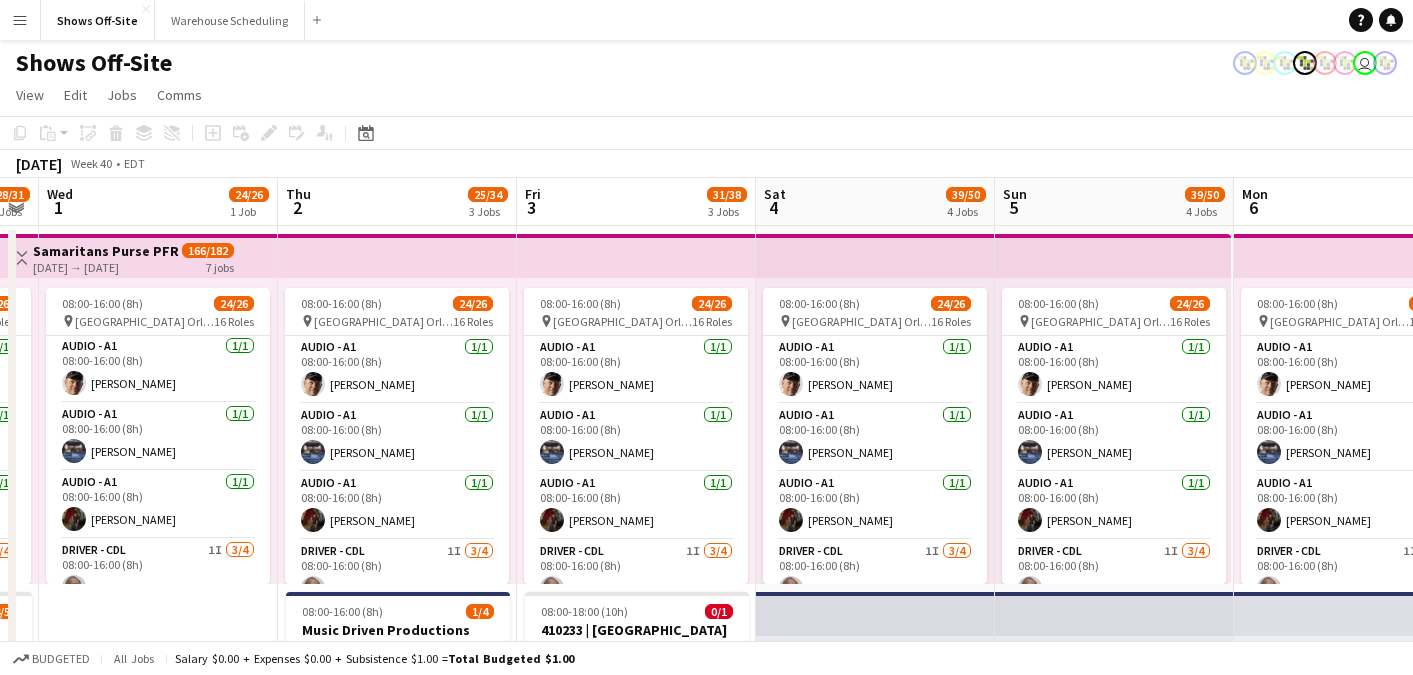 click on "Samaritans Purse PFR '25 -- 409188" at bounding box center (107, 251) 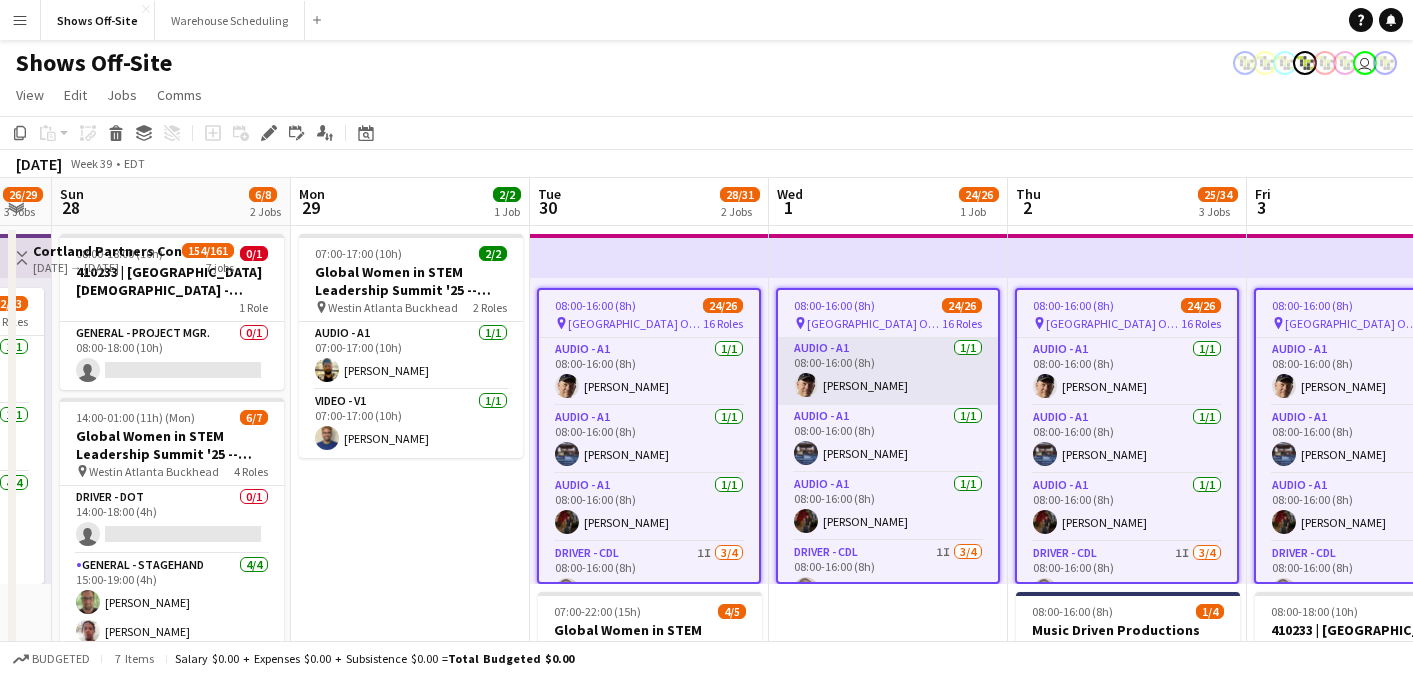 scroll, scrollTop: 0, scrollLeft: 455, axis: horizontal 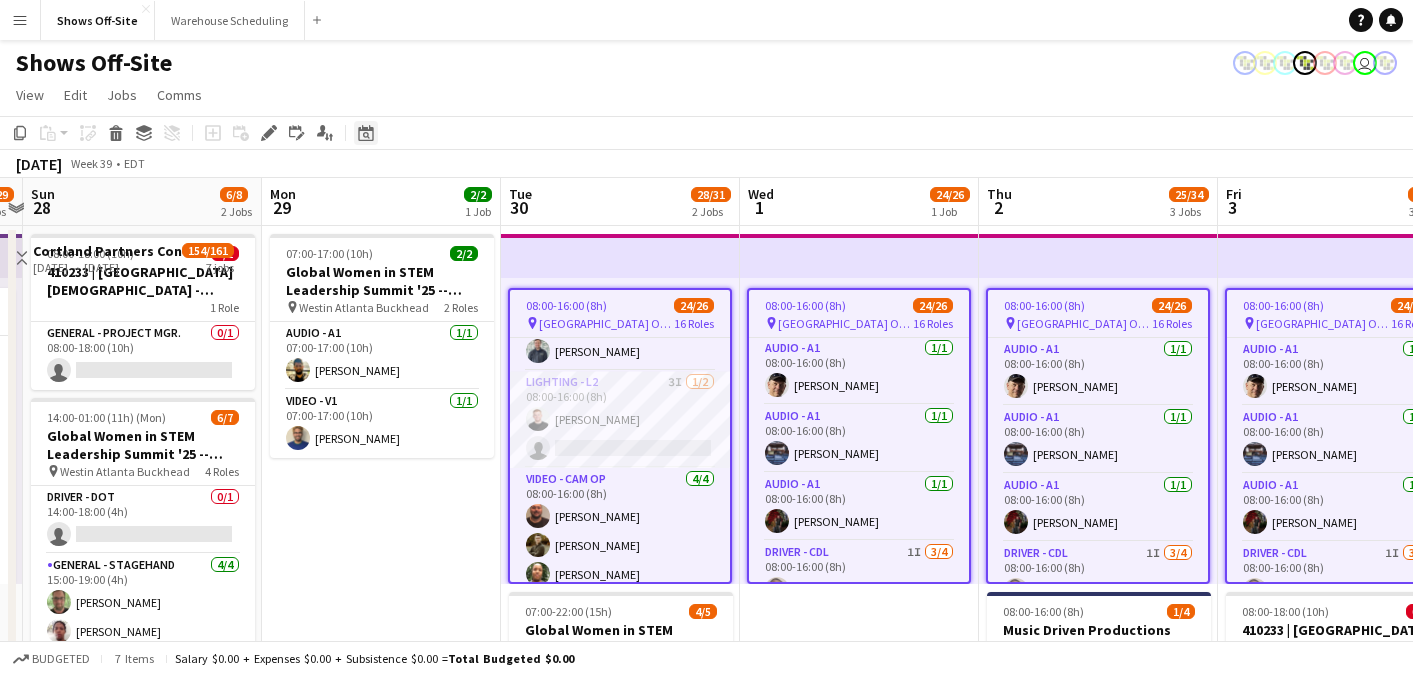 click on "Date picker" 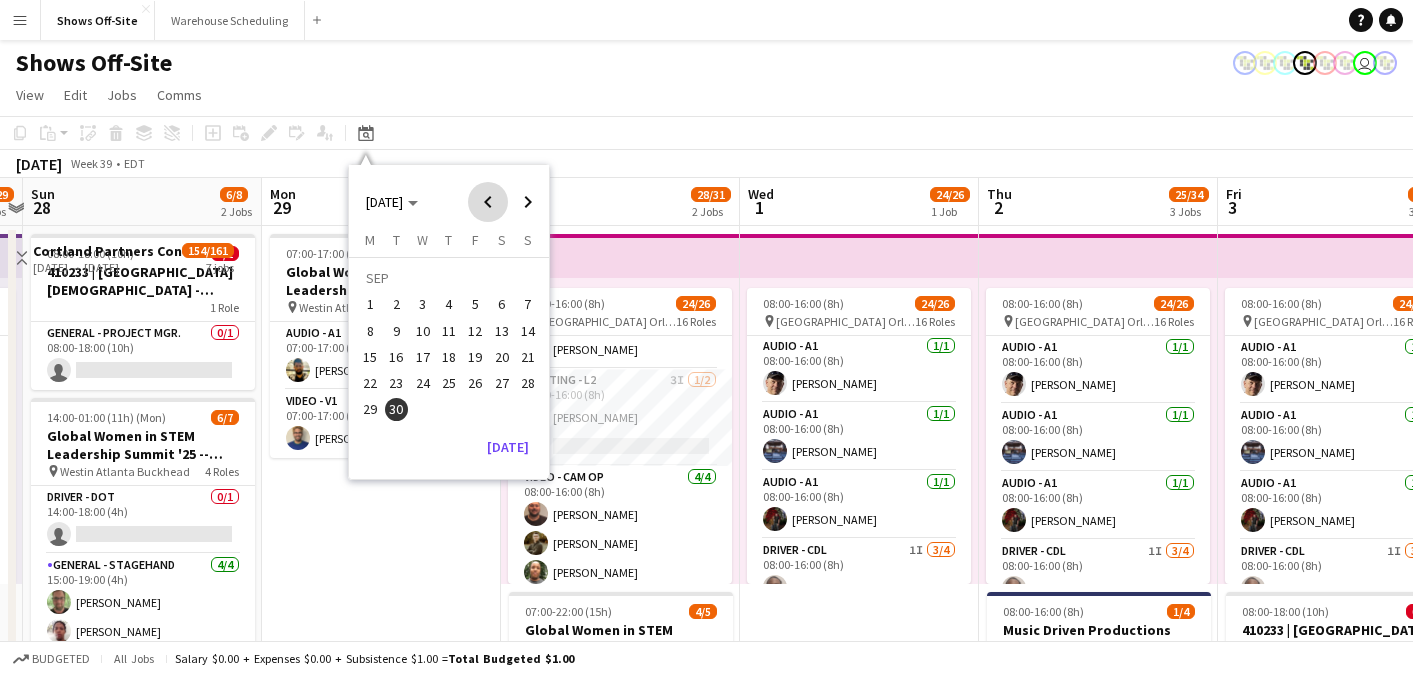 click at bounding box center (488, 202) 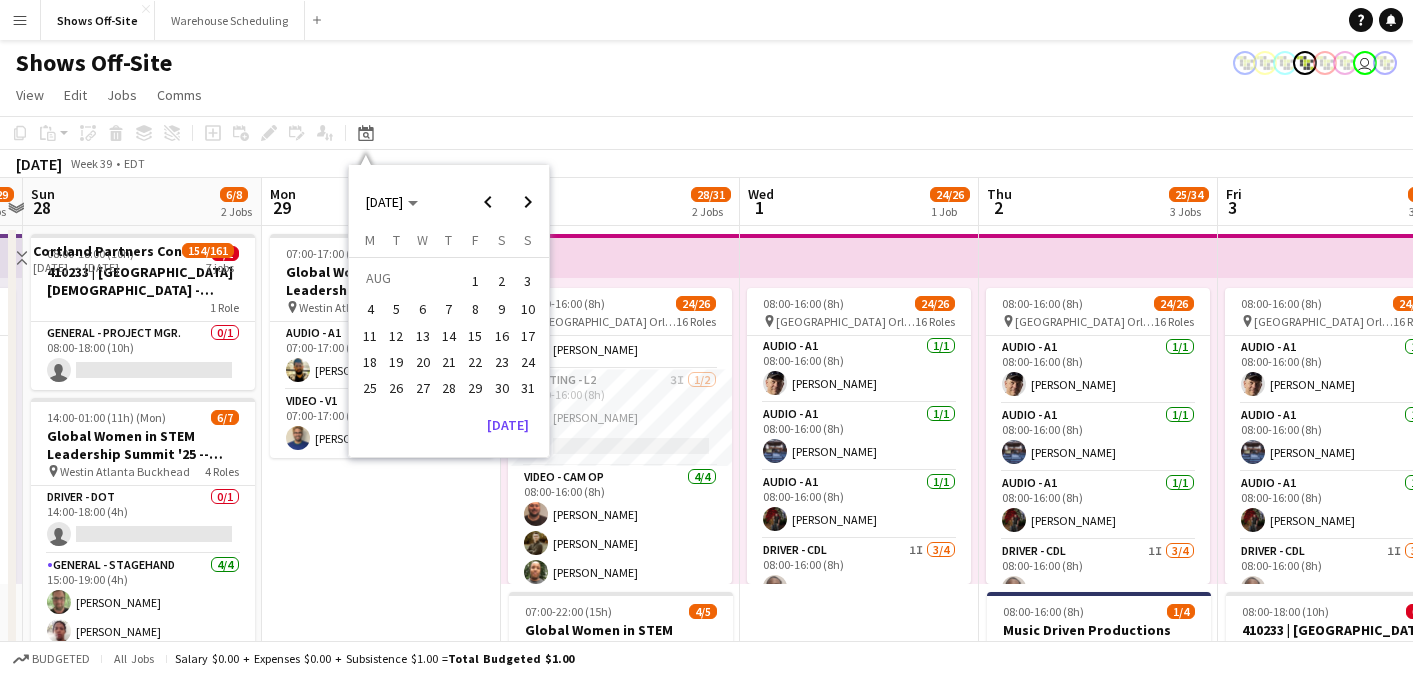 click on "18" at bounding box center [370, 362] 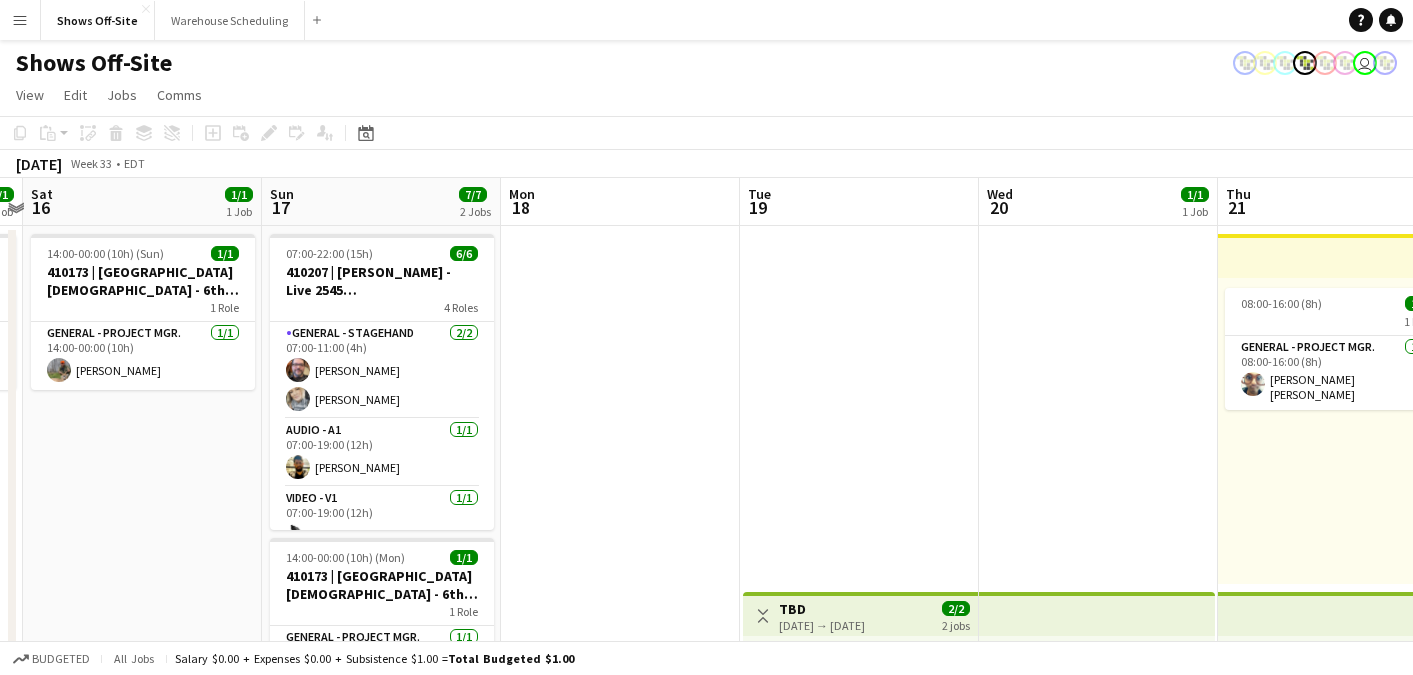 scroll, scrollTop: 0, scrollLeft: 688, axis: horizontal 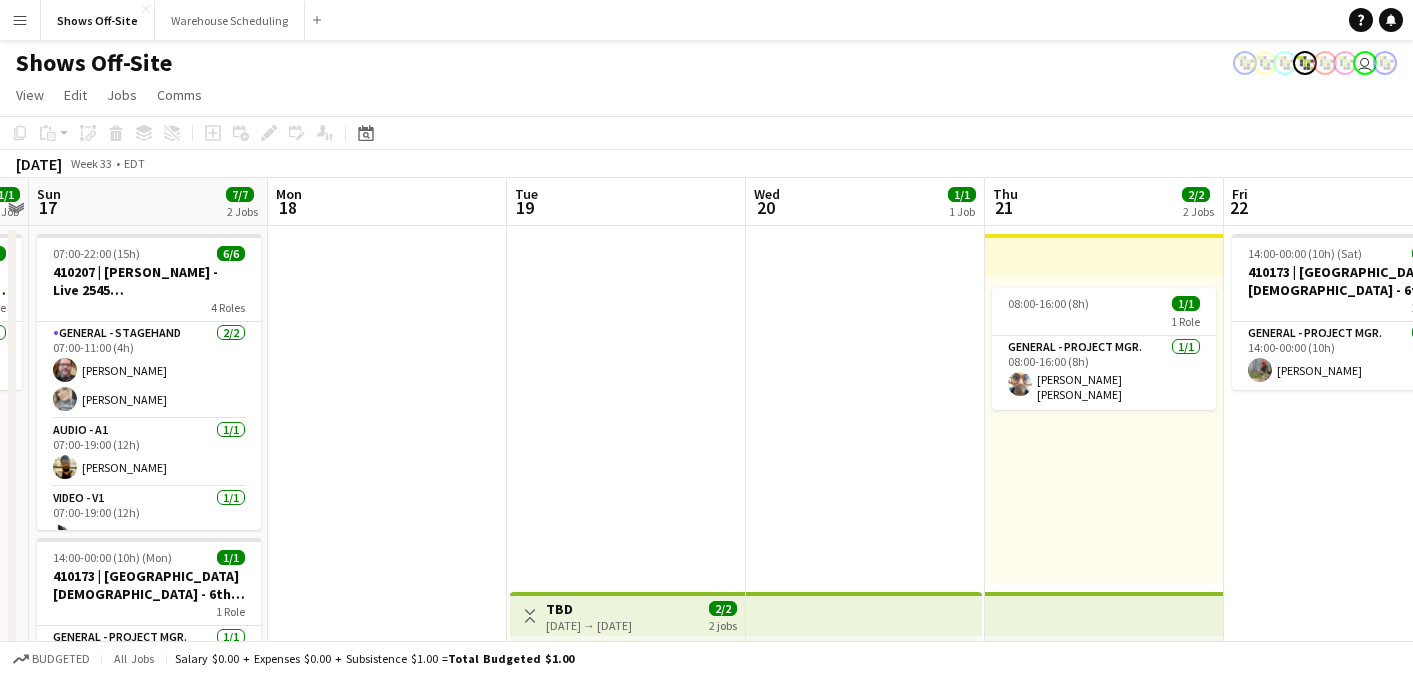 click at bounding box center [387, 1472] 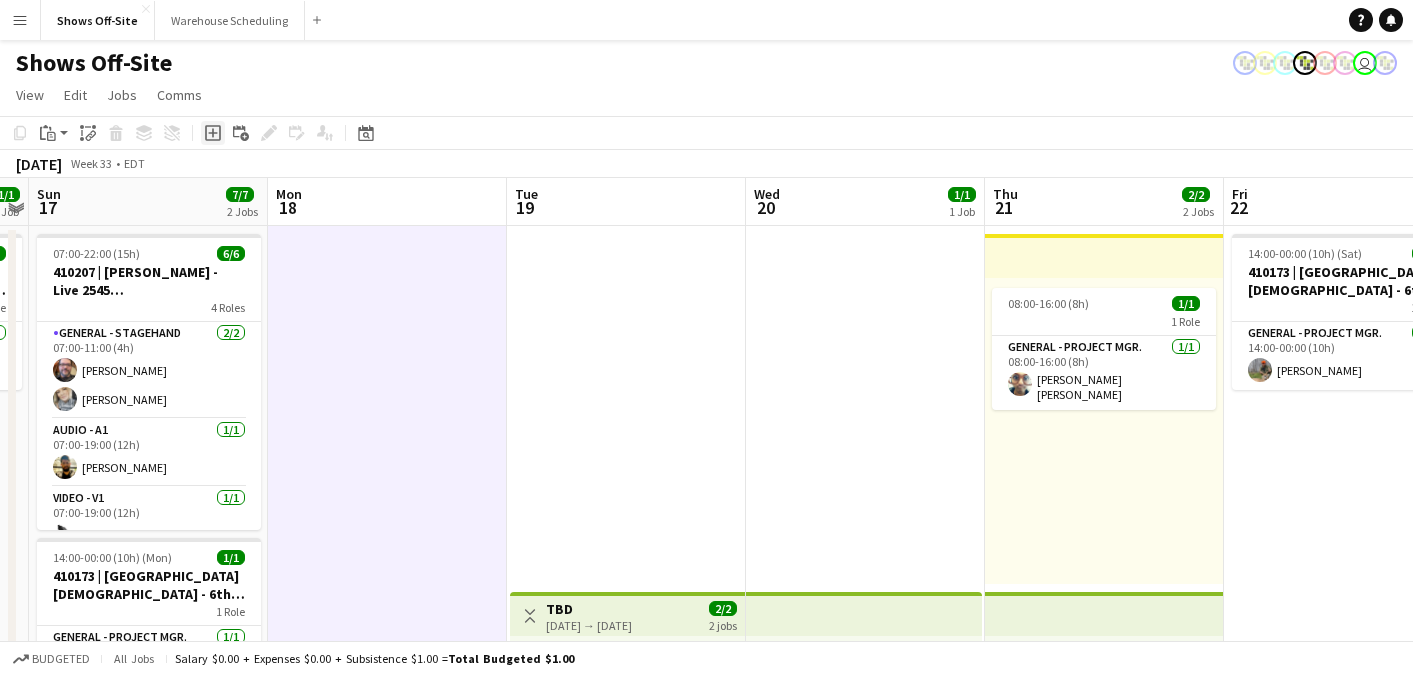click on "Add job" at bounding box center (213, 133) 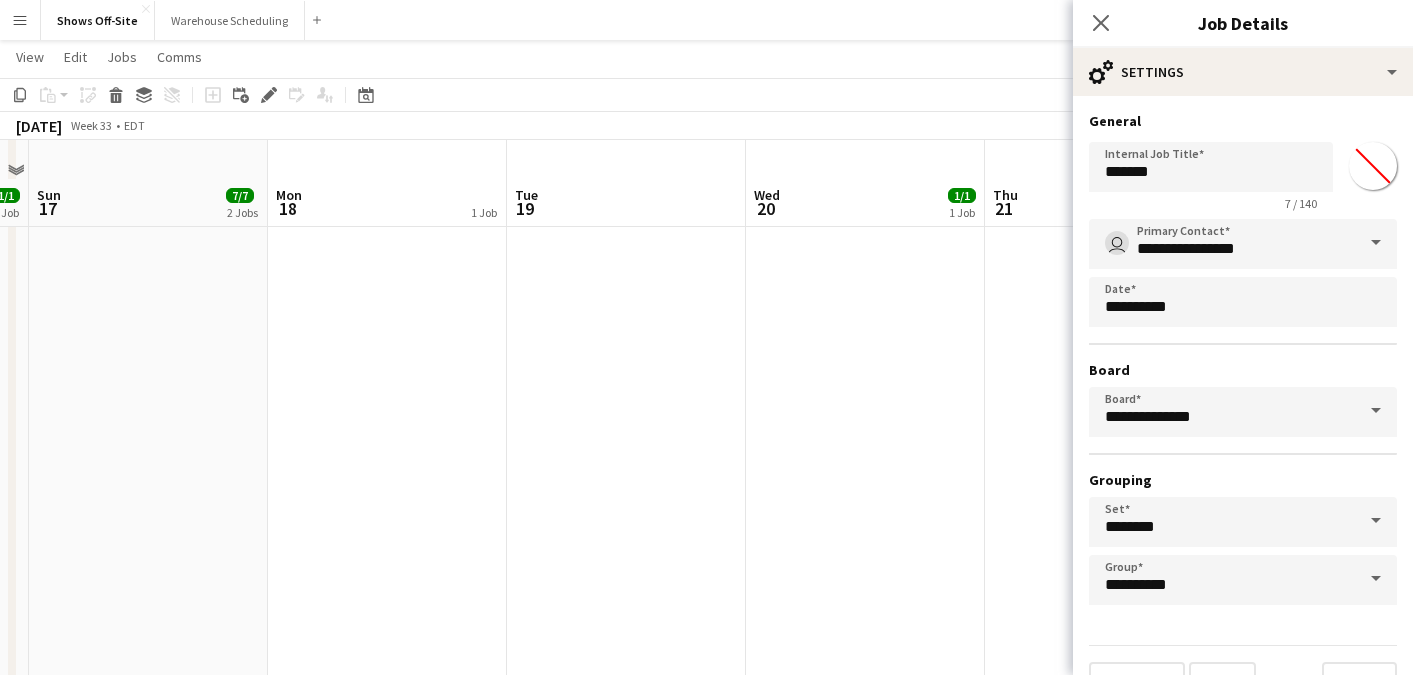 scroll, scrollTop: 0, scrollLeft: 0, axis: both 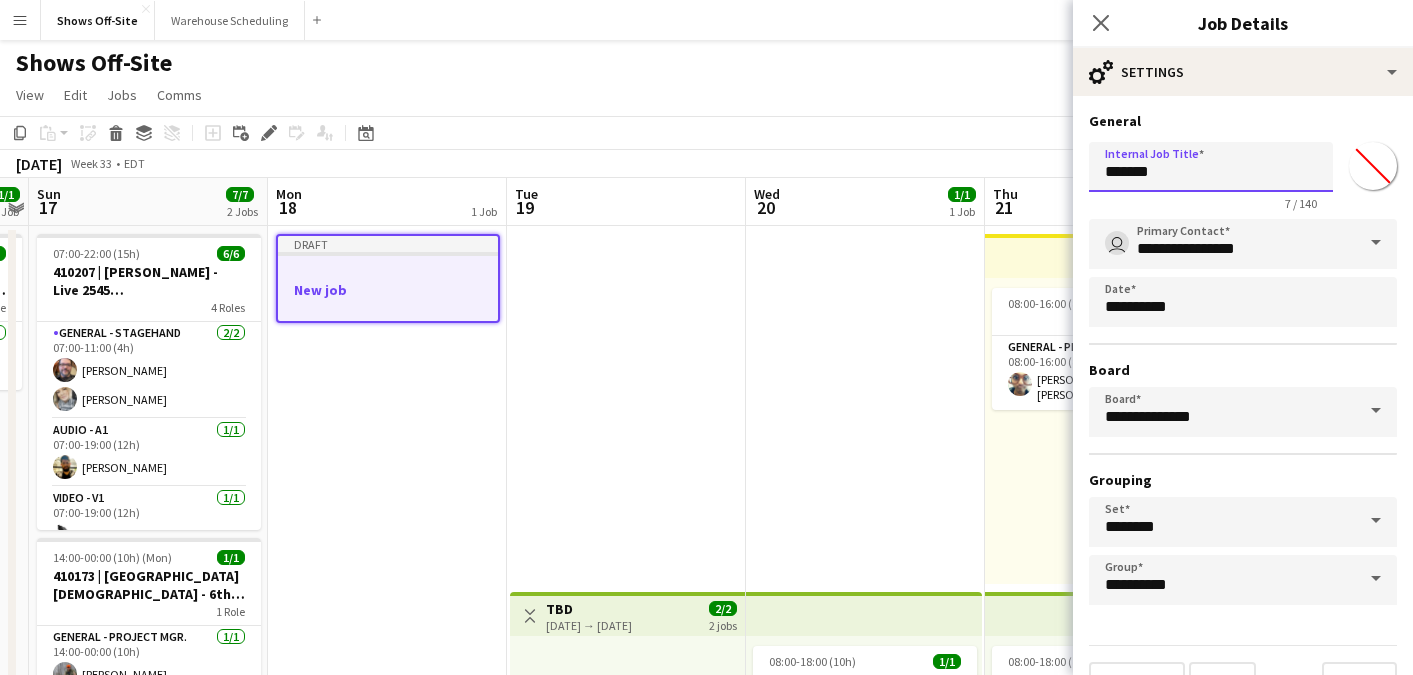 drag, startPoint x: 1191, startPoint y: 167, endPoint x: 1018, endPoint y: 166, distance: 173.00288 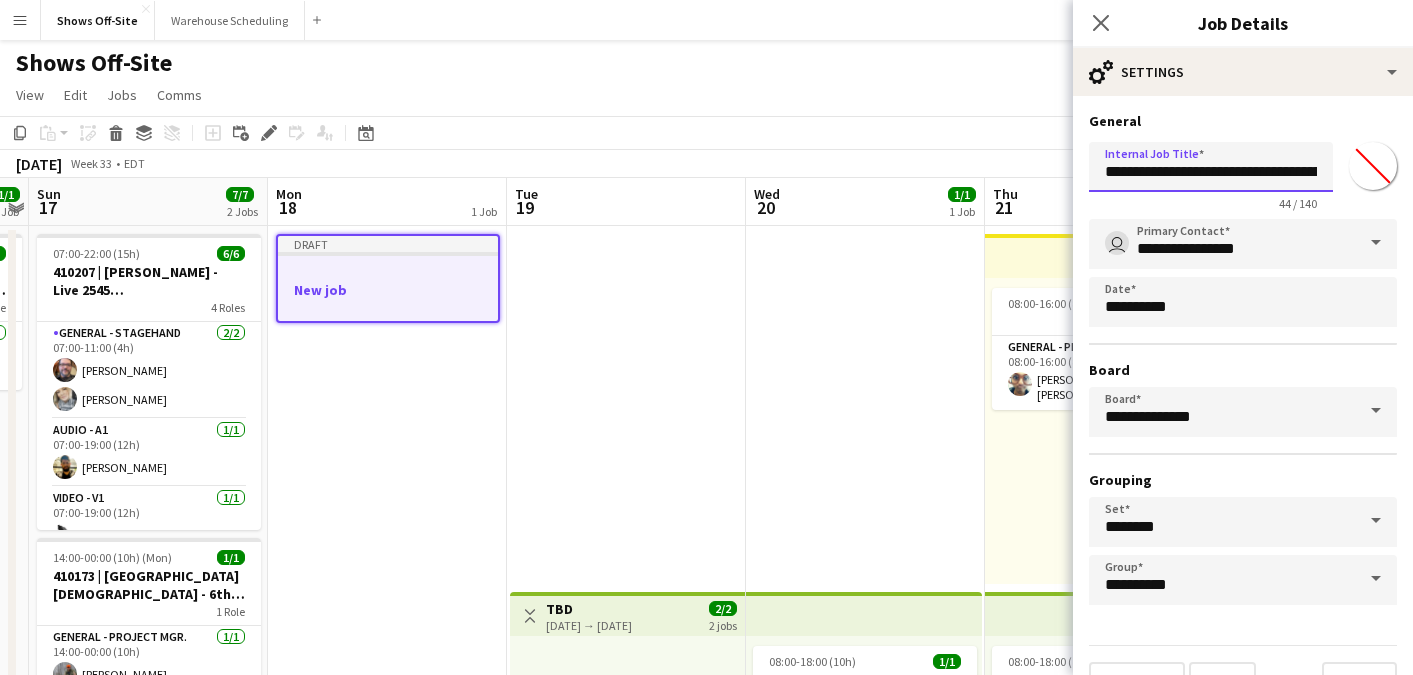 scroll, scrollTop: 0, scrollLeft: 91, axis: horizontal 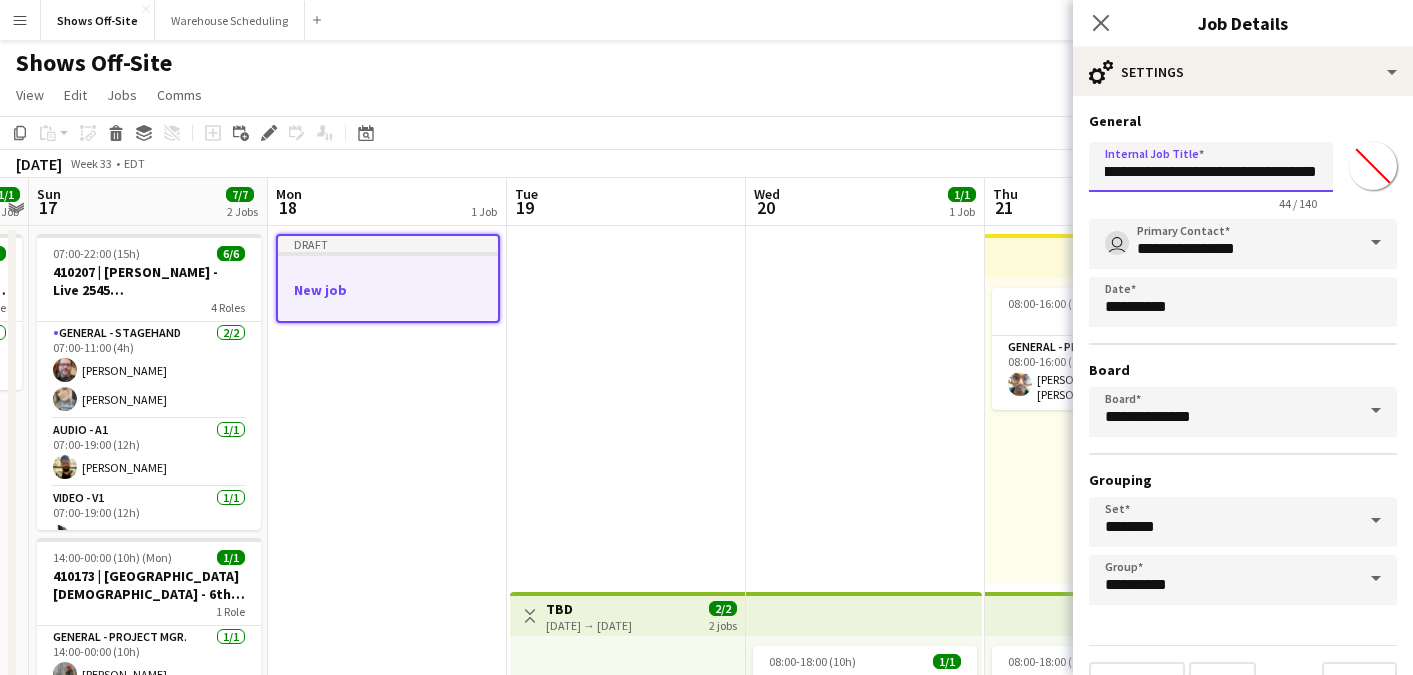 type on "**********" 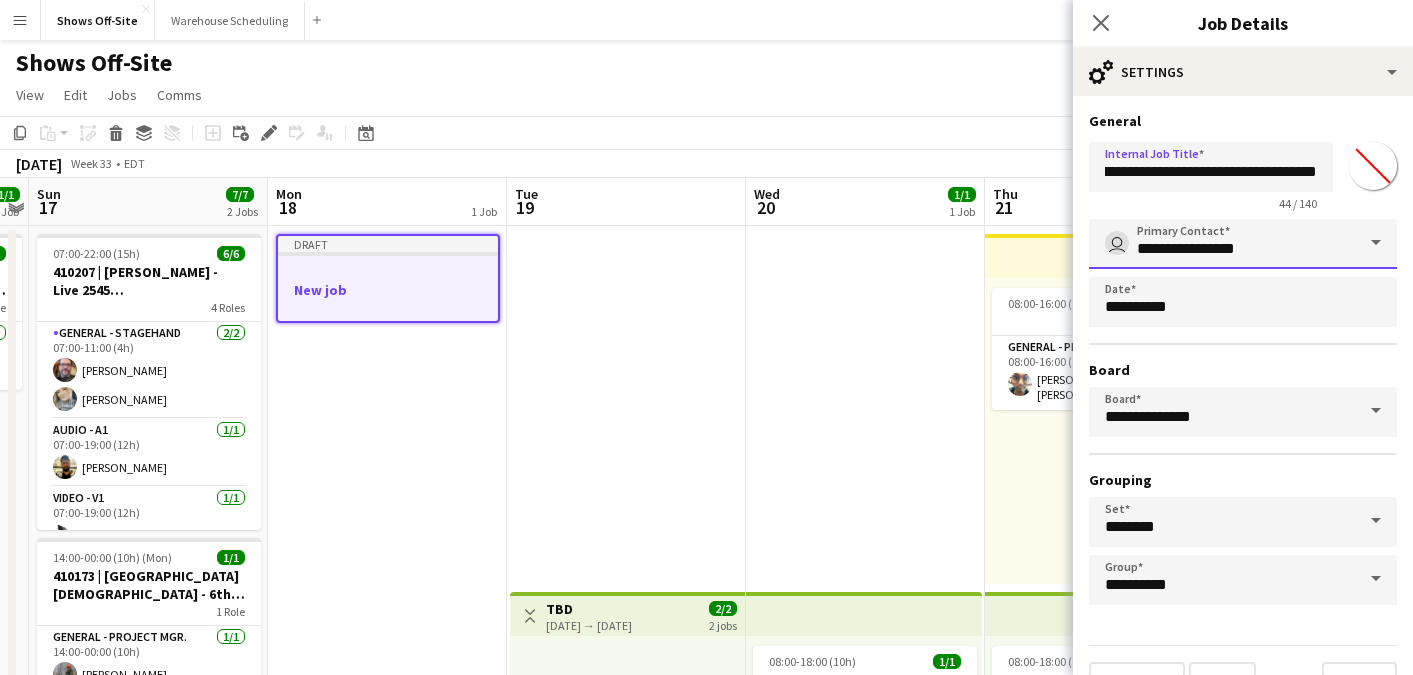 click on "**********" at bounding box center (1243, 244) 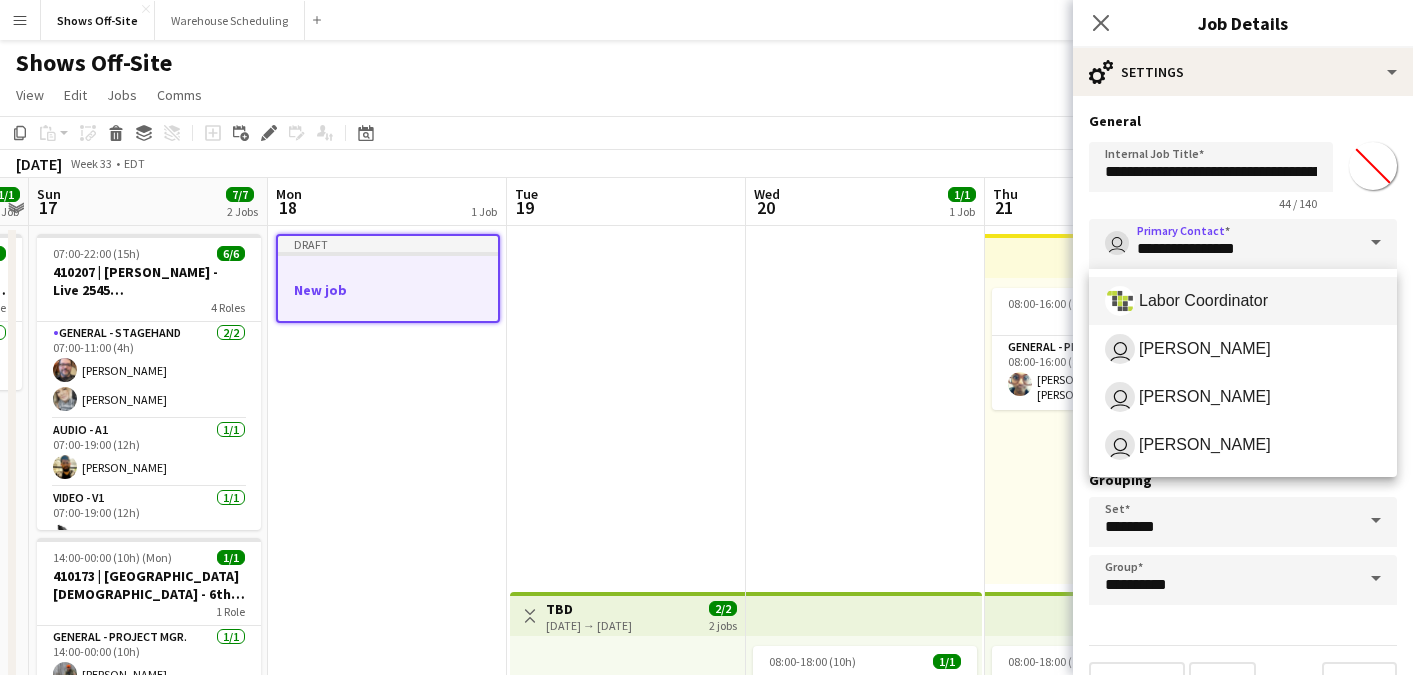 click on "Labor Coordinator" at bounding box center [1243, 301] 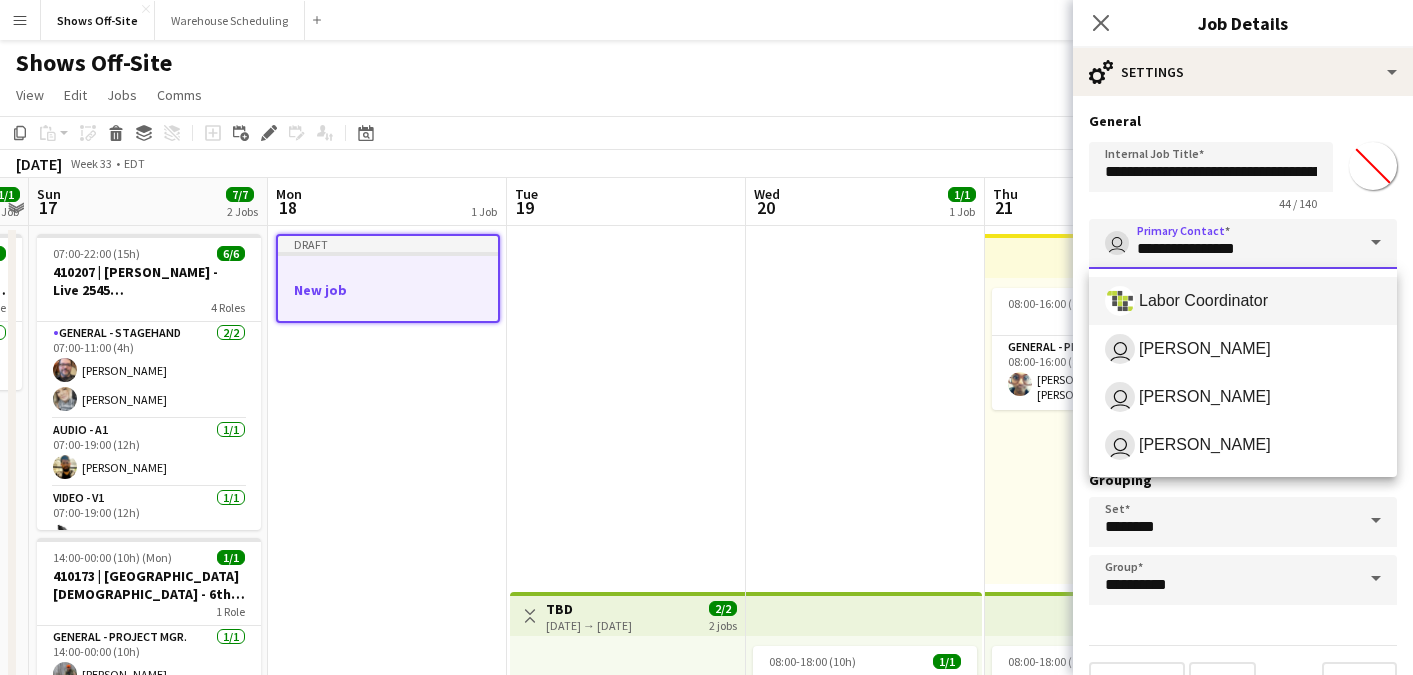 type on "**********" 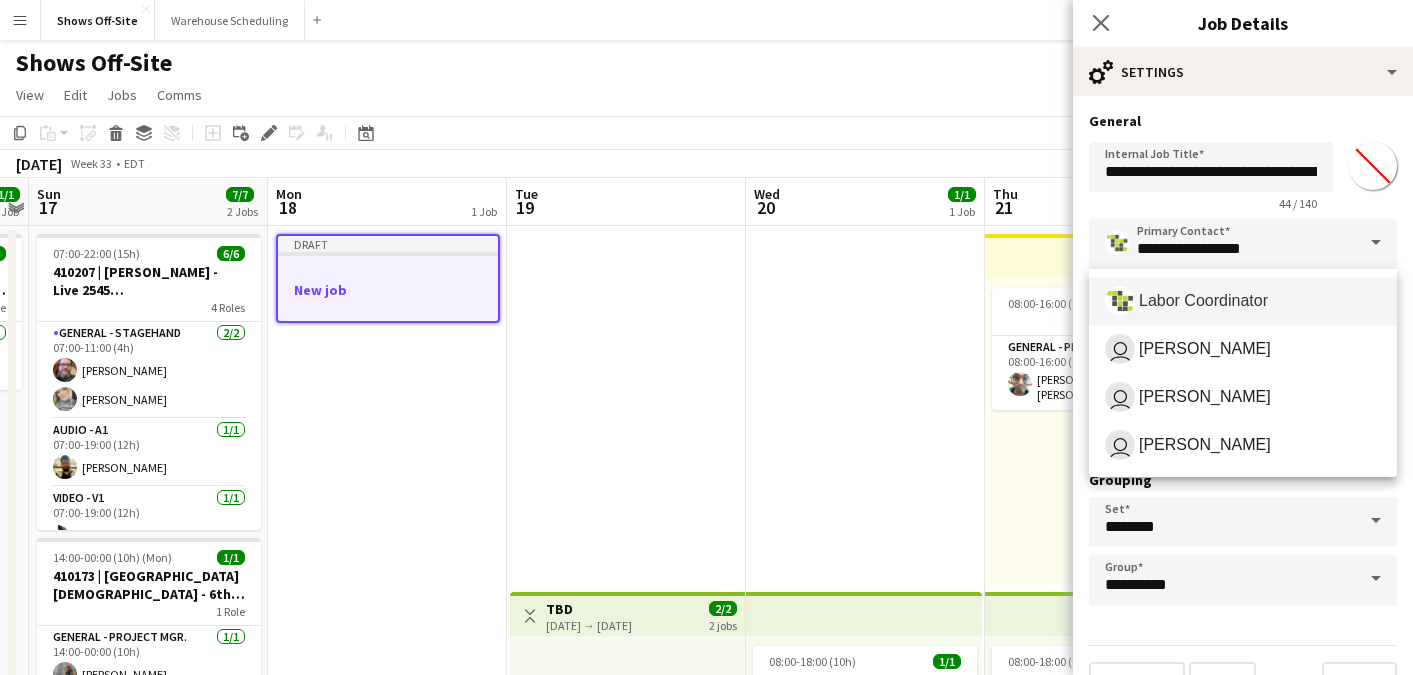 click on "Copy
Paste
Paste
Command
V Paste with crew
Command
Shift
V
Paste linked Job
[GEOGRAPHIC_DATA]
Group
Ungroup
Add job
Add linked Job
Edit
Edit linked Job
Applicants
Date picker
[DATE] [DATE] [DATE] M [DATE] T [DATE] W [DATE] T [DATE] F [DATE] S [DATE] S  [DATE]   2   3   4   5   6   7   8   9   10   11   12   13   14   15   16   17   18   19   20   21   22   23   24   25" 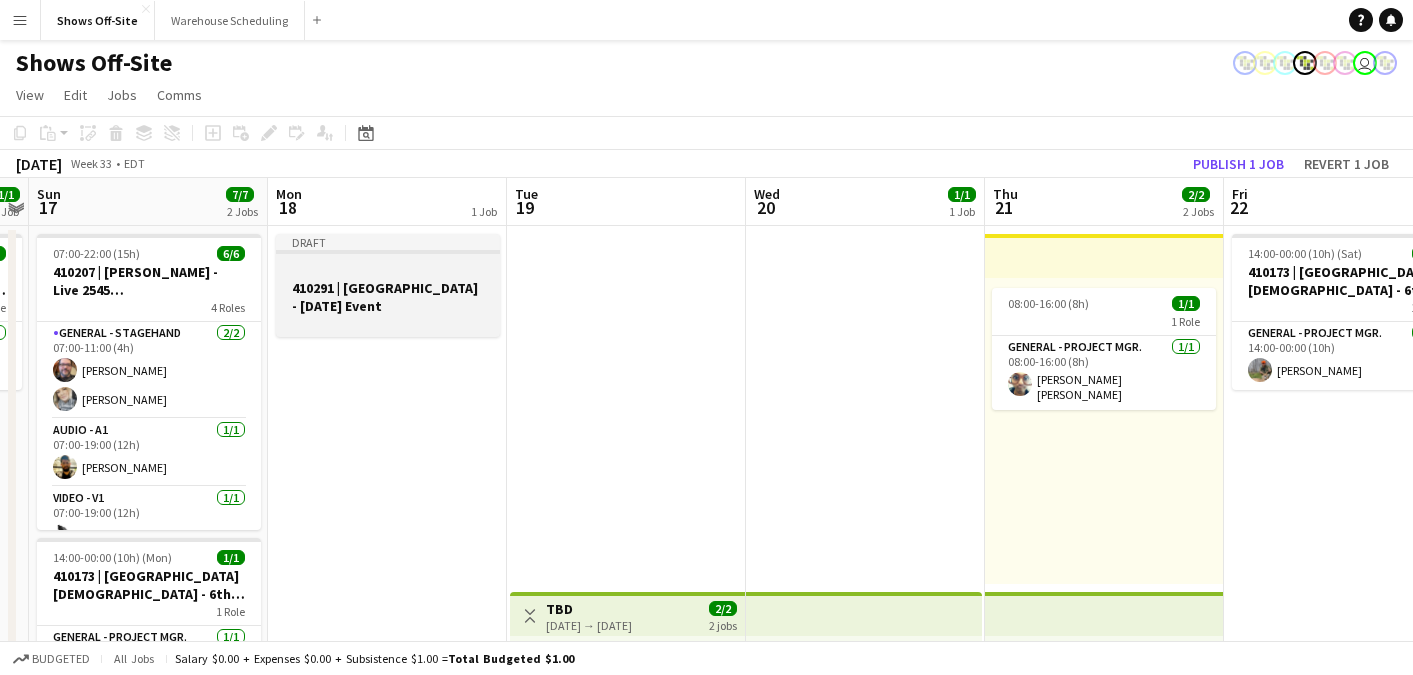 click on "410291 | [GEOGRAPHIC_DATA] - [DATE] Event" at bounding box center [388, 297] 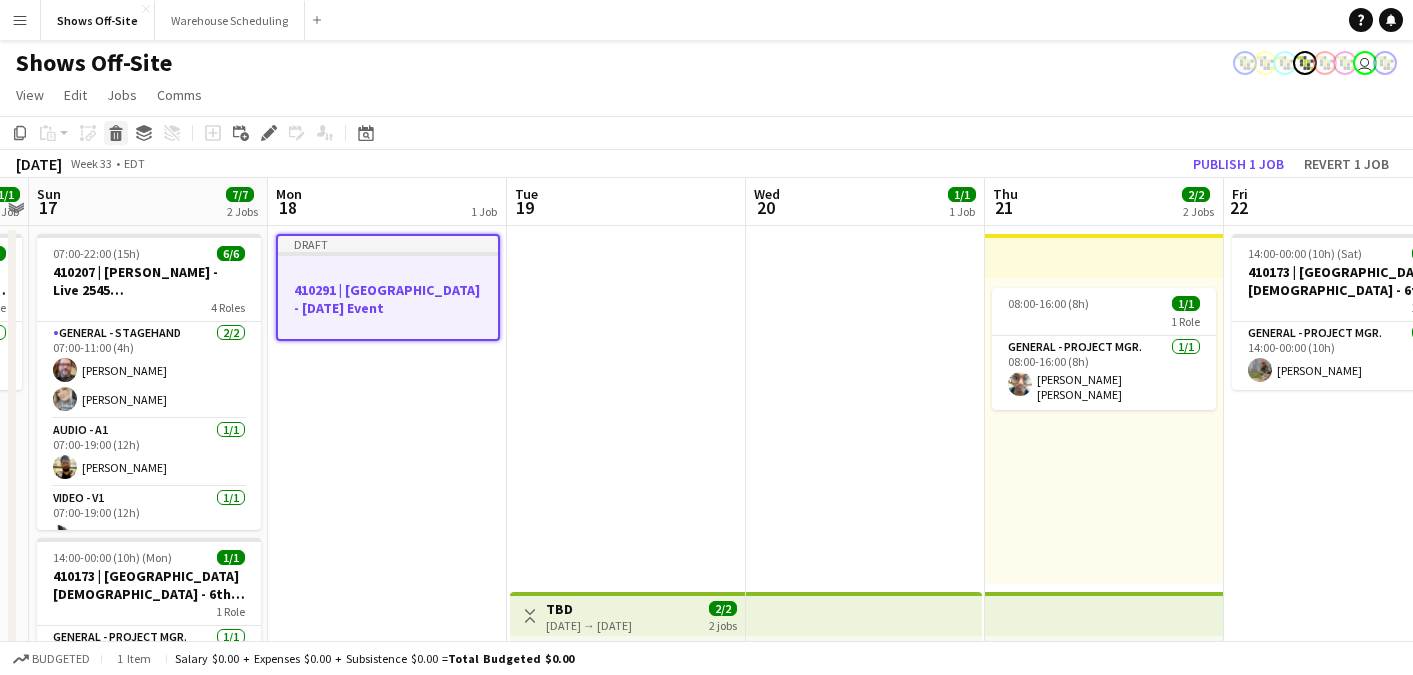 click on "Delete" 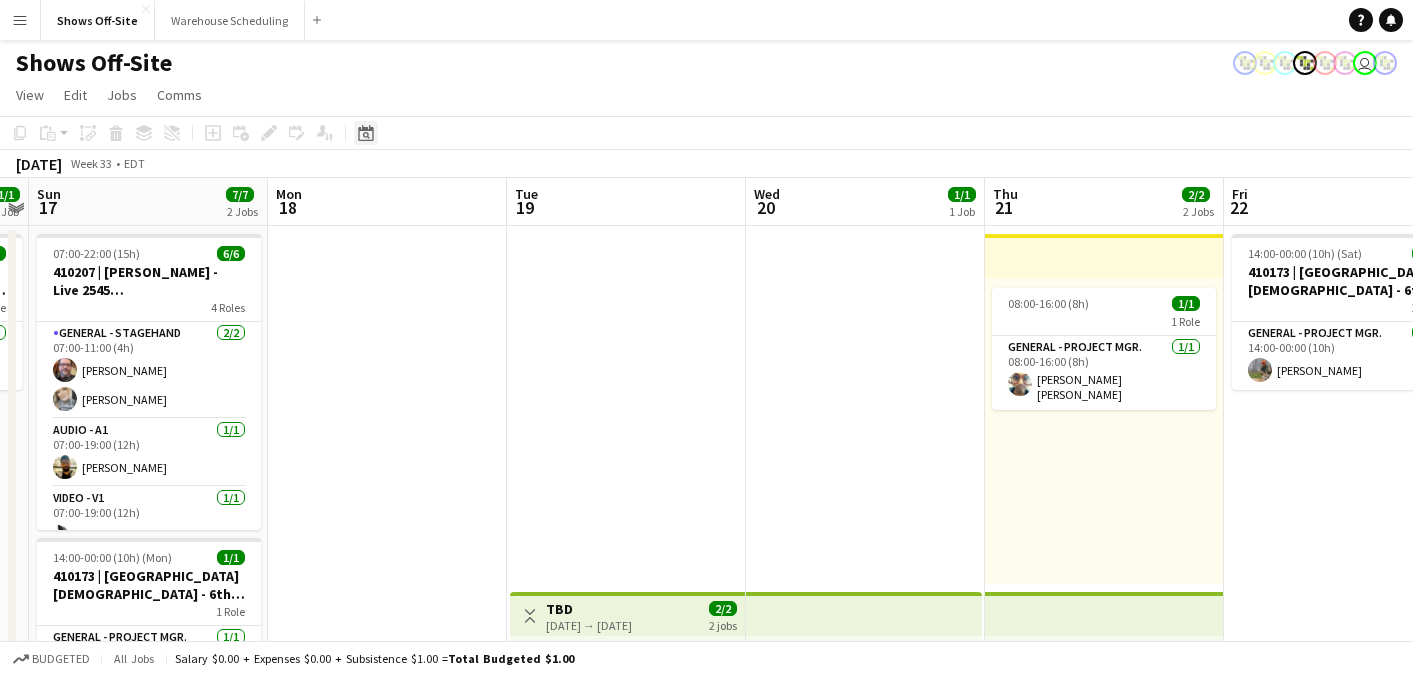 click 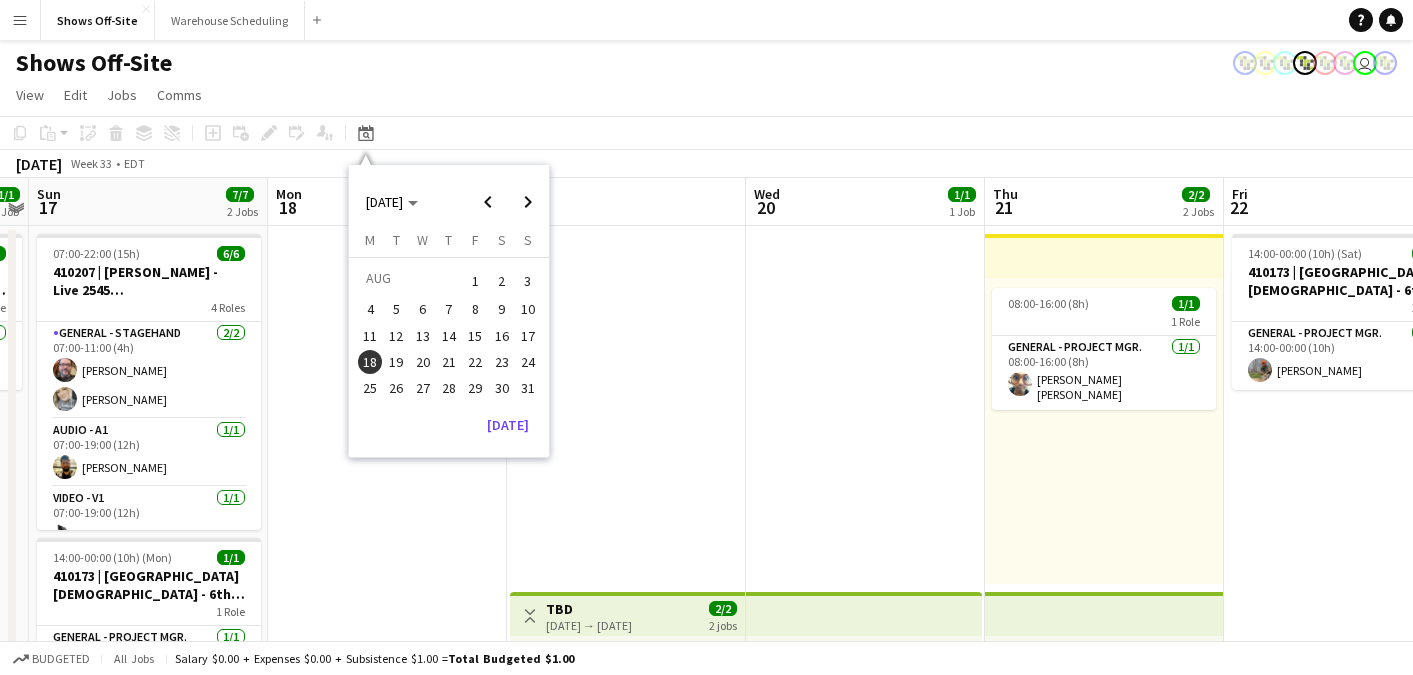 click on "13" at bounding box center [423, 336] 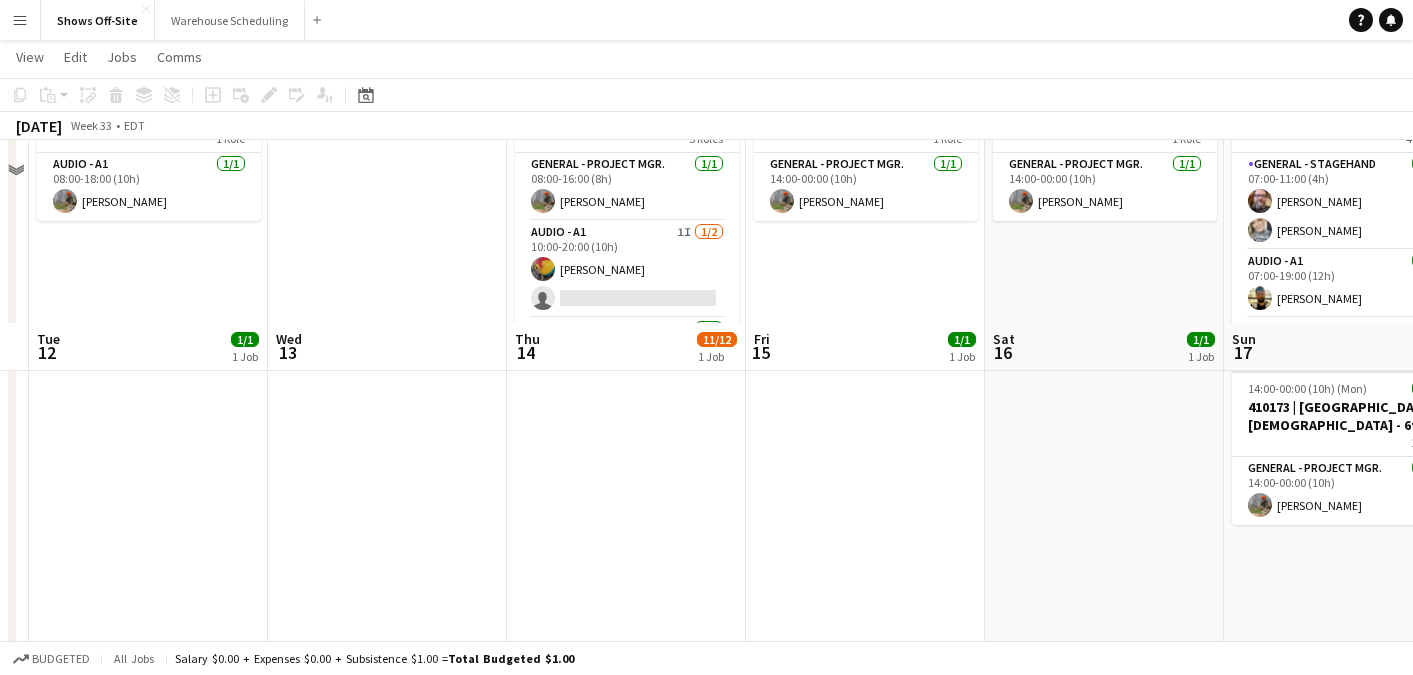 scroll, scrollTop: 0, scrollLeft: 0, axis: both 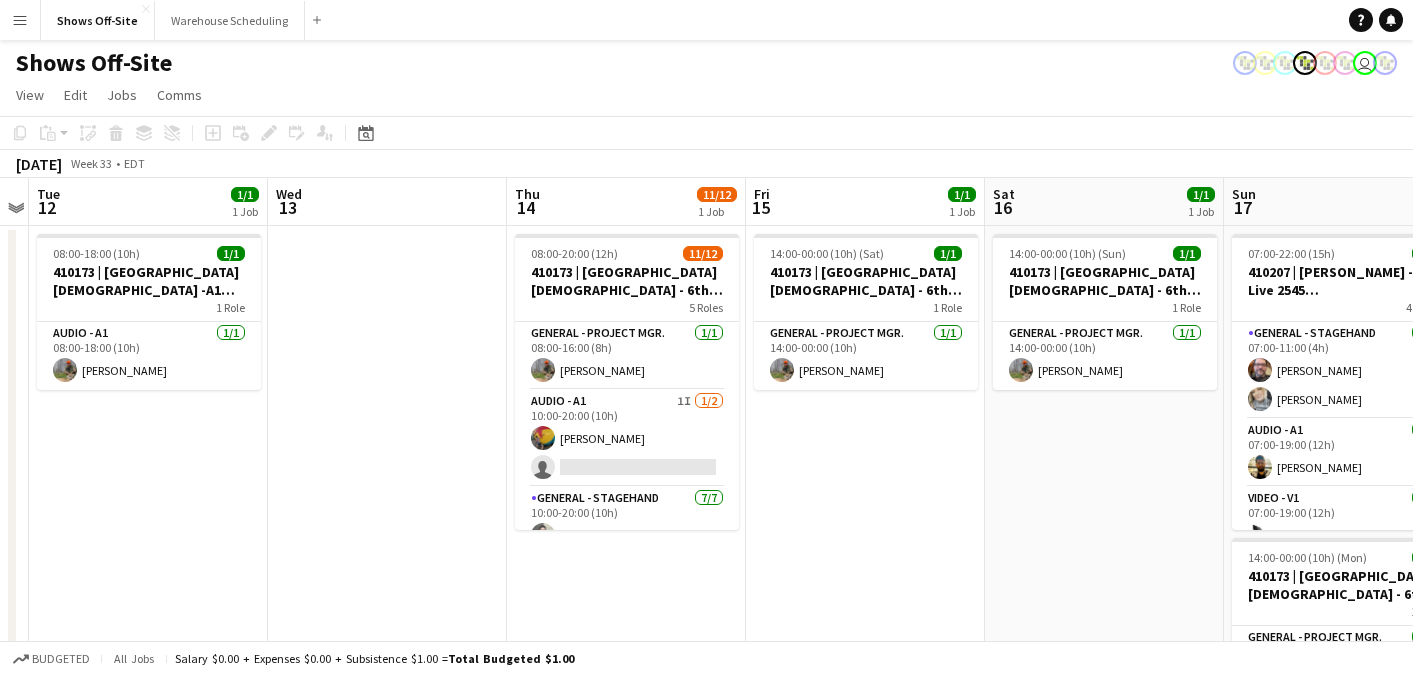 click at bounding box center (387, 1472) 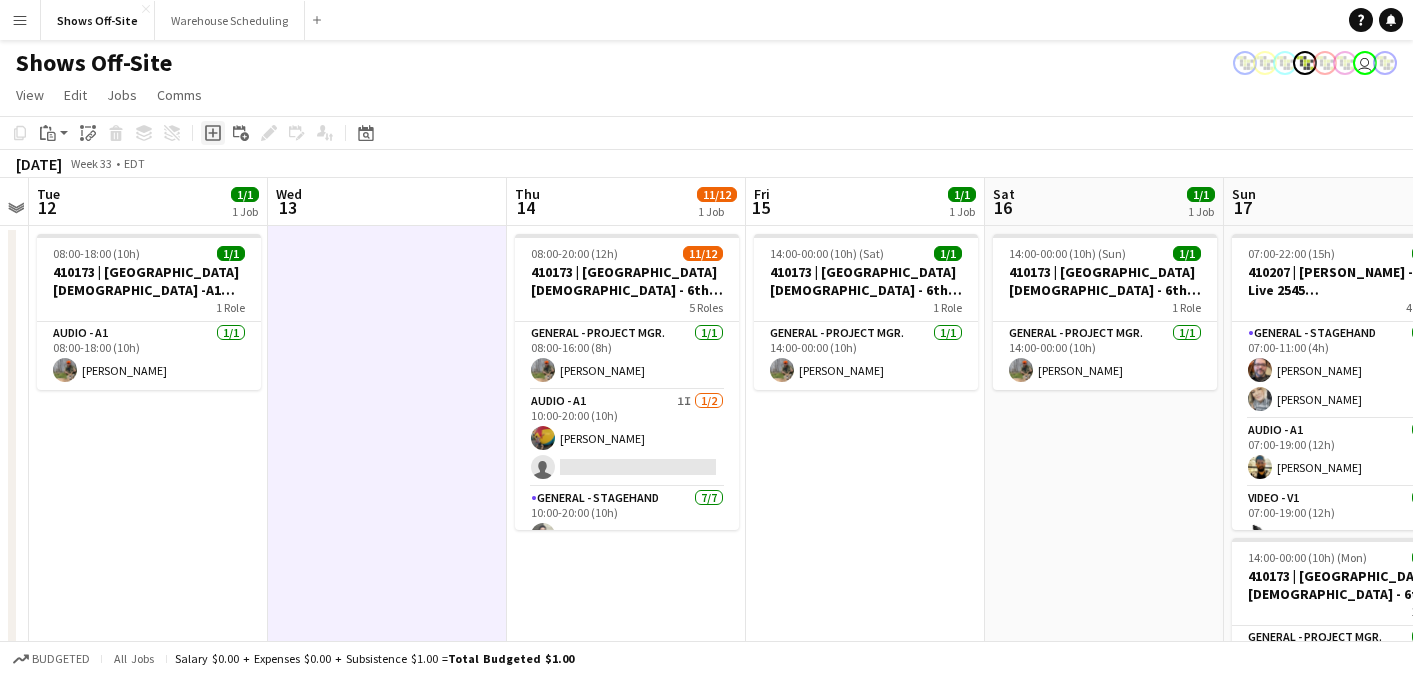 click on "Add job" 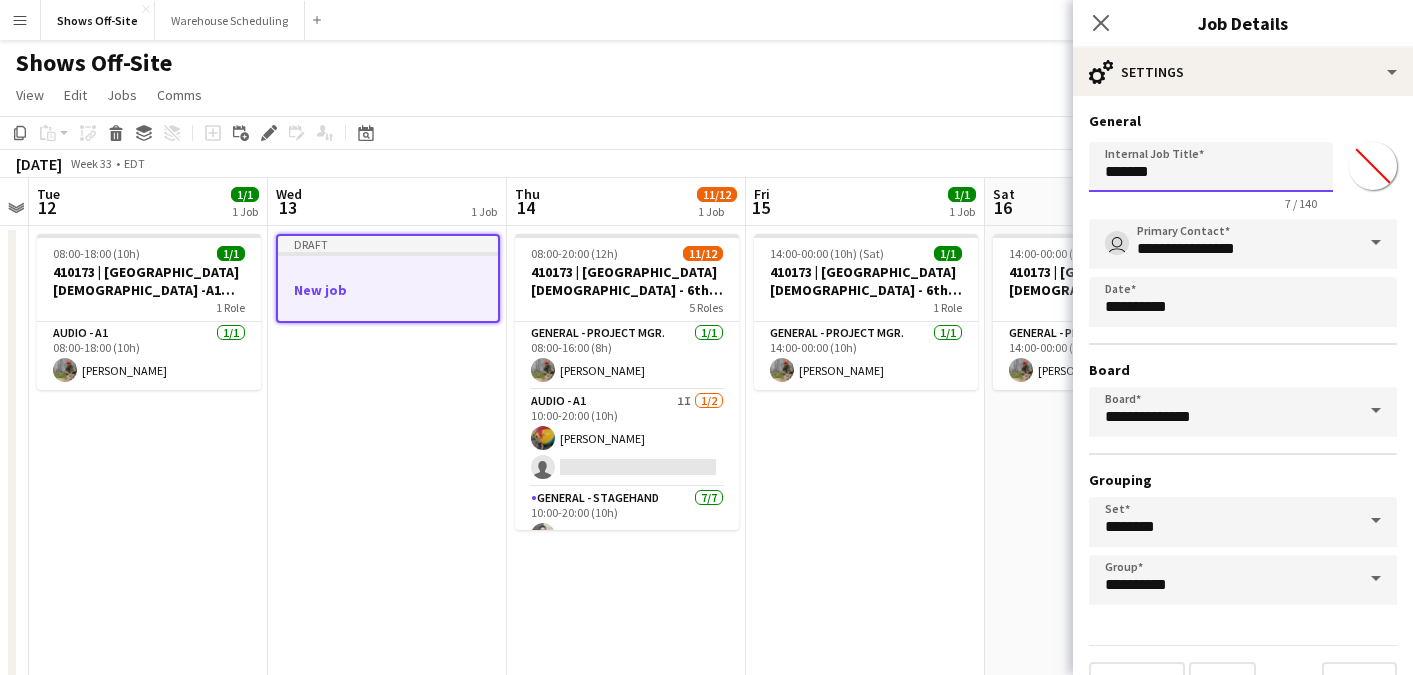 drag, startPoint x: 1150, startPoint y: 177, endPoint x: 959, endPoint y: 176, distance: 191.00262 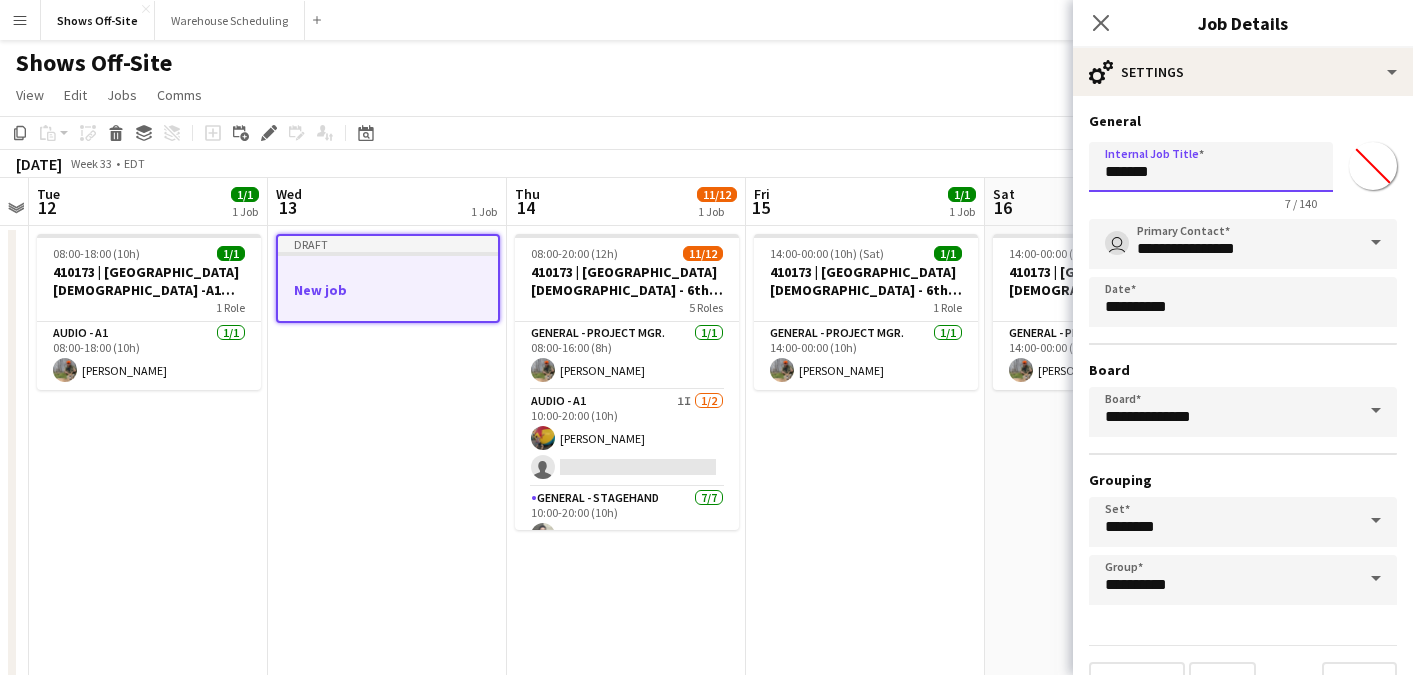 paste on "**********" 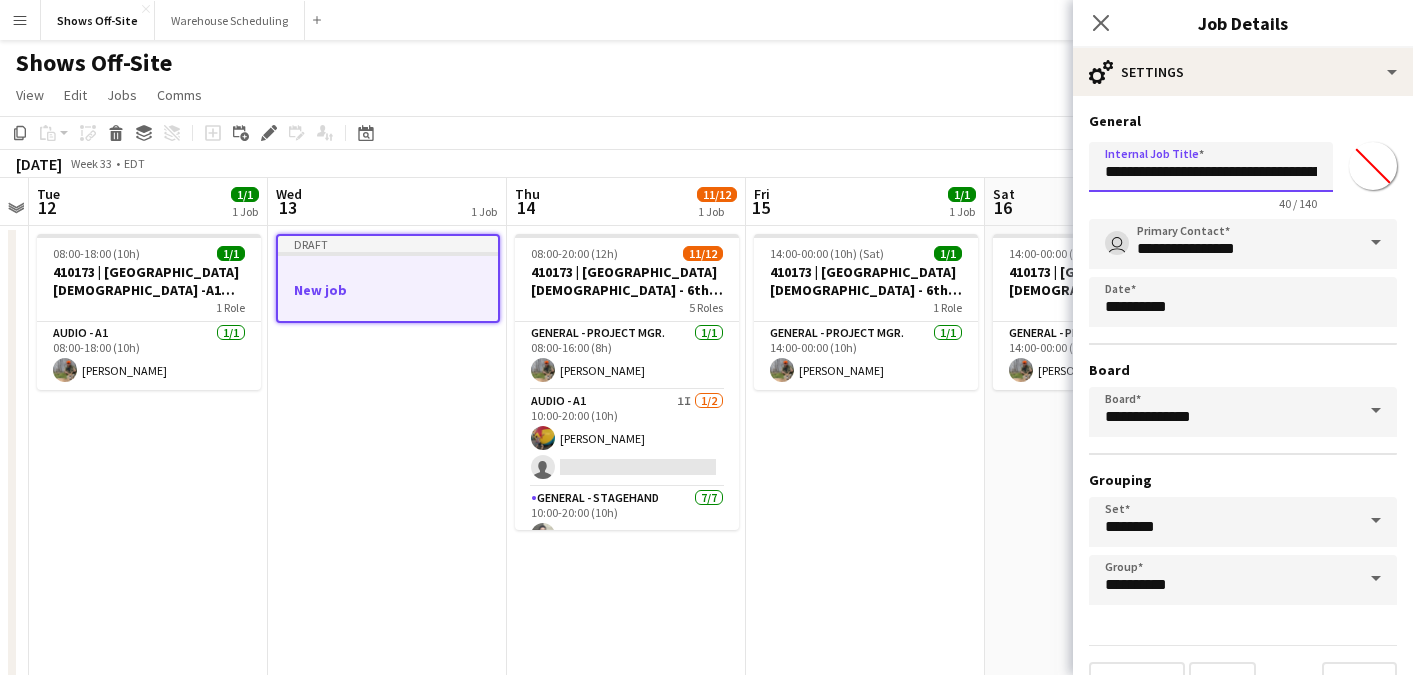 scroll, scrollTop: 0, scrollLeft: 58, axis: horizontal 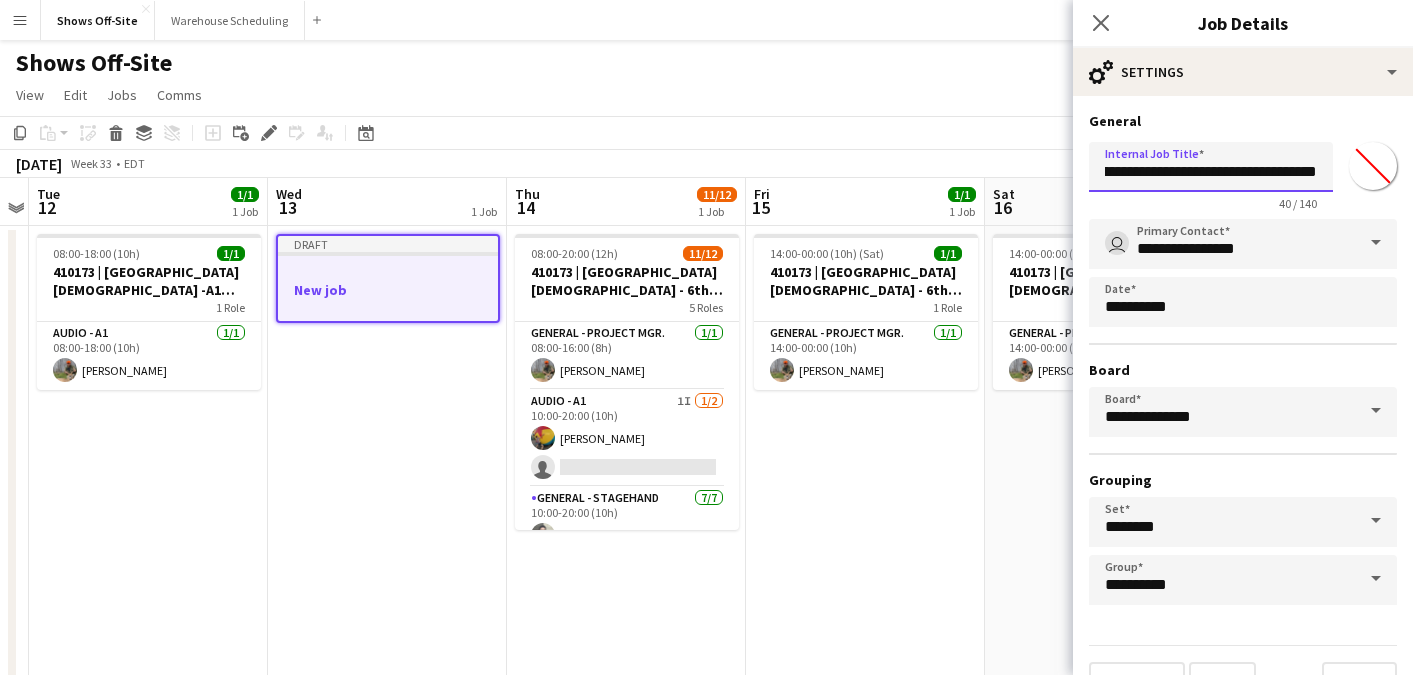 type on "**********" 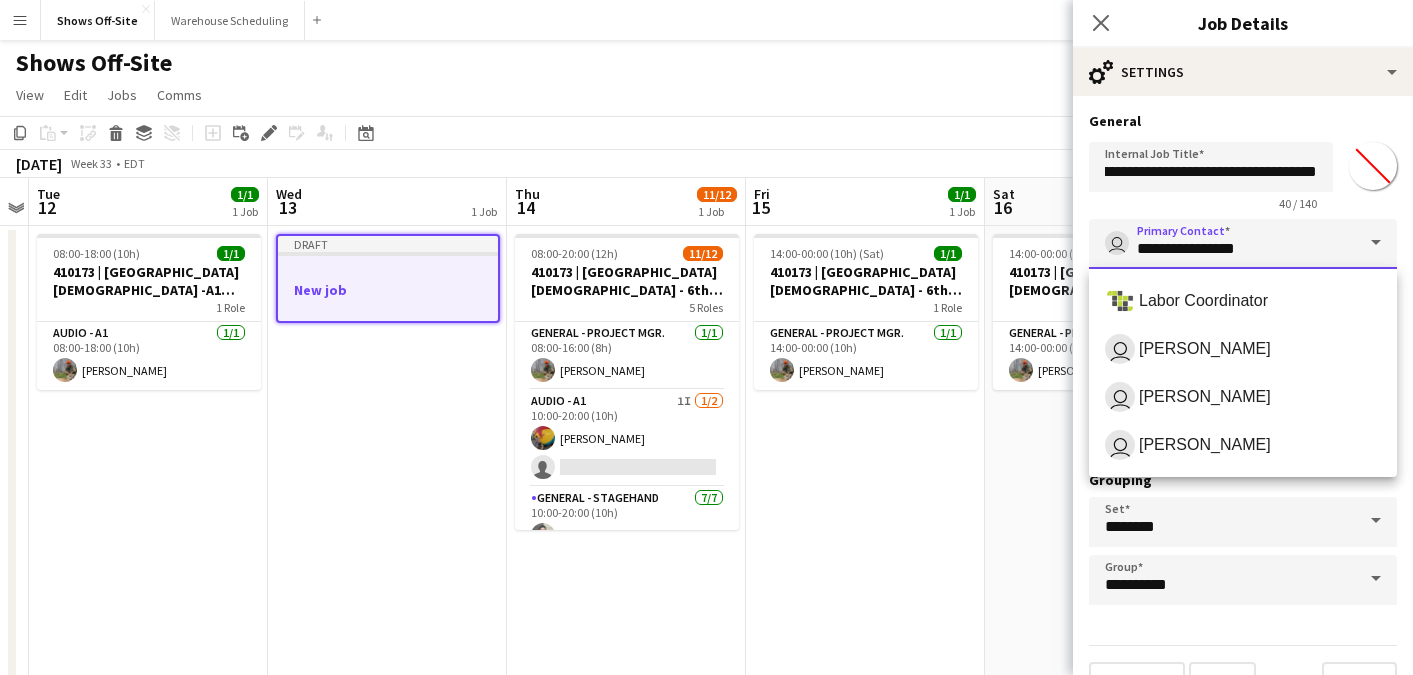 click on "**********" at bounding box center [1243, 244] 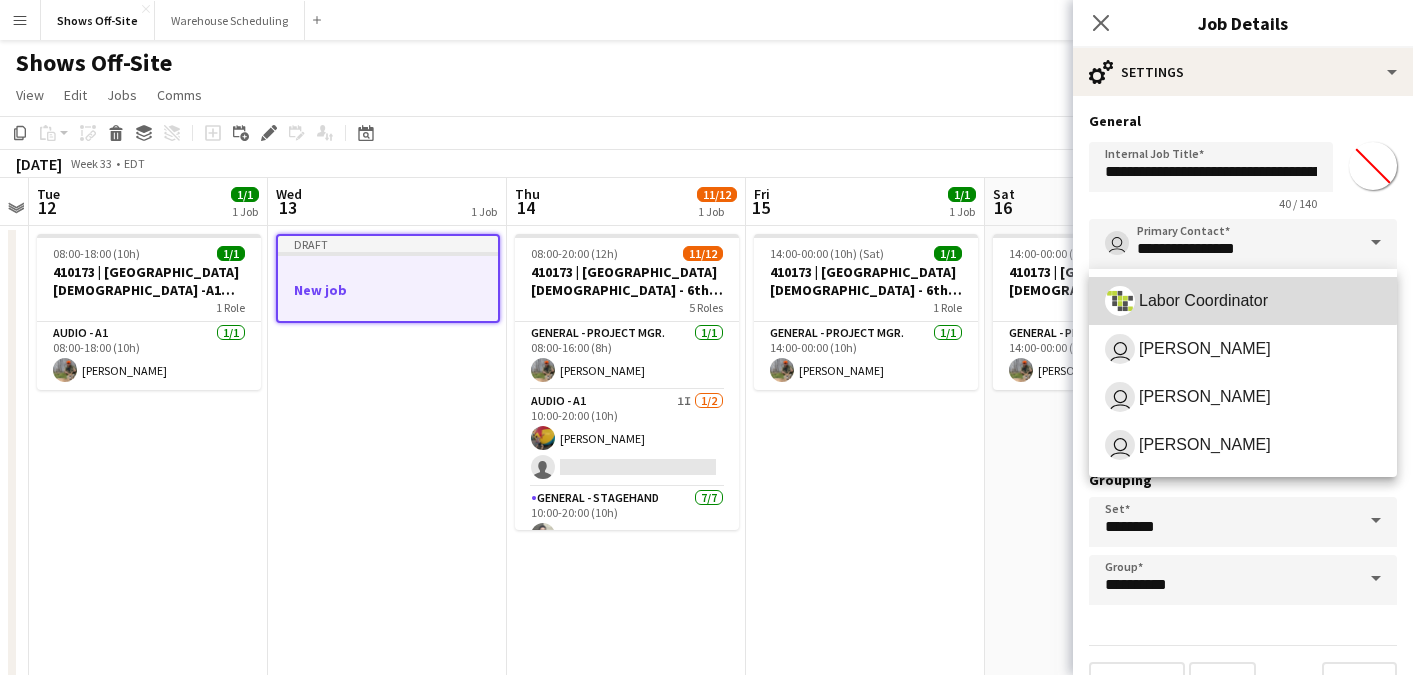 click on "Labor Coordinator" at bounding box center (1243, 301) 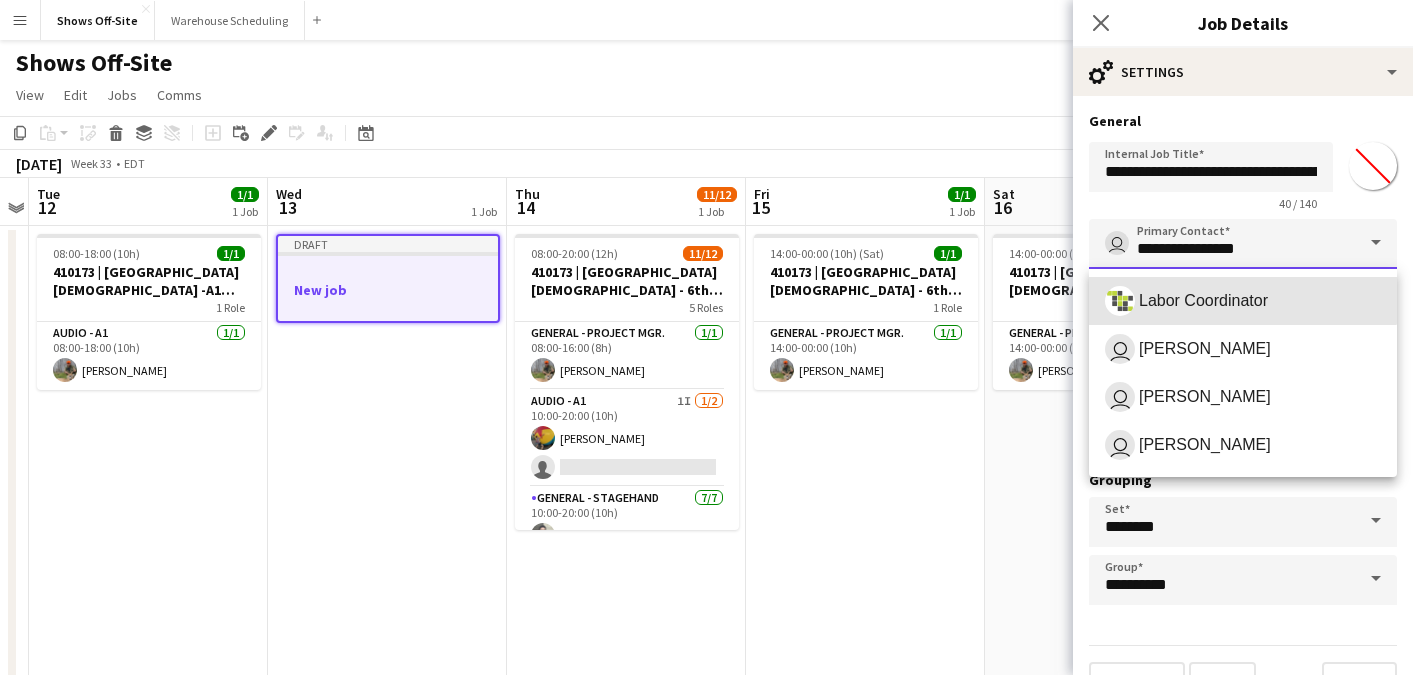 type on "**********" 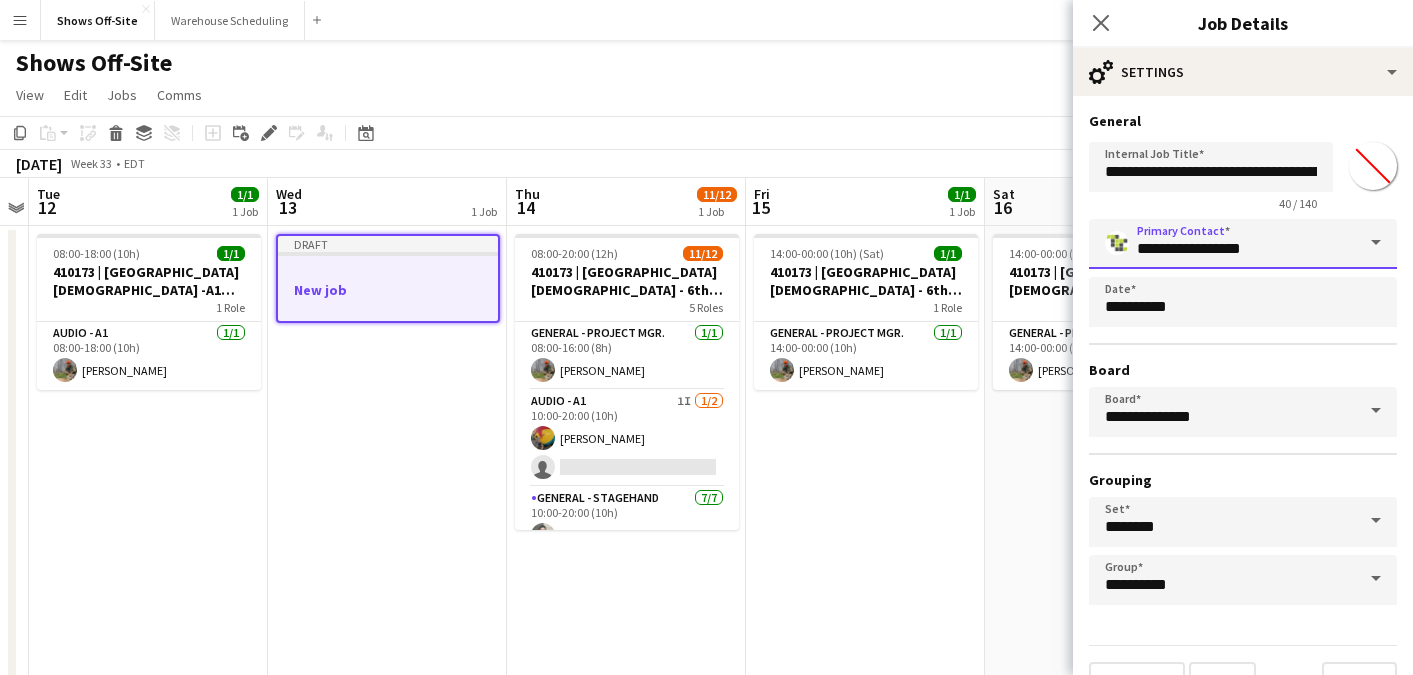 scroll, scrollTop: 43, scrollLeft: 0, axis: vertical 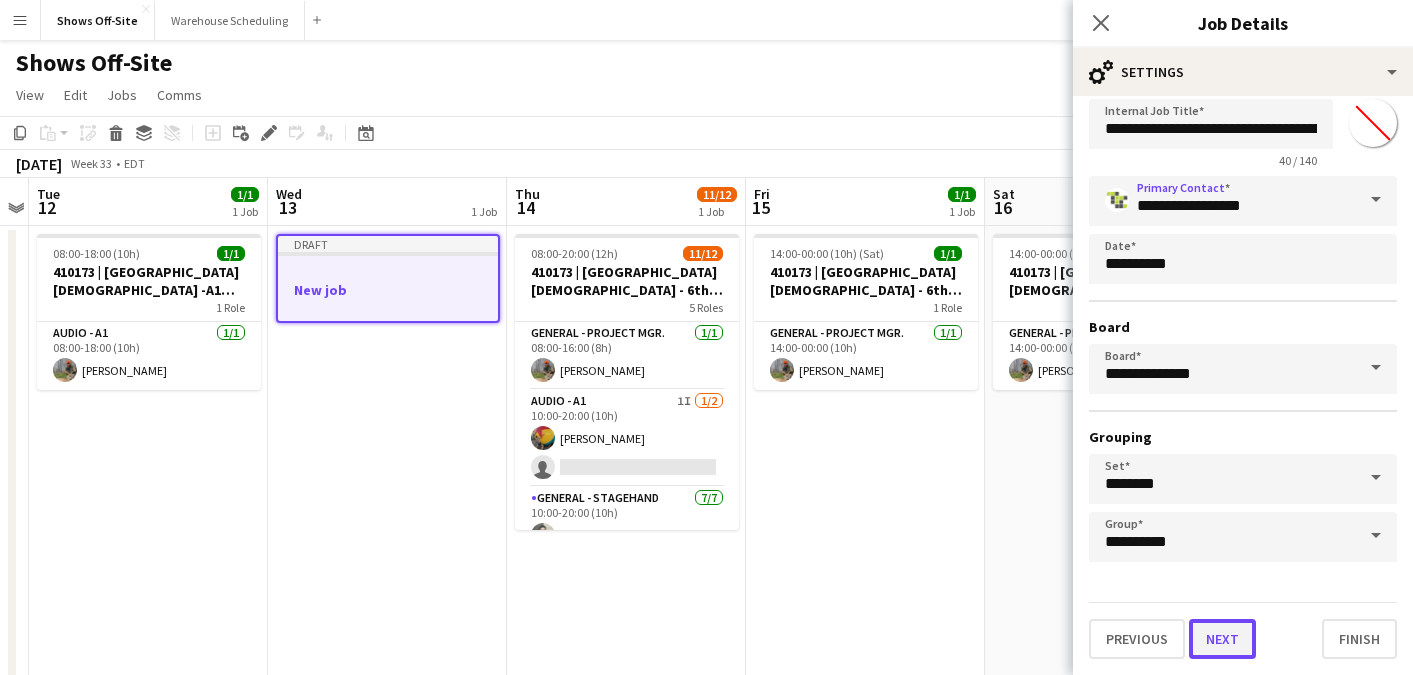 click on "Next" at bounding box center [1222, 639] 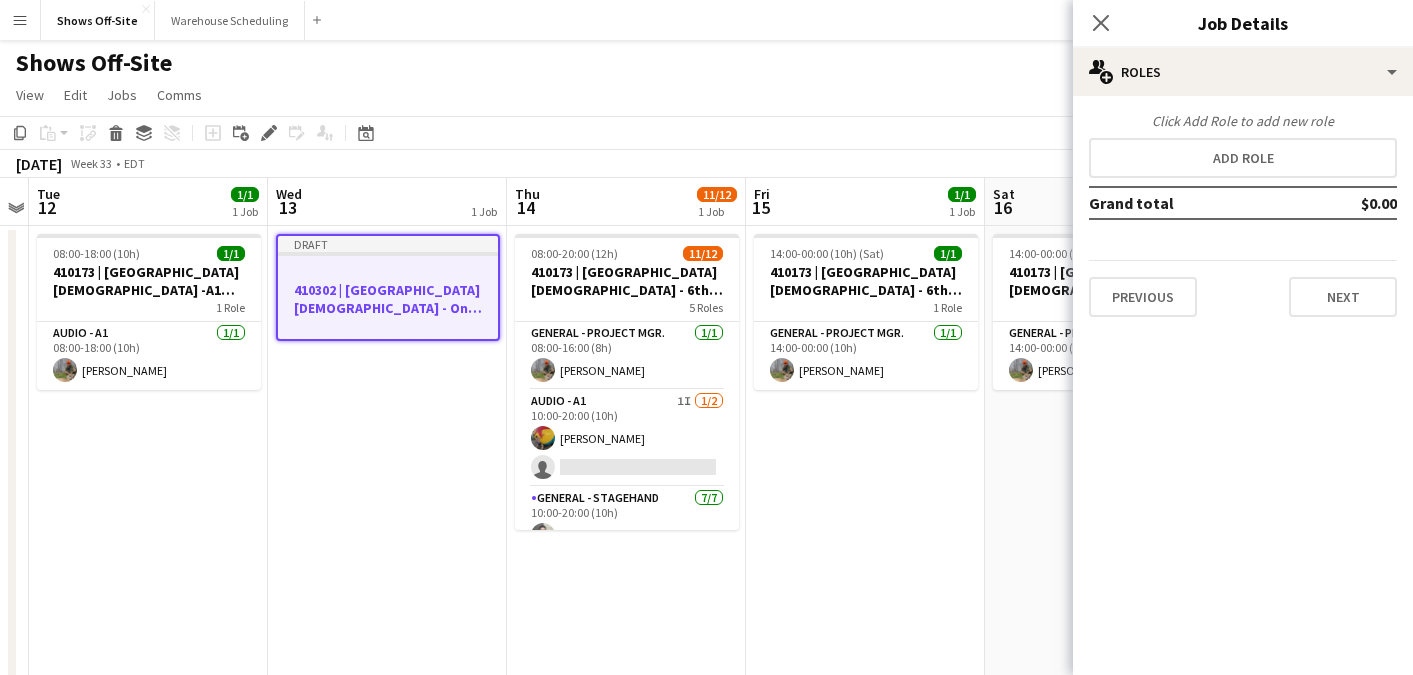 scroll, scrollTop: 0, scrollLeft: 0, axis: both 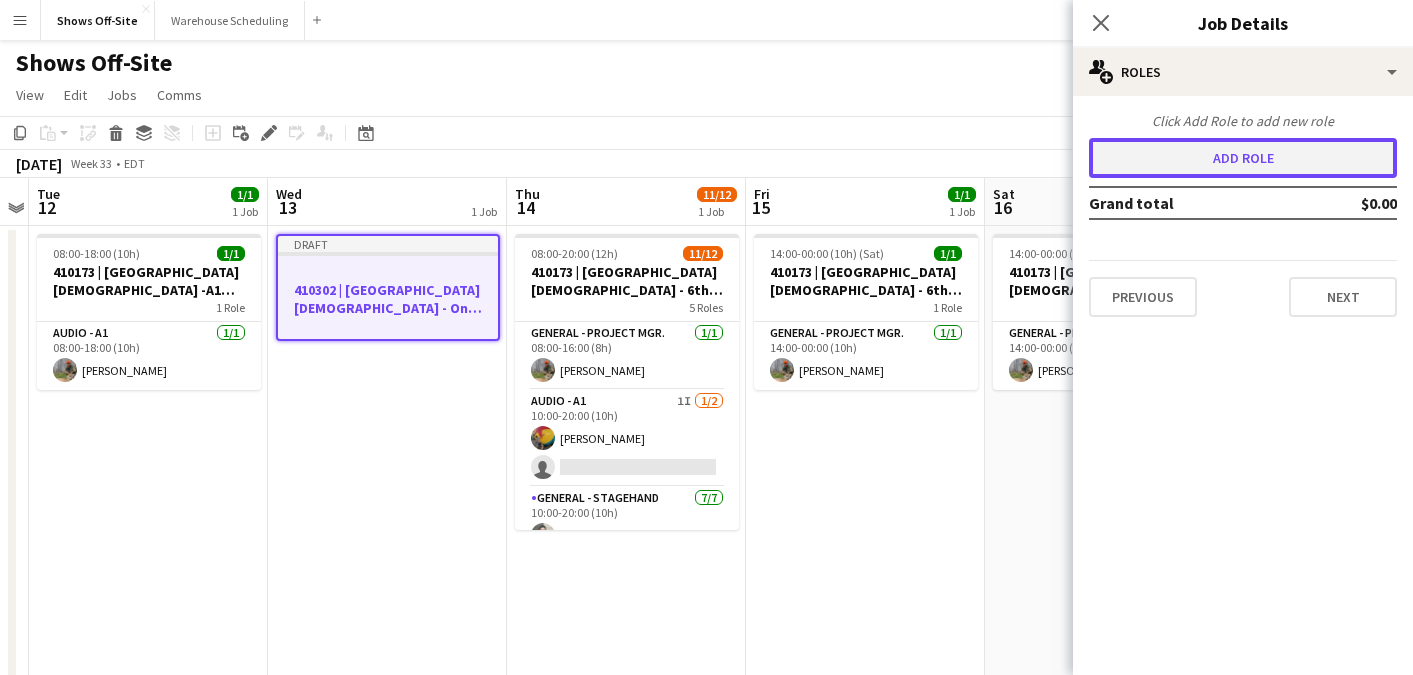 click on "Add role" at bounding box center [1243, 158] 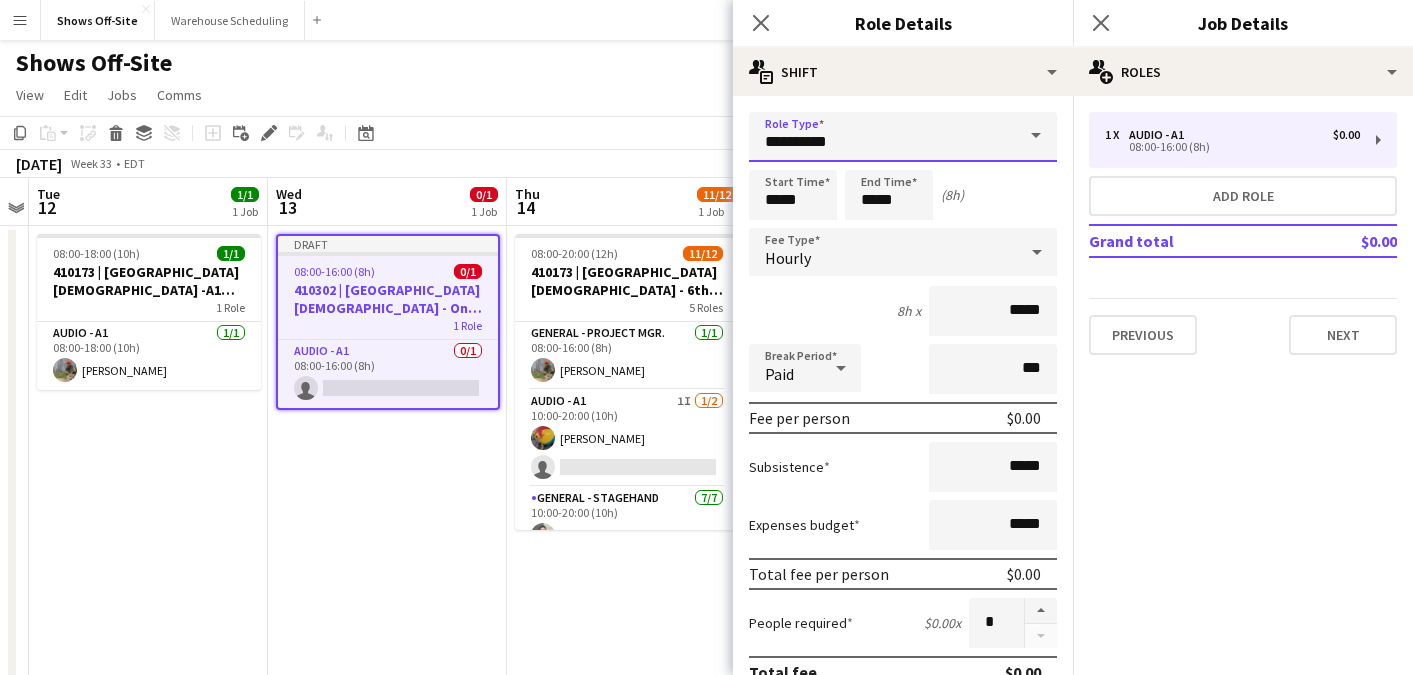drag, startPoint x: 867, startPoint y: 129, endPoint x: 654, endPoint y: 126, distance: 213.02112 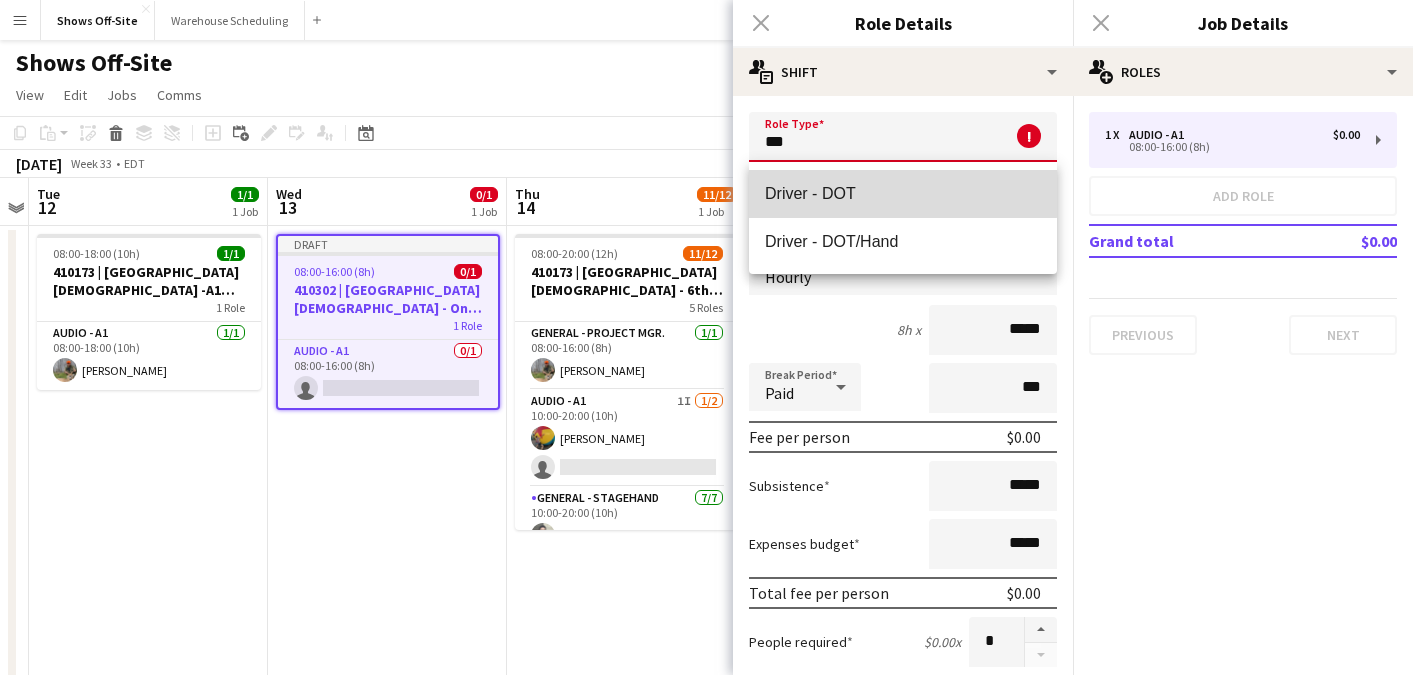 click on "Driver - DOT" at bounding box center (903, 193) 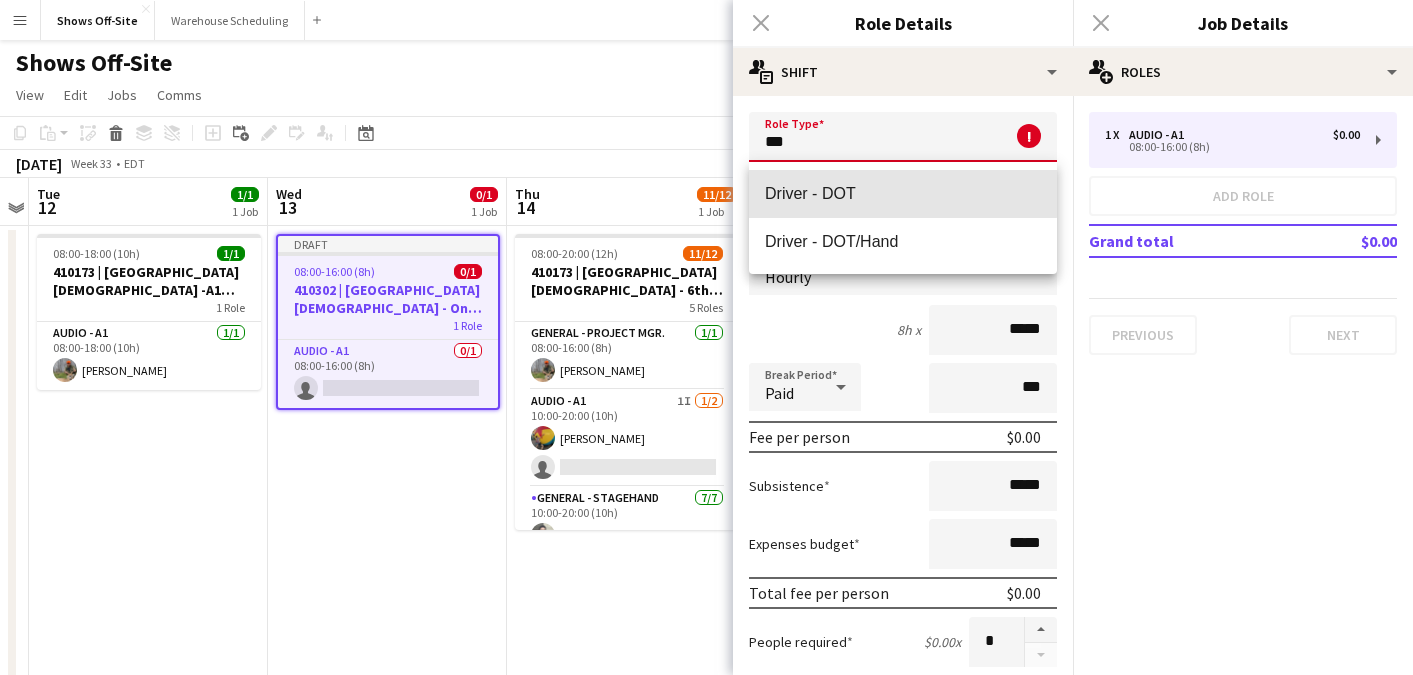 type on "**********" 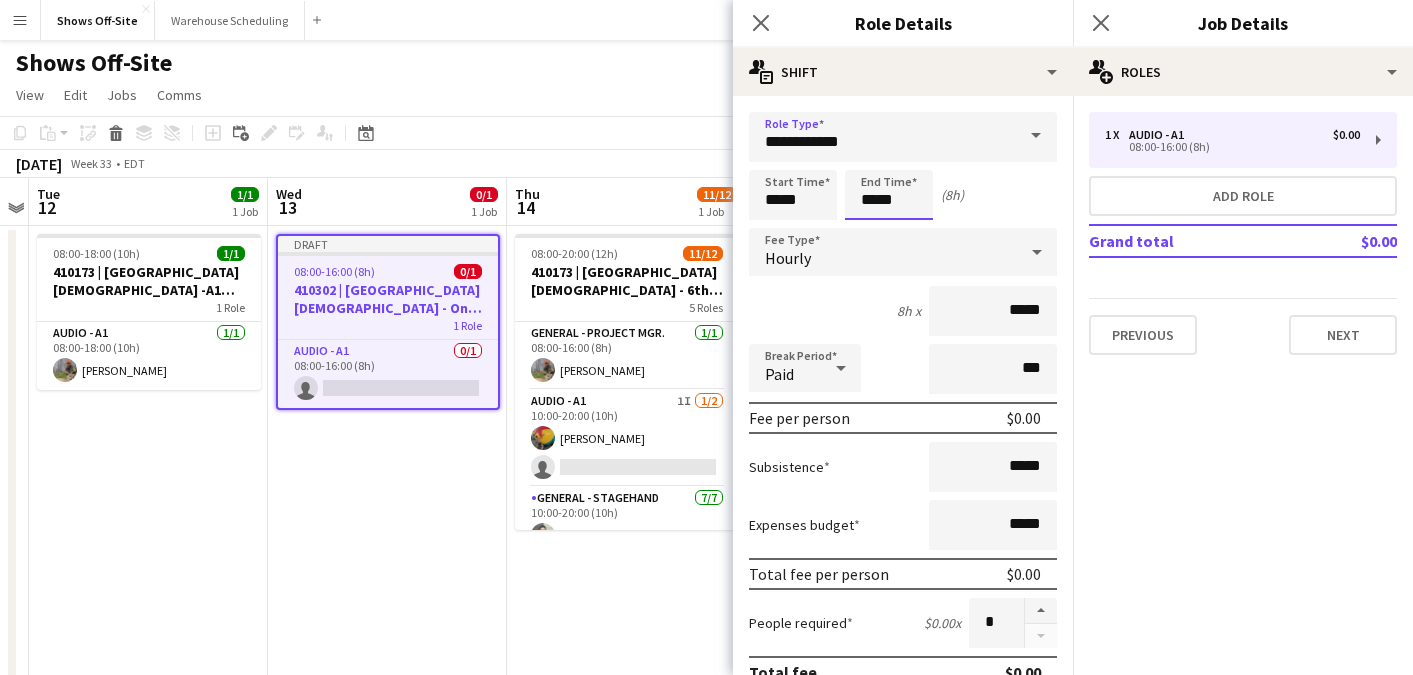 click on "*****" at bounding box center (889, 195) 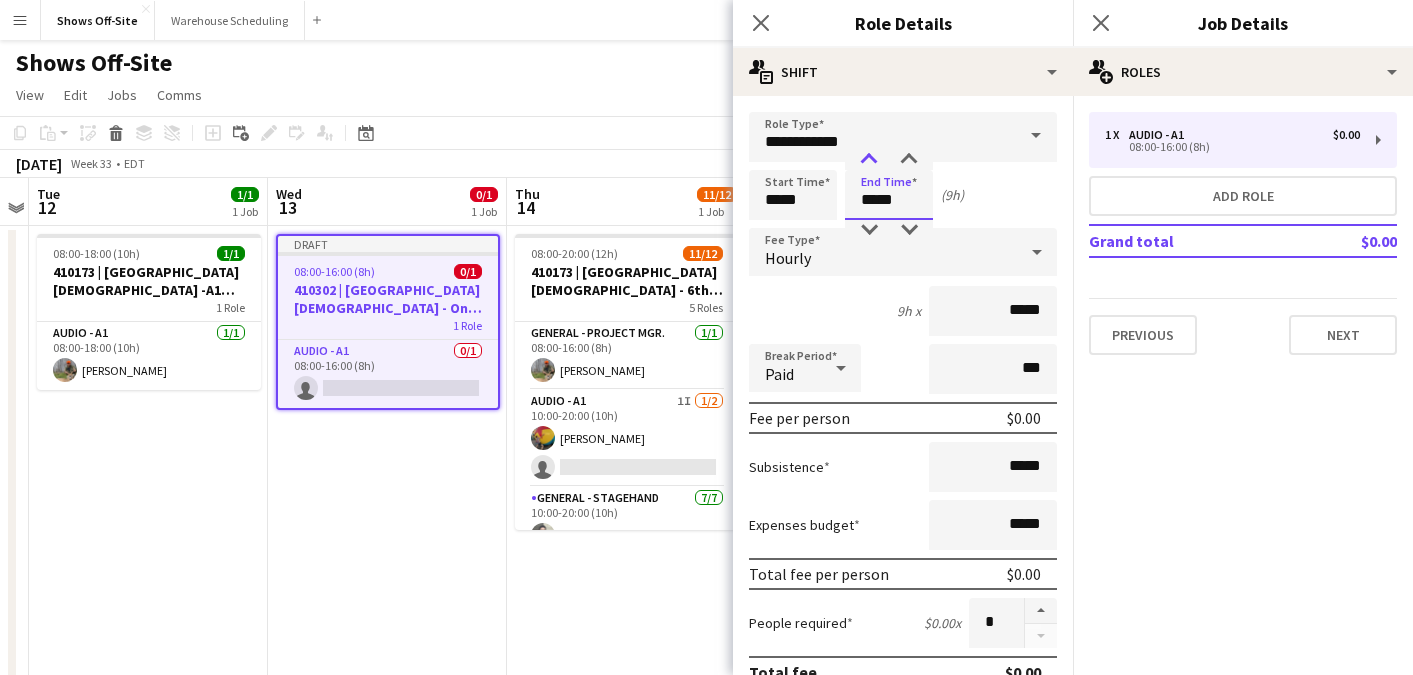 click at bounding box center (869, 160) 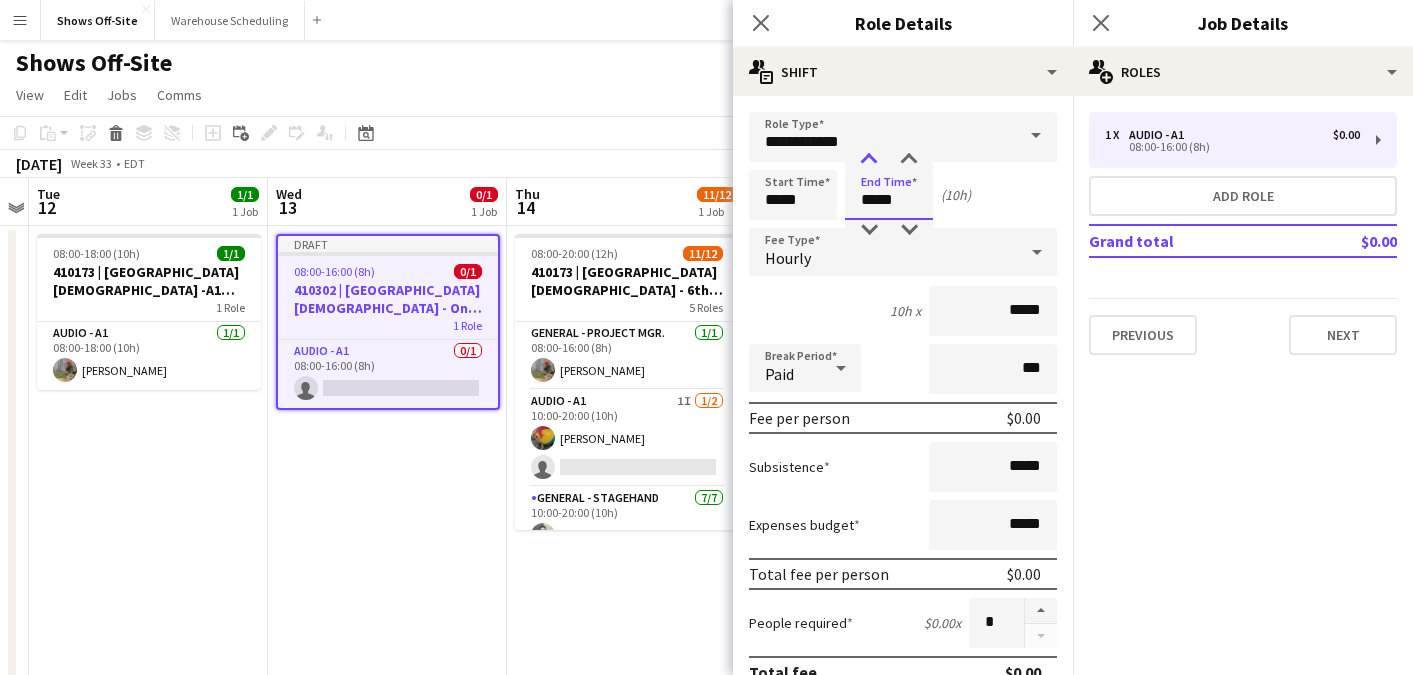 click at bounding box center (869, 160) 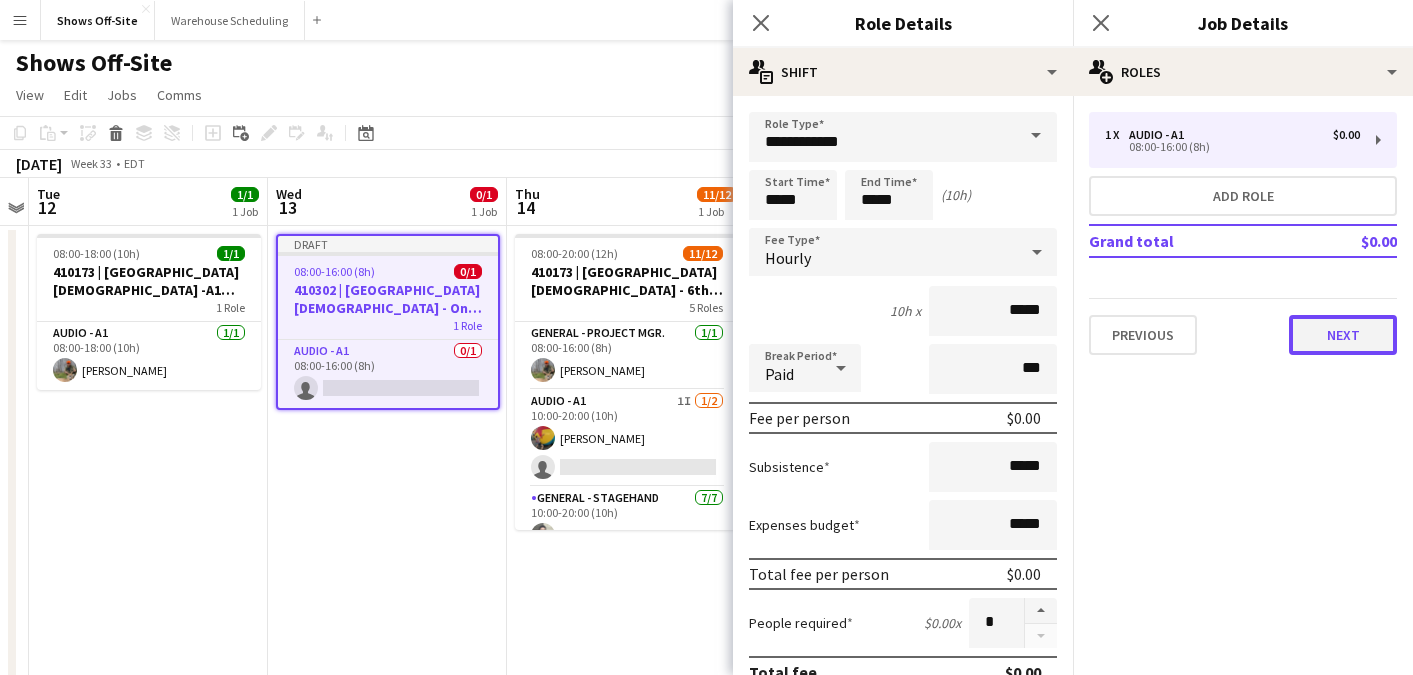 click on "Next" at bounding box center [1343, 335] 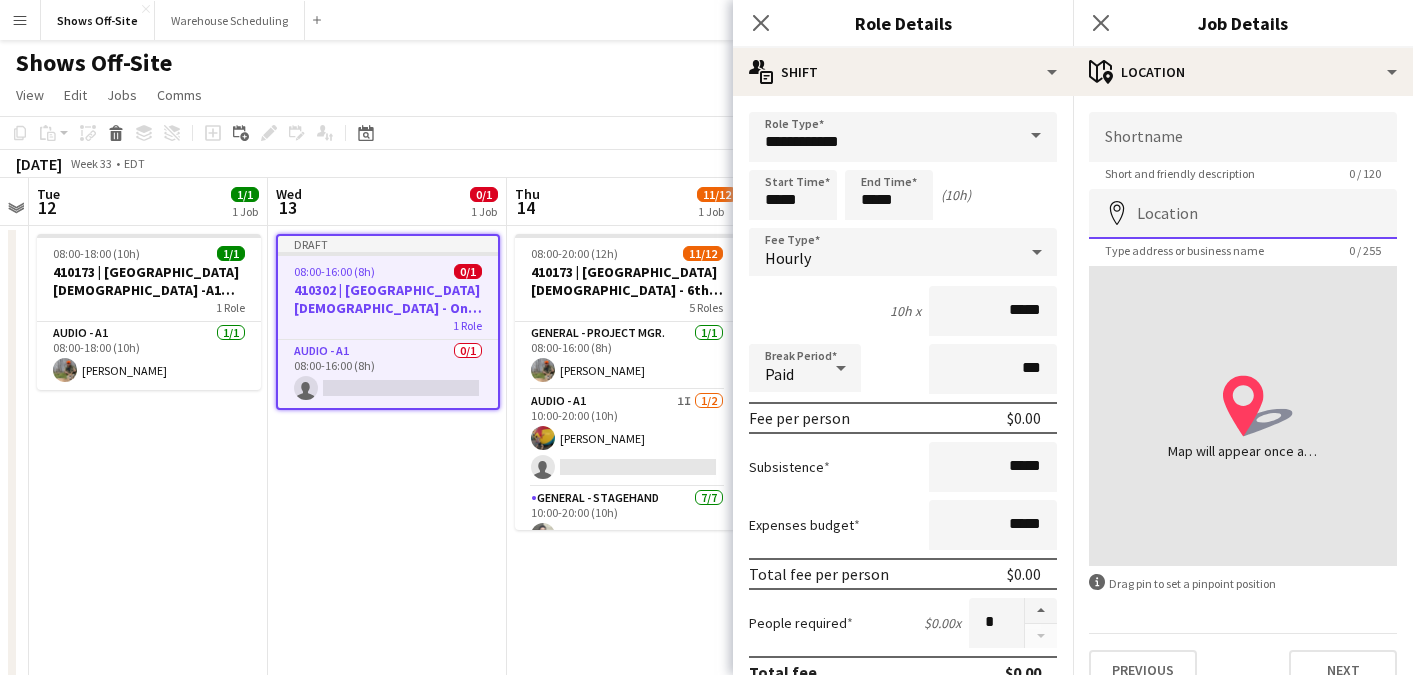 click on "Location" at bounding box center [1243, 214] 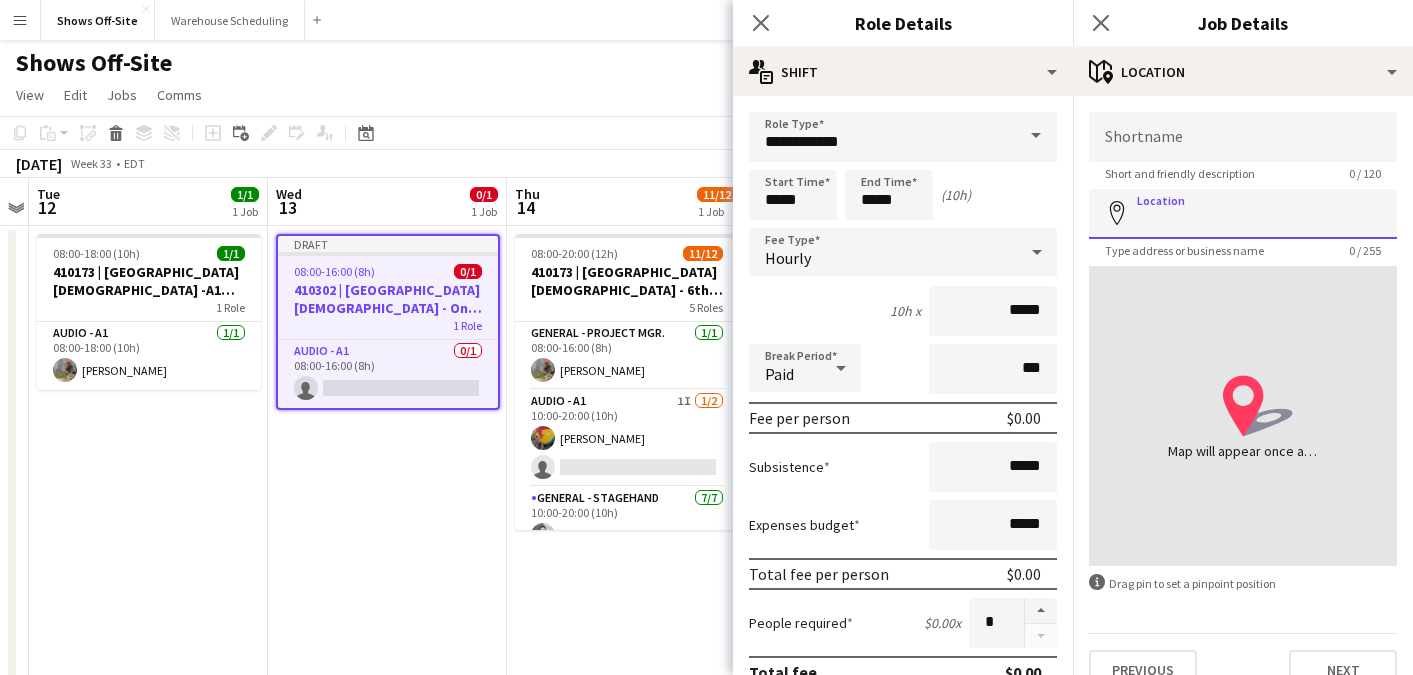 paste on "**********" 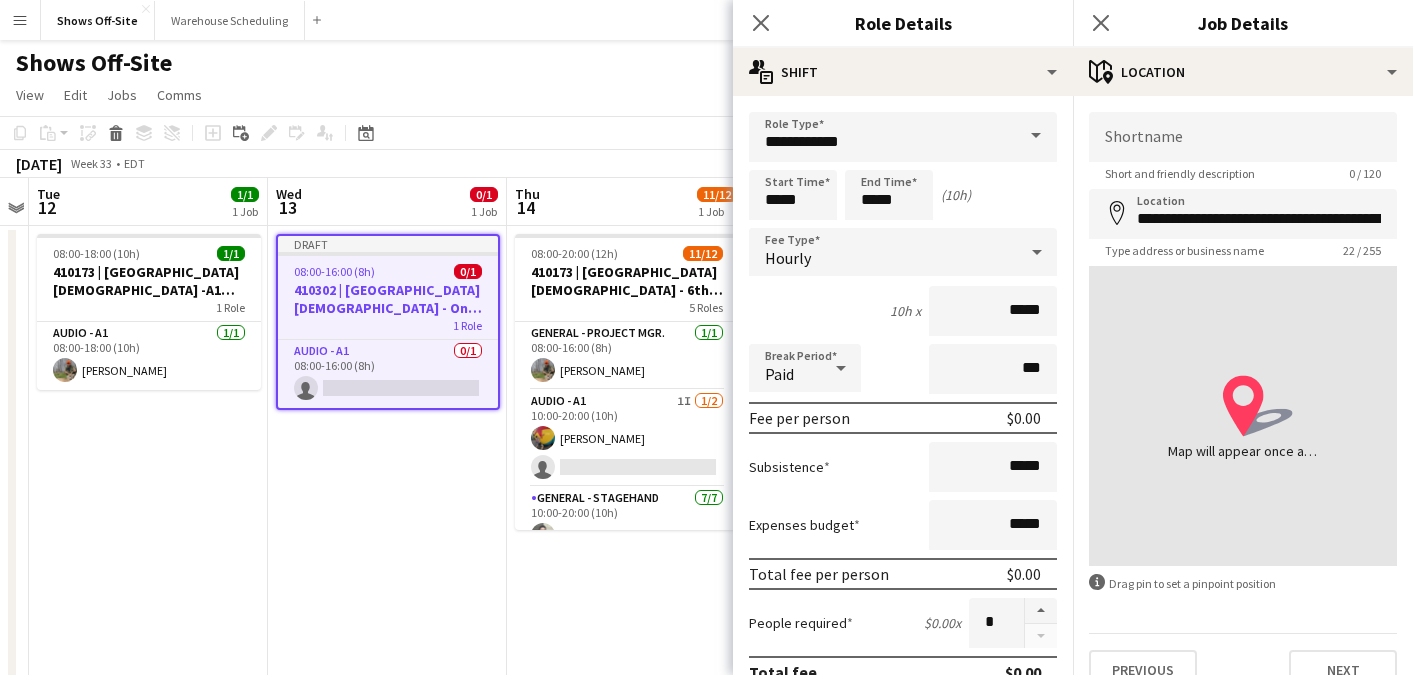 type on "**********" 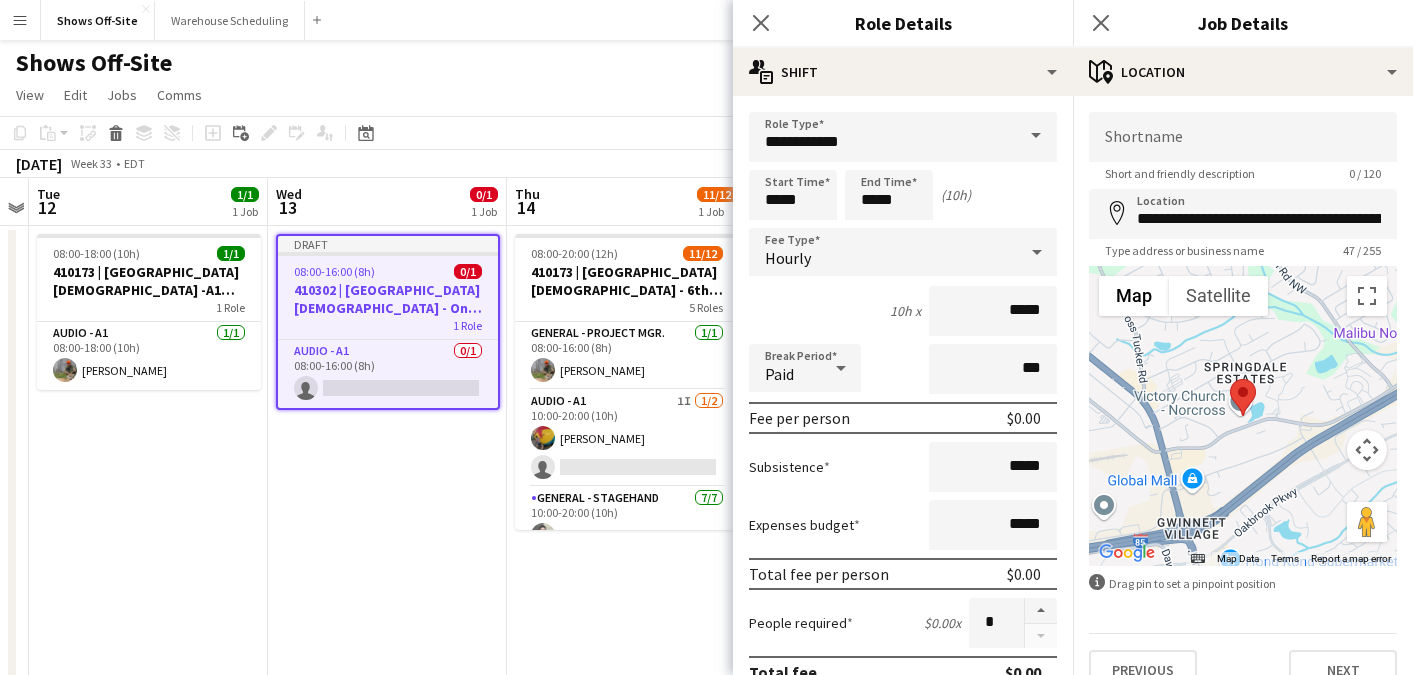 scroll, scrollTop: 31, scrollLeft: 0, axis: vertical 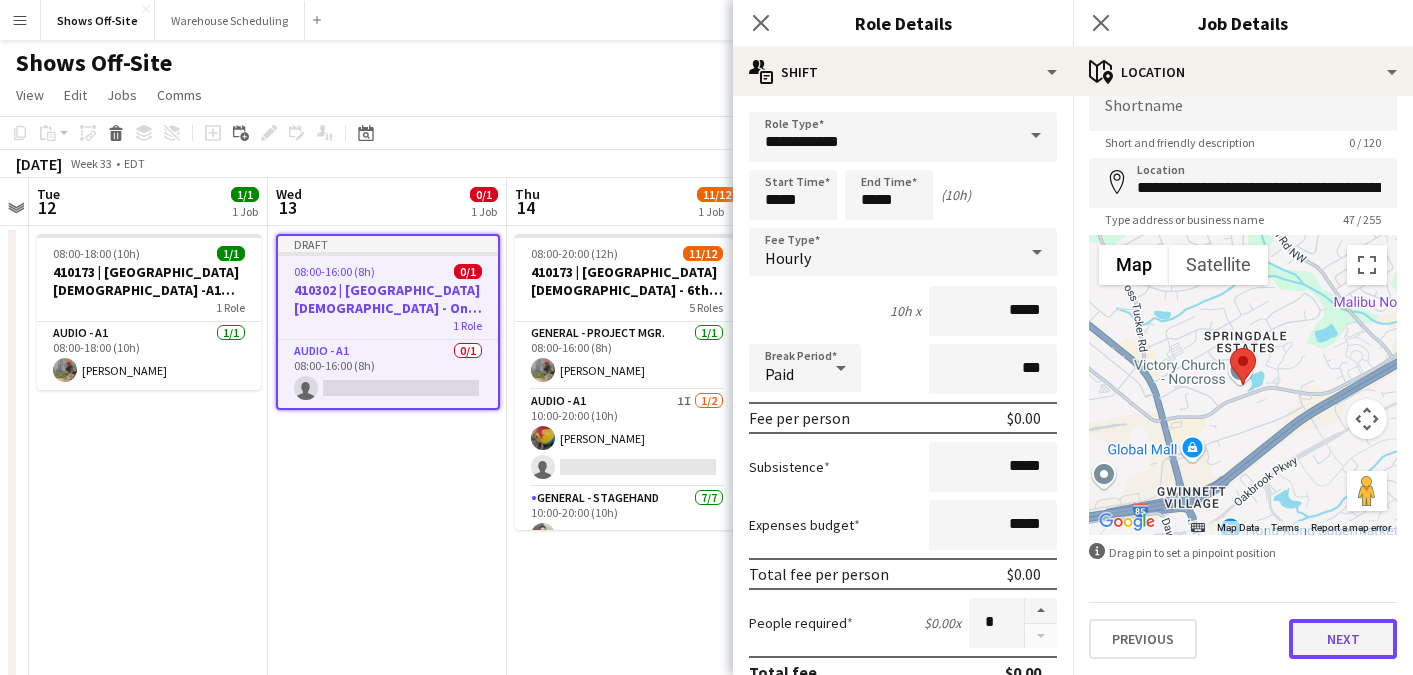 click on "Next" at bounding box center [1343, 639] 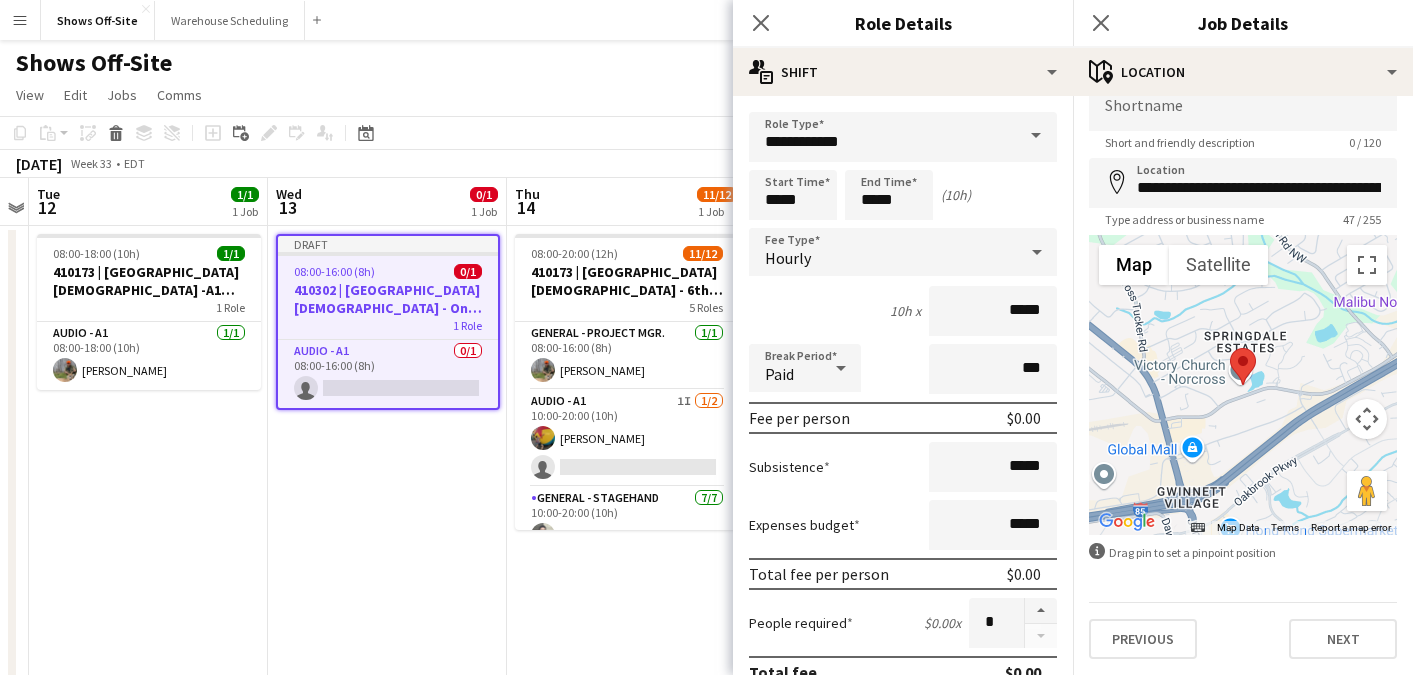 scroll, scrollTop: 0, scrollLeft: 0, axis: both 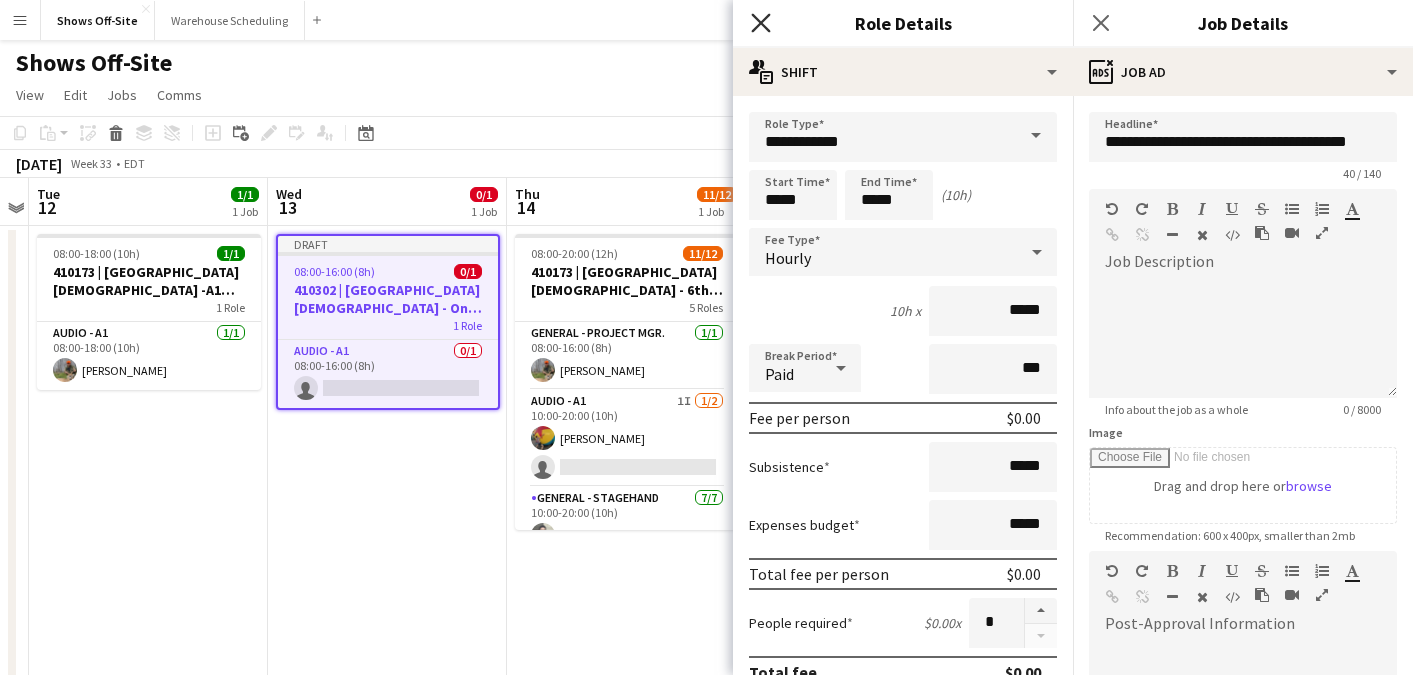 click 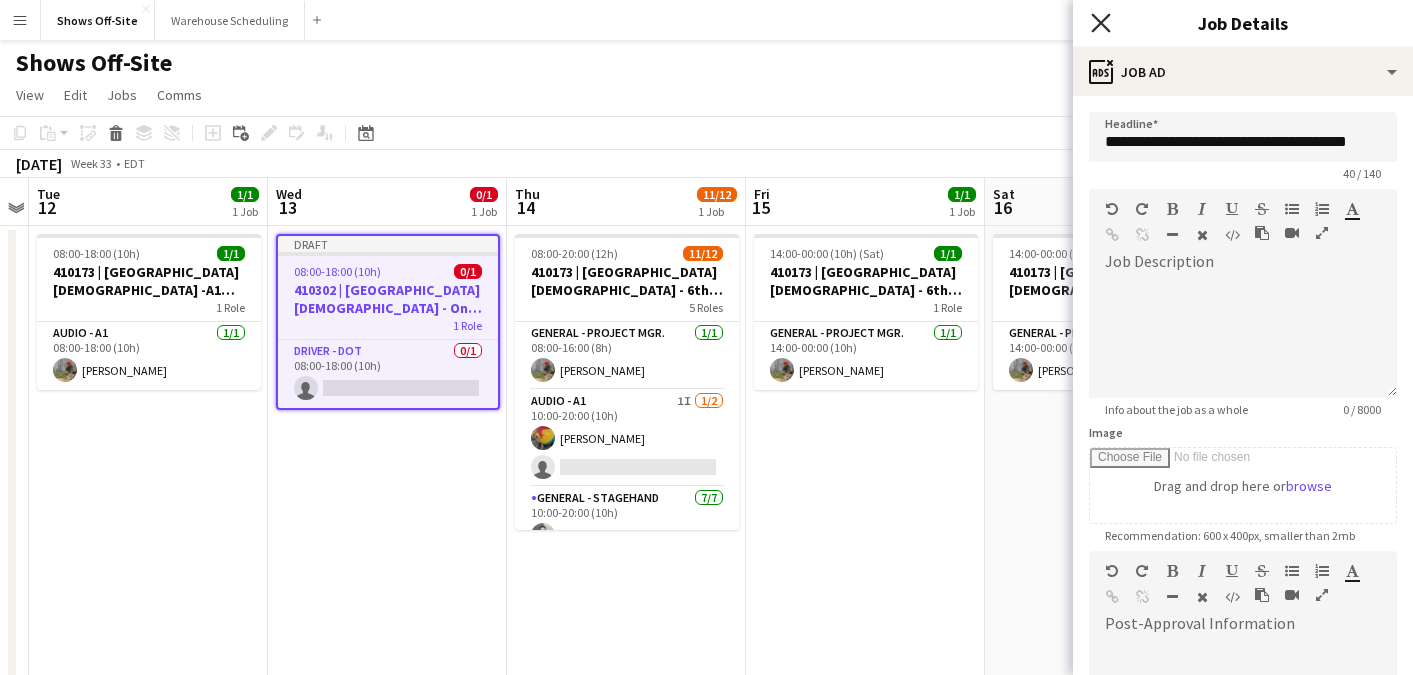 click on "Close pop-in" 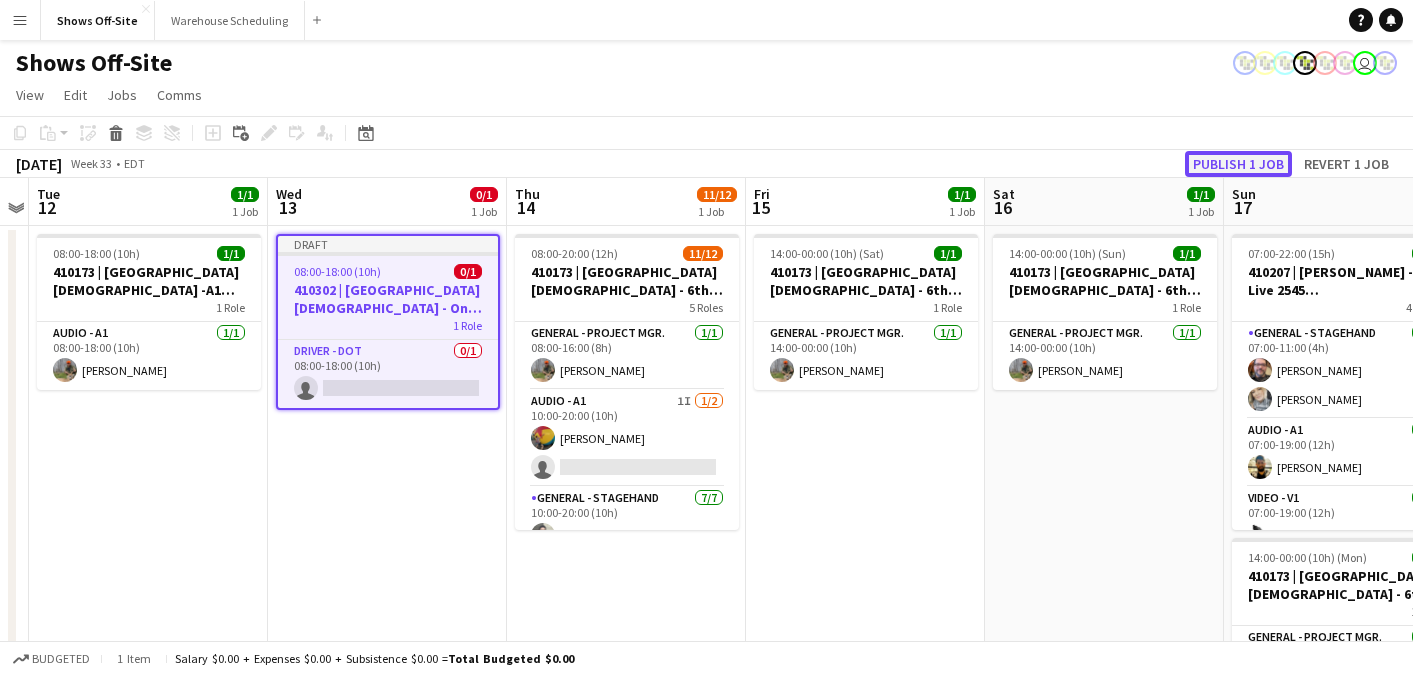 click on "Publish 1 job" 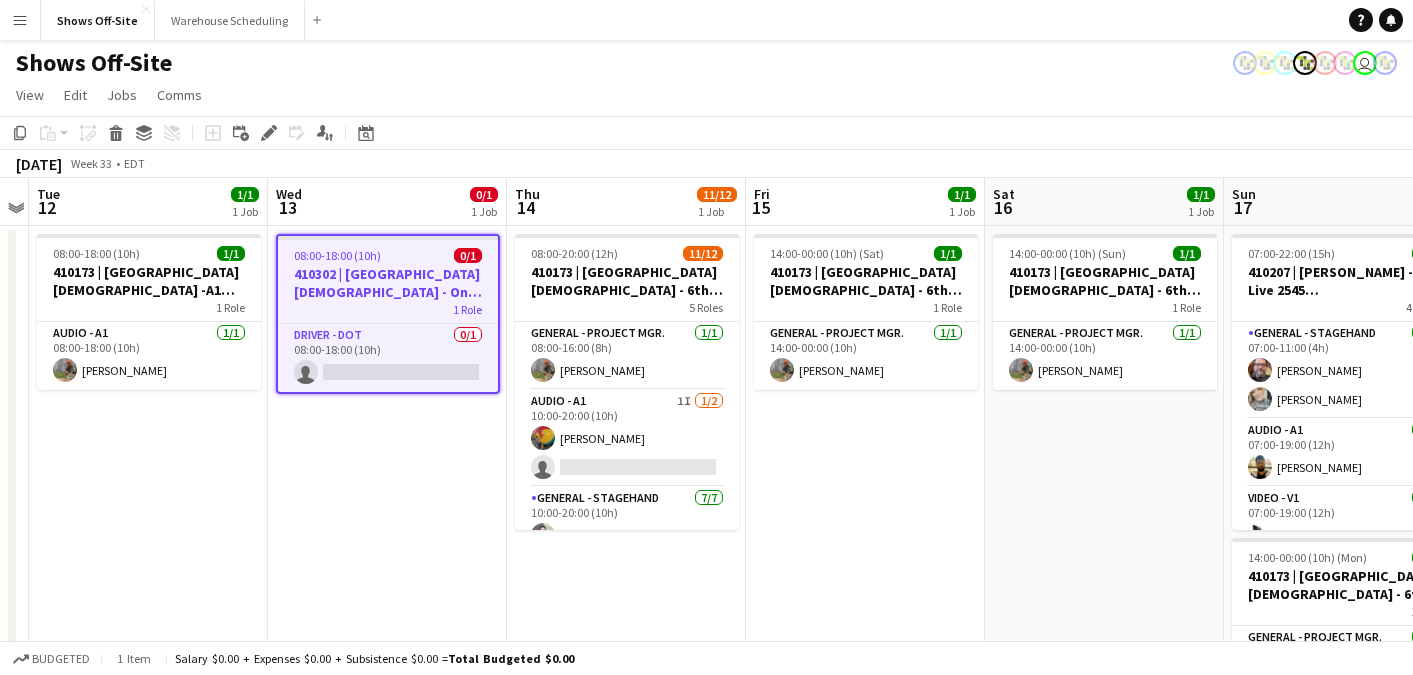 click on "410302 | [GEOGRAPHIC_DATA][DEMOGRAPHIC_DATA] - One Race Event" at bounding box center [388, 283] 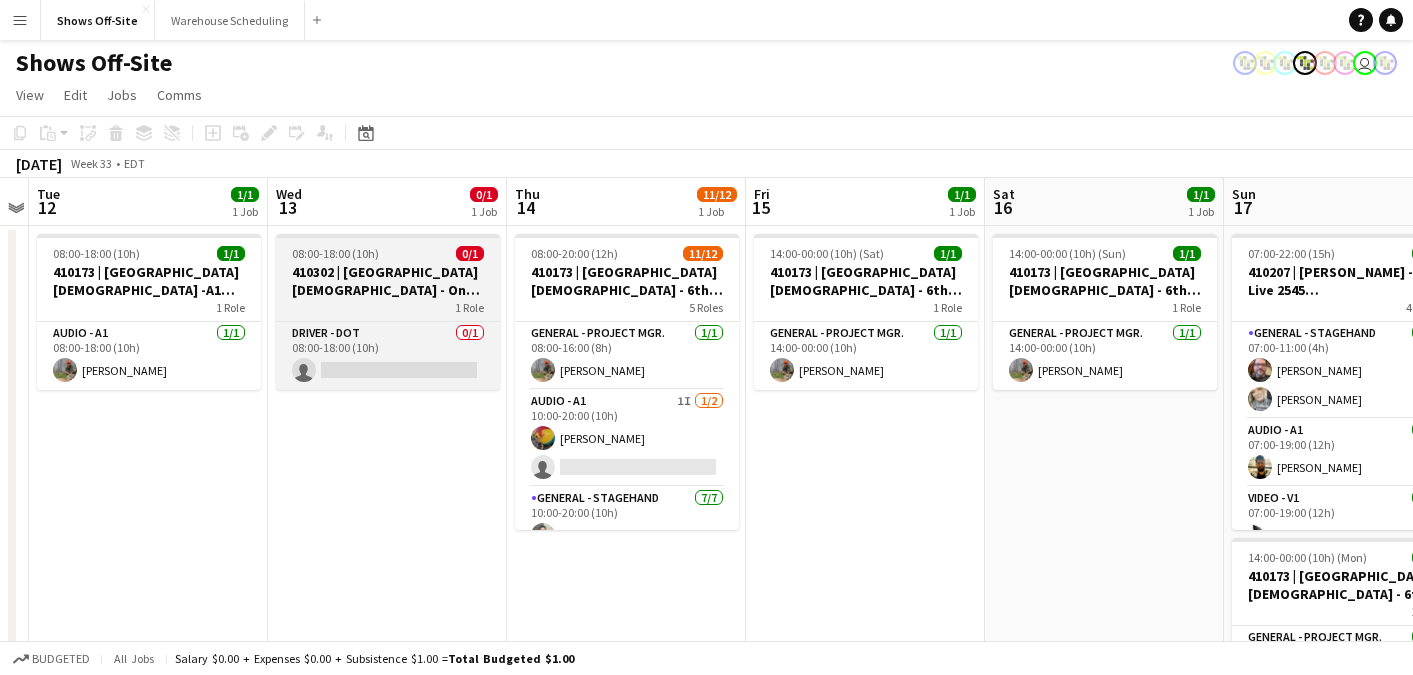 click on "410302 | [GEOGRAPHIC_DATA][DEMOGRAPHIC_DATA] - One Race Event" at bounding box center [388, 281] 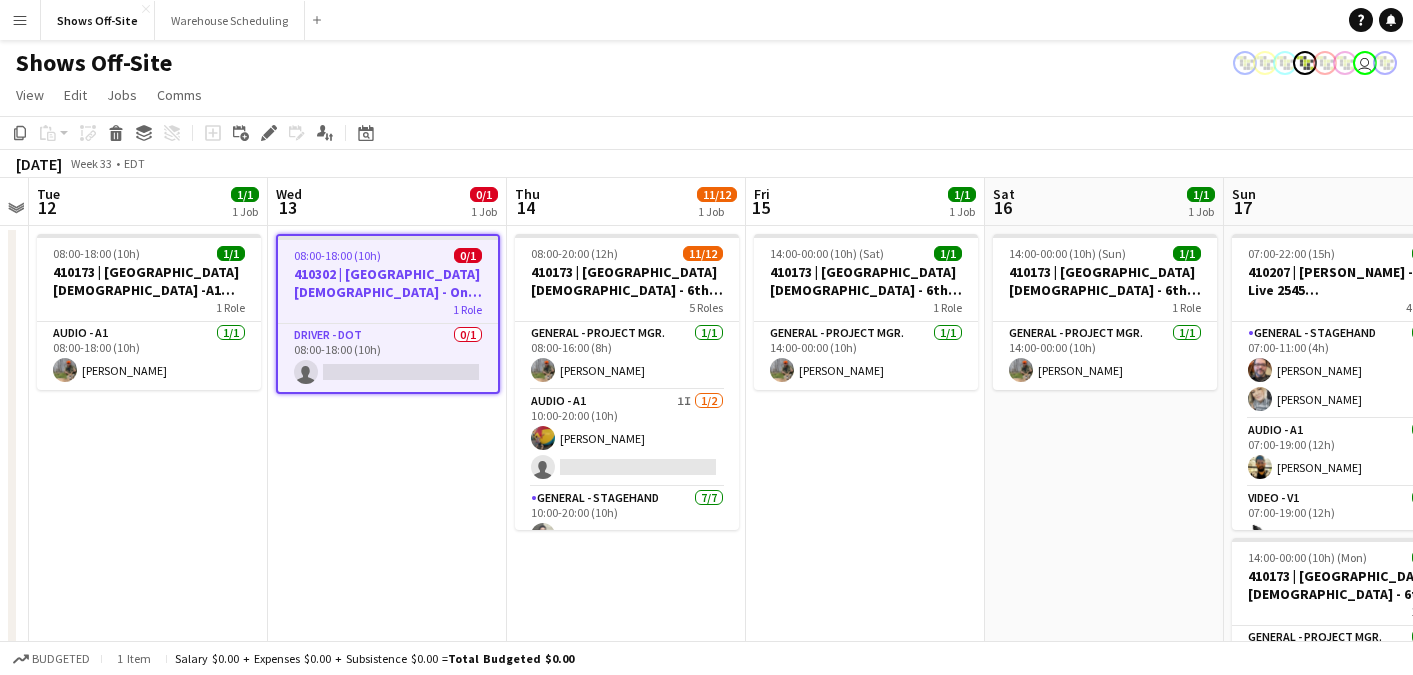 click on "14:00-00:00 (10h) (Sat)   1/1   410173 | [GEOGRAPHIC_DATA][DEMOGRAPHIC_DATA] - 6th Grade Fall Camp FFA 2025   1 Role   General - Project Mgr.   [DATE]   14:00-00:00 (10h)
[PERSON_NAME]" at bounding box center [865, 1472] 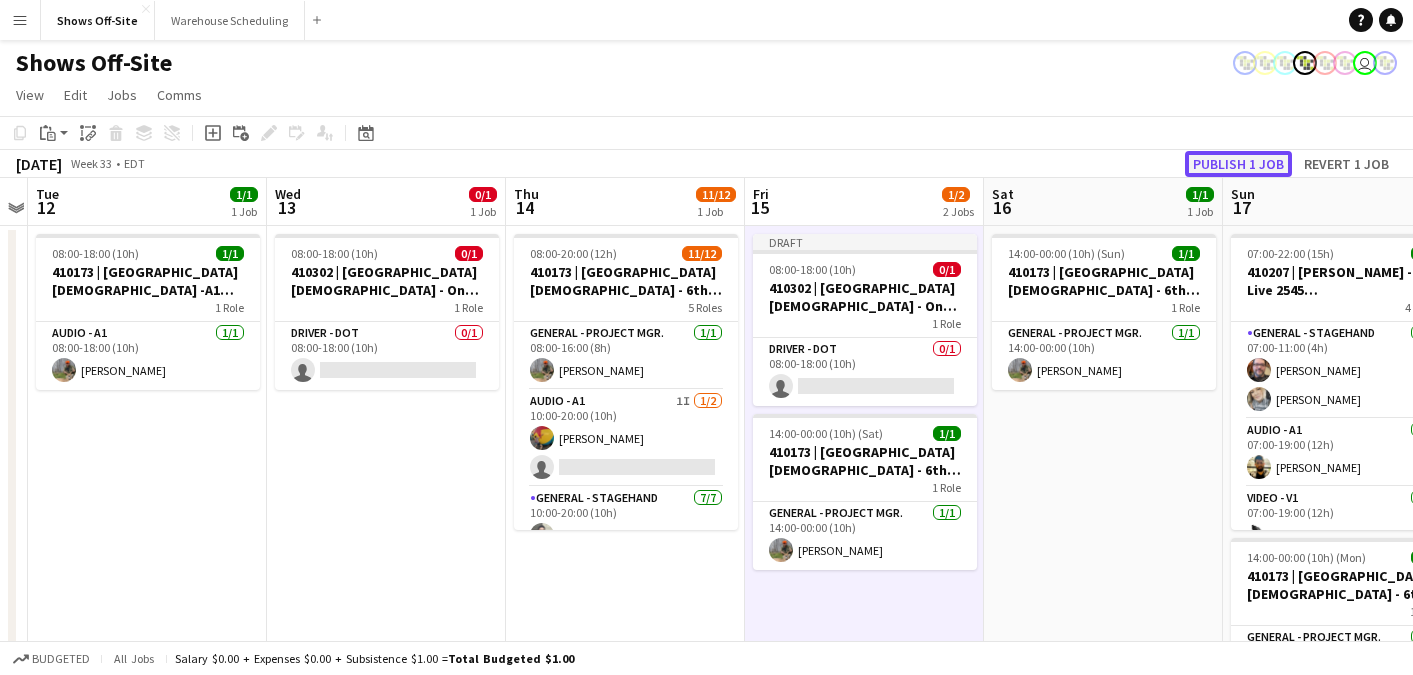 click on "Publish 1 job" 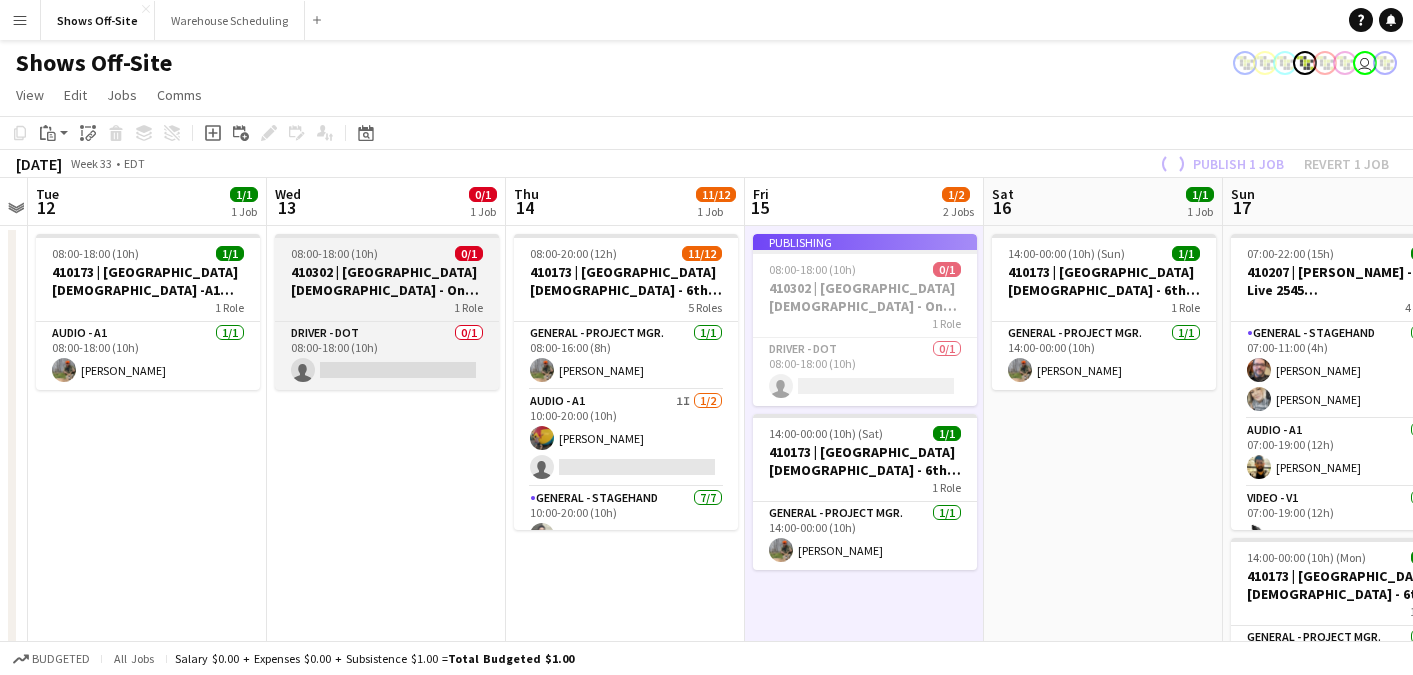 click on "08:00-18:00 (10h)    0/1" at bounding box center [387, 253] 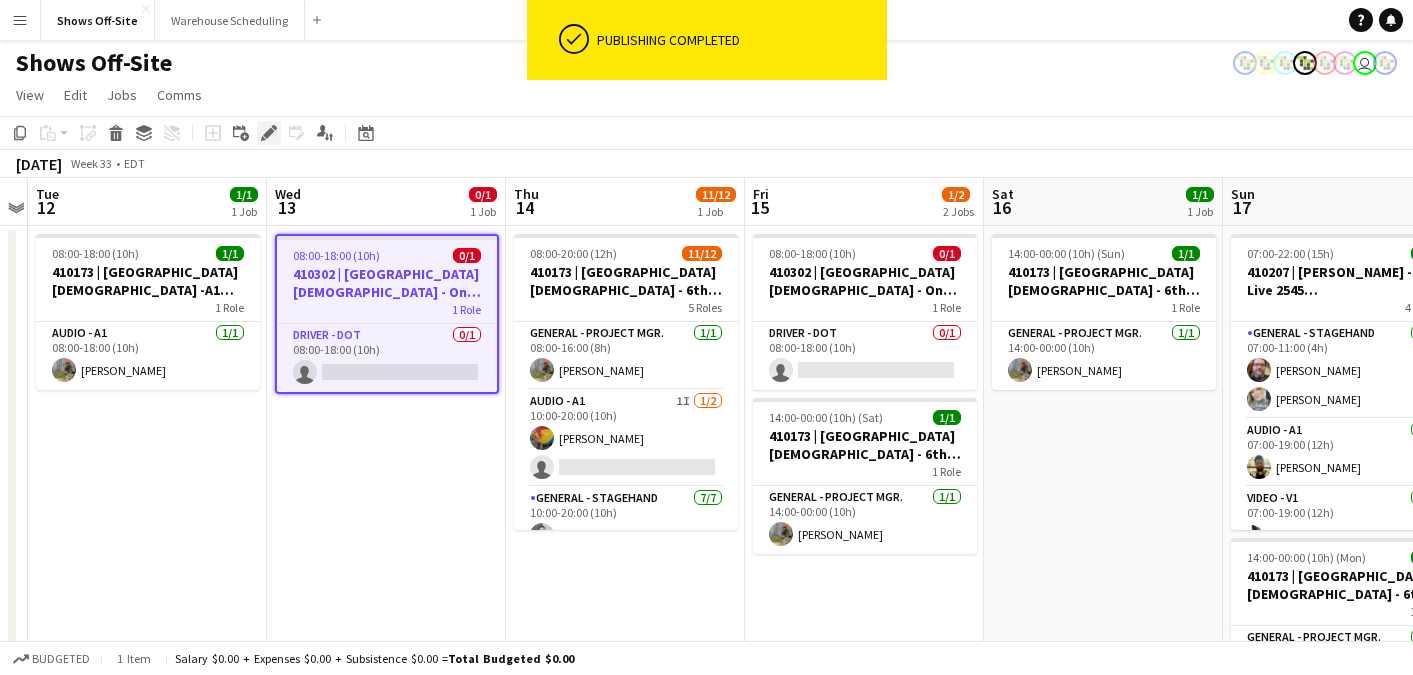 click on "Edit" 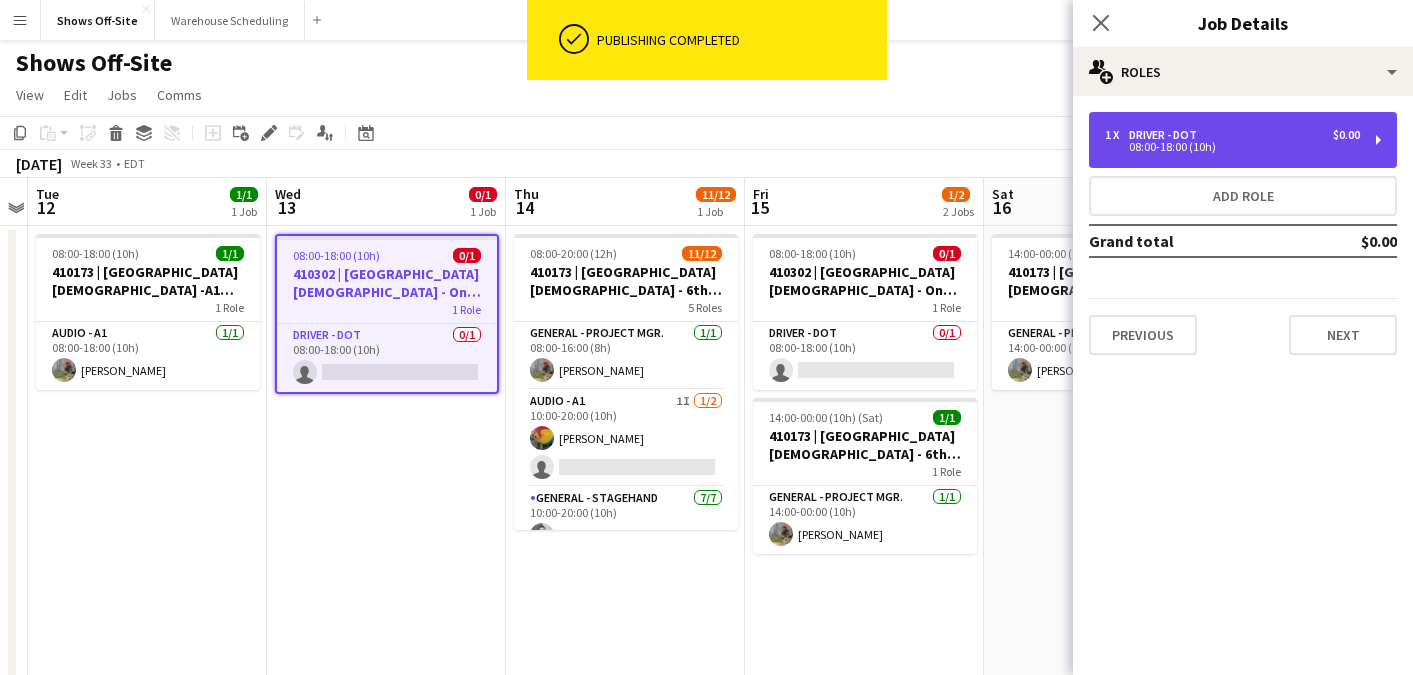 click on "1 x   Driver - DOT   $0.00" at bounding box center (1232, 135) 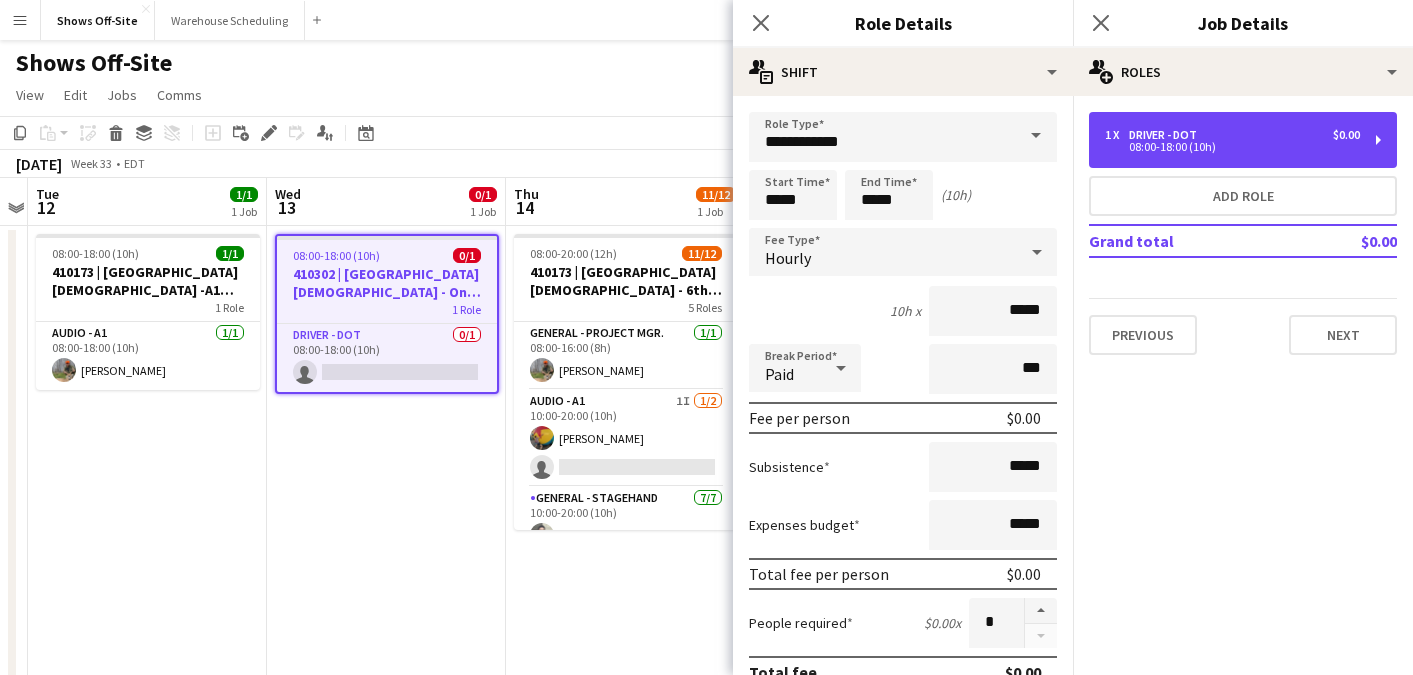 scroll, scrollTop: 577, scrollLeft: 0, axis: vertical 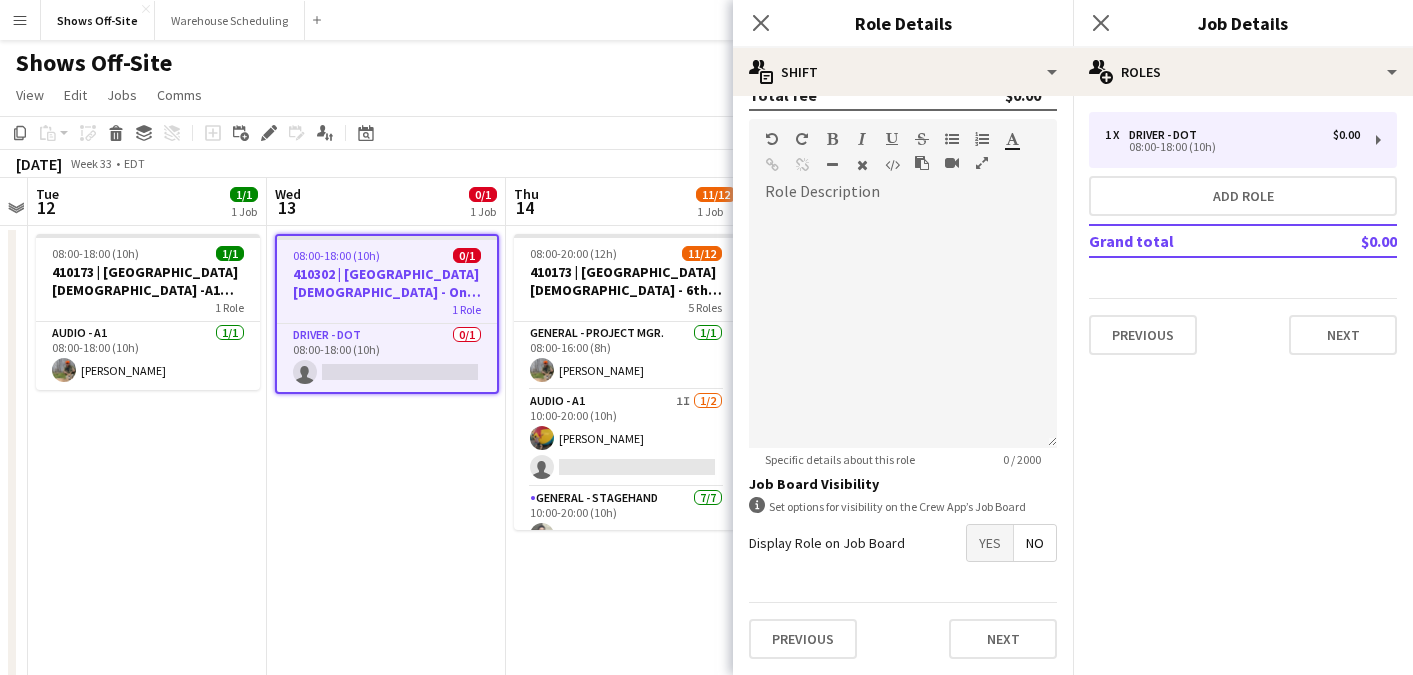 click on "Yes" at bounding box center (990, 543) 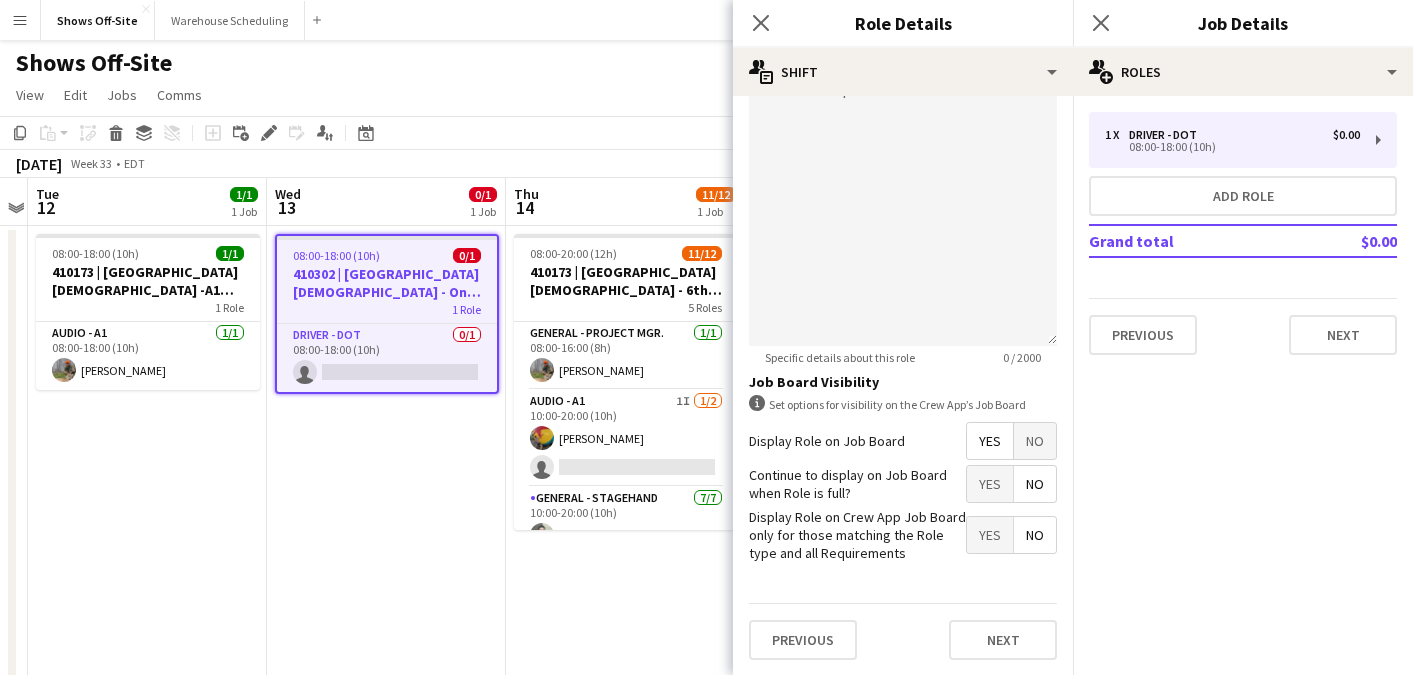 click on "No" at bounding box center (1035, 441) 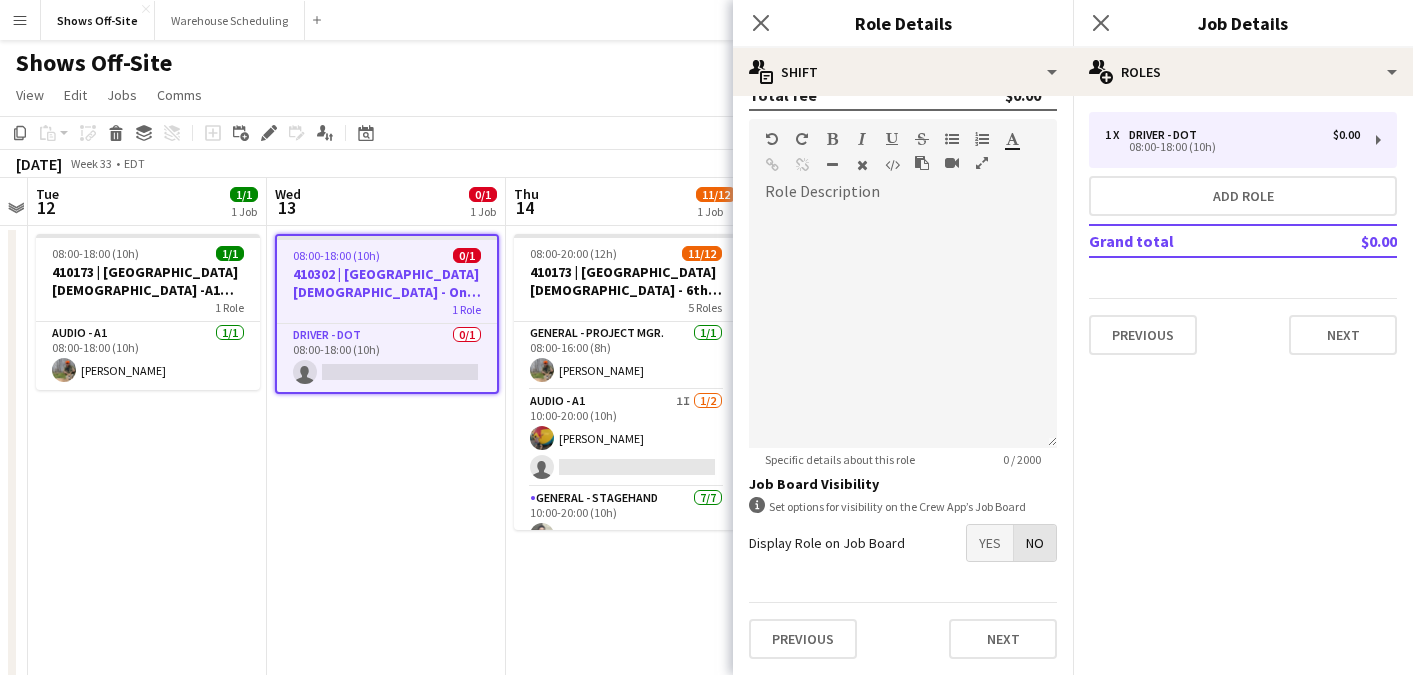 scroll, scrollTop: 577, scrollLeft: 0, axis: vertical 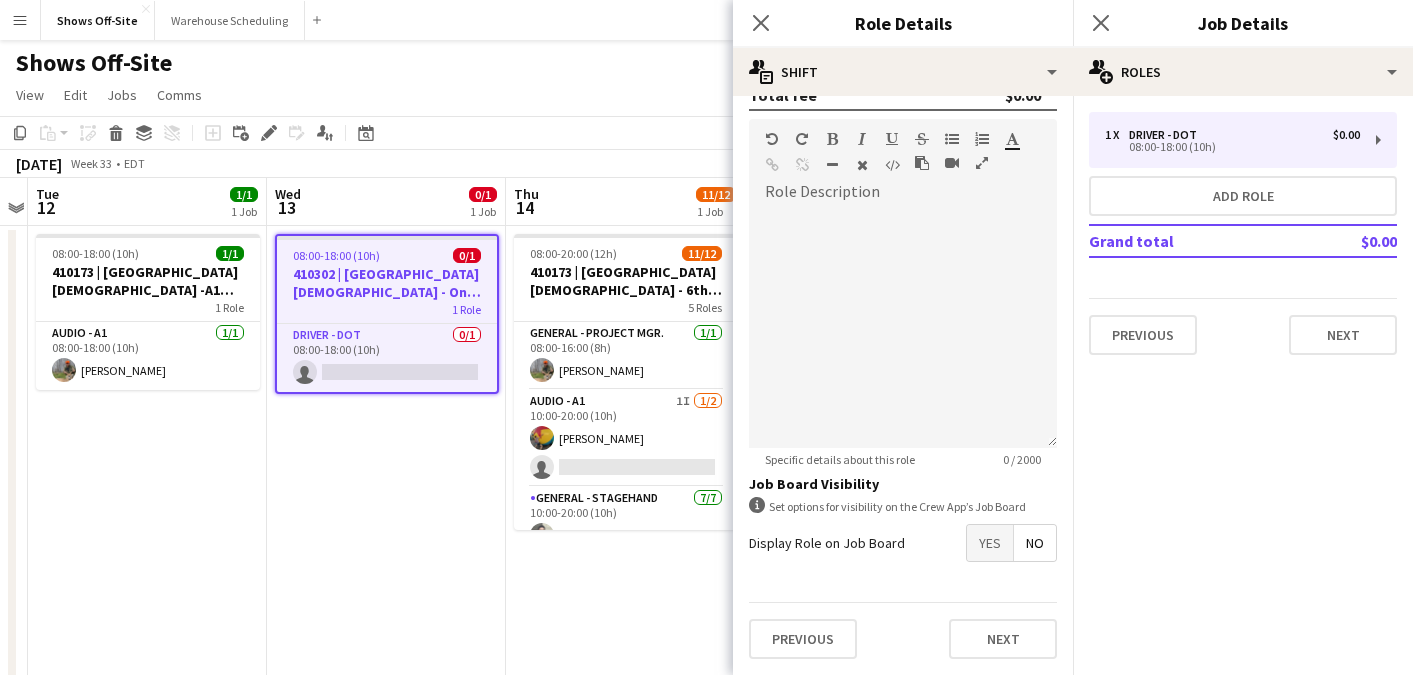 click on "Yes" at bounding box center [990, 543] 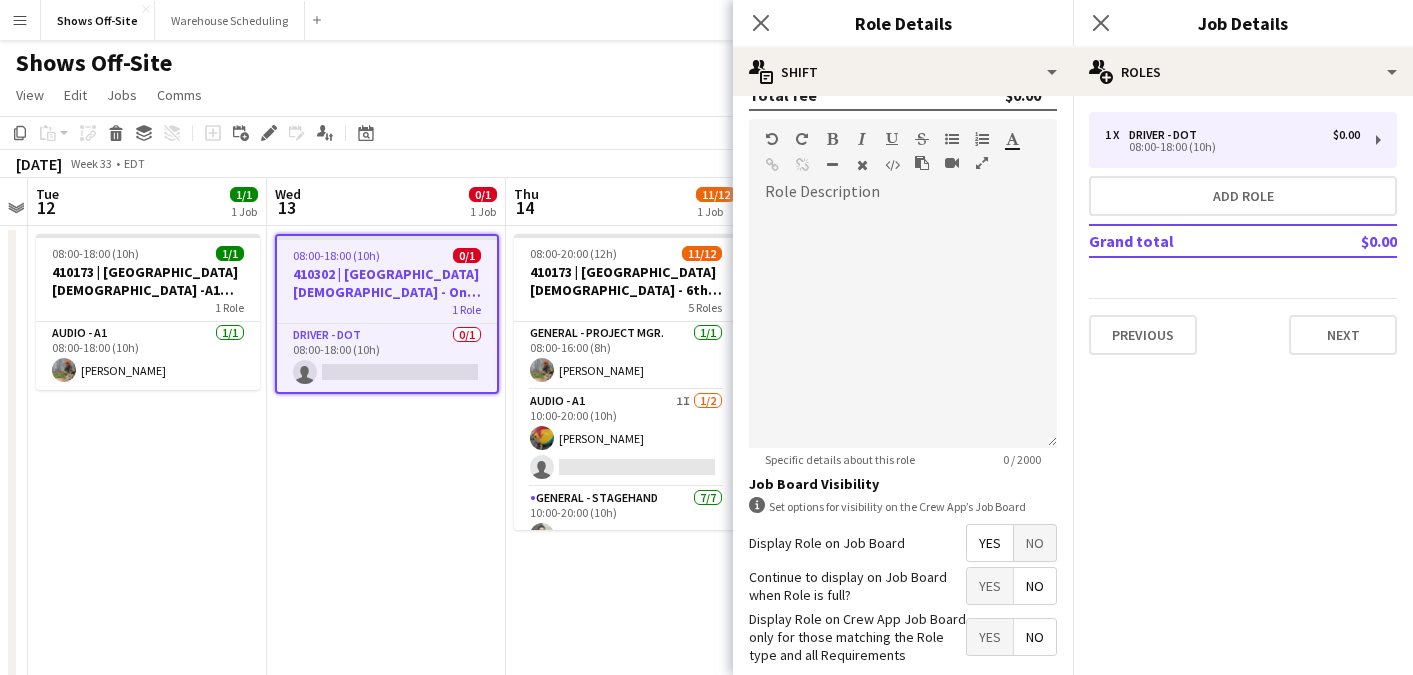 click on "No" at bounding box center [1035, 586] 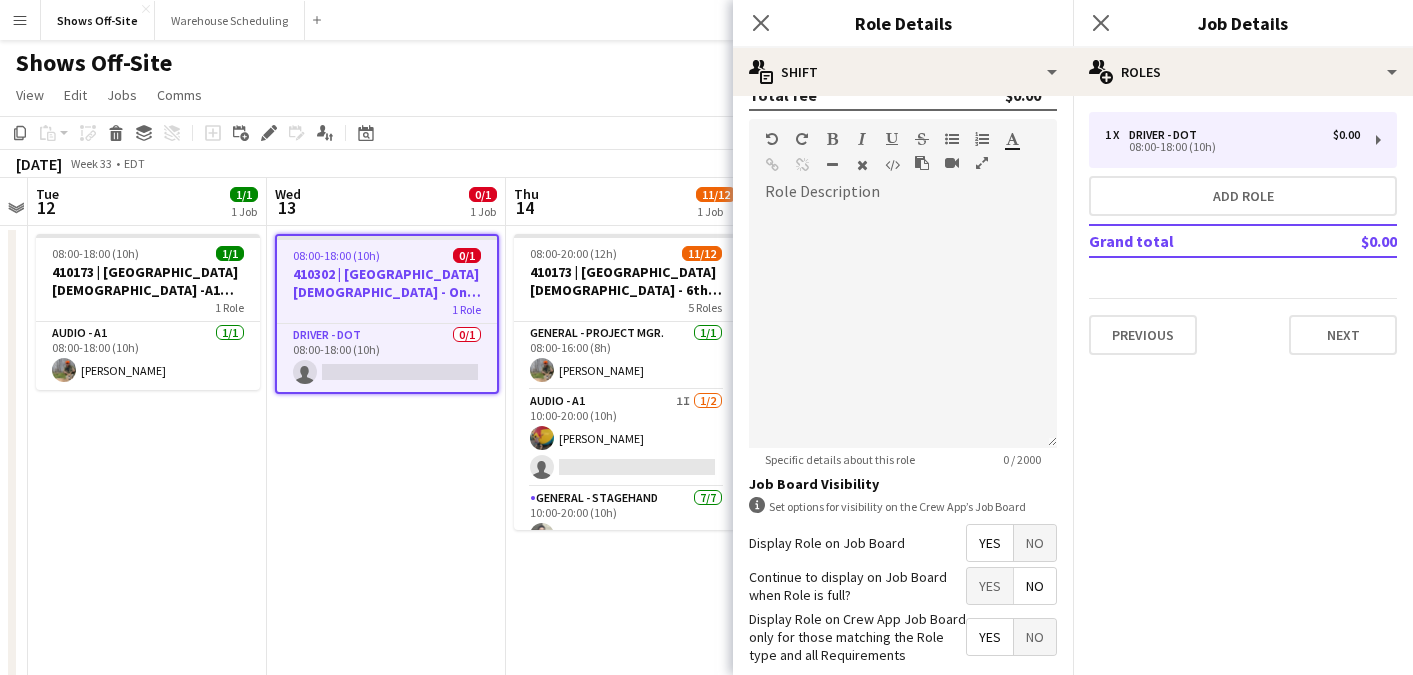 click on "Close pop-in" 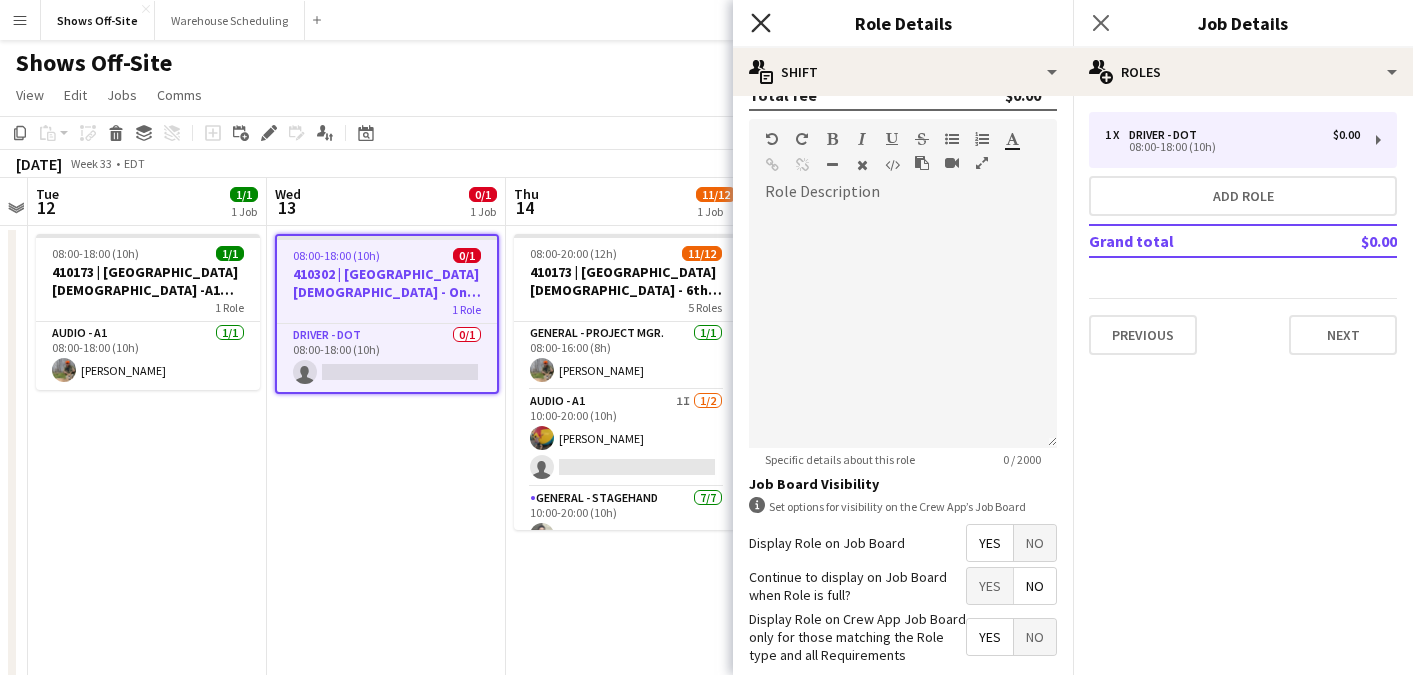 click 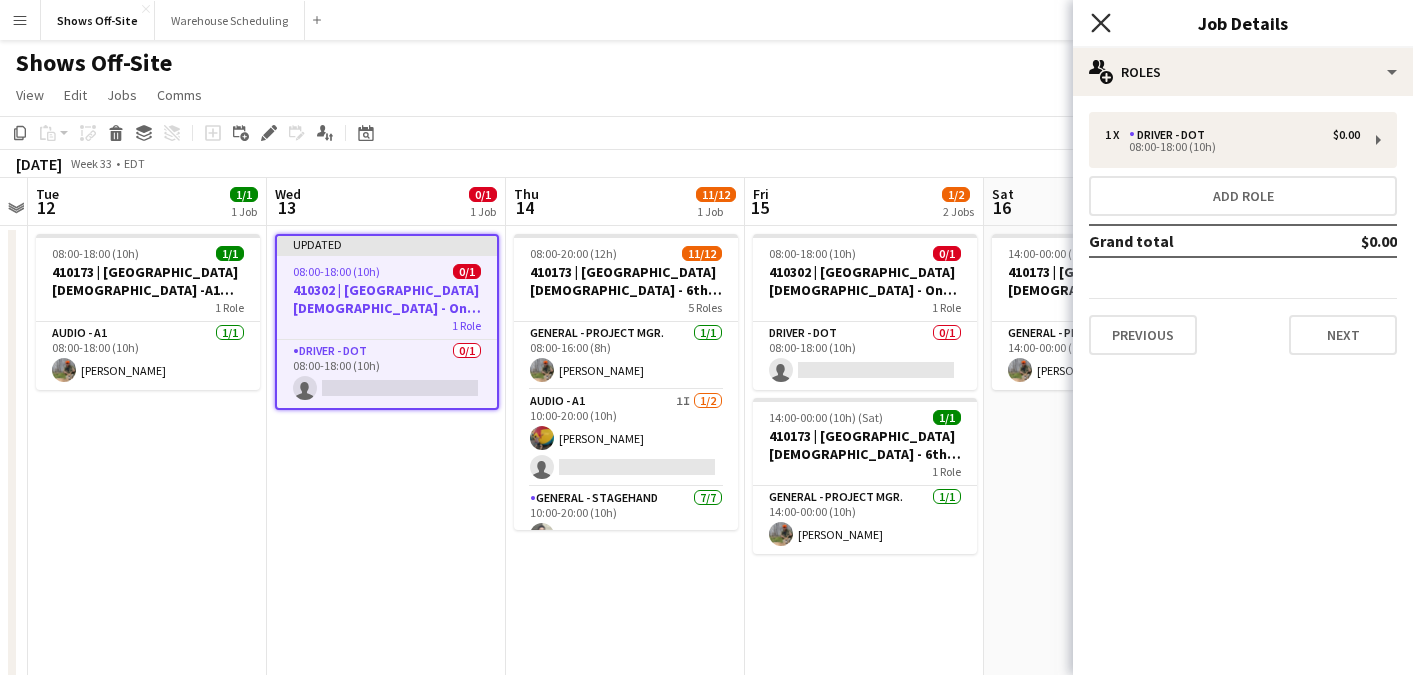 click on "Close pop-in" 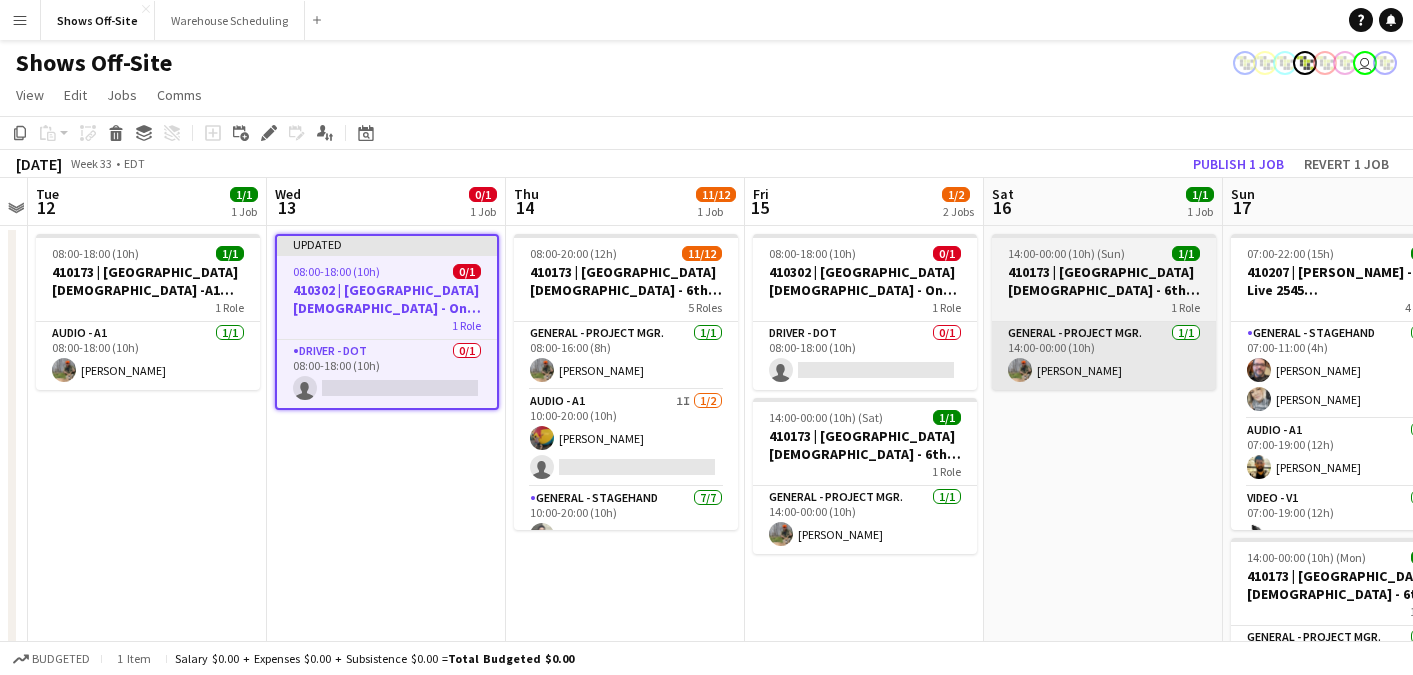 click on "General - Project Mgr.   [DATE]   14:00-00:00 (10h)
[PERSON_NAME]" at bounding box center (1104, 356) 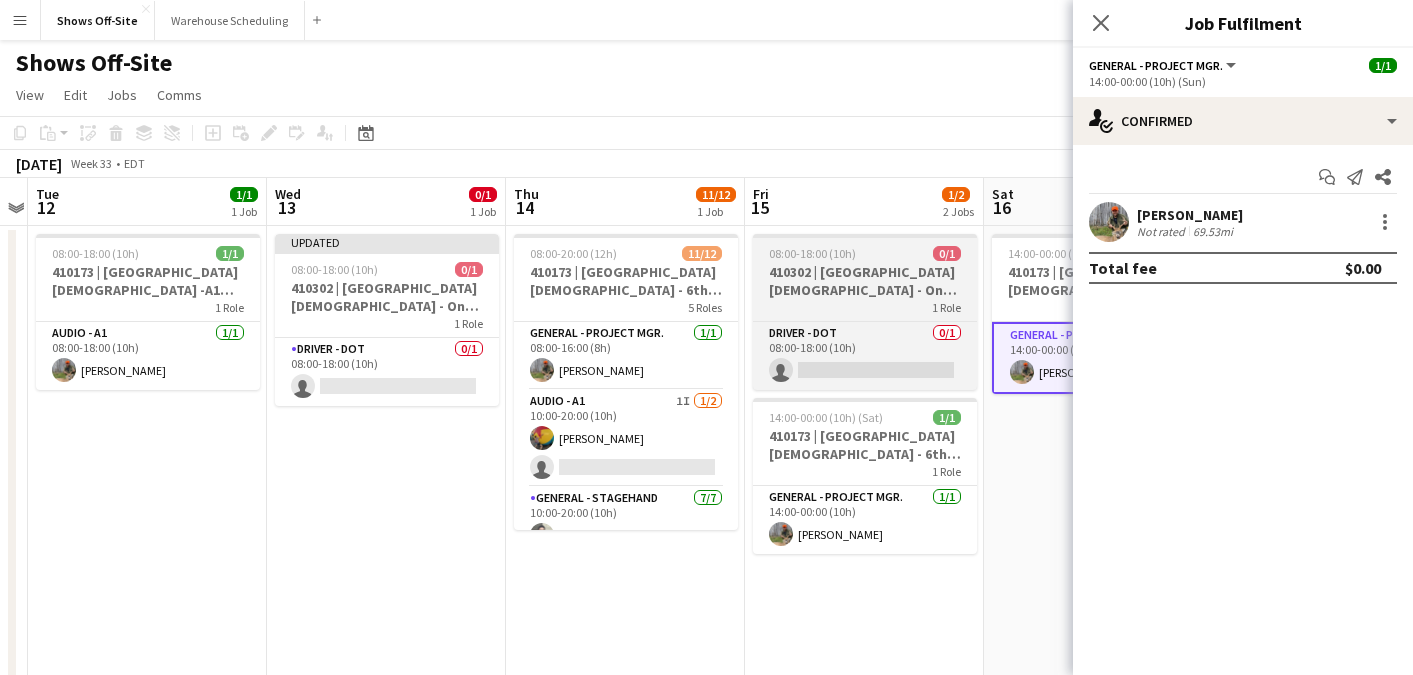 click on "410302 | [GEOGRAPHIC_DATA][DEMOGRAPHIC_DATA] - One Race Event" at bounding box center (865, 281) 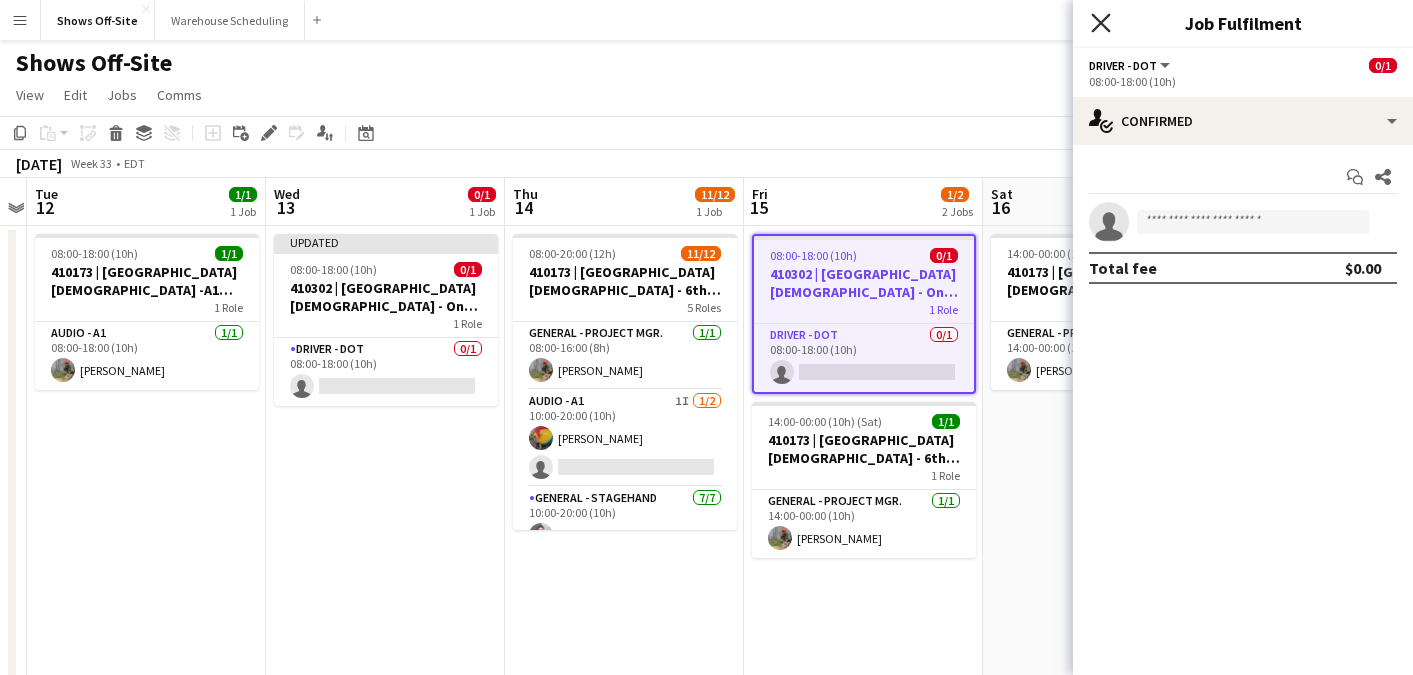 click 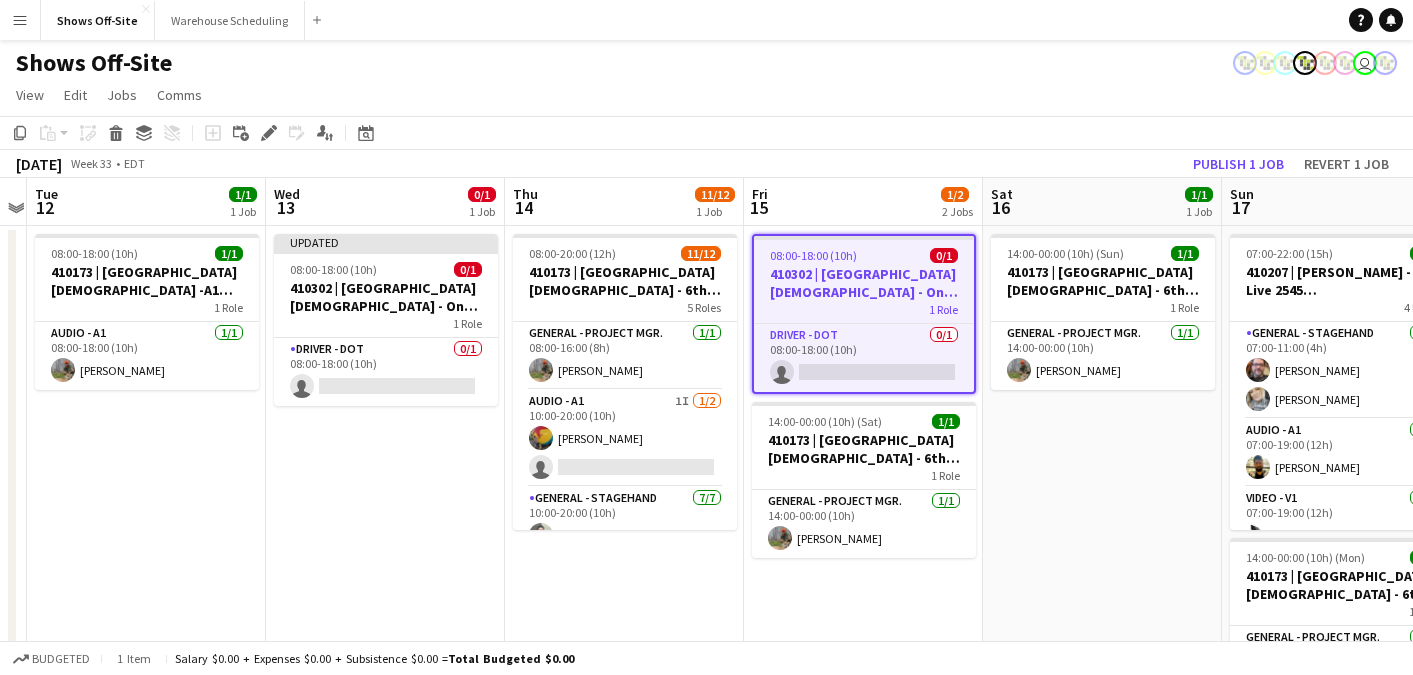 click on "Add job
Add linked Job
Edit
Edit linked Job
Applicants" 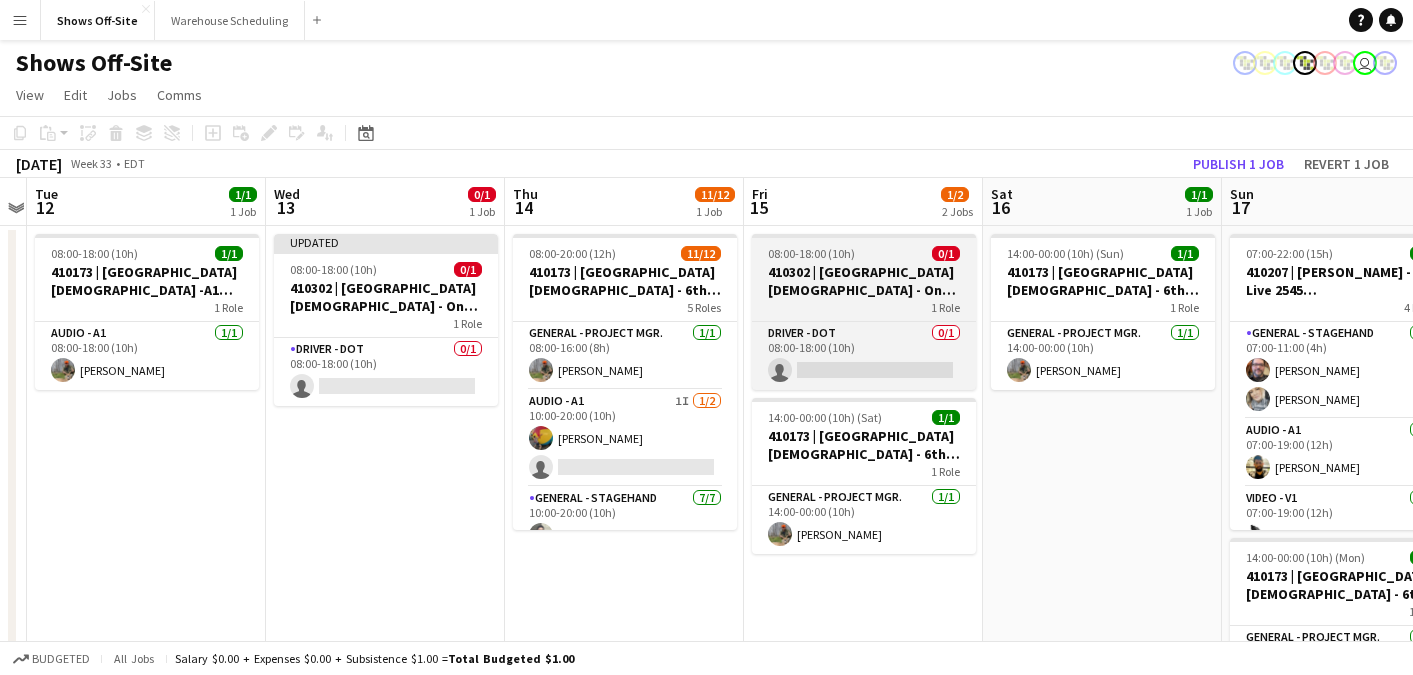 click on "410302 | [GEOGRAPHIC_DATA][DEMOGRAPHIC_DATA] - One Race Event" at bounding box center [864, 281] 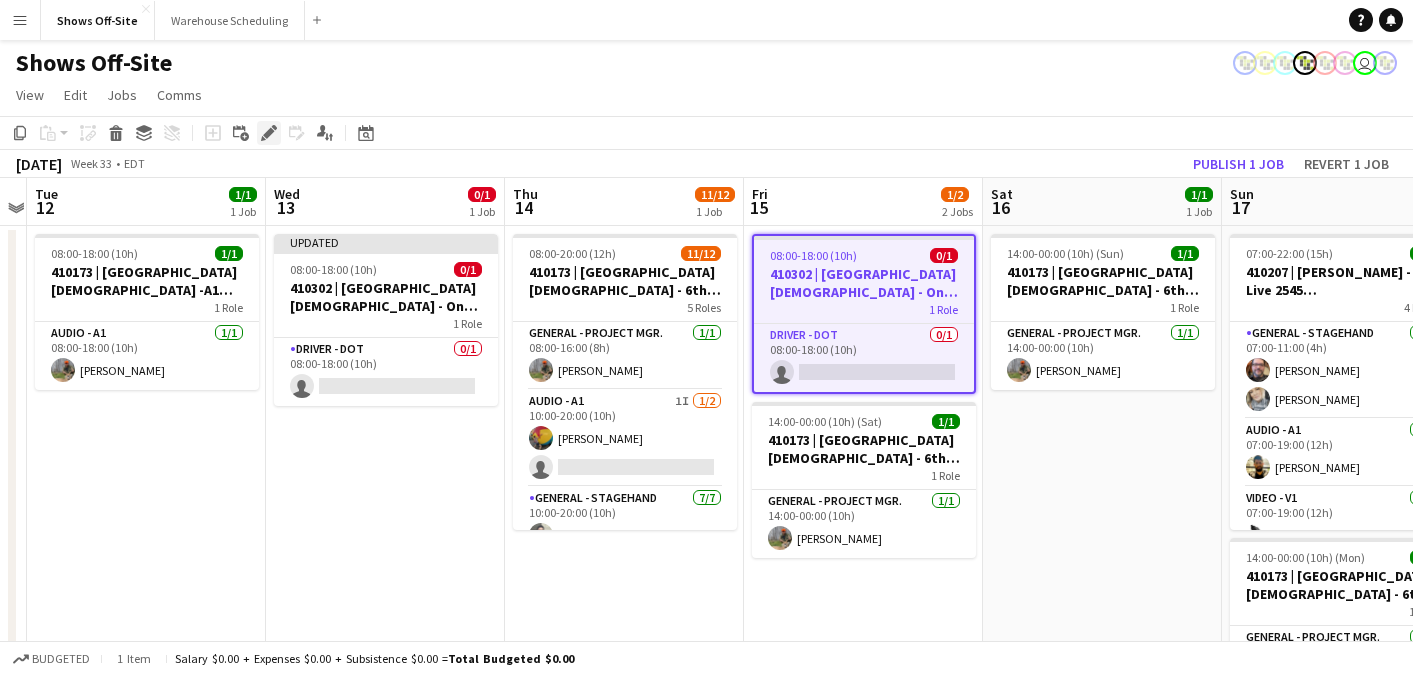 click on "Edit" 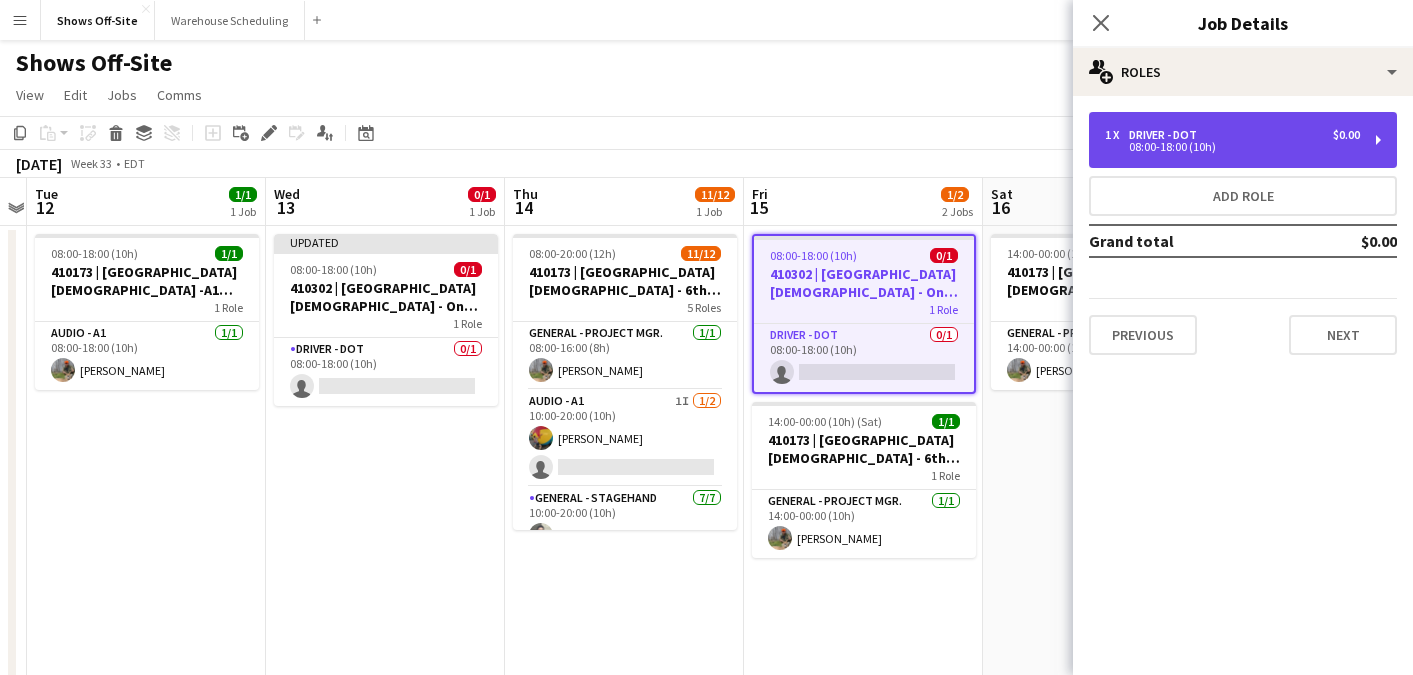 click on "1 x   Driver - DOT   $0.00   08:00-18:00 (10h)" at bounding box center (1243, 140) 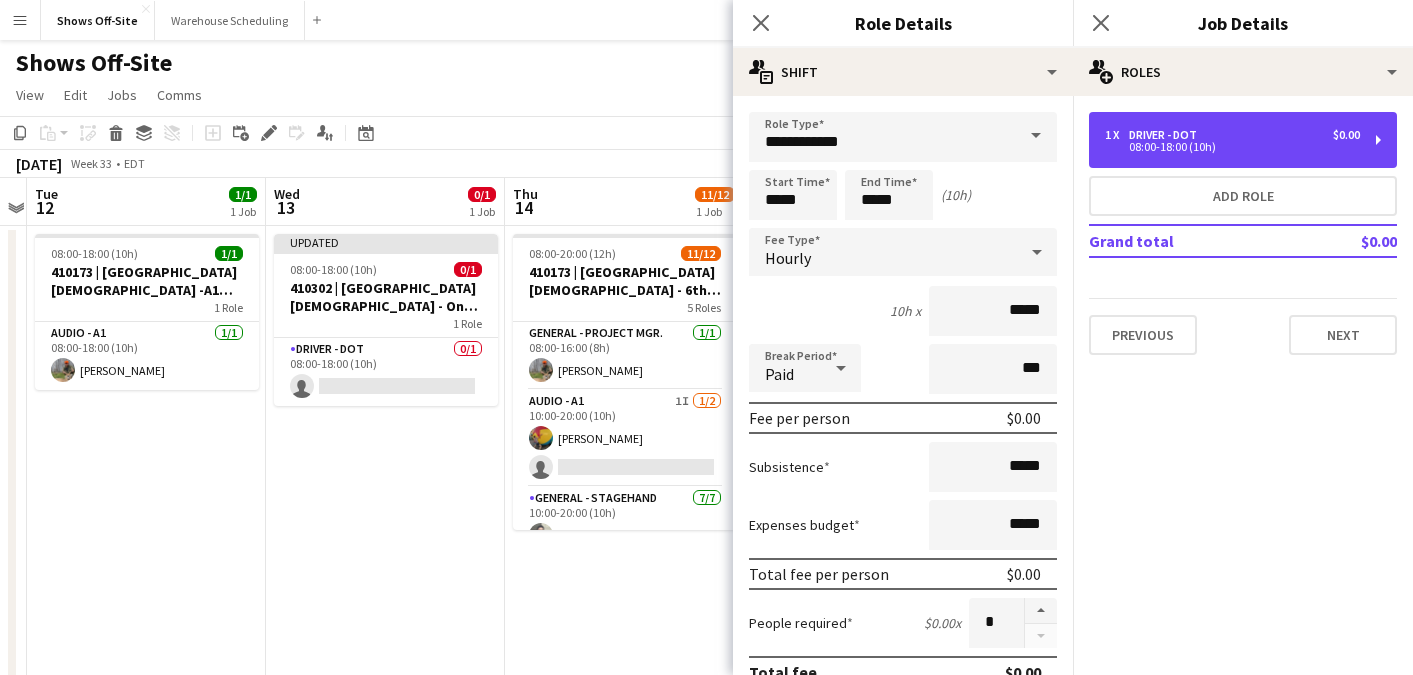 scroll, scrollTop: 577, scrollLeft: 0, axis: vertical 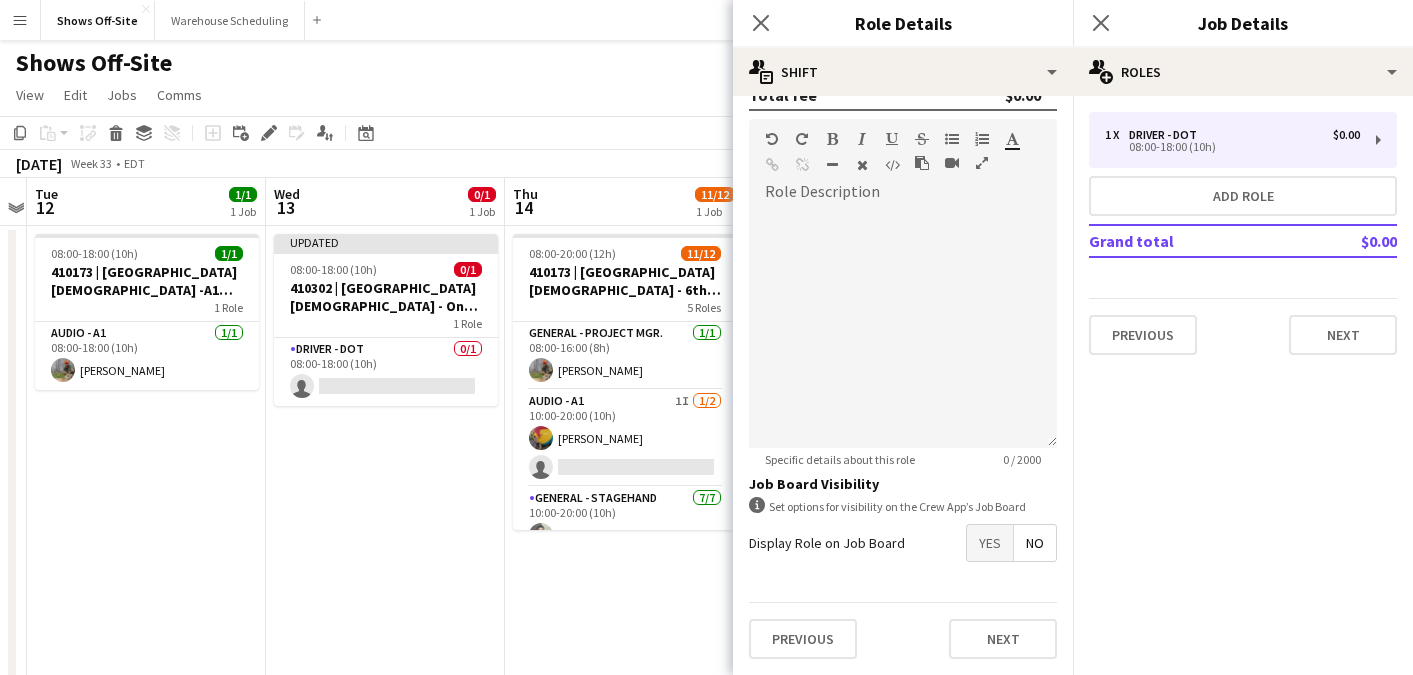 click on "Yes" at bounding box center (990, 543) 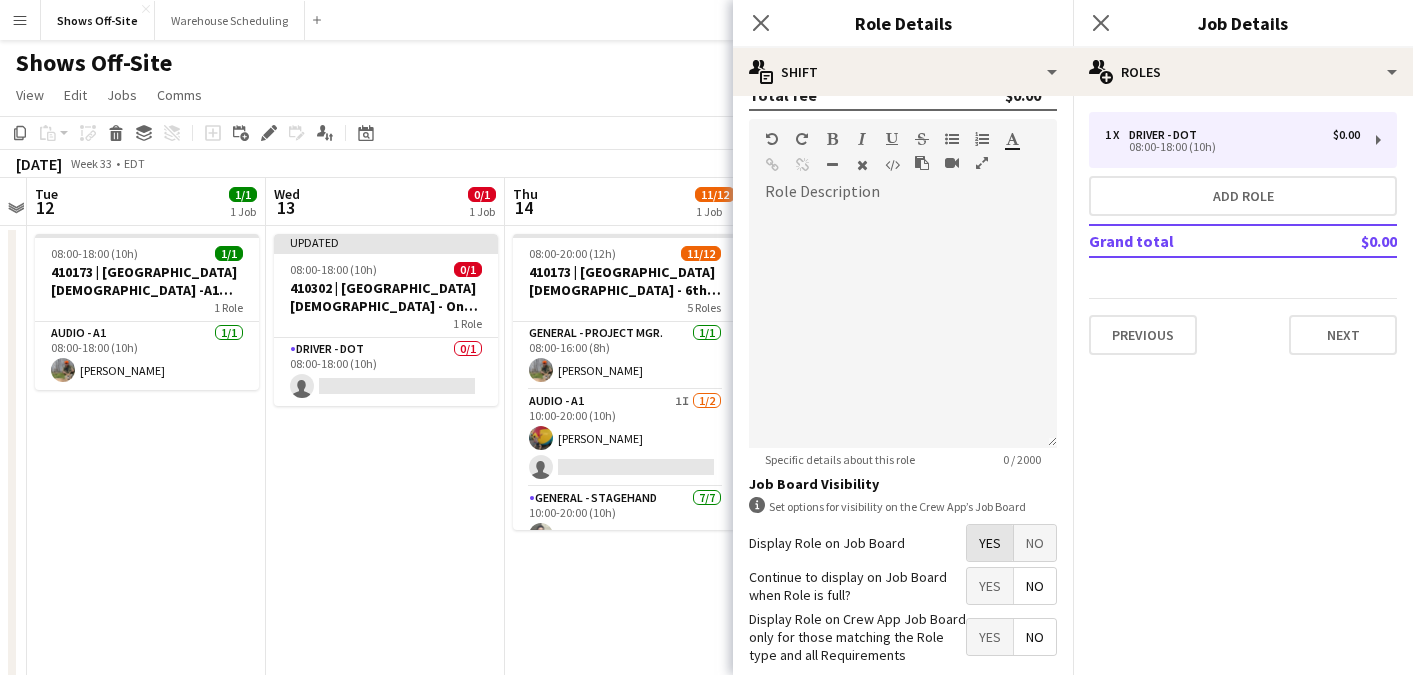 scroll, scrollTop: 679, scrollLeft: 0, axis: vertical 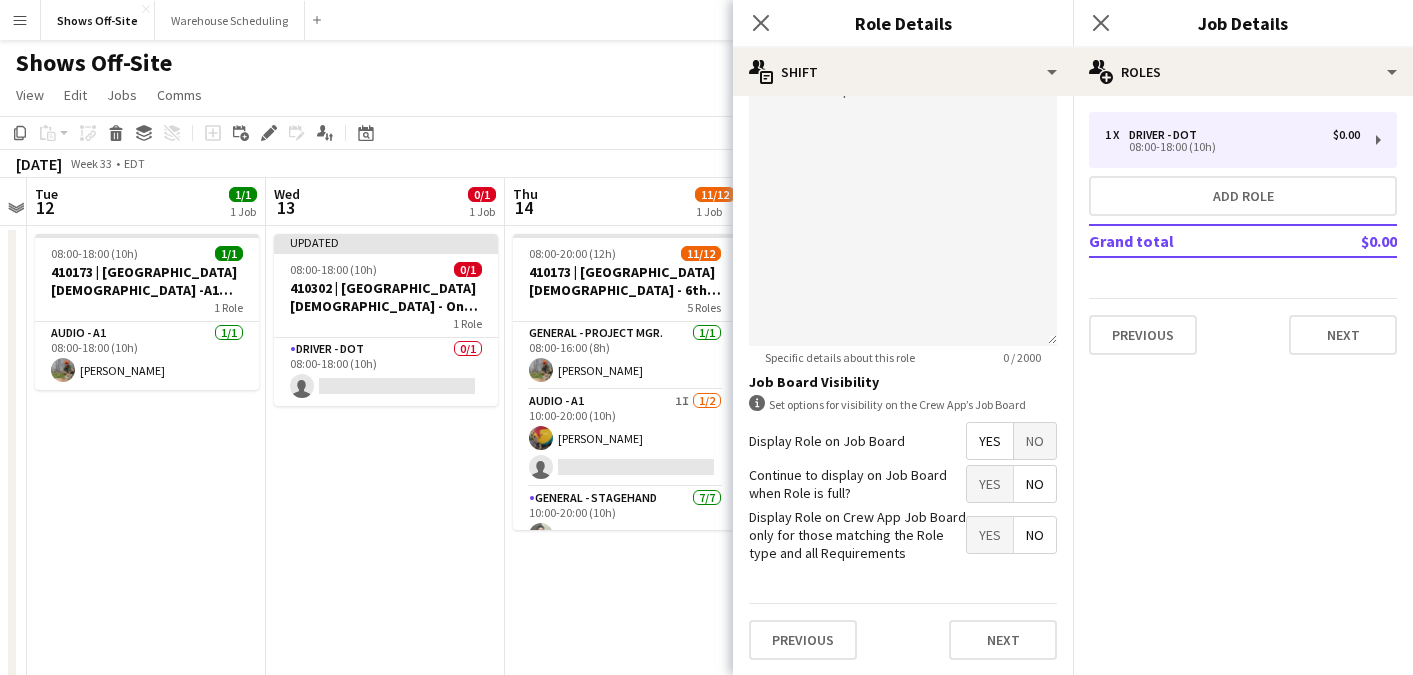 click on "No" at bounding box center [1035, 484] 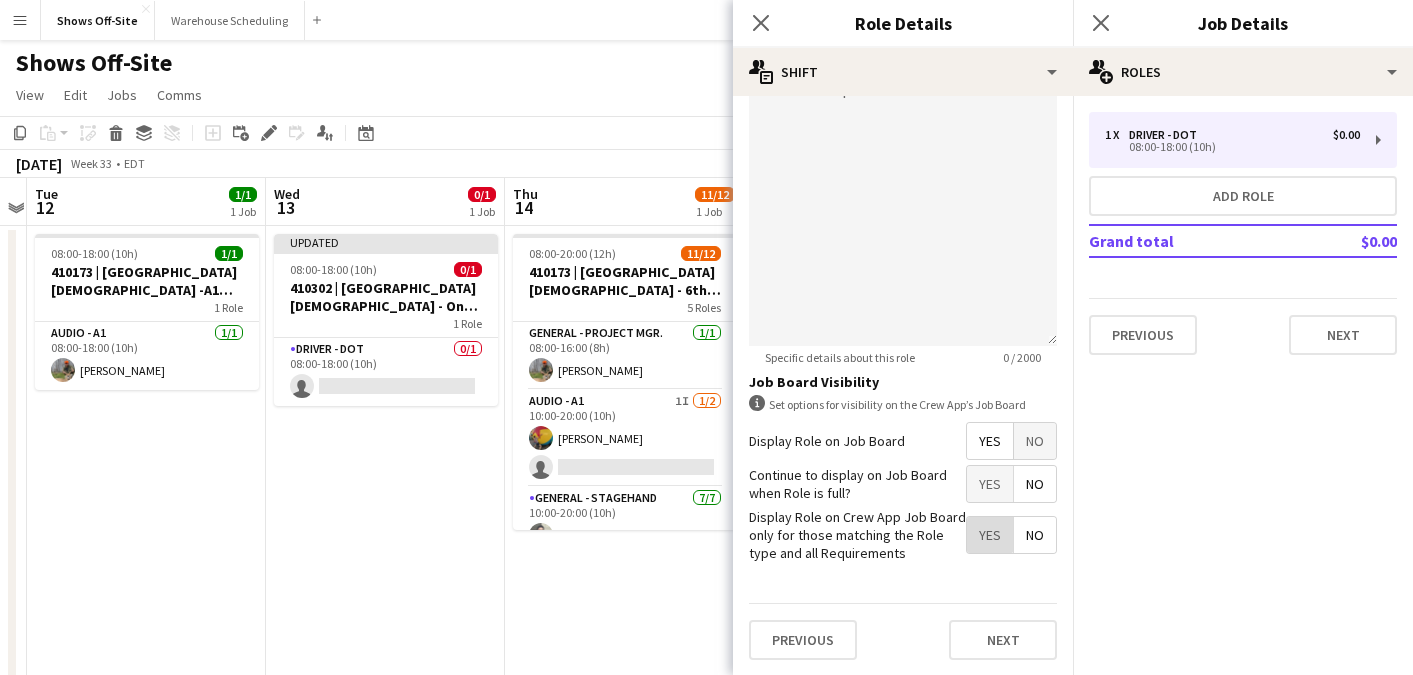 click on "Yes" at bounding box center [990, 535] 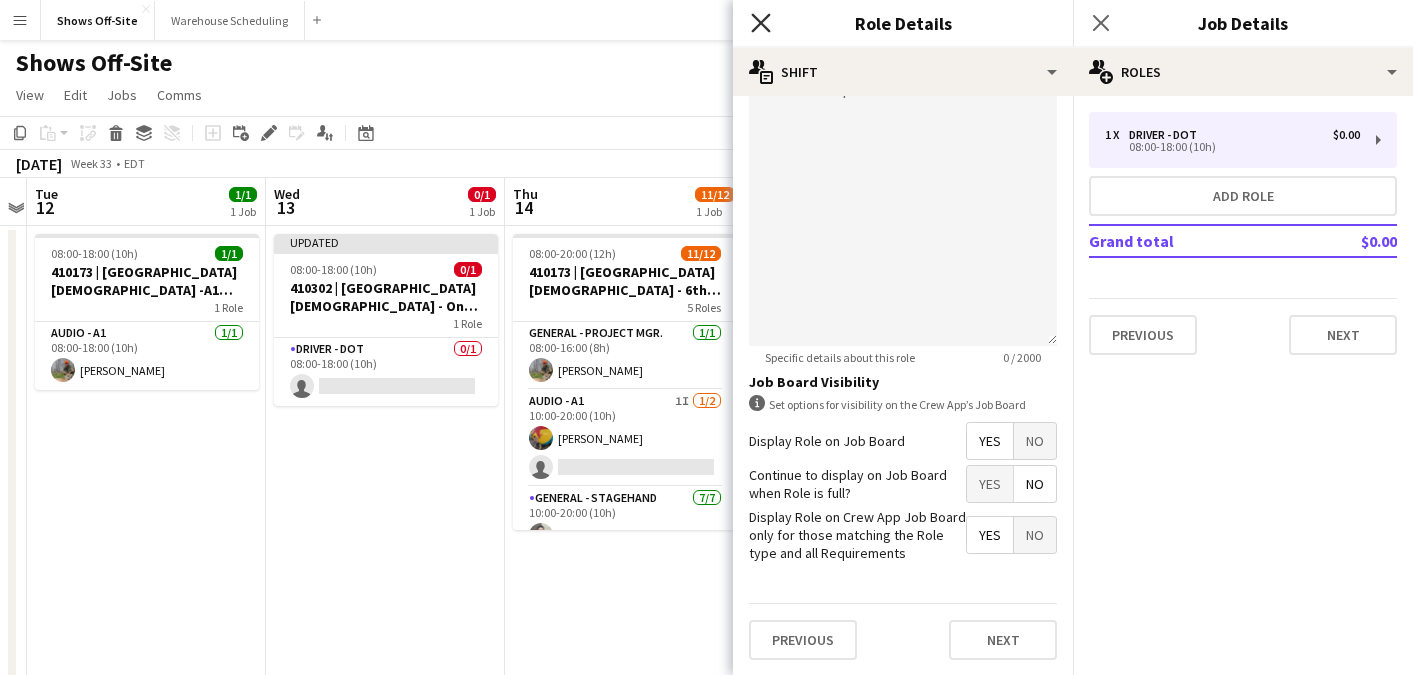 click on "Close pop-in" 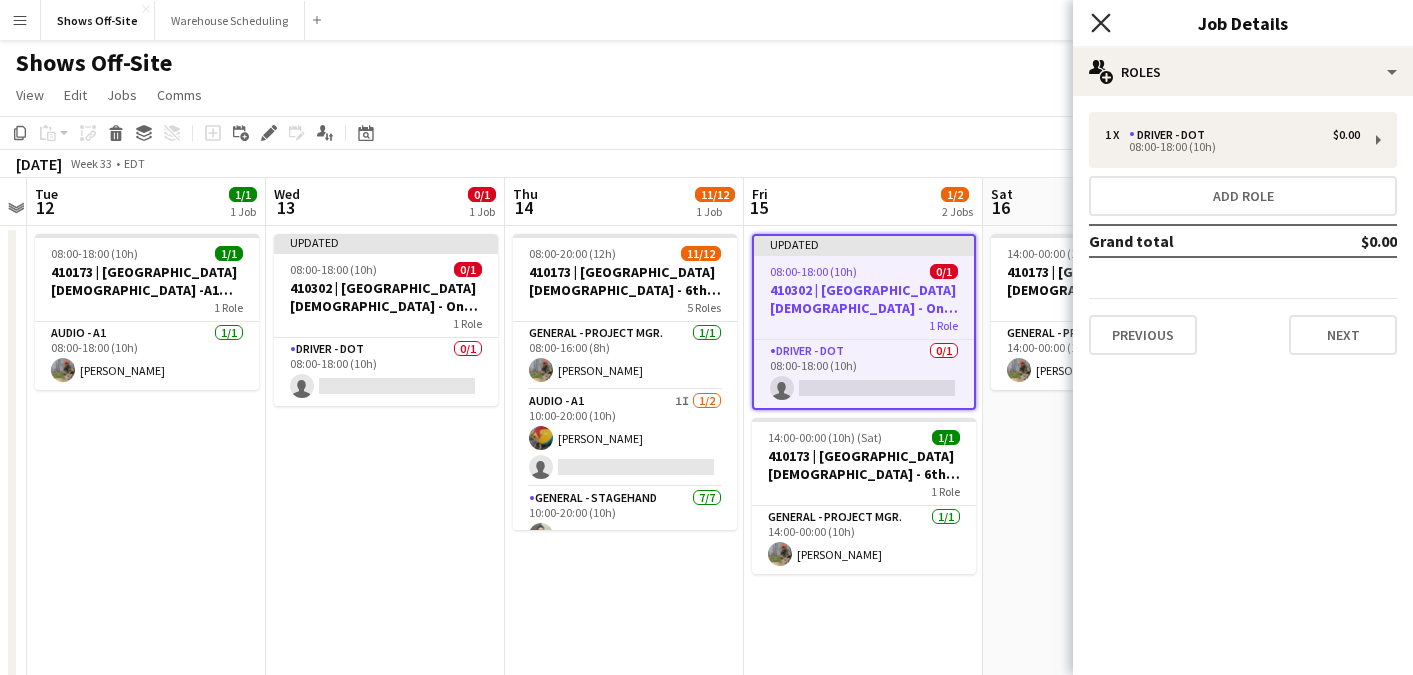 click on "Close pop-in" 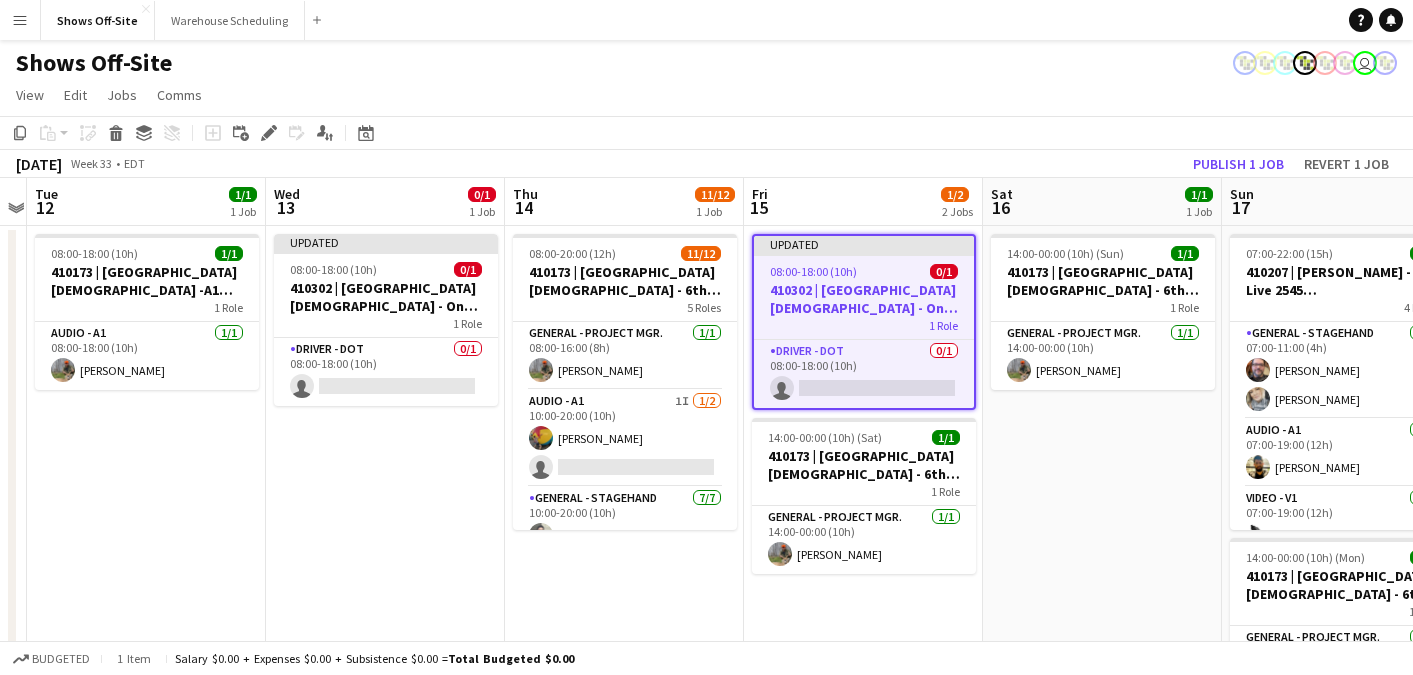 click on "Shows Off-Site
user" 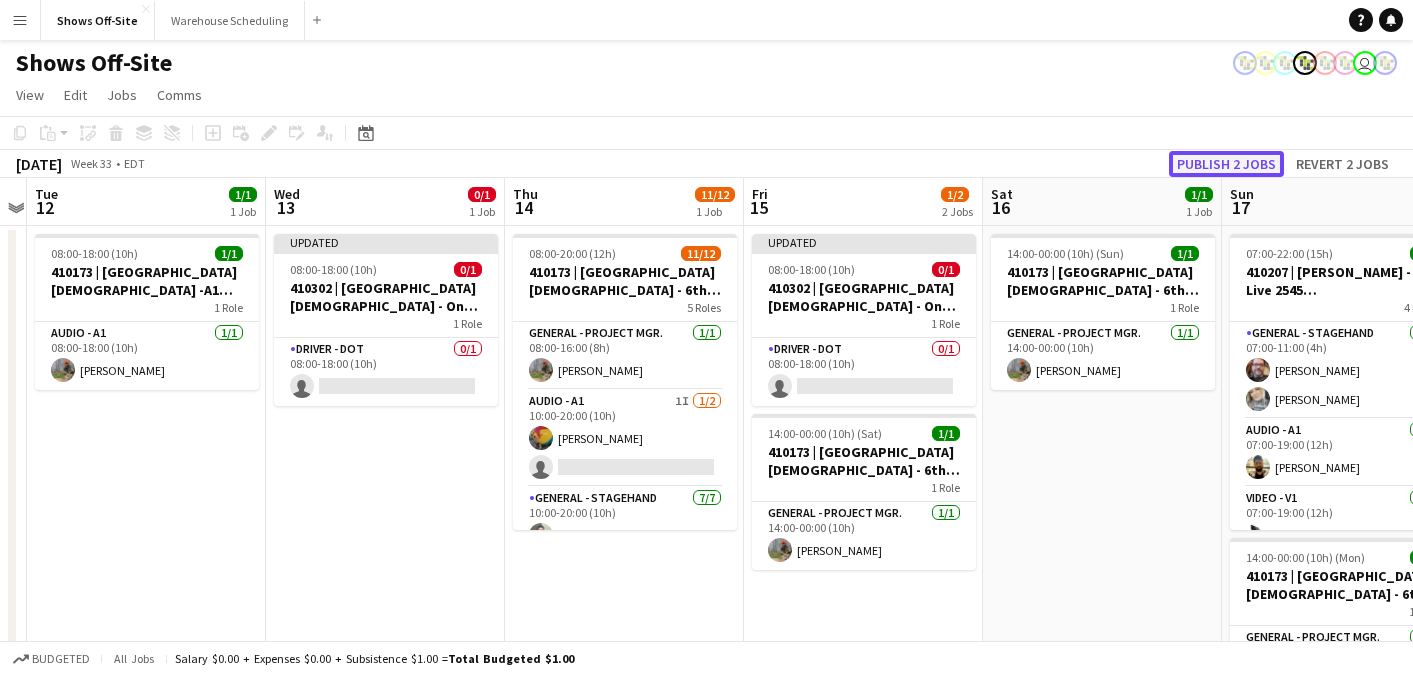 click on "Publish 2 jobs" 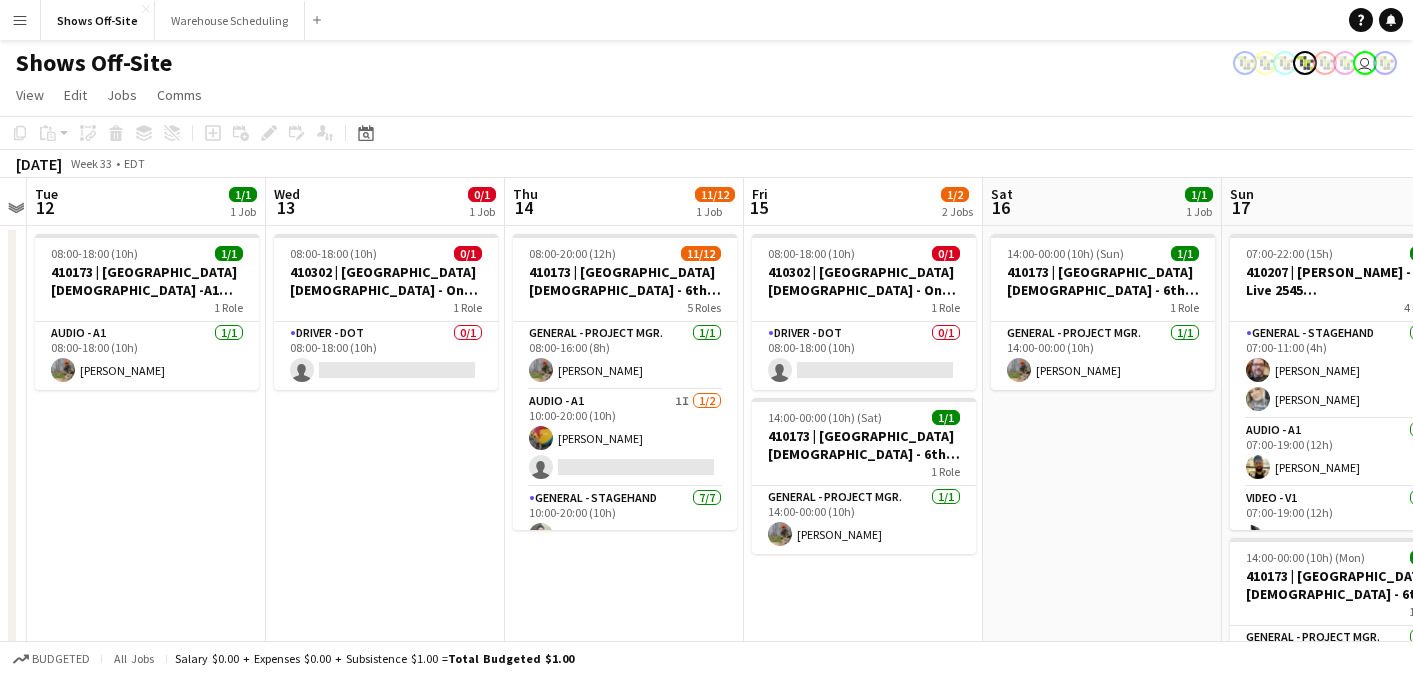 click on "Date picker
[DATE] [DATE] [DATE] M [DATE] T [DATE] W [DATE] T [DATE] F [DATE] S [DATE] S  [DATE]   2   3   4   5   6   7   8   9   10   11   12   13   14   15   16   17   18   19   20   21   22   23   24   25   26   27   28   29   30   31
Comparison range
Comparison range
[DATE]" 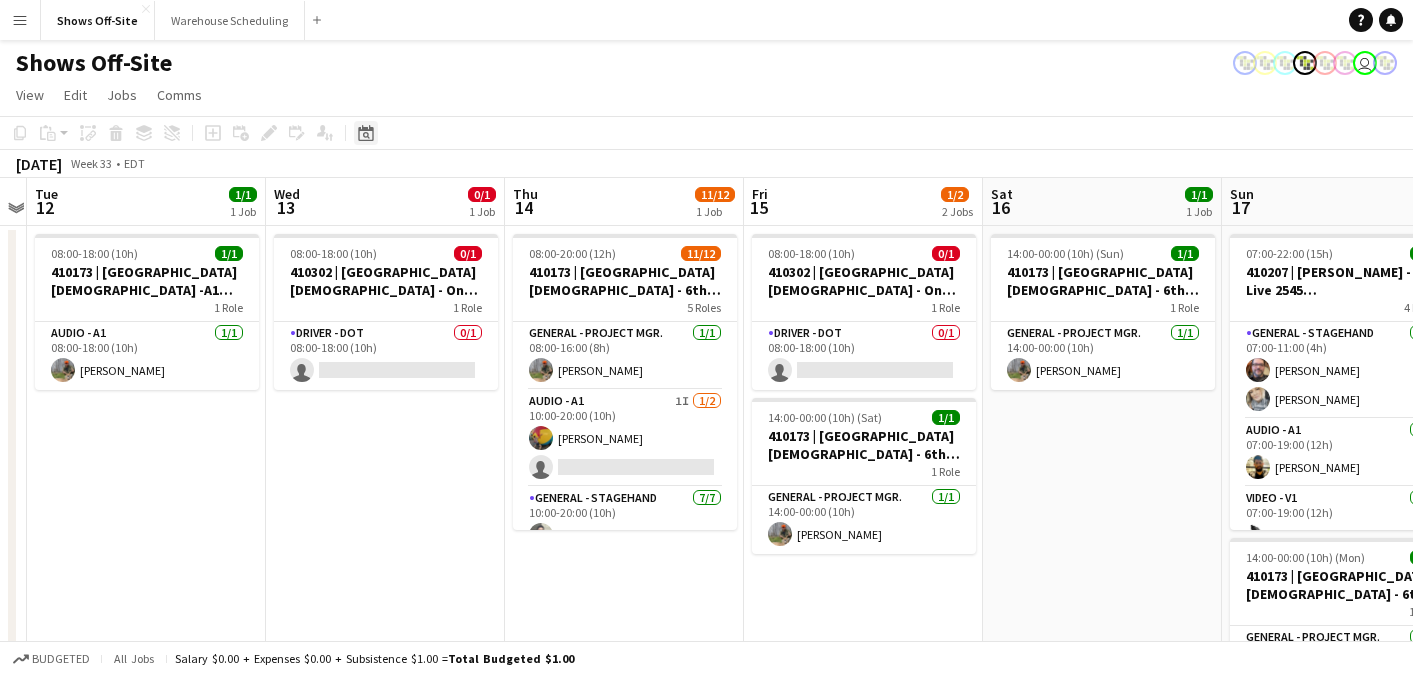 click on "Date picker" 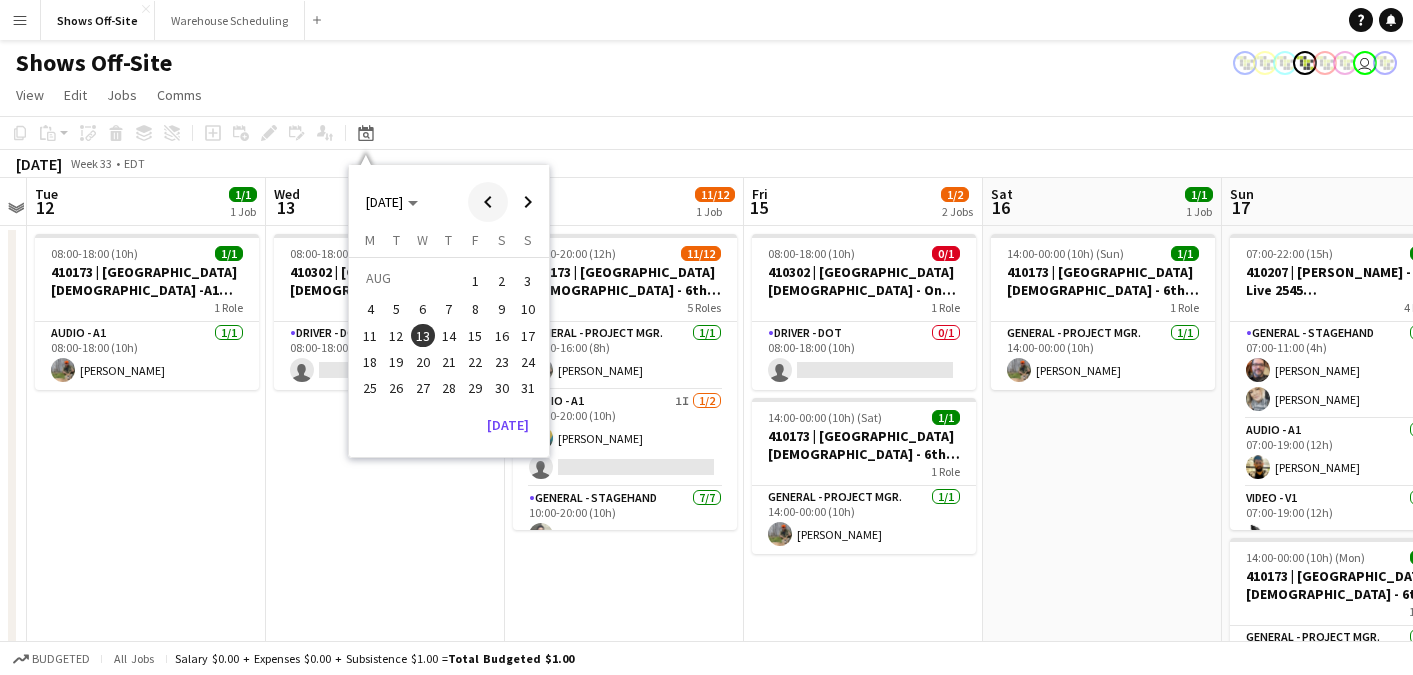 click at bounding box center (488, 202) 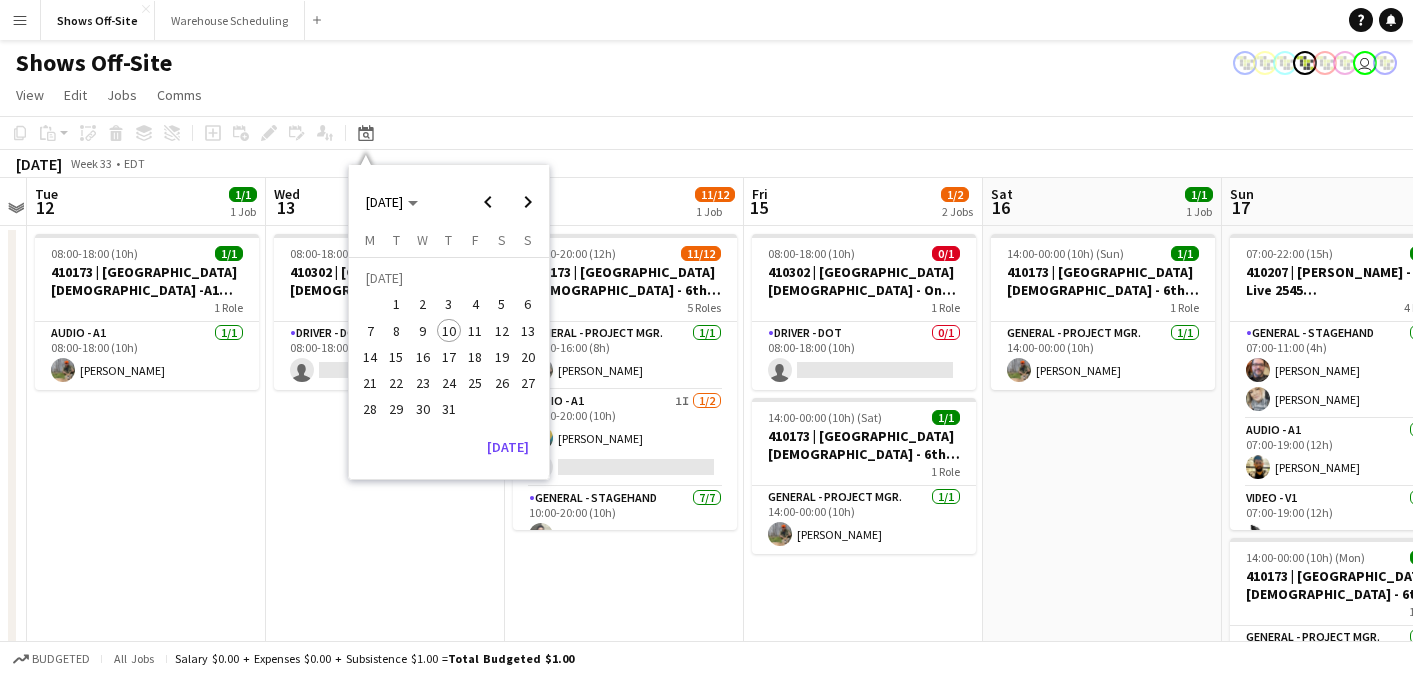 click on "18" at bounding box center [475, 357] 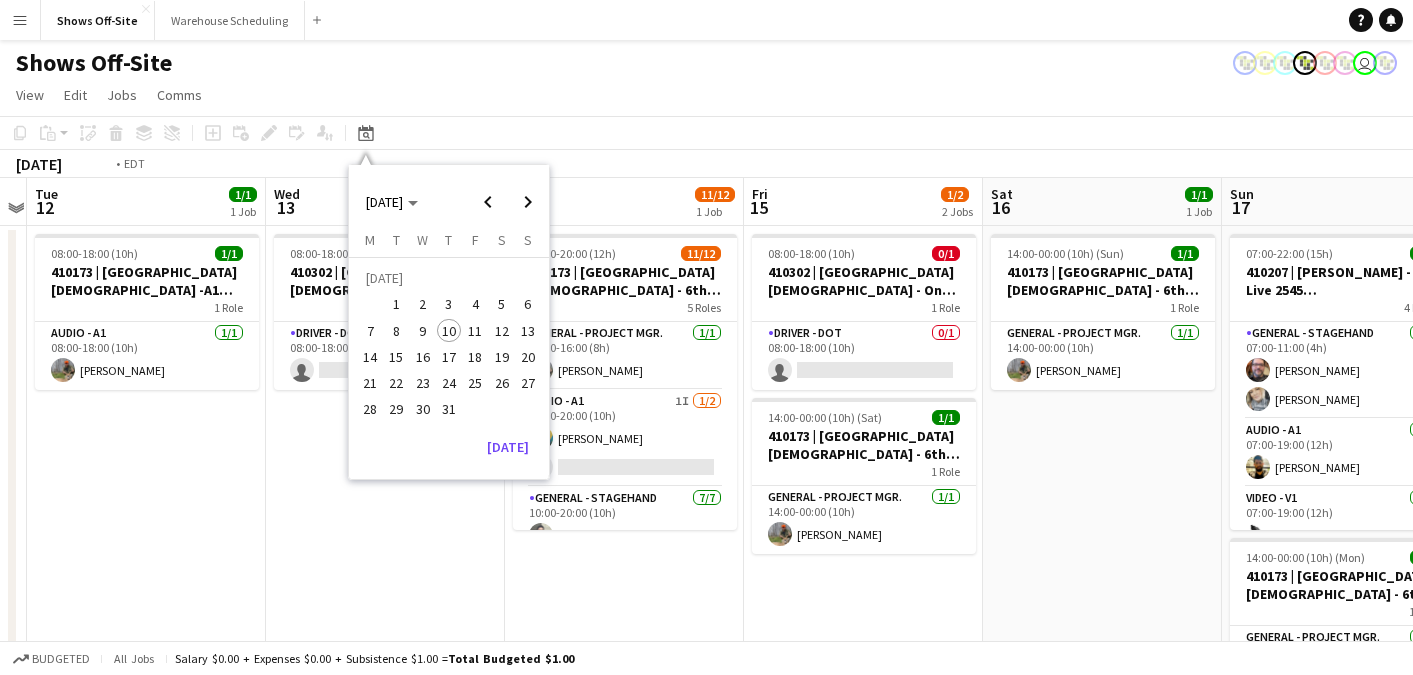 scroll, scrollTop: 0, scrollLeft: 688, axis: horizontal 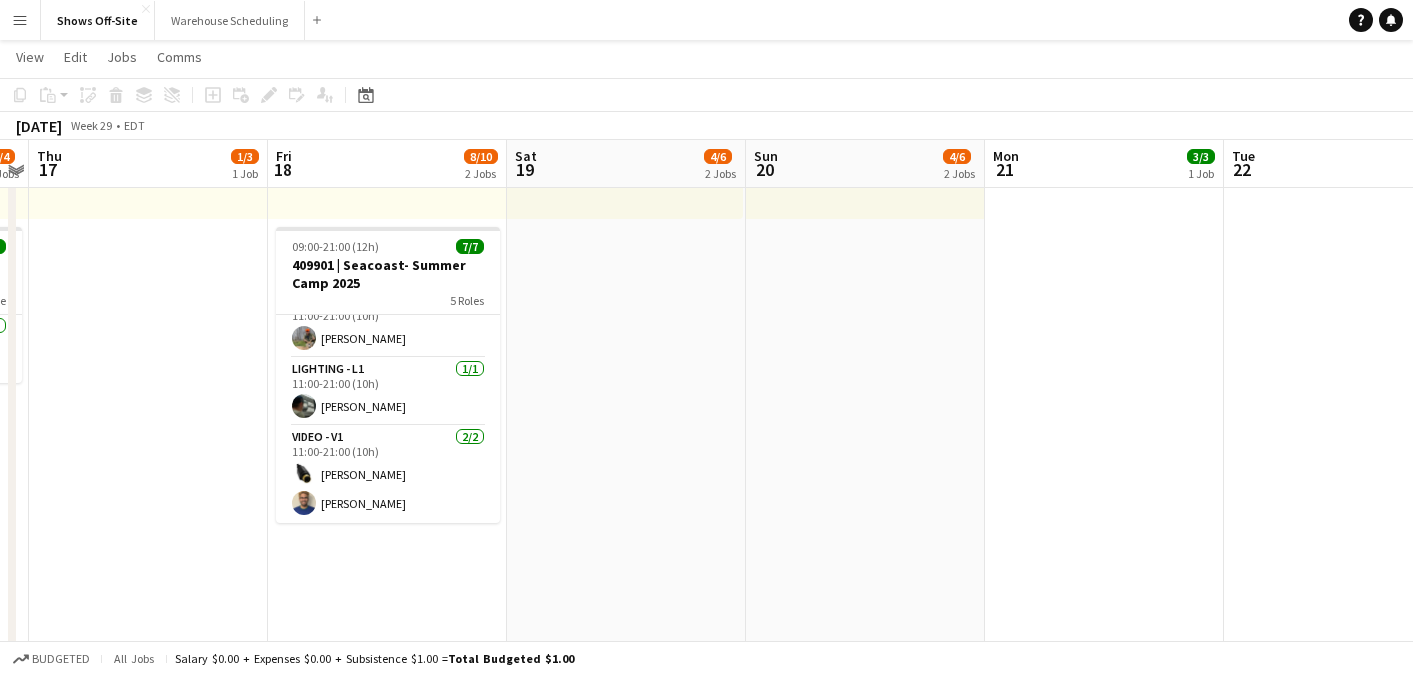 click on "Toggle View
409731 Samaritans Purse Oshkosh Airshow  [DATE] → [DATE]   30/30   10 jobs      08:00-18:00 (10h)    1/3   3 Roles   Driver - CDL   0/1   08:00-13:00 (5h)
single-neutral-actions
Driver - DOT   0/1   08:00-13:00 (5h)
single-neutral-actions
Stage - SL320 Tech   [DATE]   08:00-18:00 (10h)
[PERSON_NAME]     09:00-21:00 (12h)    7/7    409901 | Seacoast- Summer Camp 2025   5 Roles   Driver - DOT   [DATE]   09:00-14:00 (5h)
[PERSON_NAME] [PERSON_NAME]  Audio - A1   [DATE]   11:00-21:00 (10h)
[PERSON_NAME]  General - Project Mgr.   [DATE]   11:00-21:00 (10h)
[PERSON_NAME]  Lighting - L1   [DATE]   11:00-21:00 (10h)
[PERSON_NAME]  Video - V1   [DATE]   11:00-21:00 (10h)
[PERSON_NAME] [PERSON_NAME]" at bounding box center [387, 749] 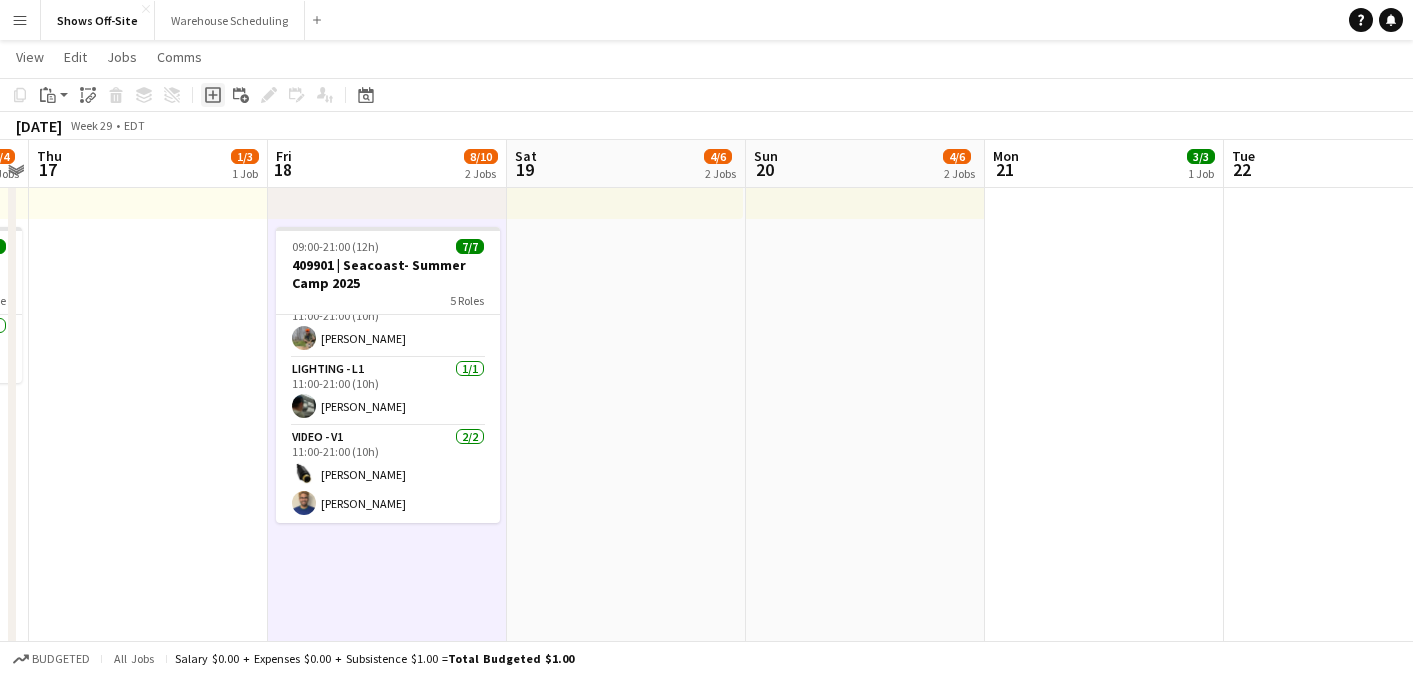 click on "Add job" 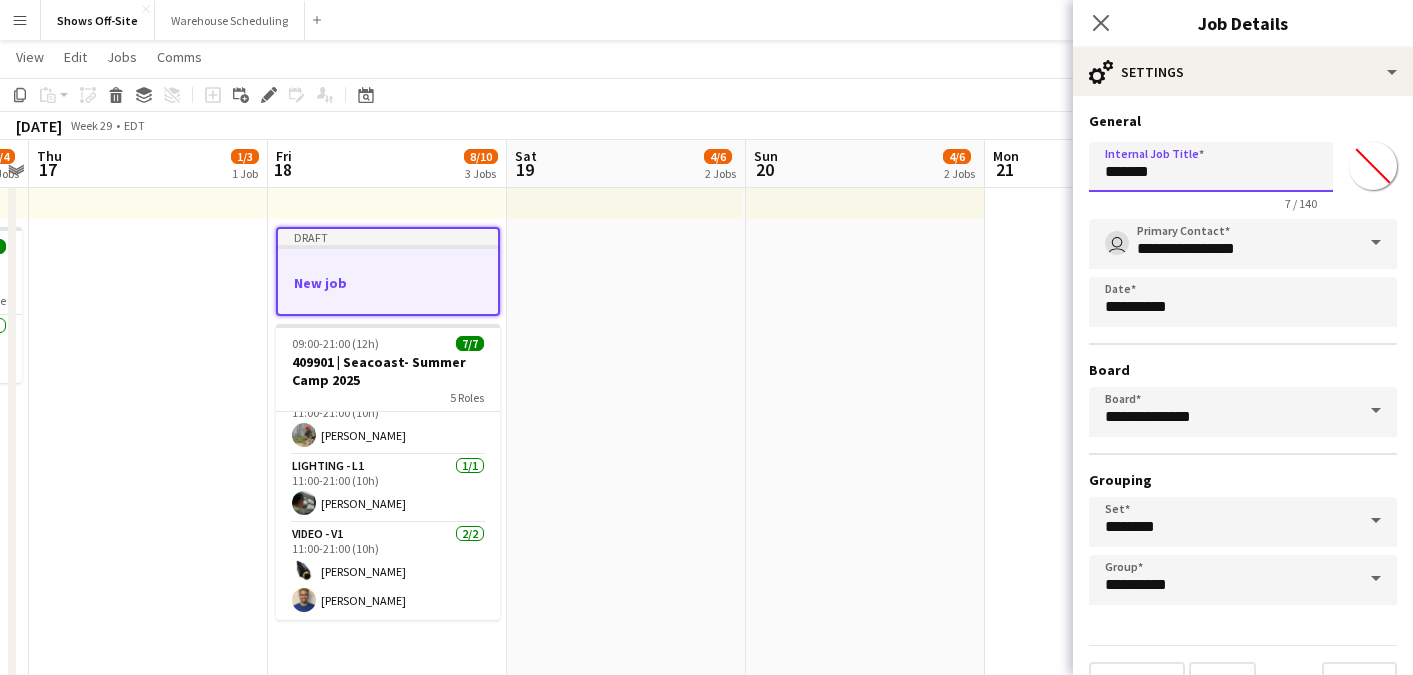 drag, startPoint x: 1194, startPoint y: 161, endPoint x: 1079, endPoint y: 161, distance: 115 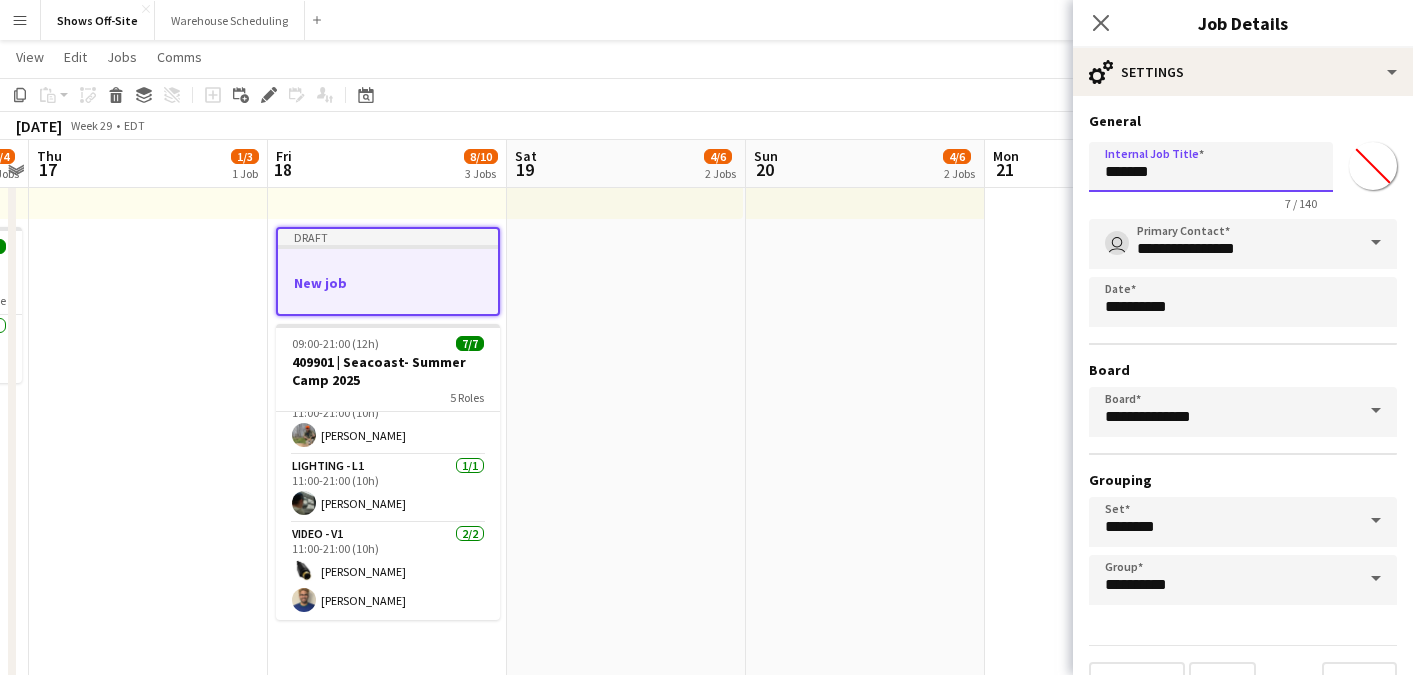 drag, startPoint x: 1169, startPoint y: 165, endPoint x: 1050, endPoint y: 165, distance: 119 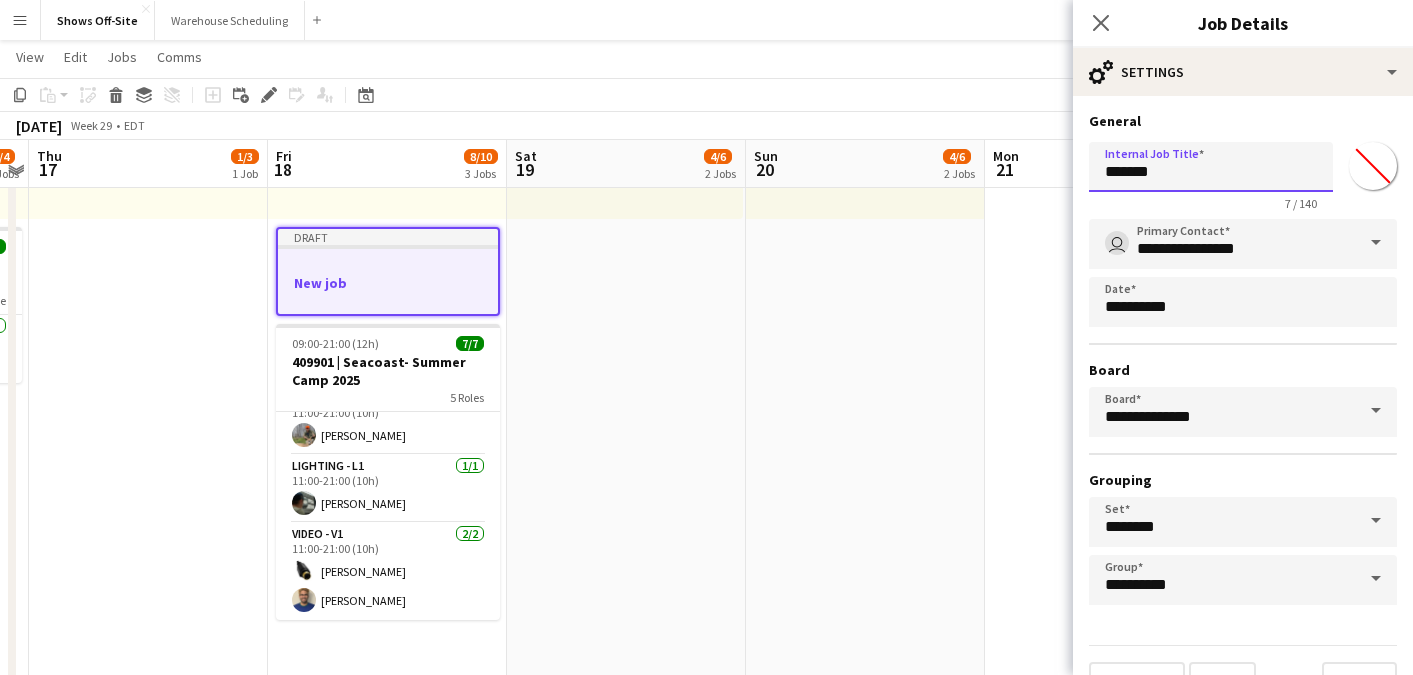 click on "Menu
Boards
Boards   Boards   All jobs   Status
Workforce
Workforce   My Workforce   Recruiting
Comms
Comms
Pay
Pay   Approvals   Payments   Reports
Platform Settings
Platform Settings   App settings   Your settings   Profiles
Training Academy
Training Academy
Knowledge Base
Knowledge Base
Product Updates
Product Updates   Log Out   Privacy   Shows Off-Site
Close
Warehouse Scheduling
Close
Add
Help
Notifications
Shows Off-Site
user
View  Day view expanded Day view collapsed Month view" at bounding box center [706, 654] 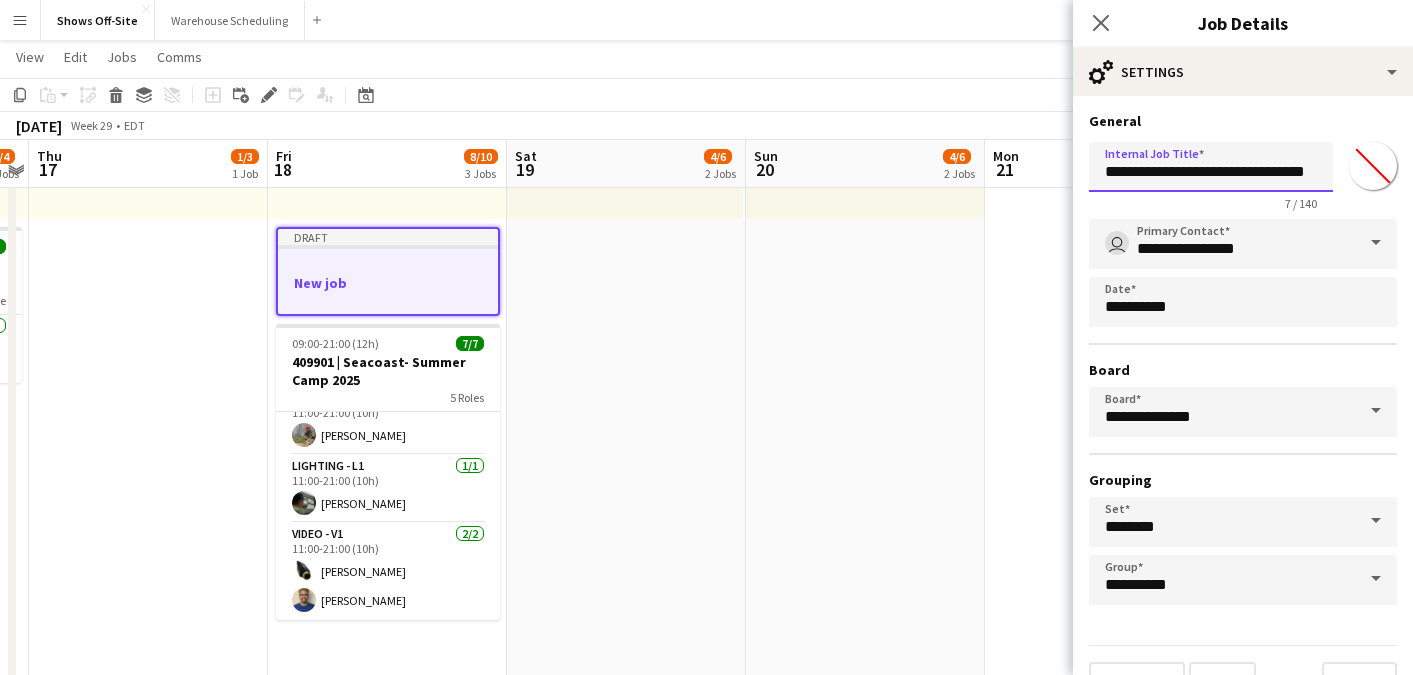 scroll, scrollTop: 0, scrollLeft: 8, axis: horizontal 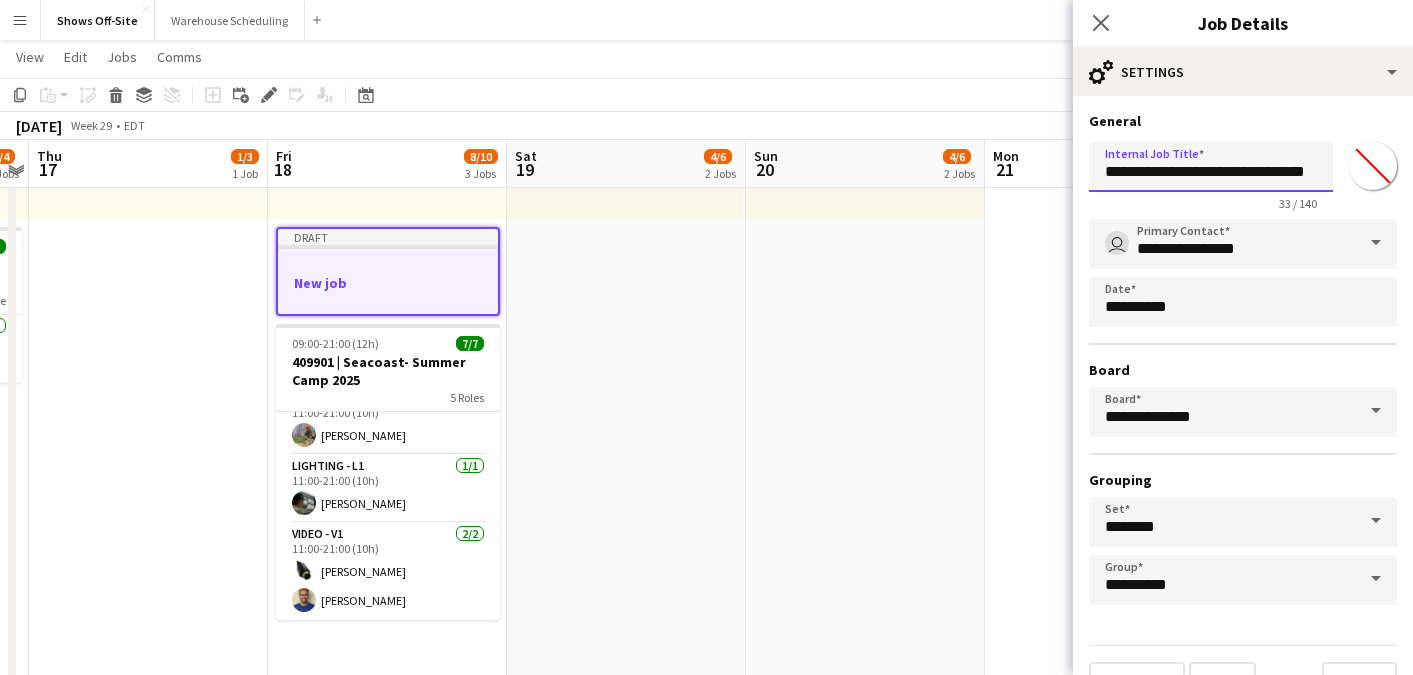 type on "**********" 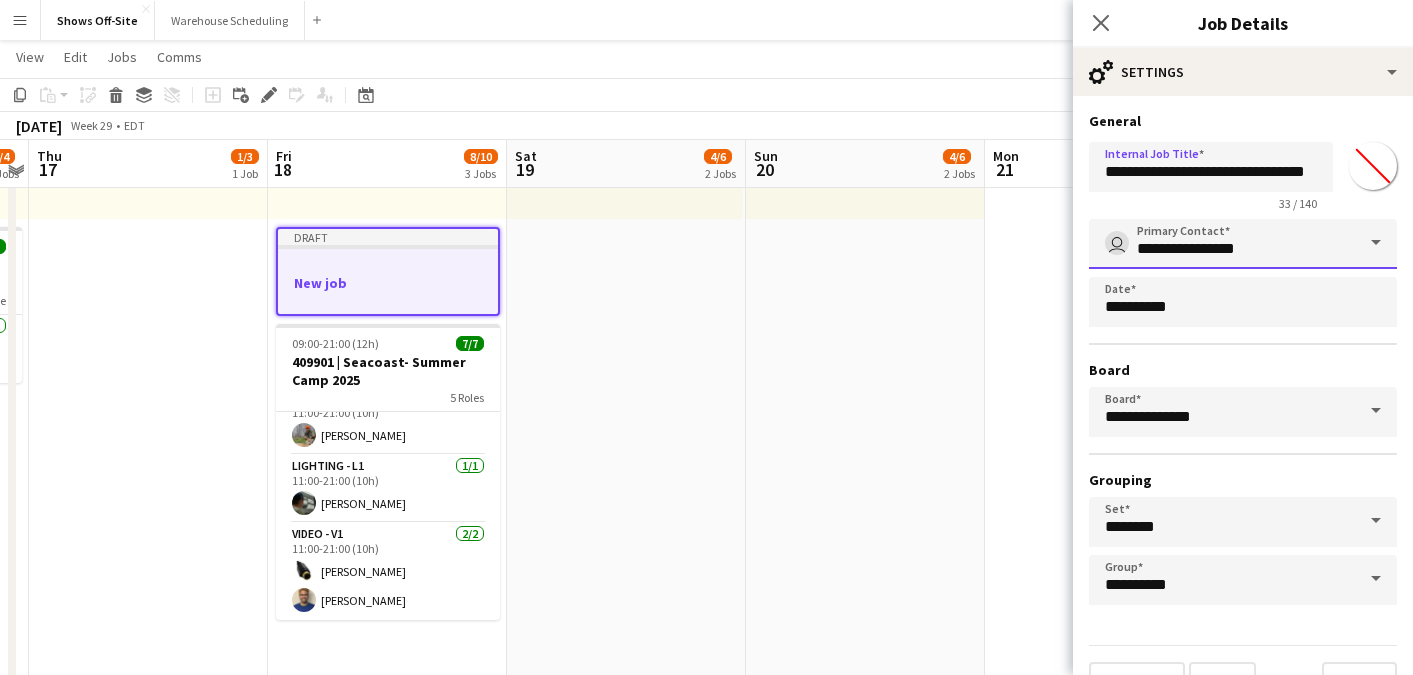 click on "**********" at bounding box center (1243, 244) 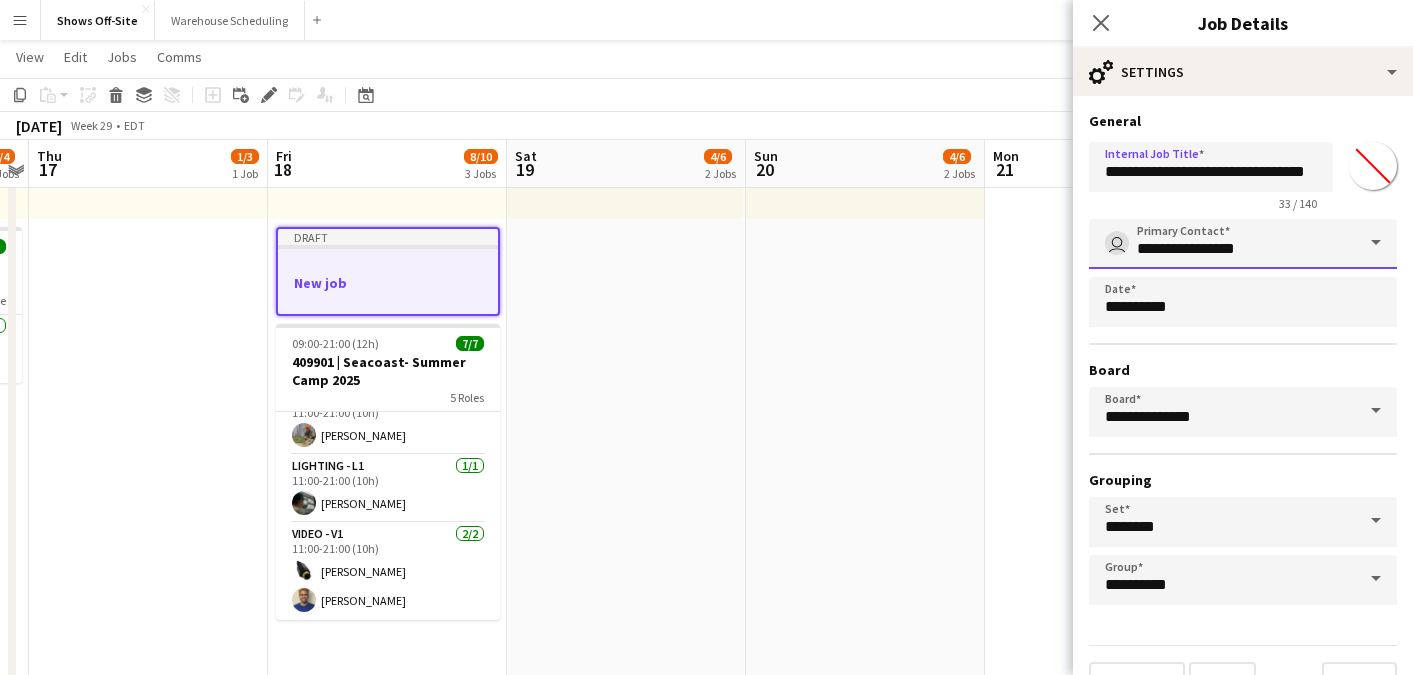 scroll, scrollTop: 0, scrollLeft: 0, axis: both 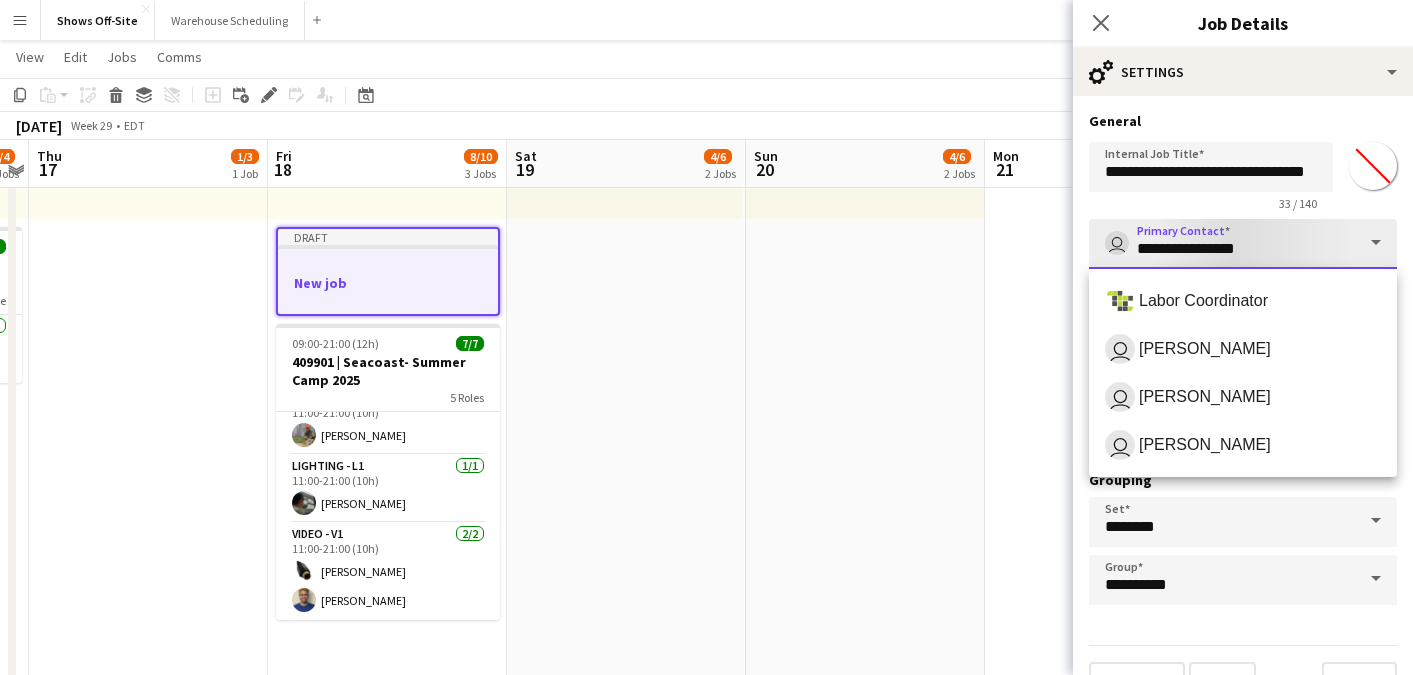 click on "Labor Coordinator
user
[PERSON_NAME]
user
[PERSON_NAME]
user
[PERSON_NAME]" at bounding box center [1243, 373] 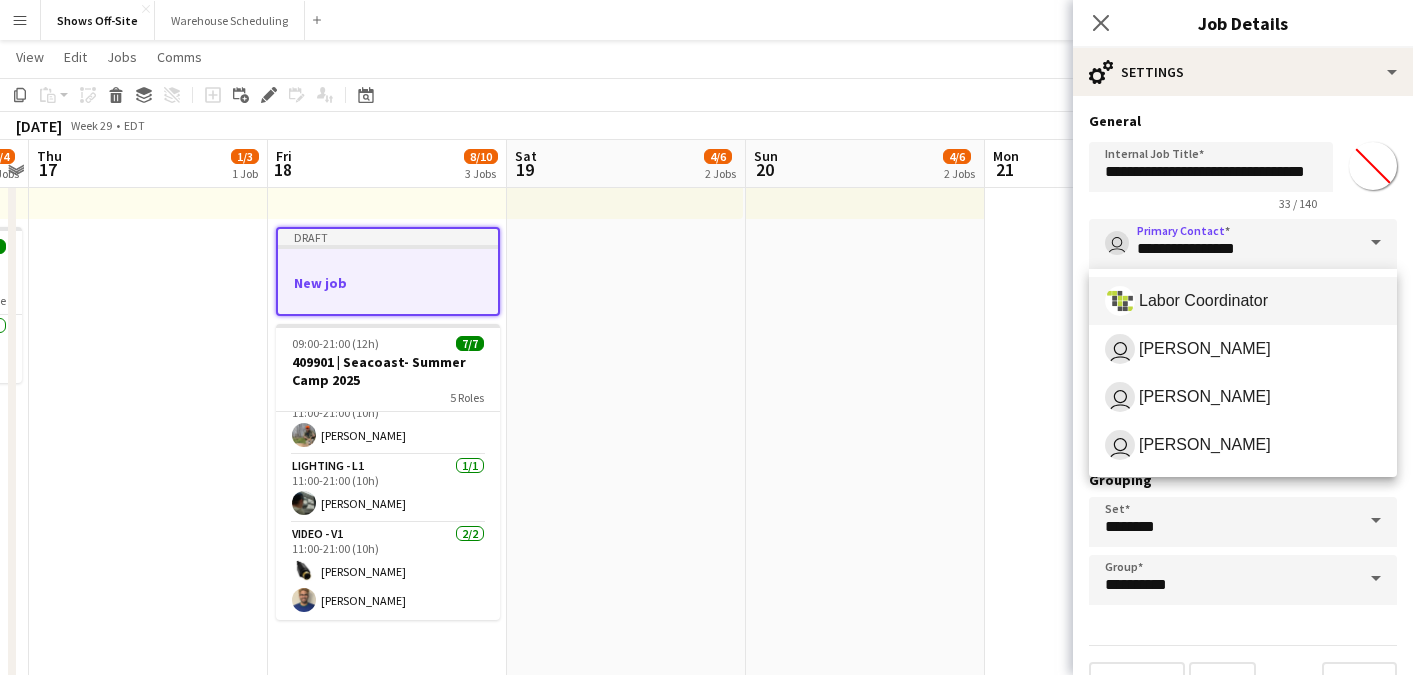 click on "Labor Coordinator" at bounding box center (1243, 301) 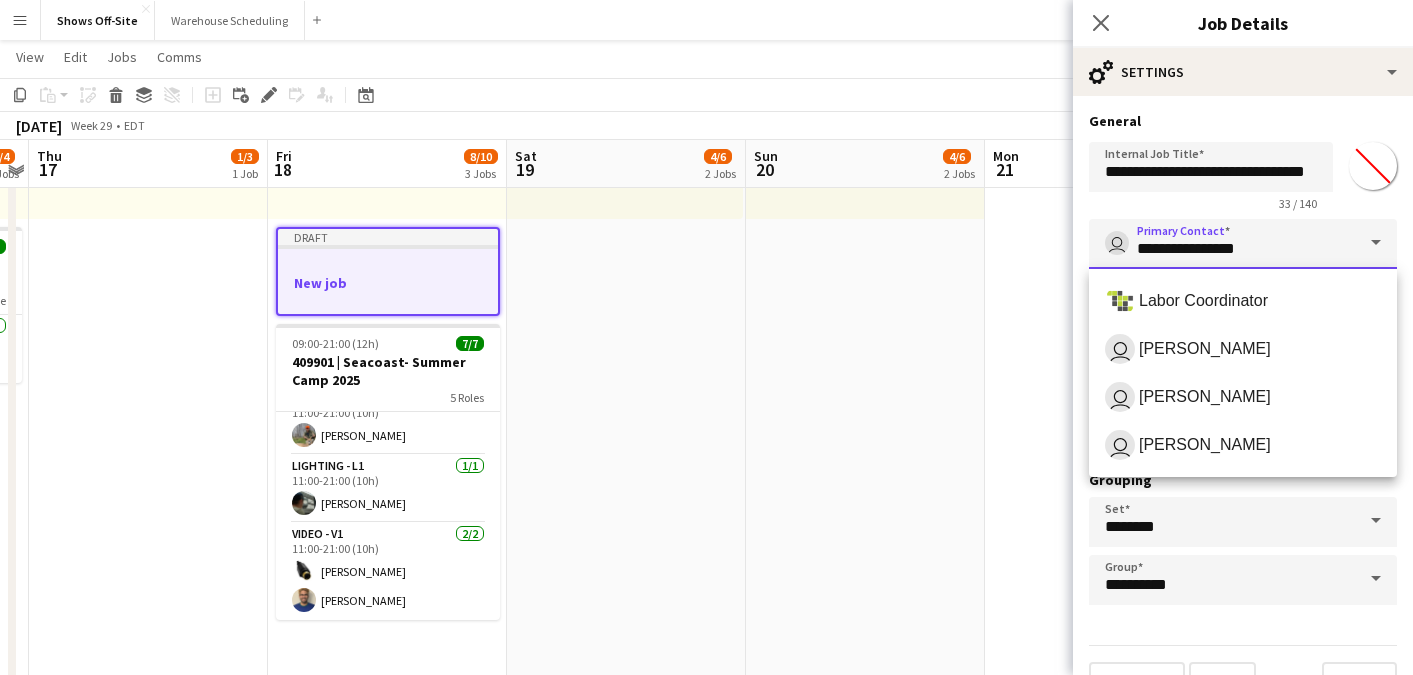 type on "**********" 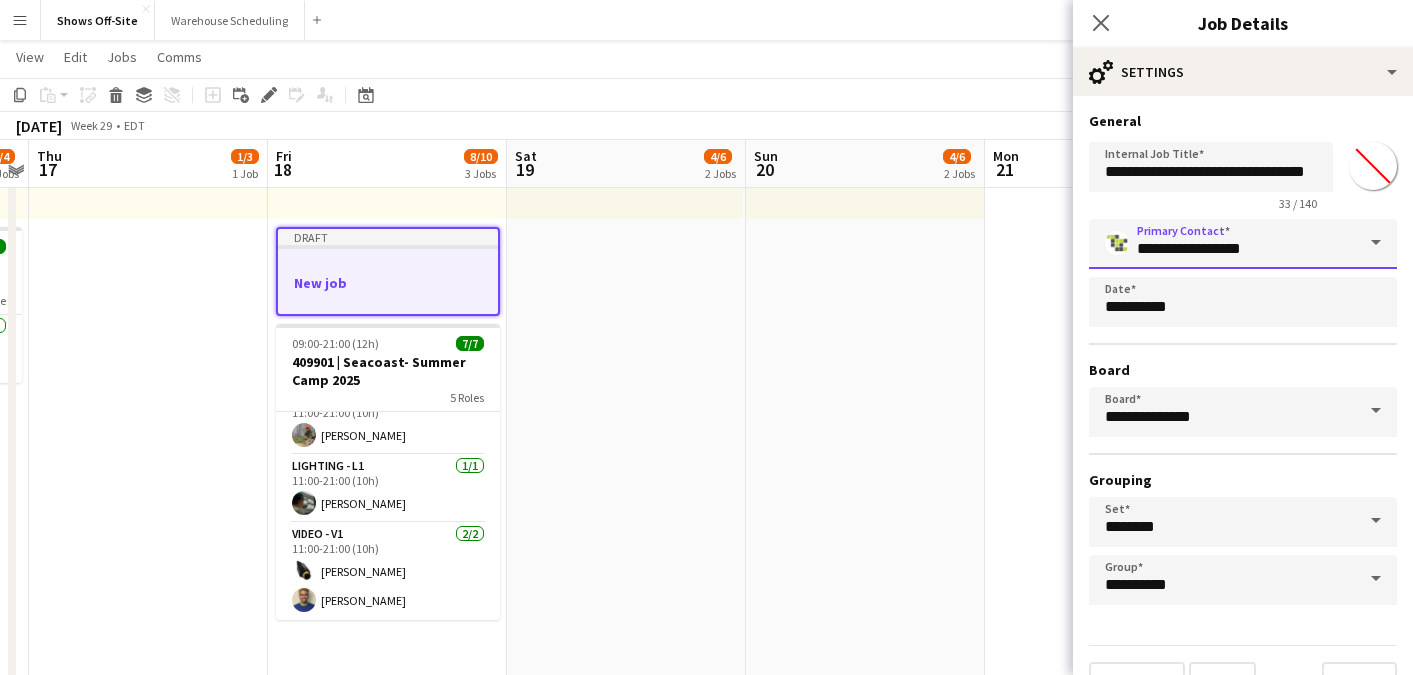 scroll, scrollTop: 43, scrollLeft: 0, axis: vertical 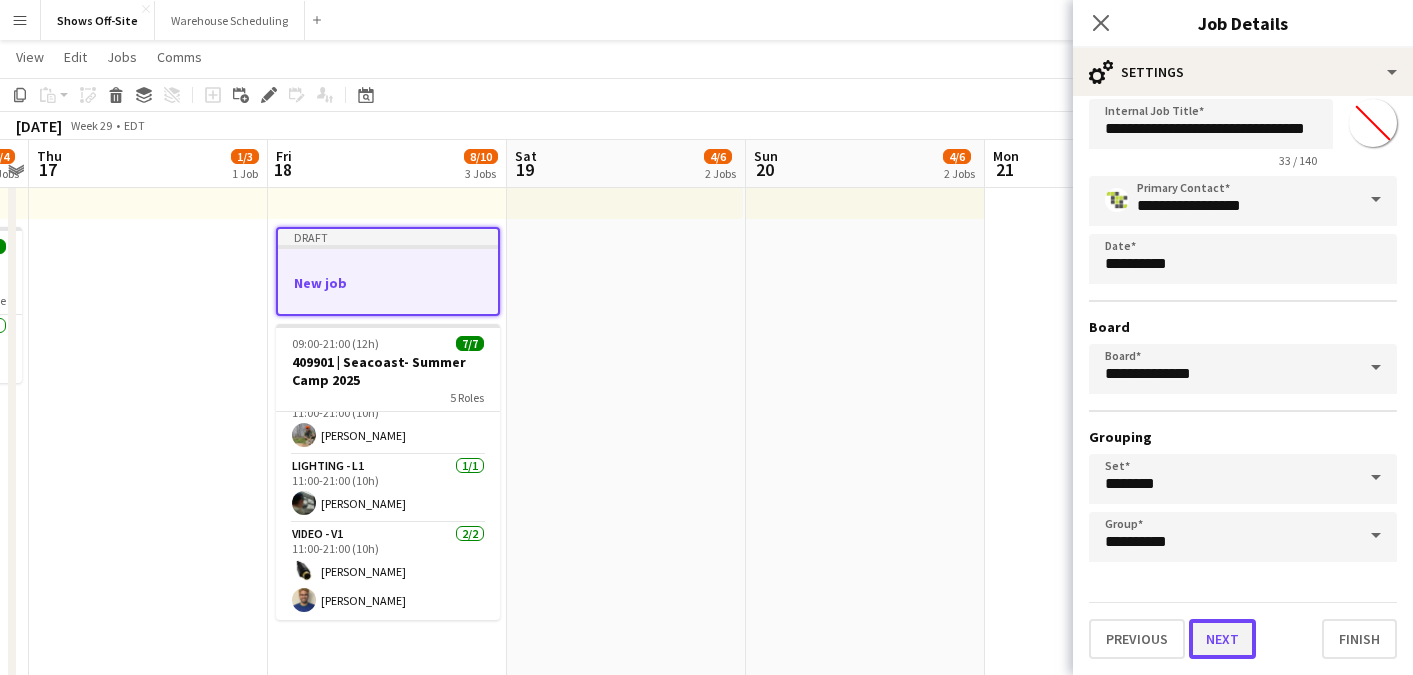 click on "Next" at bounding box center [1222, 639] 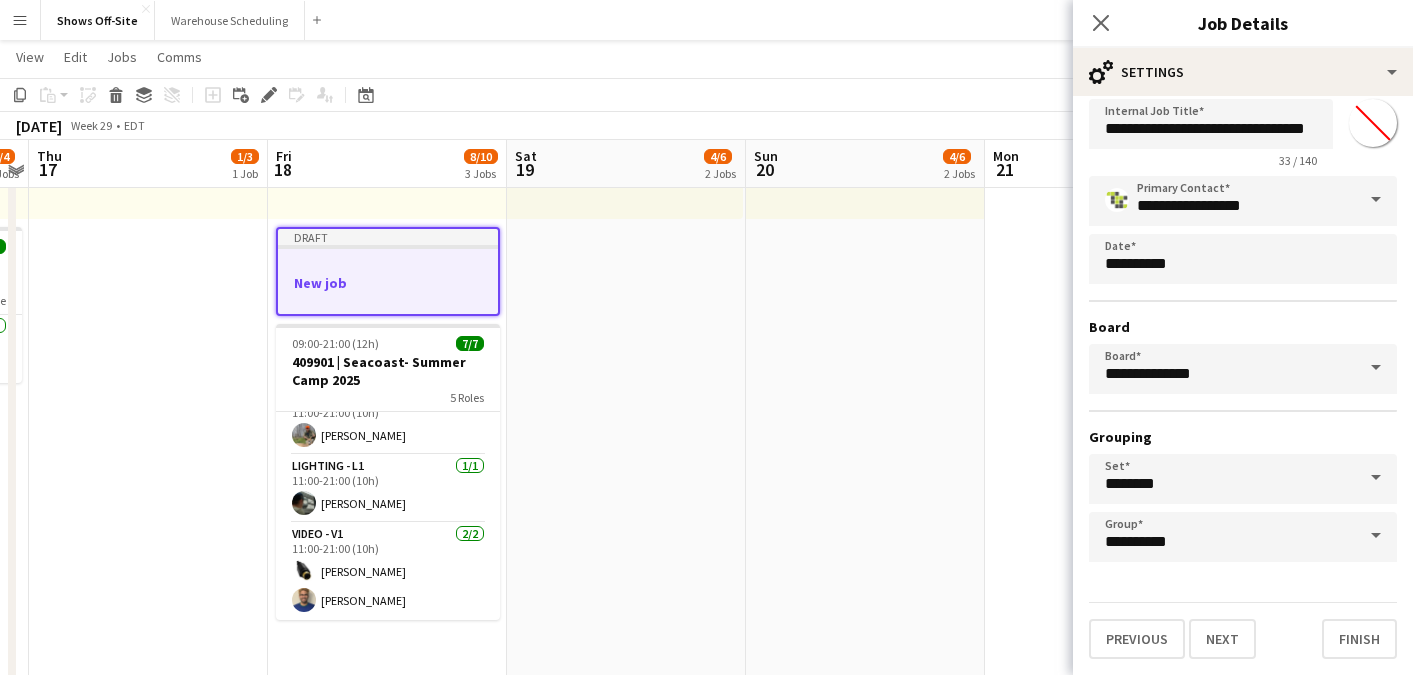 scroll, scrollTop: 0, scrollLeft: 0, axis: both 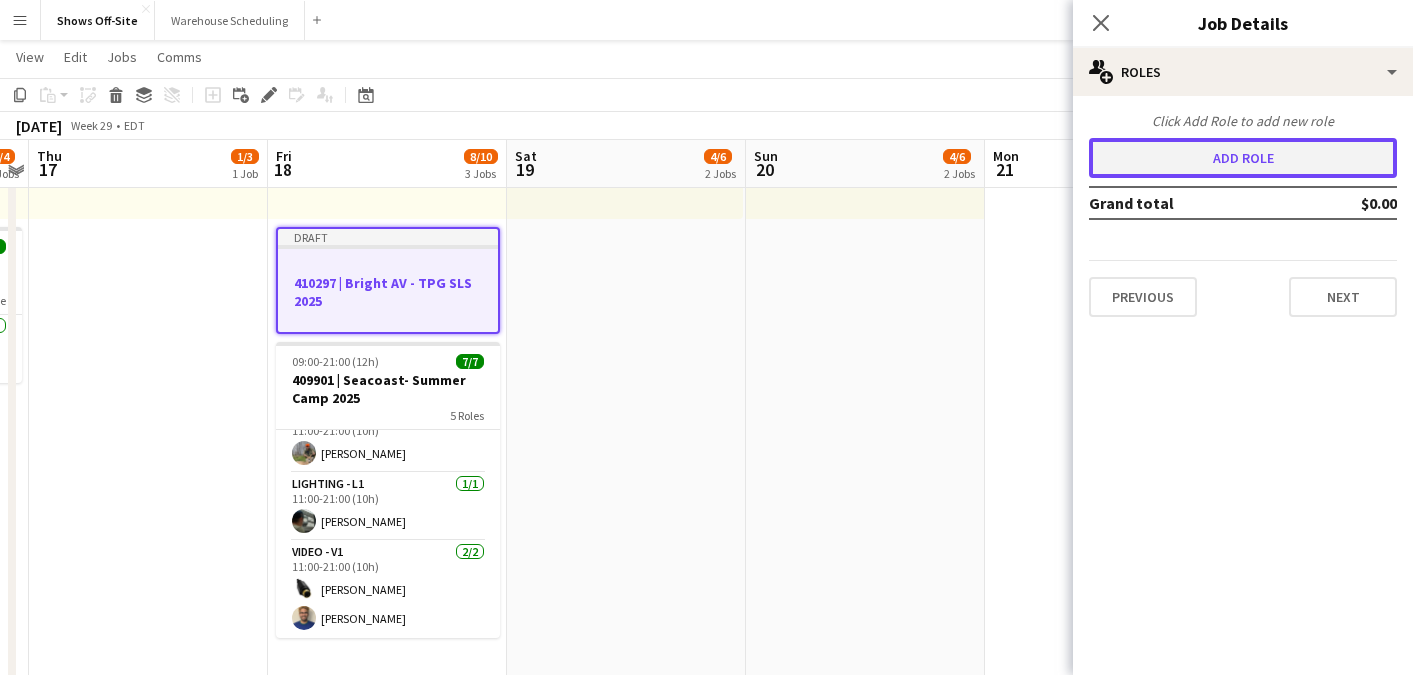 click on "Add role" at bounding box center [1243, 158] 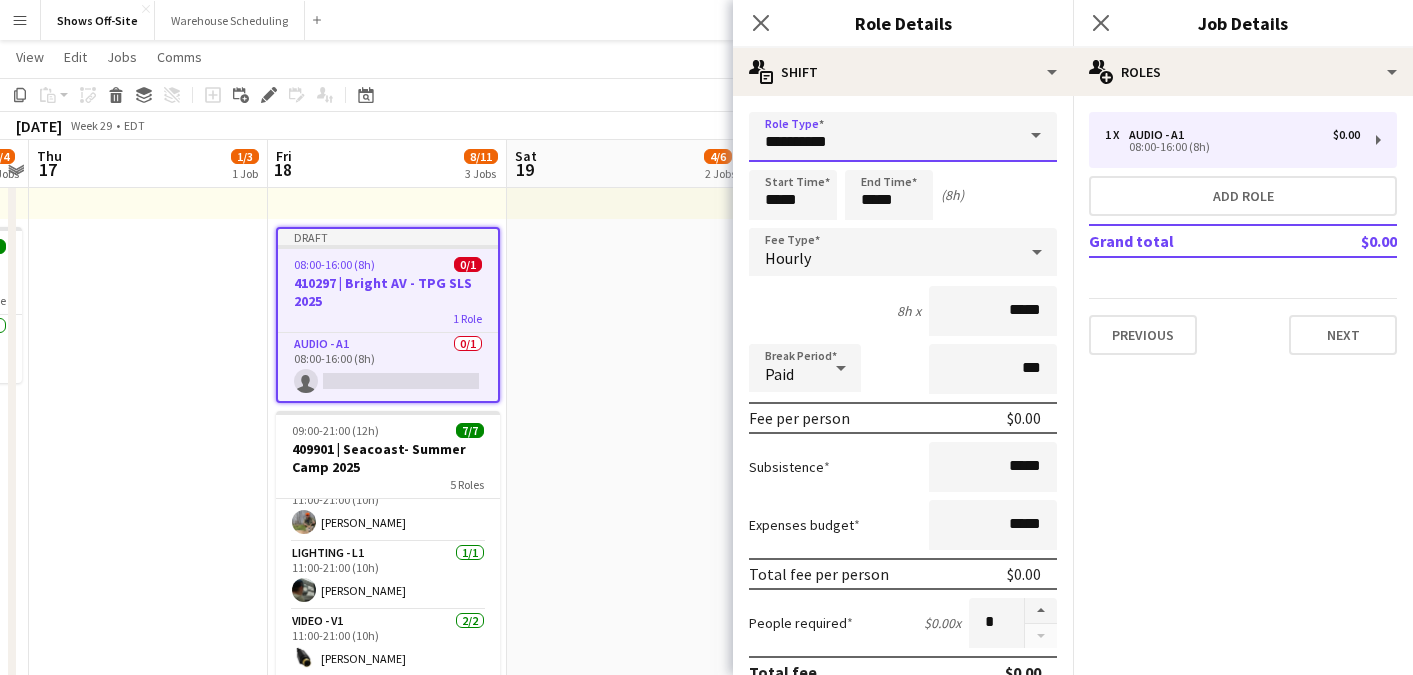 drag, startPoint x: 952, startPoint y: 159, endPoint x: 709, endPoint y: 159, distance: 243 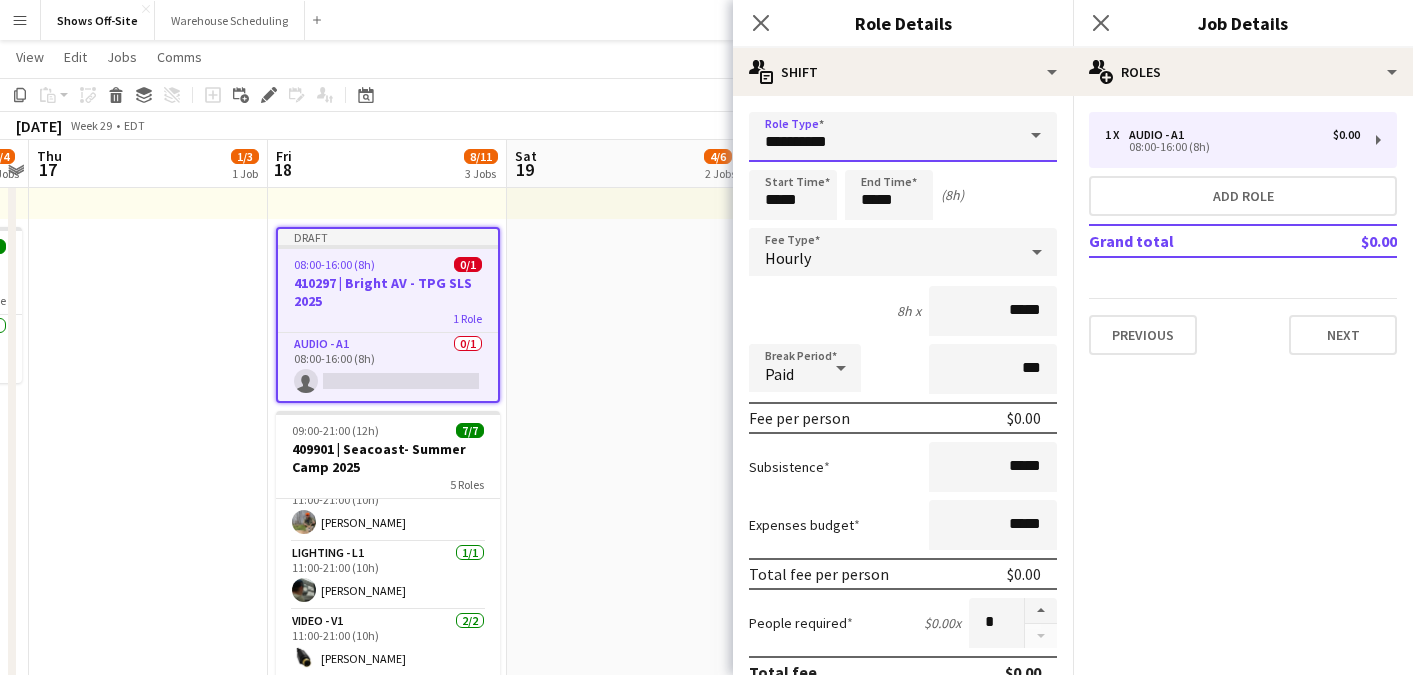 click on "Menu
Boards
Boards   Boards   All jobs   Status
Workforce
Workforce   My Workforce   Recruiting
Comms
Comms
Pay
Pay   Approvals   Payments   Reports
Platform Settings
Platform Settings   App settings   Your settings   Profiles
Training Academy
Training Academy
Knowledge Base
Knowledge Base
Product Updates
Product Updates   Log Out   Privacy   Shows Off-Site
Close
Warehouse Scheduling
Close
Add
Help
Notifications
Shows Off-Site
user
View  Day view expanded Day view collapsed Month view" at bounding box center (706, 654) 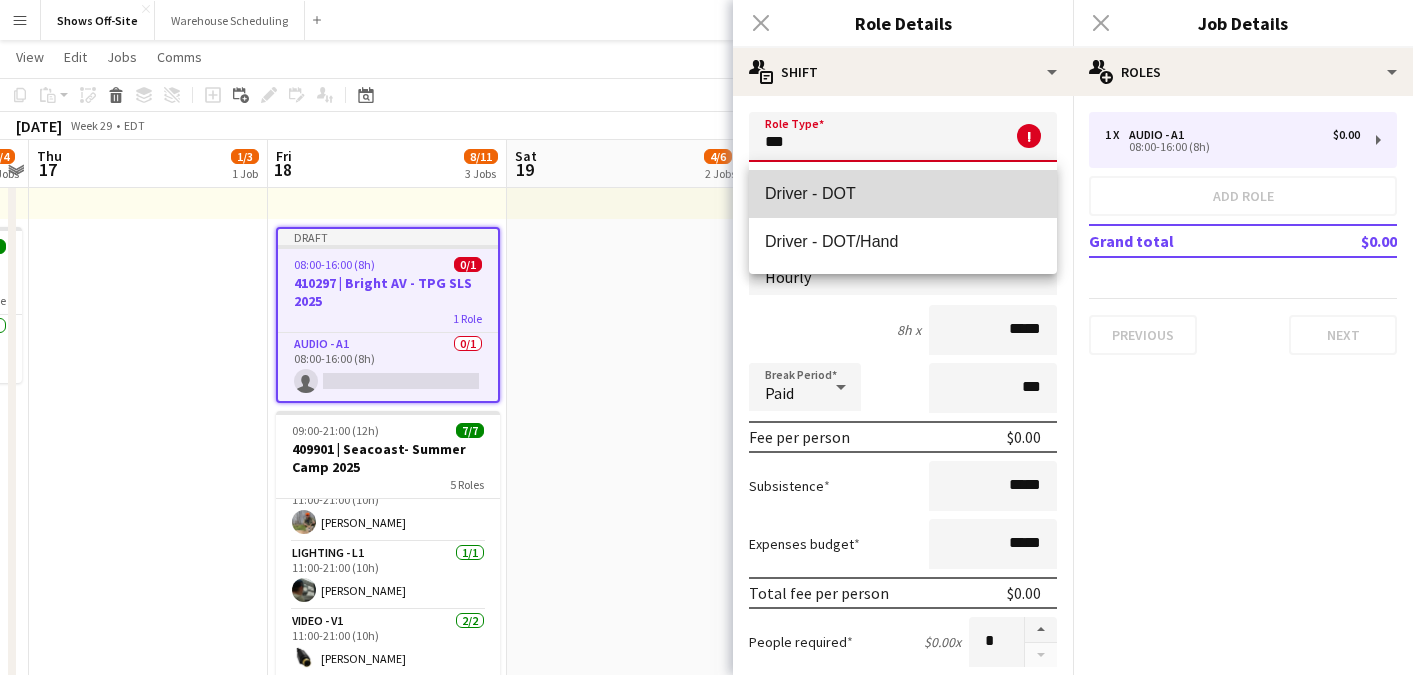 click on "Driver - DOT" at bounding box center (903, 193) 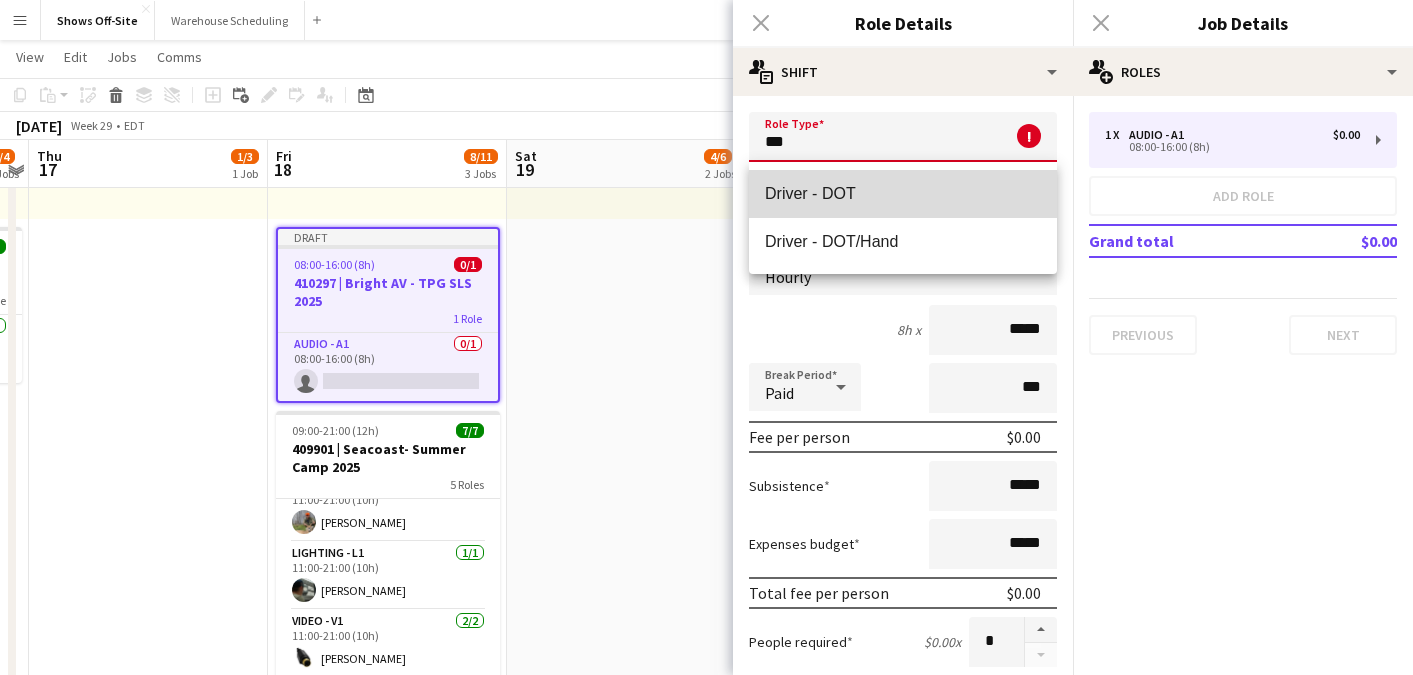 type on "**********" 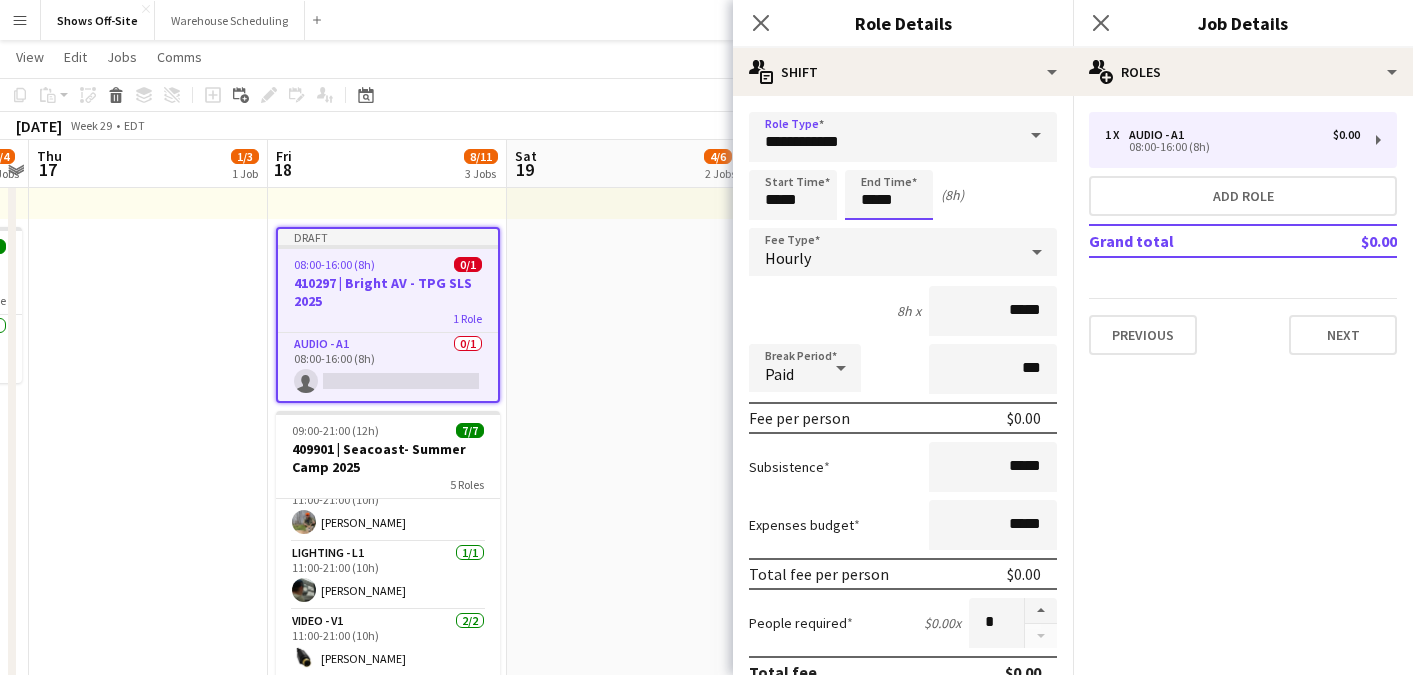click on "*****" at bounding box center (889, 195) 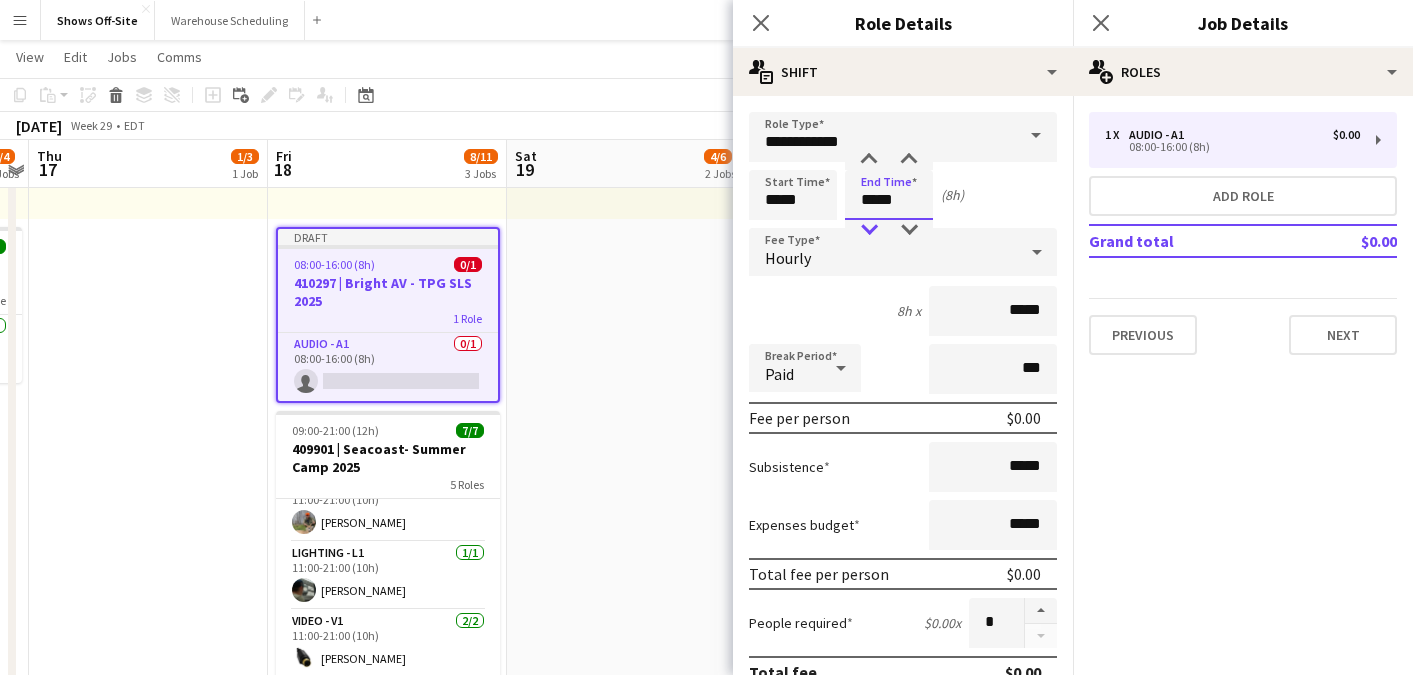 click at bounding box center [869, 230] 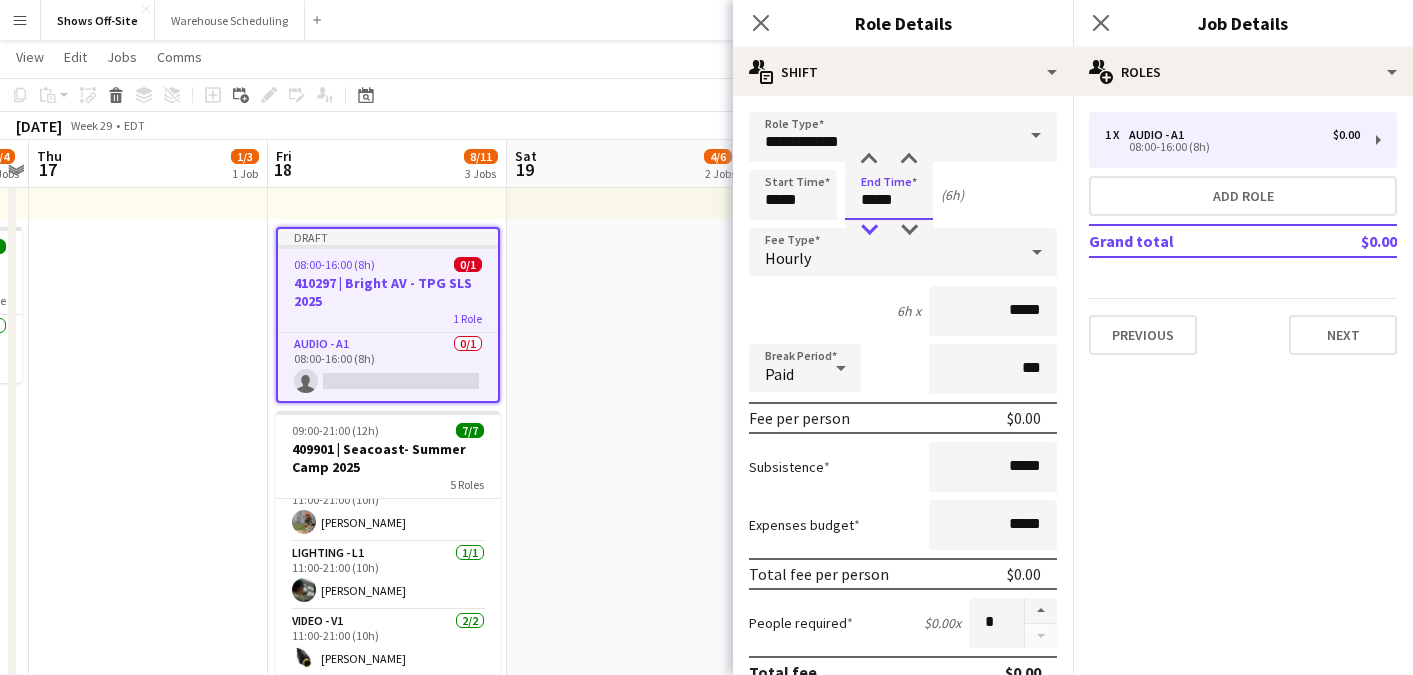 click at bounding box center [869, 230] 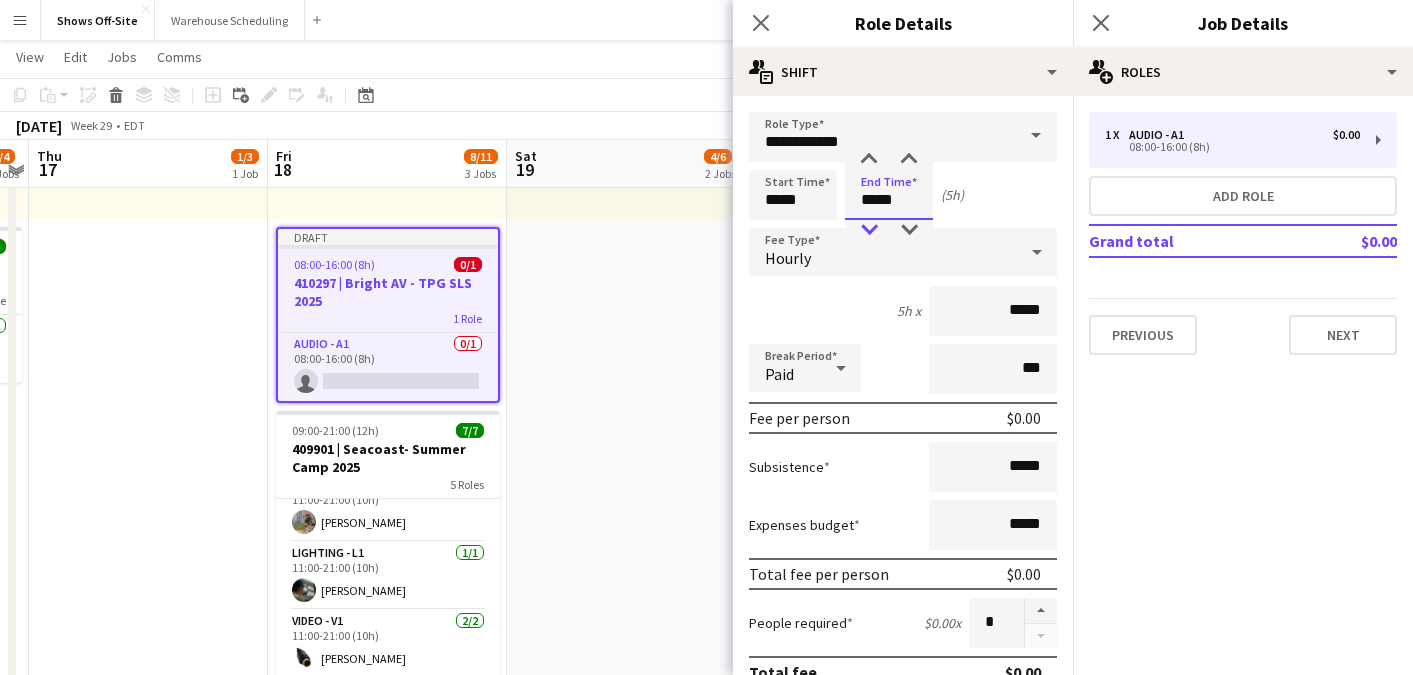 click at bounding box center (869, 230) 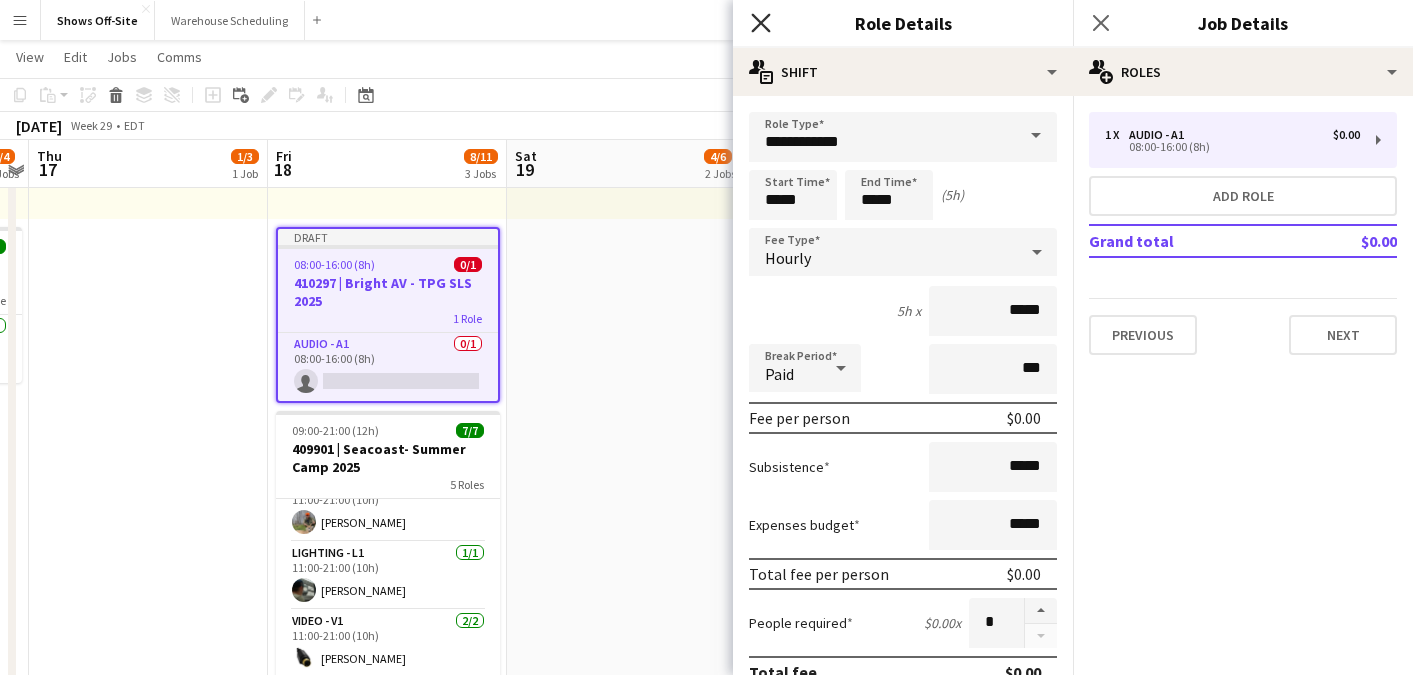 click 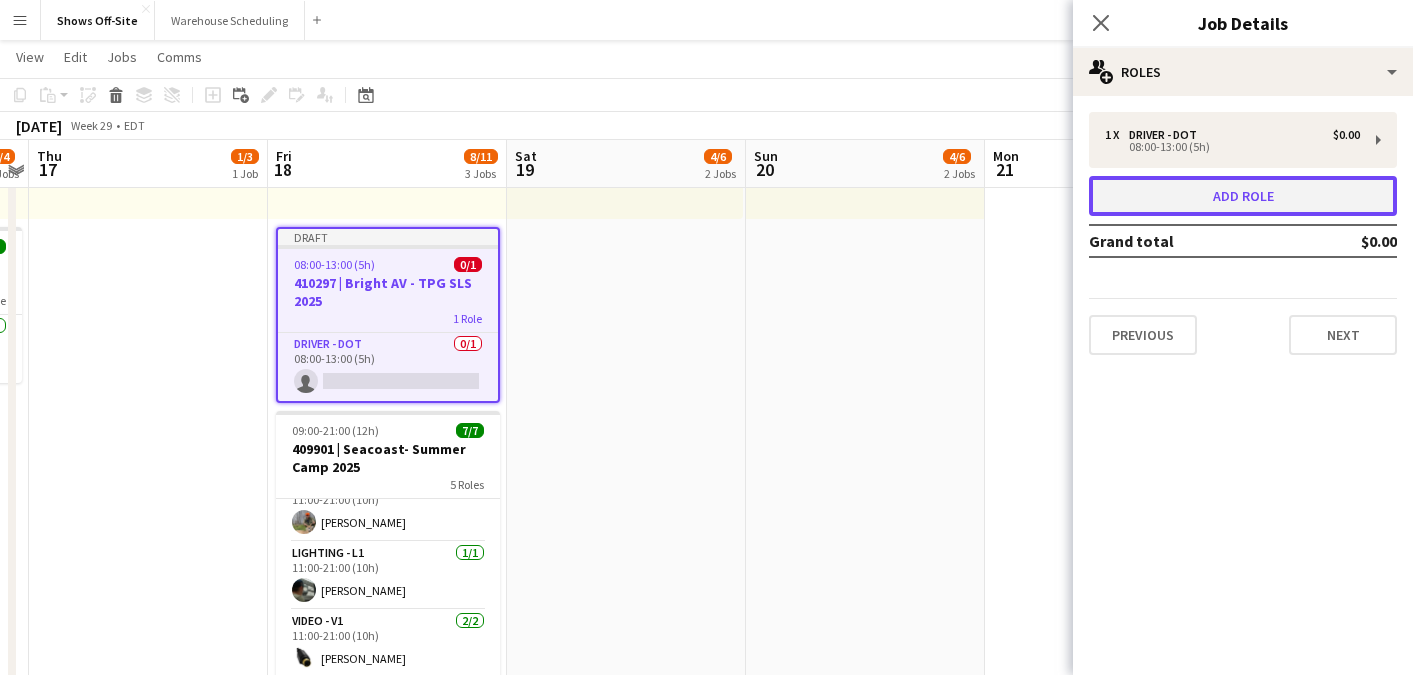 click on "Add role" at bounding box center (1243, 196) 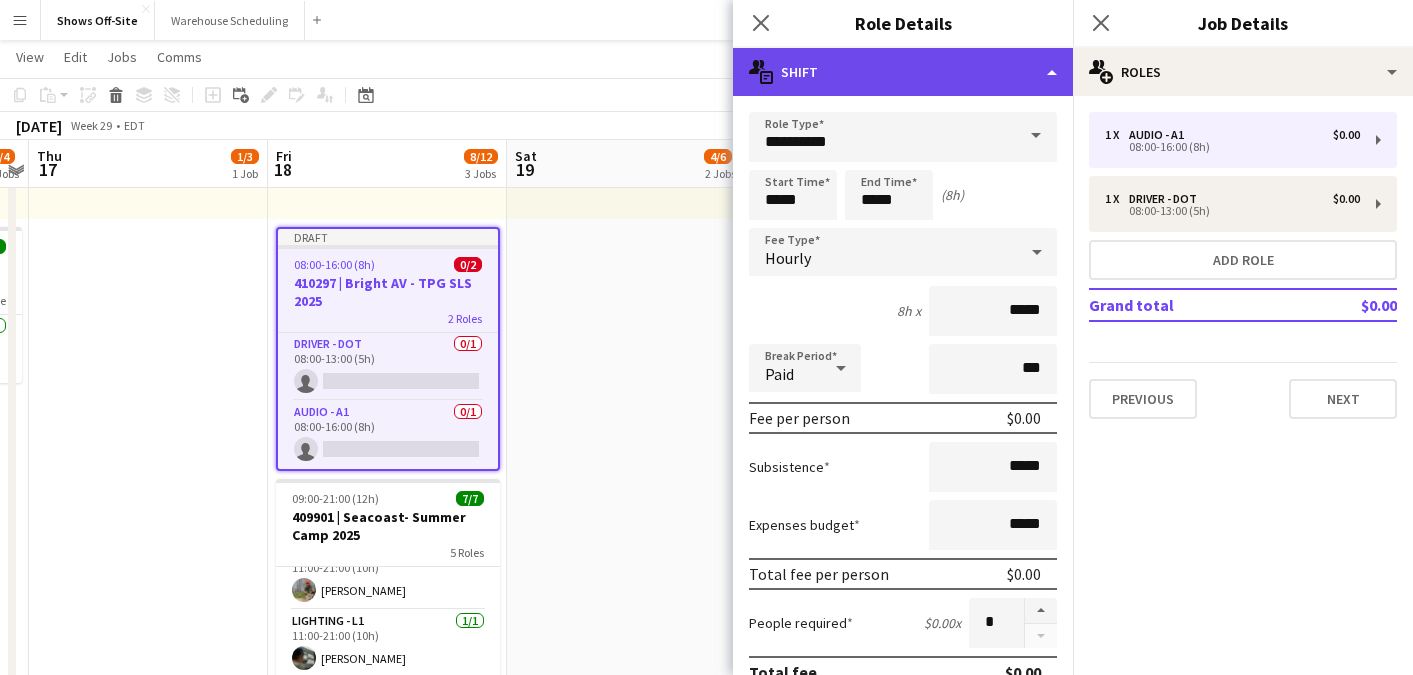 click on "multiple-actions-text
Shift" 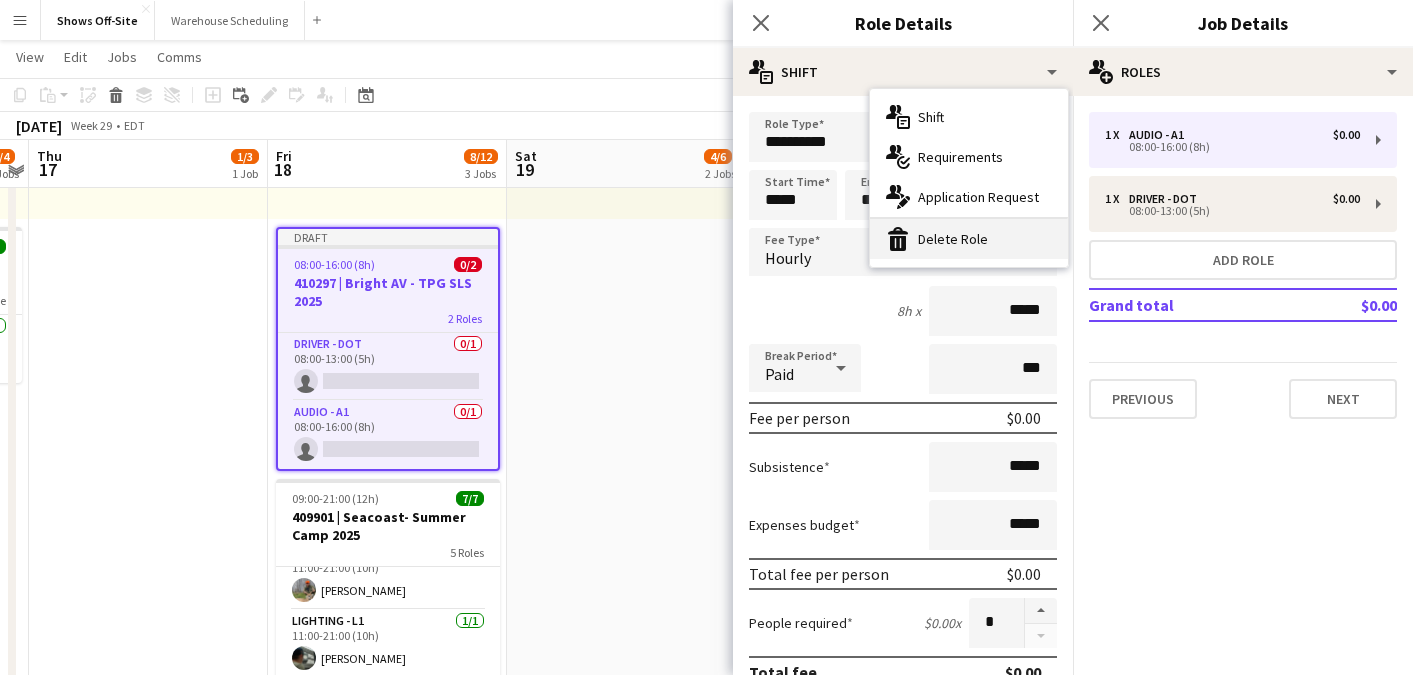 click on "bin-2
Delete Role" at bounding box center (969, 239) 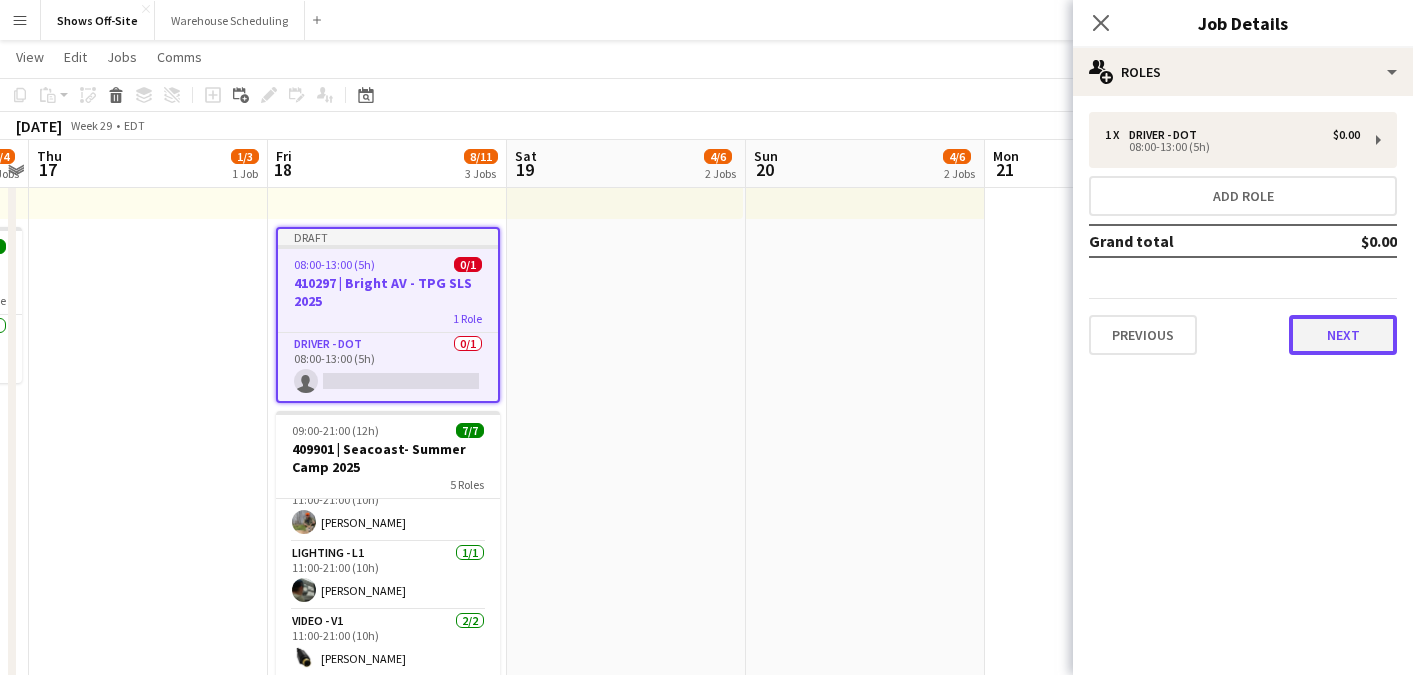 click on "Next" at bounding box center [1343, 335] 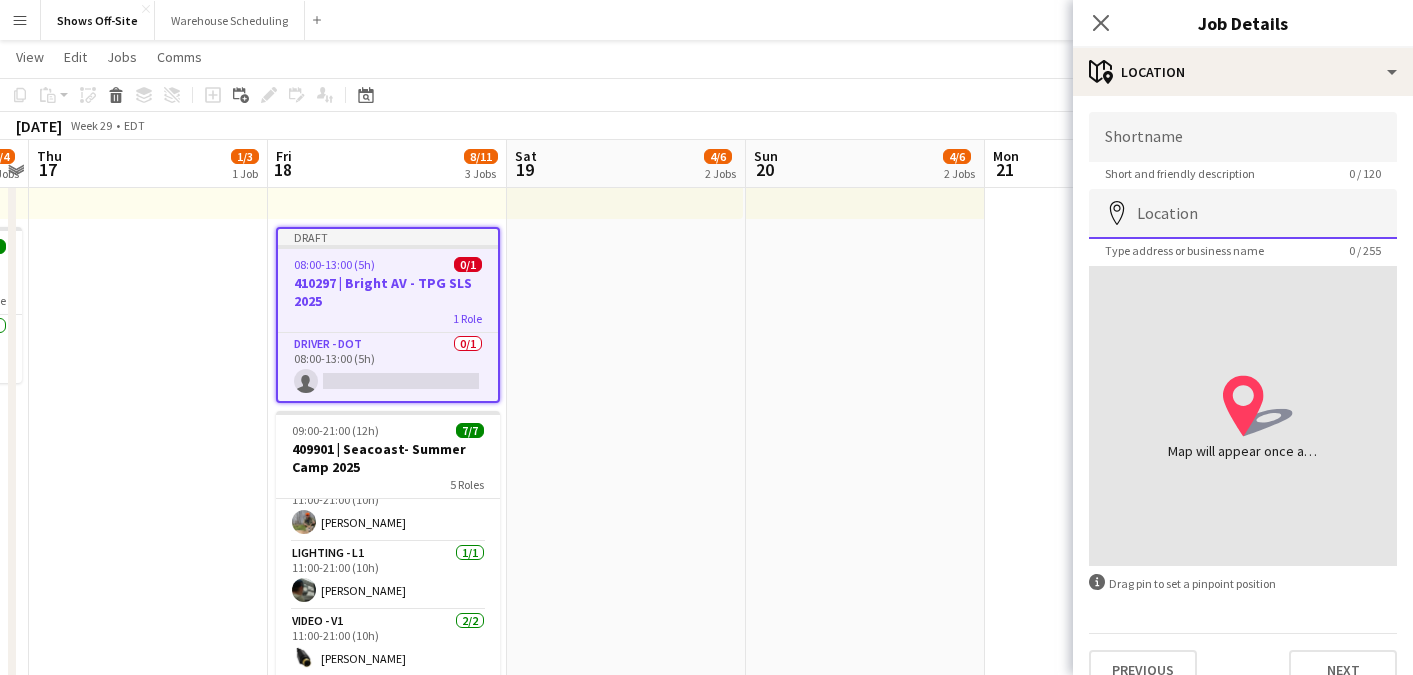click on "Location" at bounding box center [1243, 214] 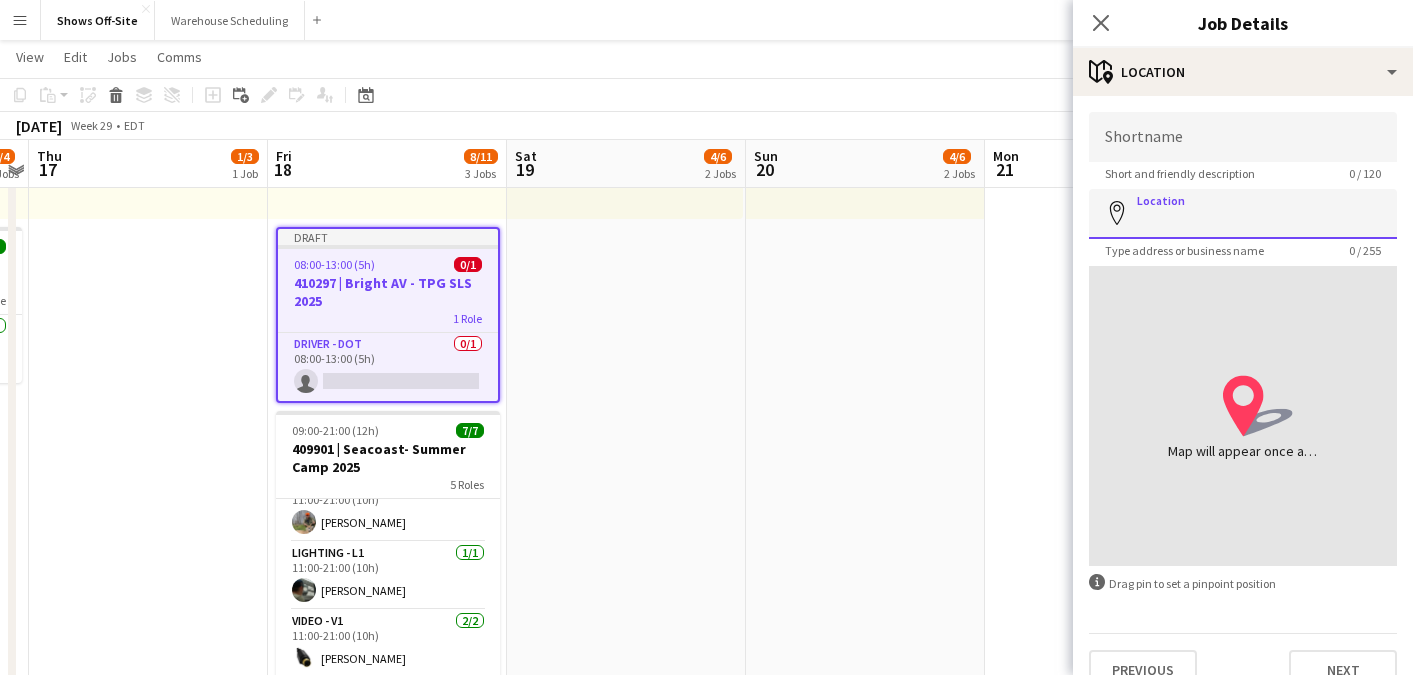 paste on "**********" 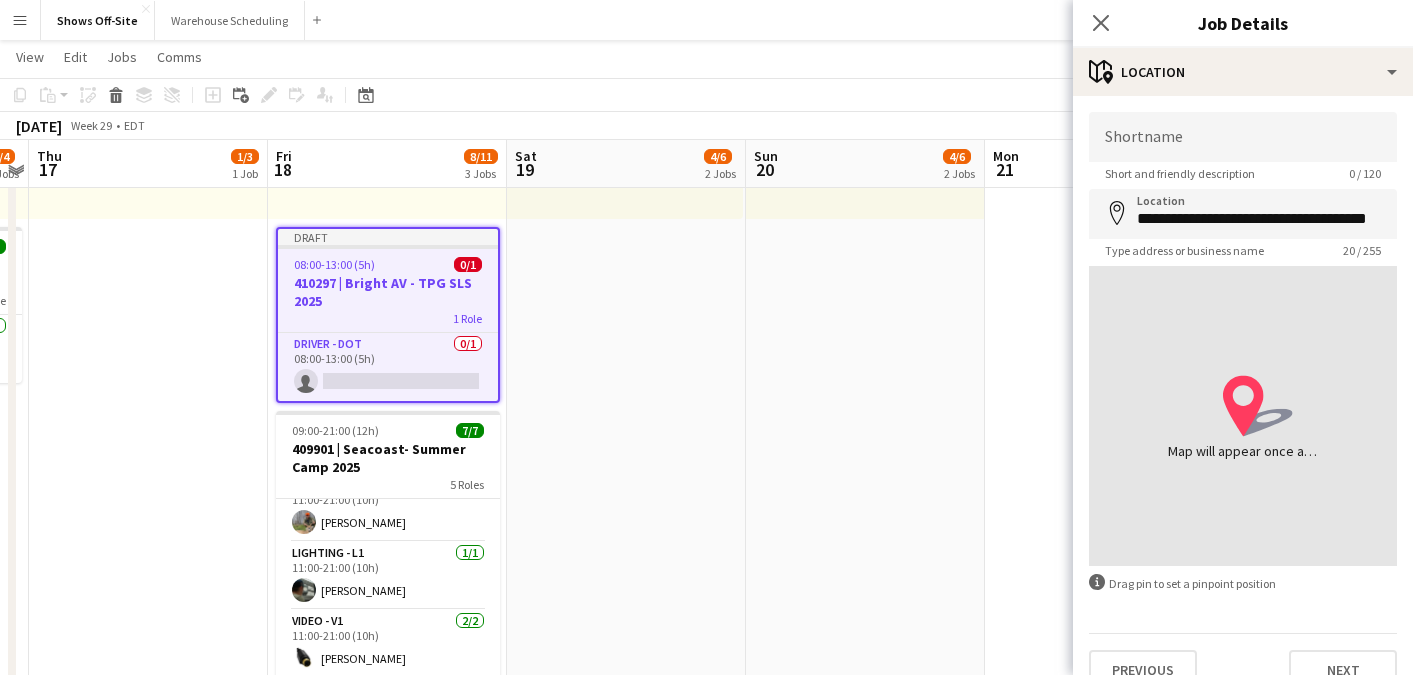 type on "**********" 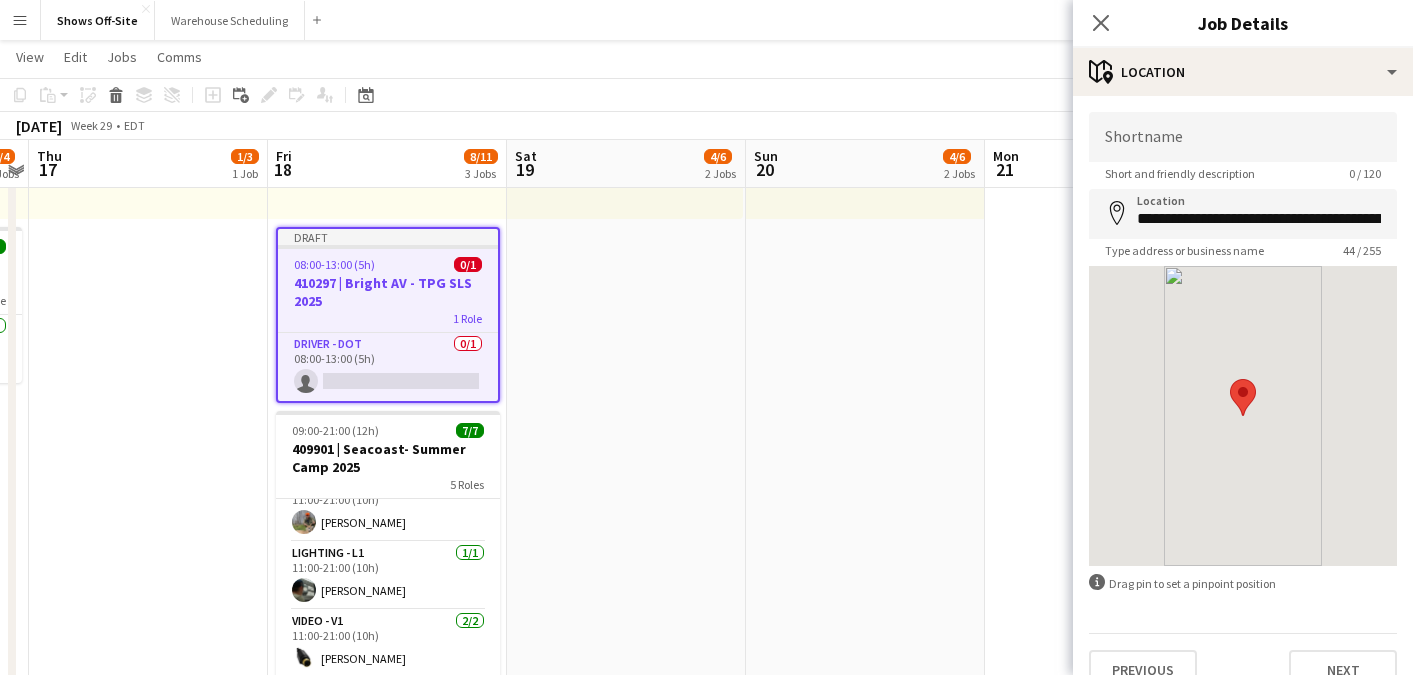 scroll, scrollTop: 31, scrollLeft: 0, axis: vertical 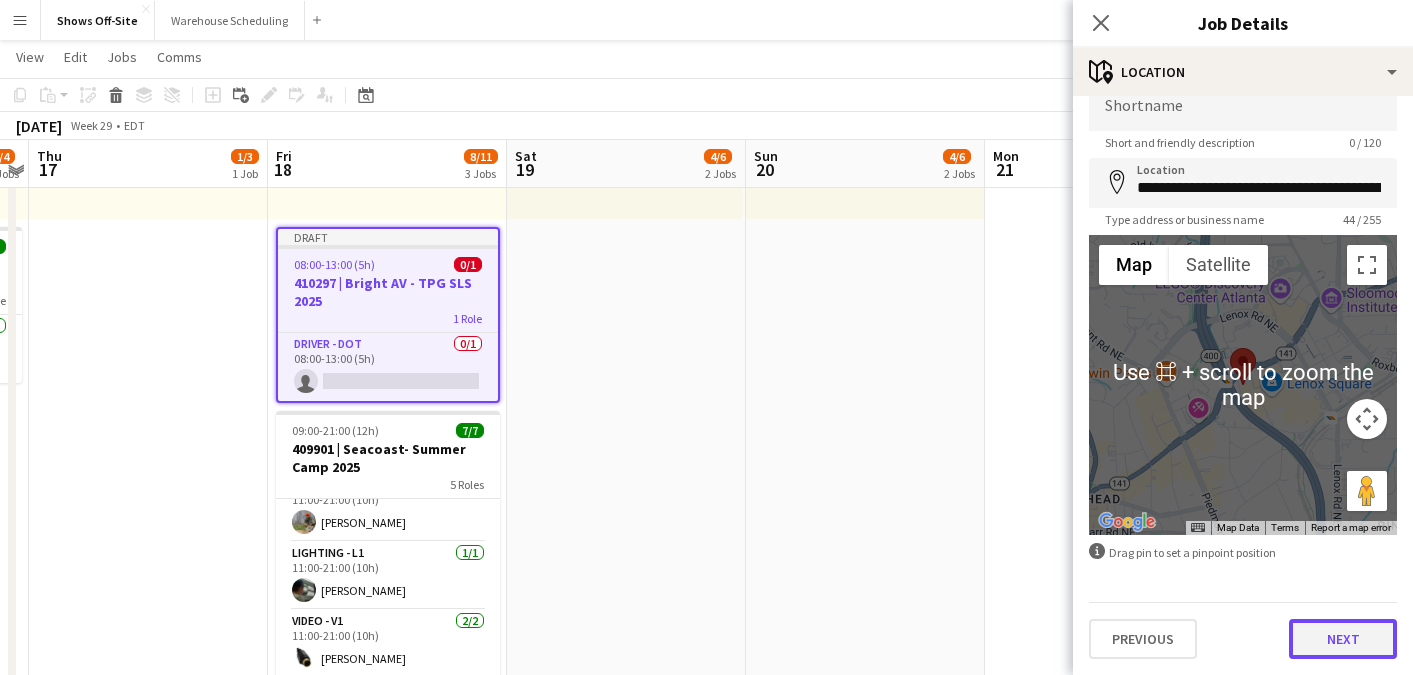 click on "Next" at bounding box center [1343, 639] 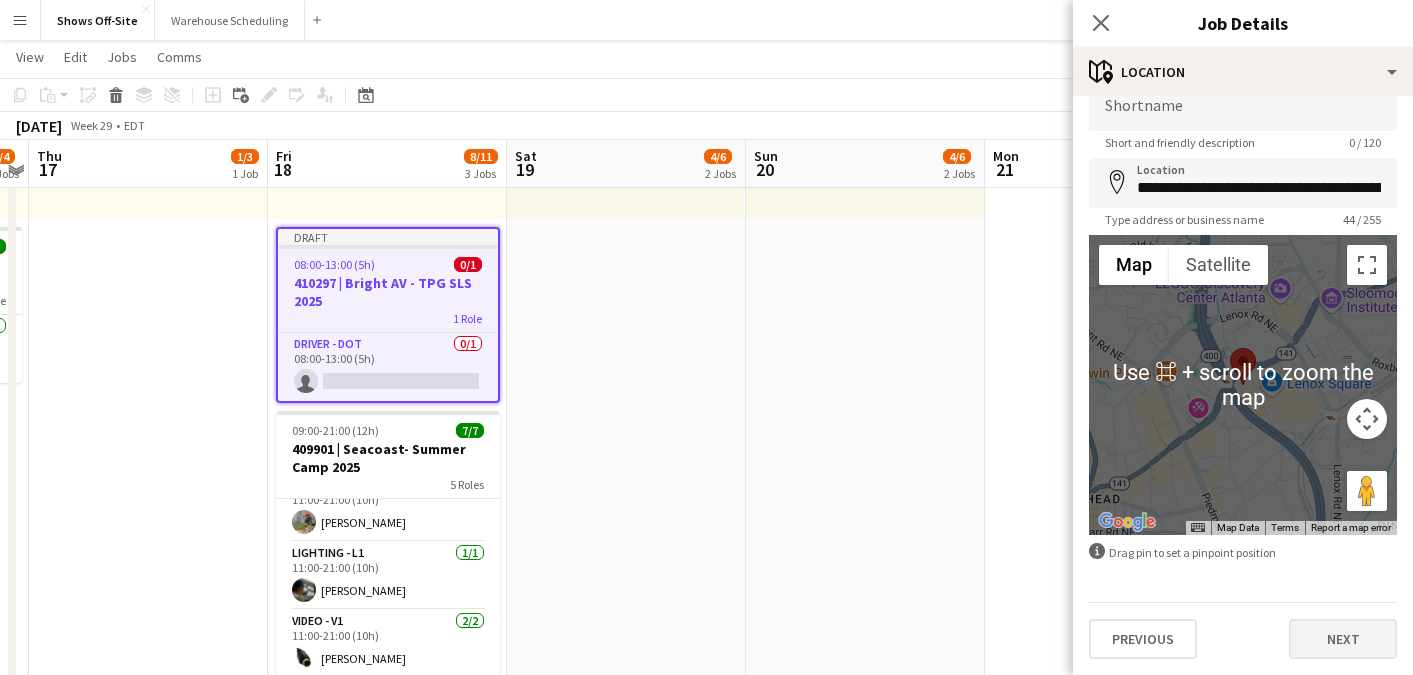scroll, scrollTop: 0, scrollLeft: 0, axis: both 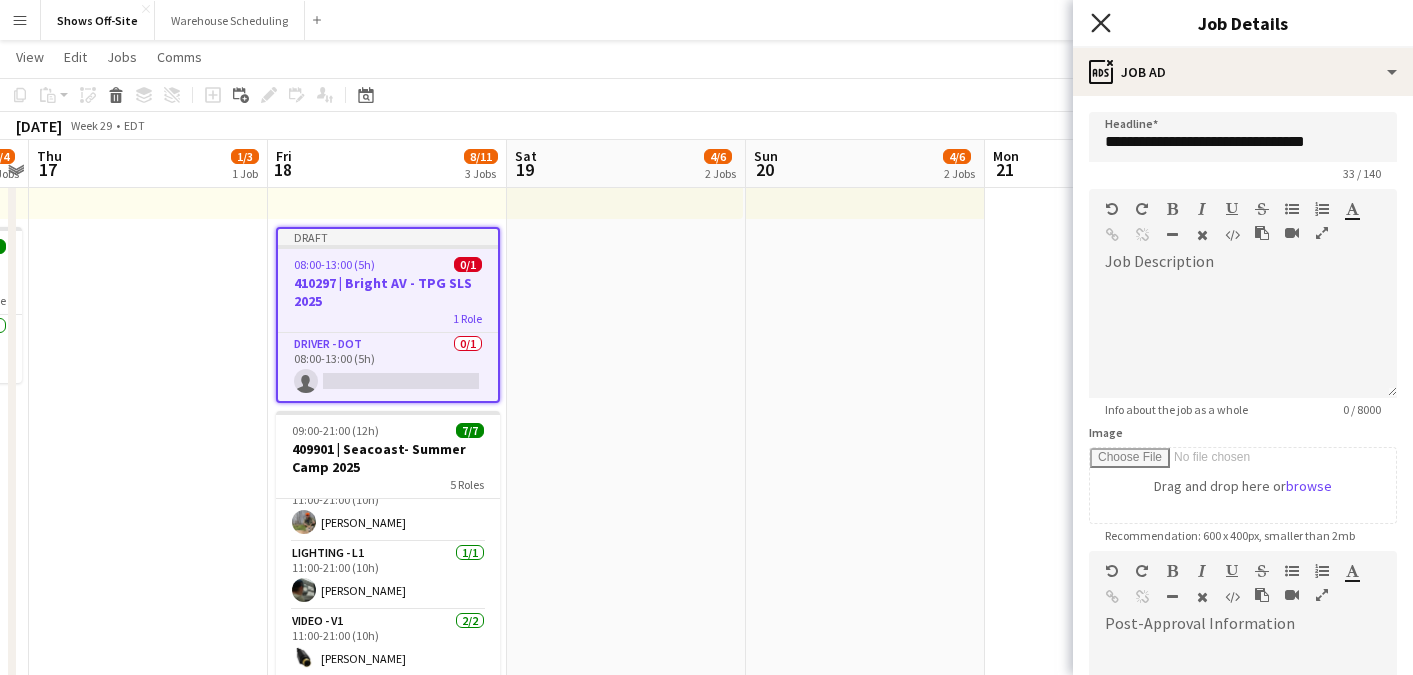 click on "Close pop-in" 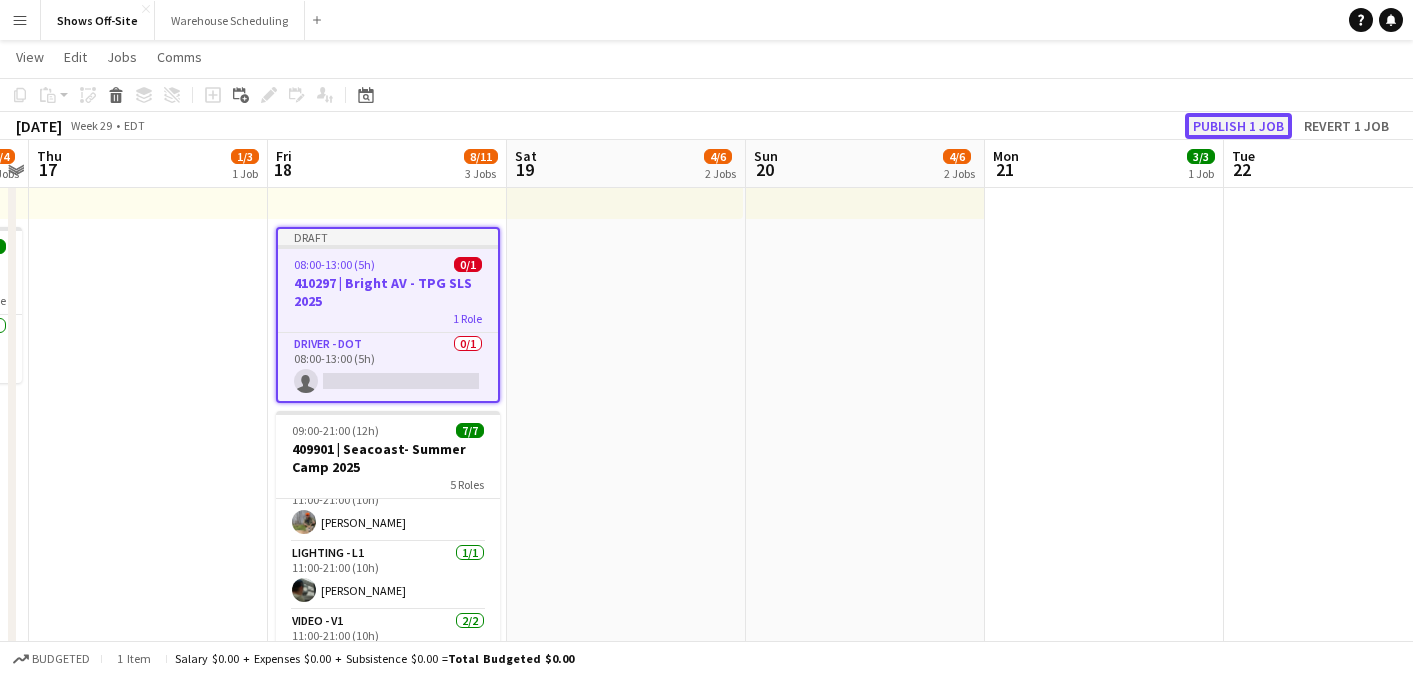 click on "Publish 1 job" 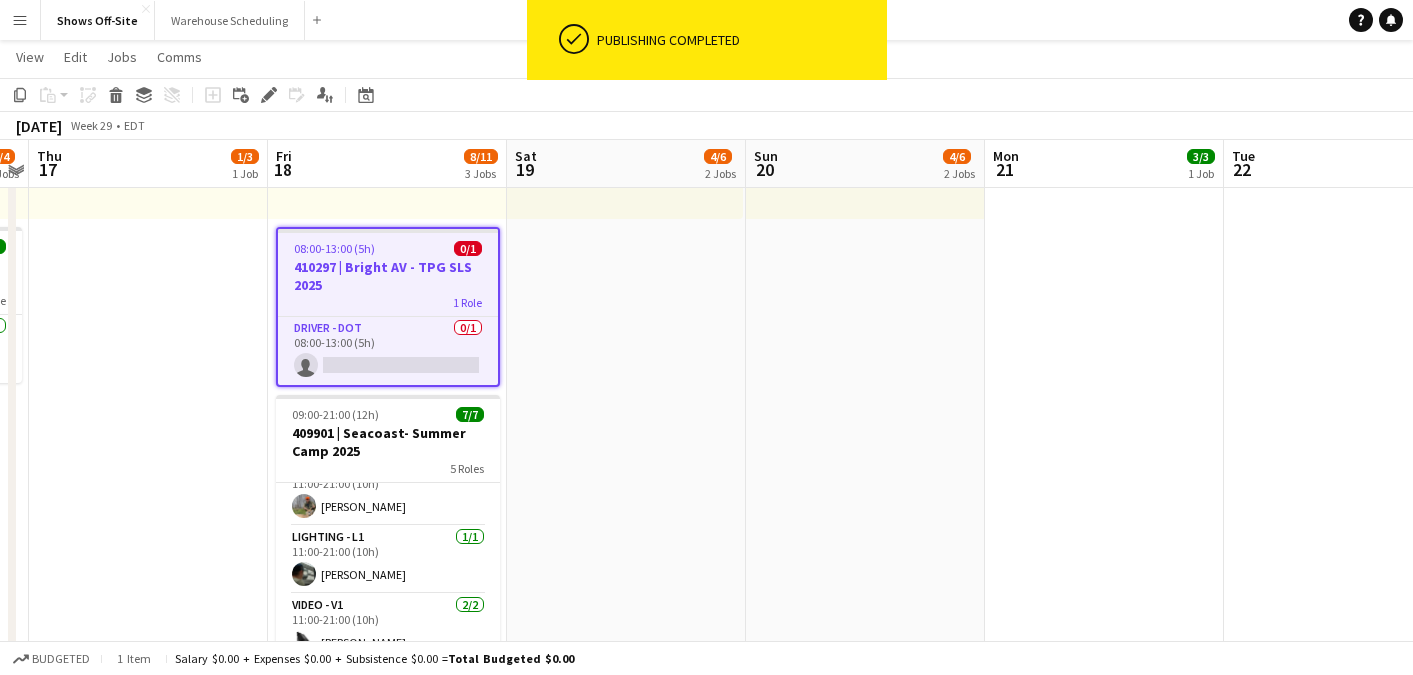 click on "08:00-16:00 (8h)    3/3   3 Roles   Audio - A1   [DATE]   08:00-16:00 (8h)
[PERSON_NAME]  General - Project Mgr.   [DATE]   08:00-16:00 (8h)
Dakota [PERSON_NAME]  Video - V1   [DATE]   08:00-16:00 (8h)
[PERSON_NAME]     08:00-18:00 (10h)    1/3   3 Roles   Driver - CDL   0/1   08:00-13:00 (5h)
single-neutral-actions
Driver - DOT   0/1   08:00-13:00 (5h)
single-neutral-actions
Stage - SL320 Tech   [DATE]   08:00-18:00 (10h)
[PERSON_NAME]" at bounding box center (626, 749) 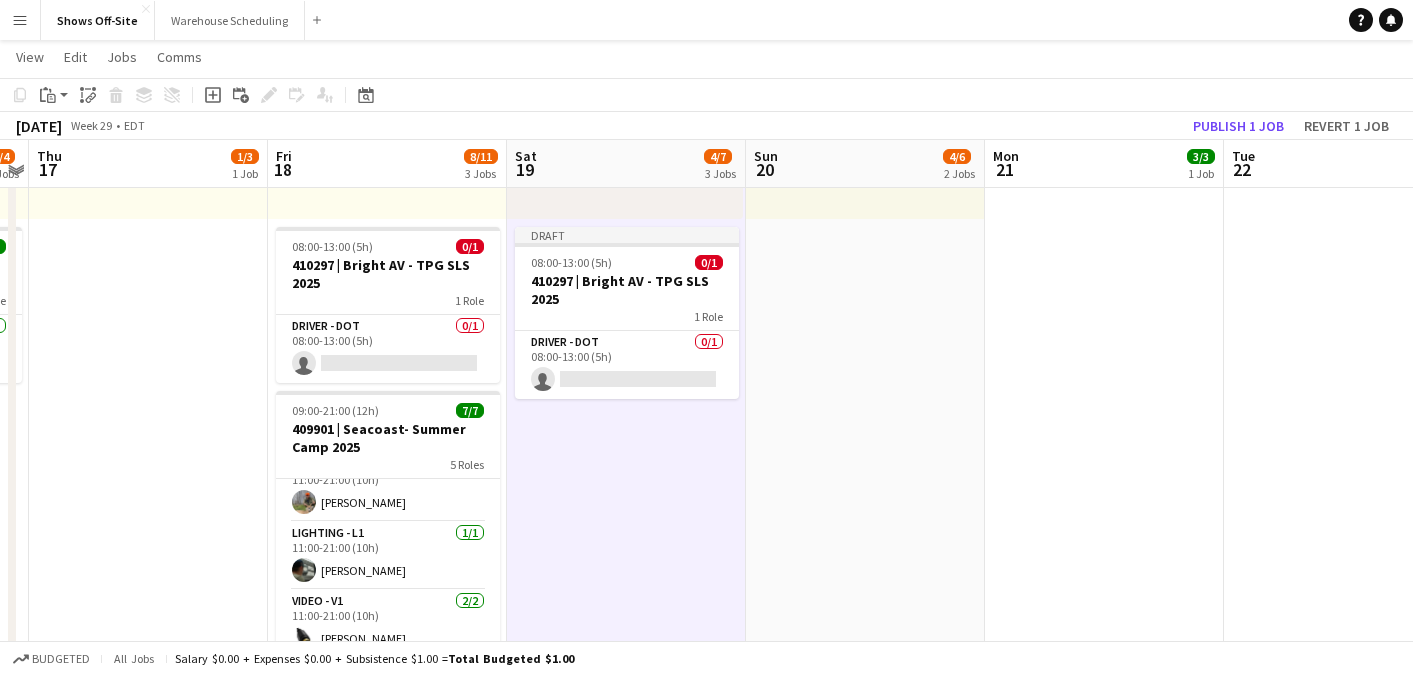 click on "[DATE]   Week 29
•   EDT   Publish 1 job   Revert 1 job" 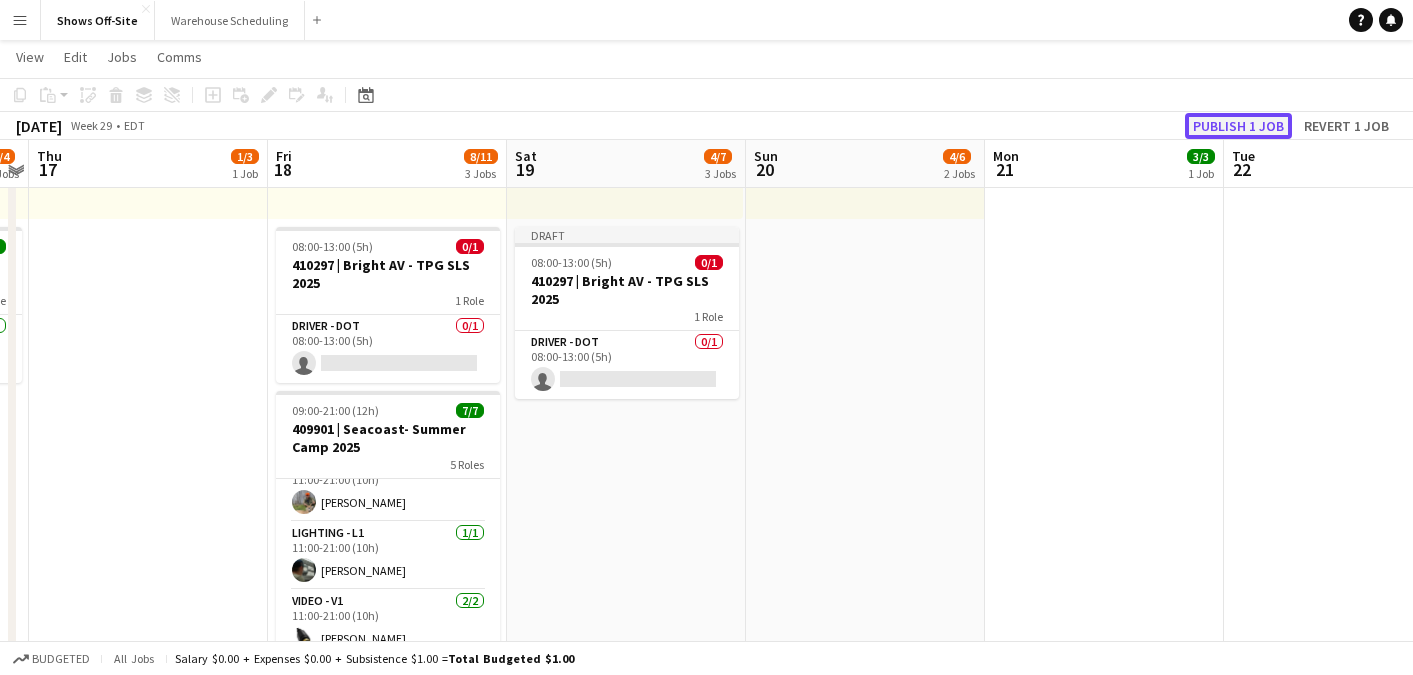 click on "Publish 1 job" 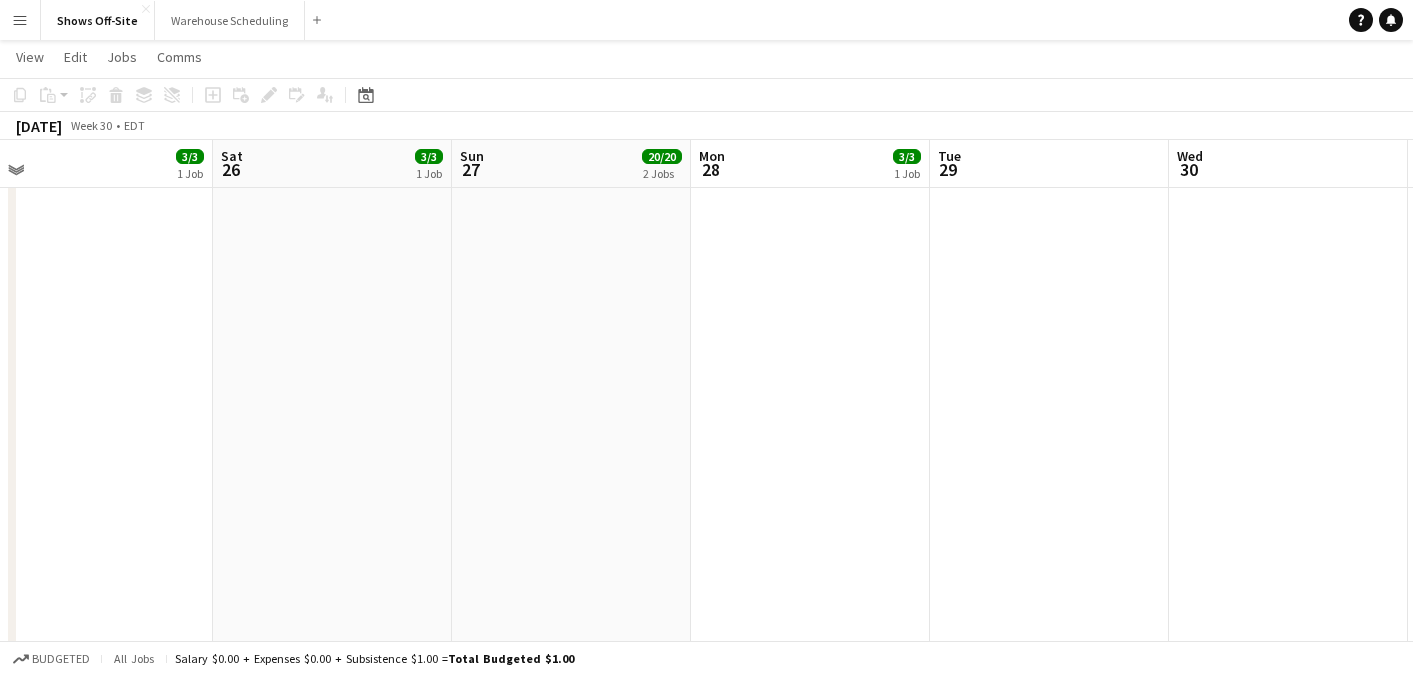 scroll, scrollTop: 0, scrollLeft: 695, axis: horizontal 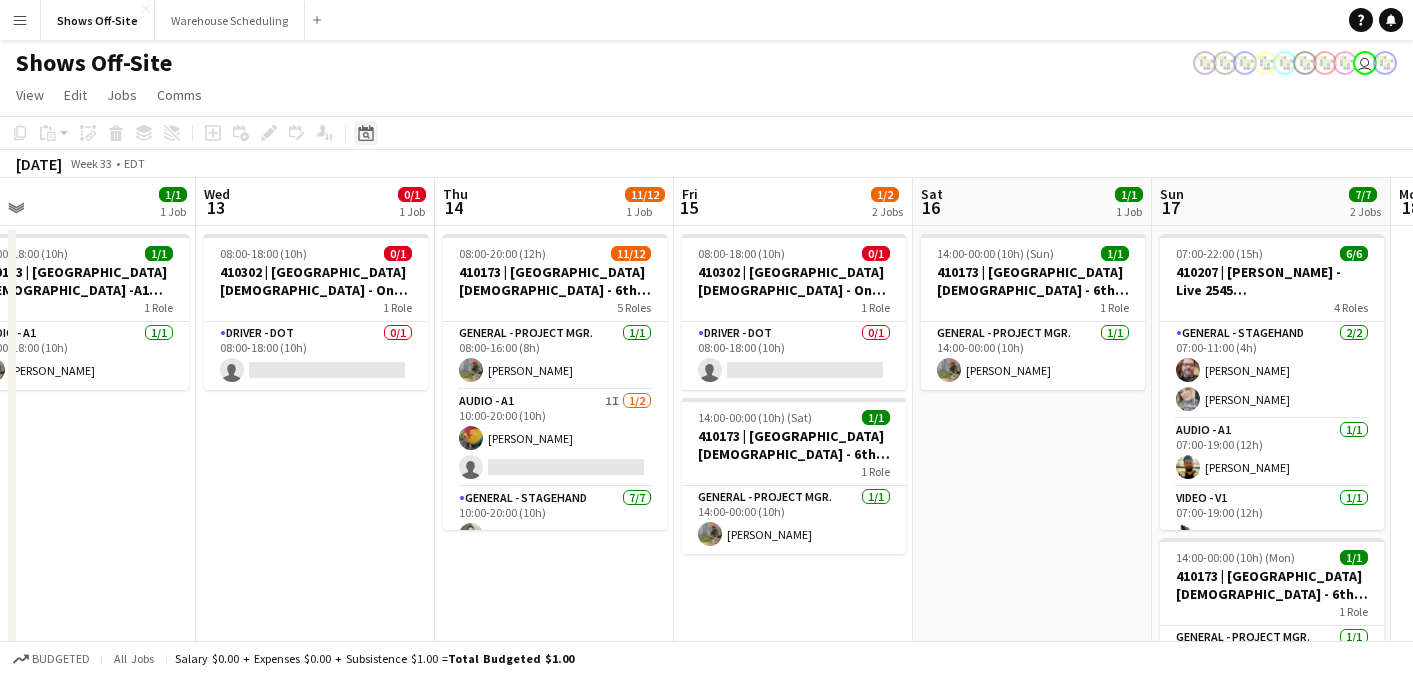 click 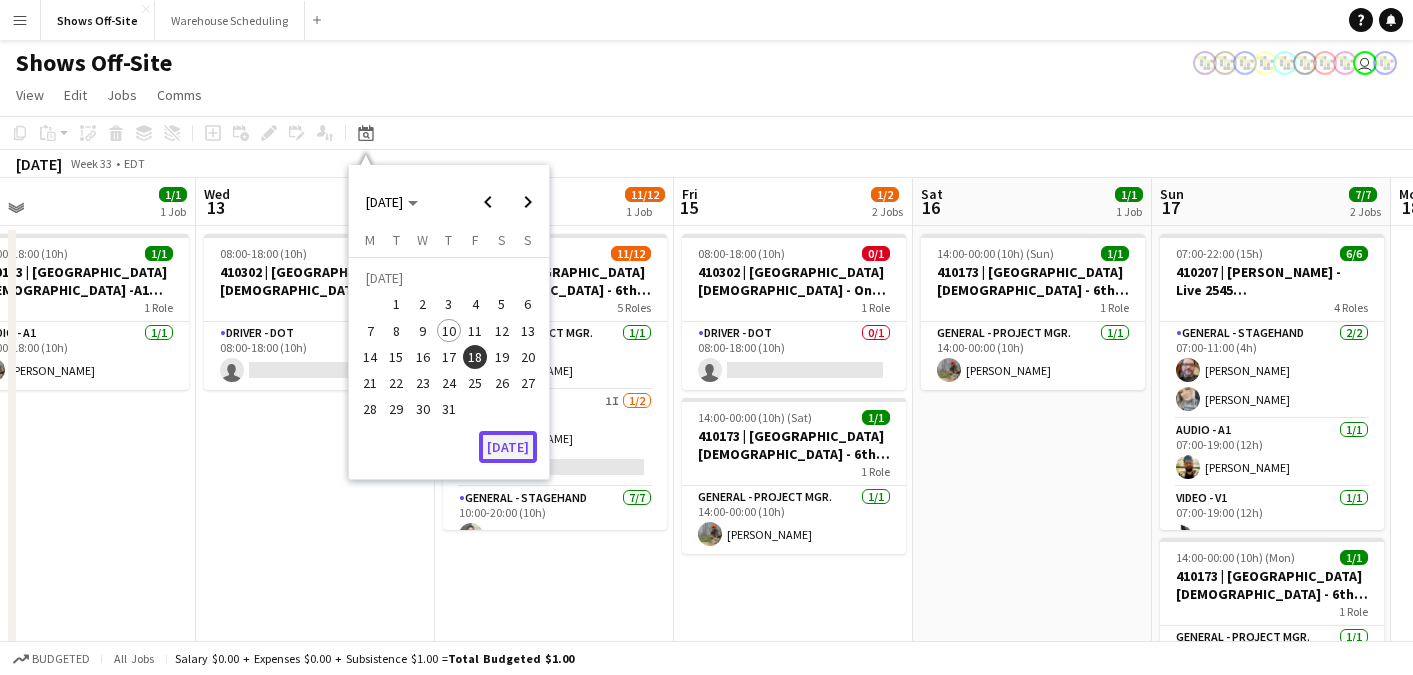 click on "[DATE]" at bounding box center [508, 447] 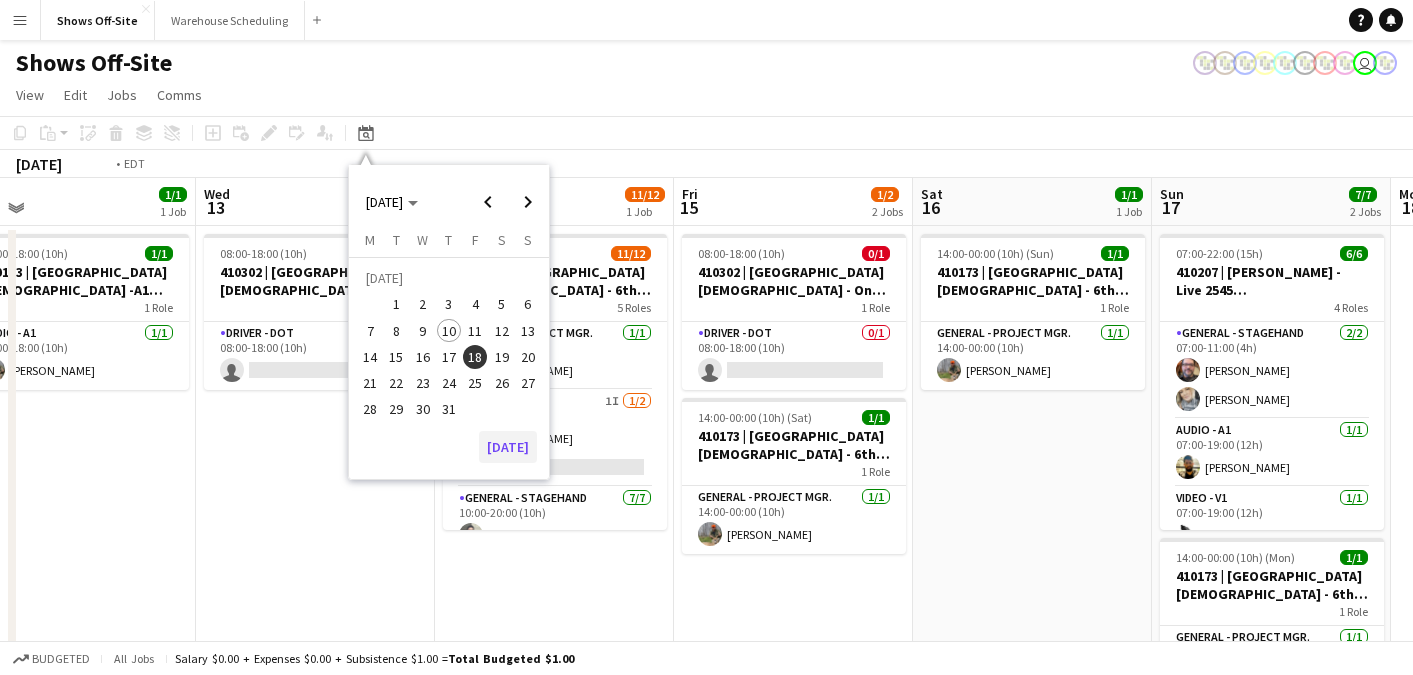 scroll, scrollTop: 0, scrollLeft: 688, axis: horizontal 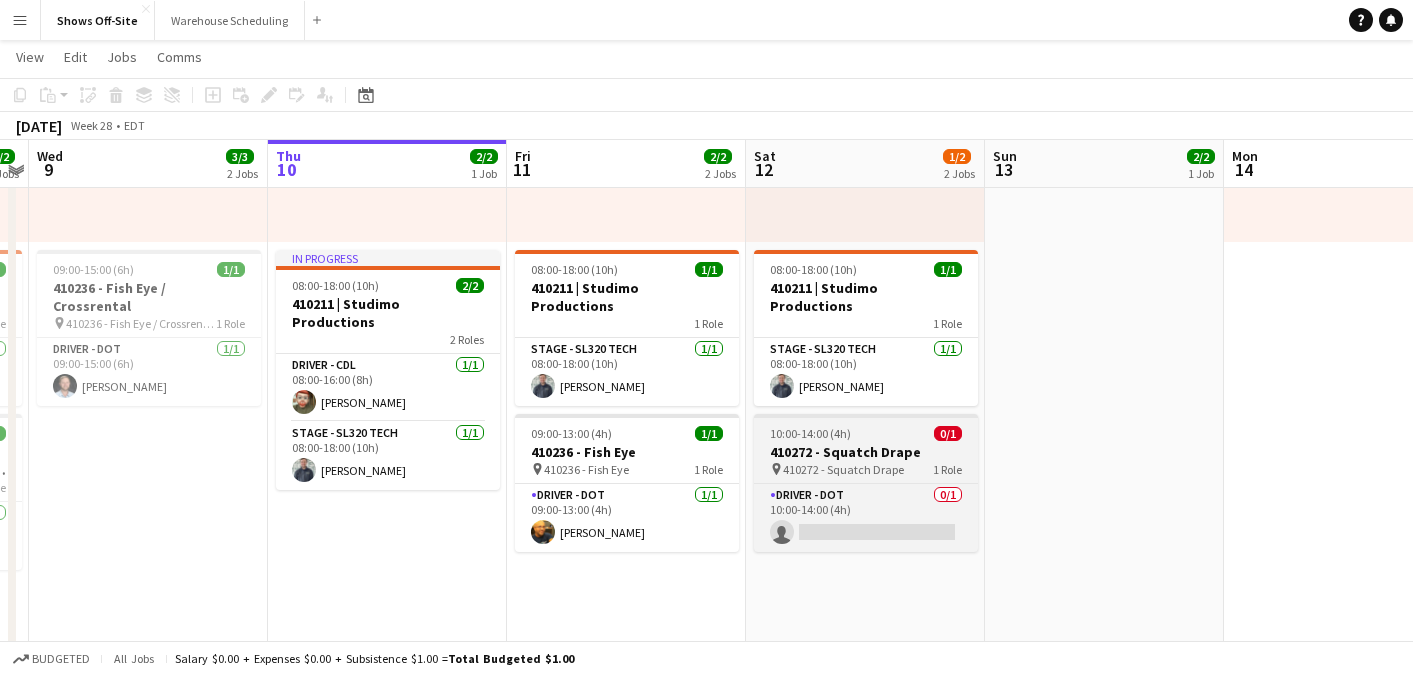 click on "10:00-14:00 (4h)    0/1" at bounding box center [866, 433] 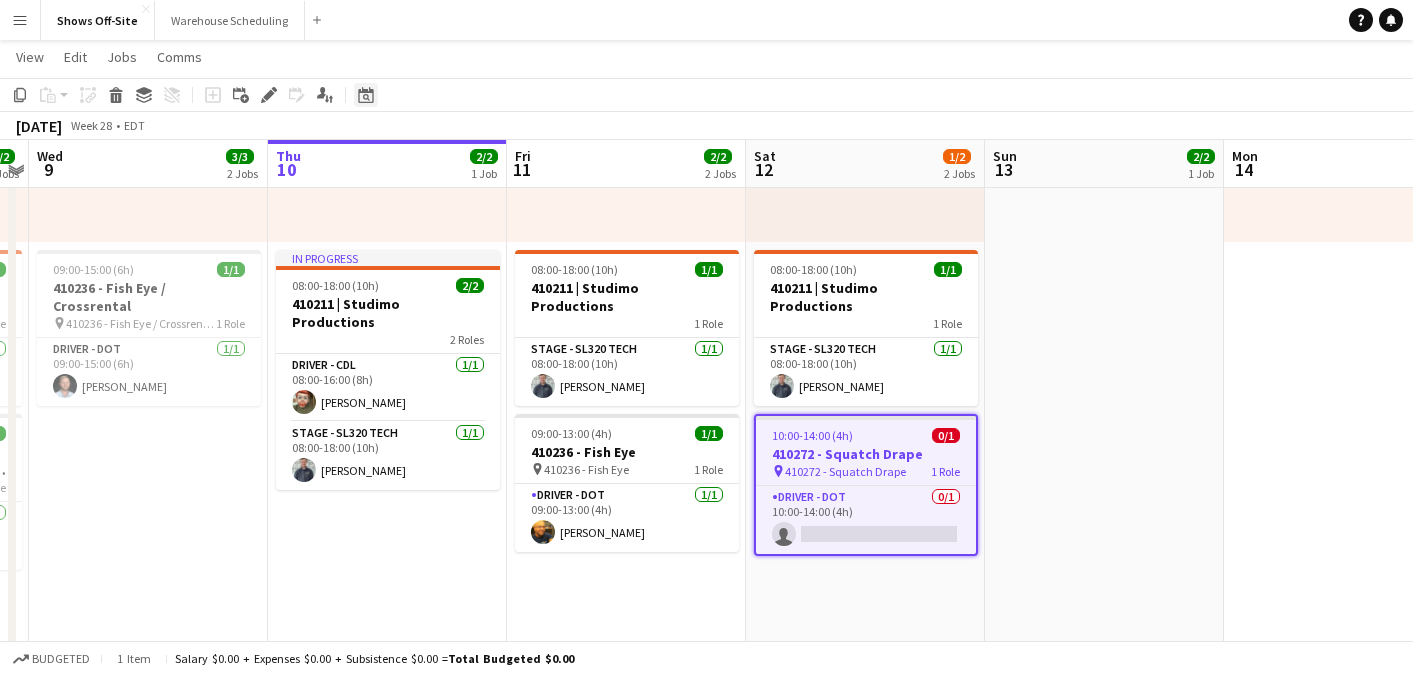 click 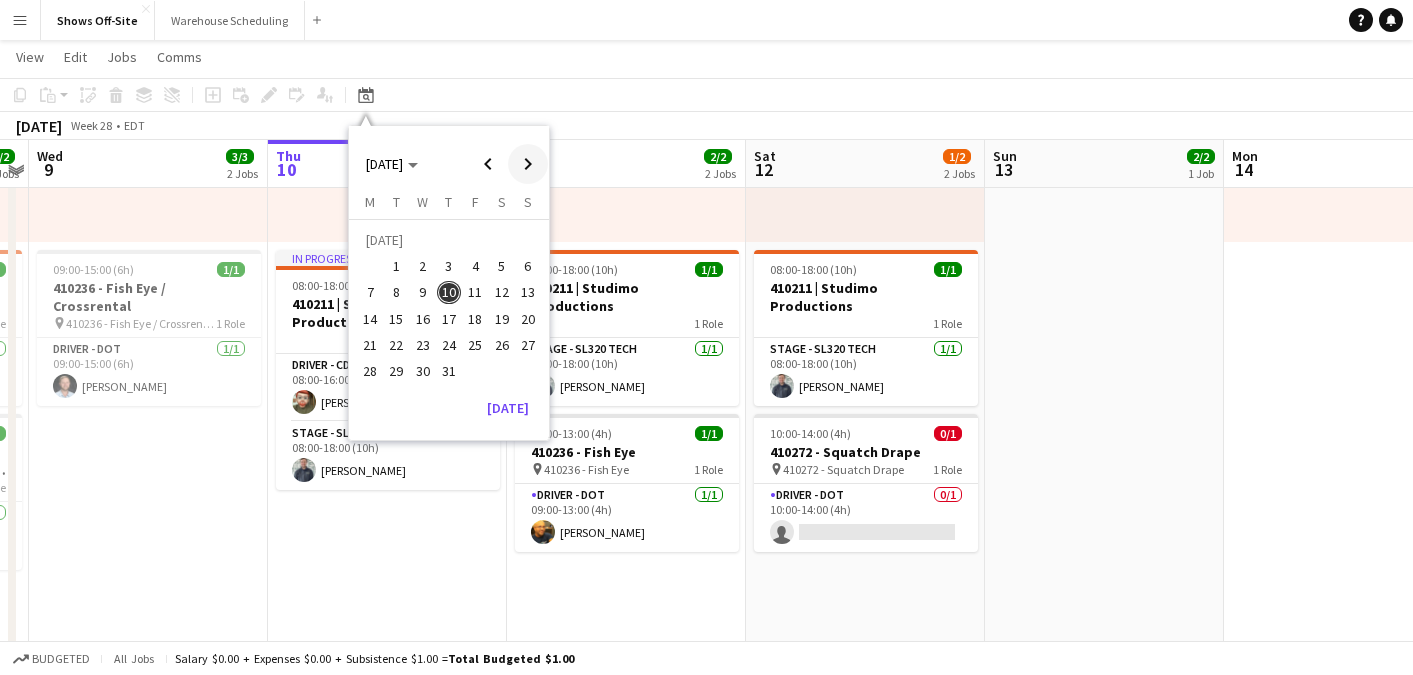 click at bounding box center [528, 164] 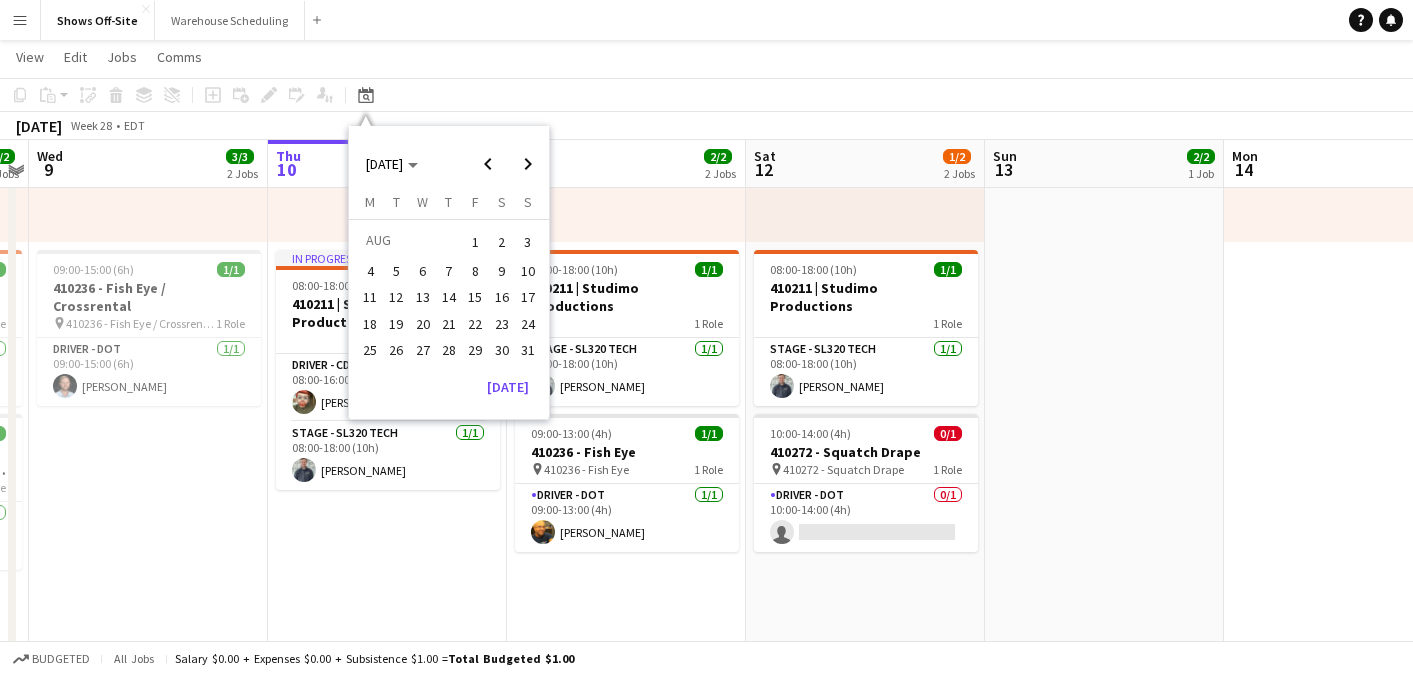 click on "18" at bounding box center (370, 324) 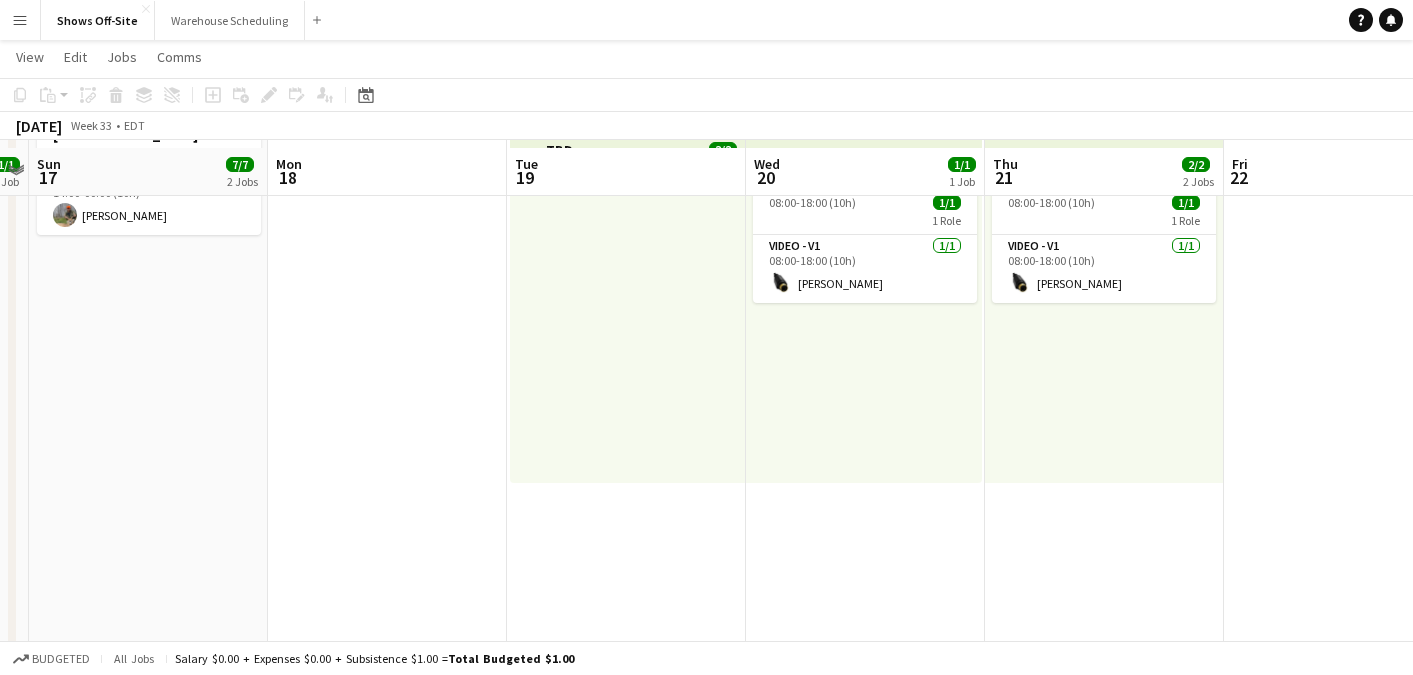 scroll, scrollTop: 0, scrollLeft: 0, axis: both 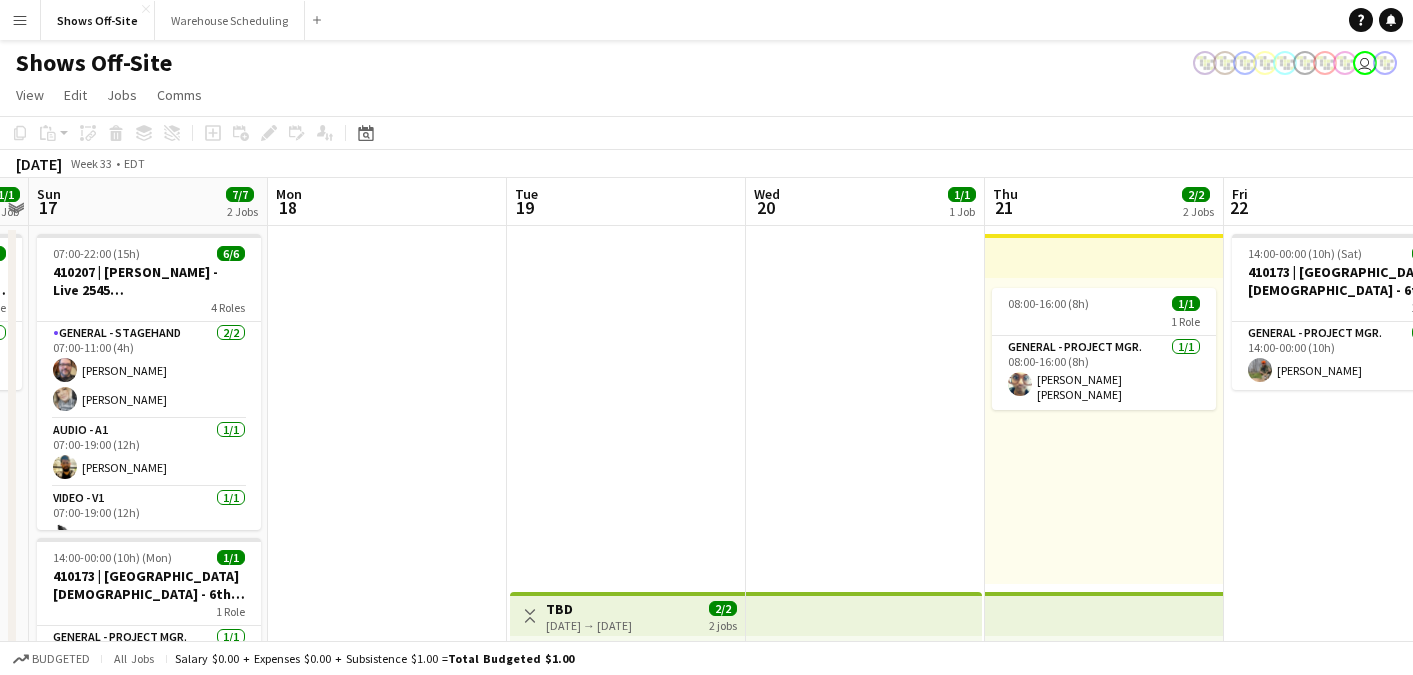 click at bounding box center [387, 1472] 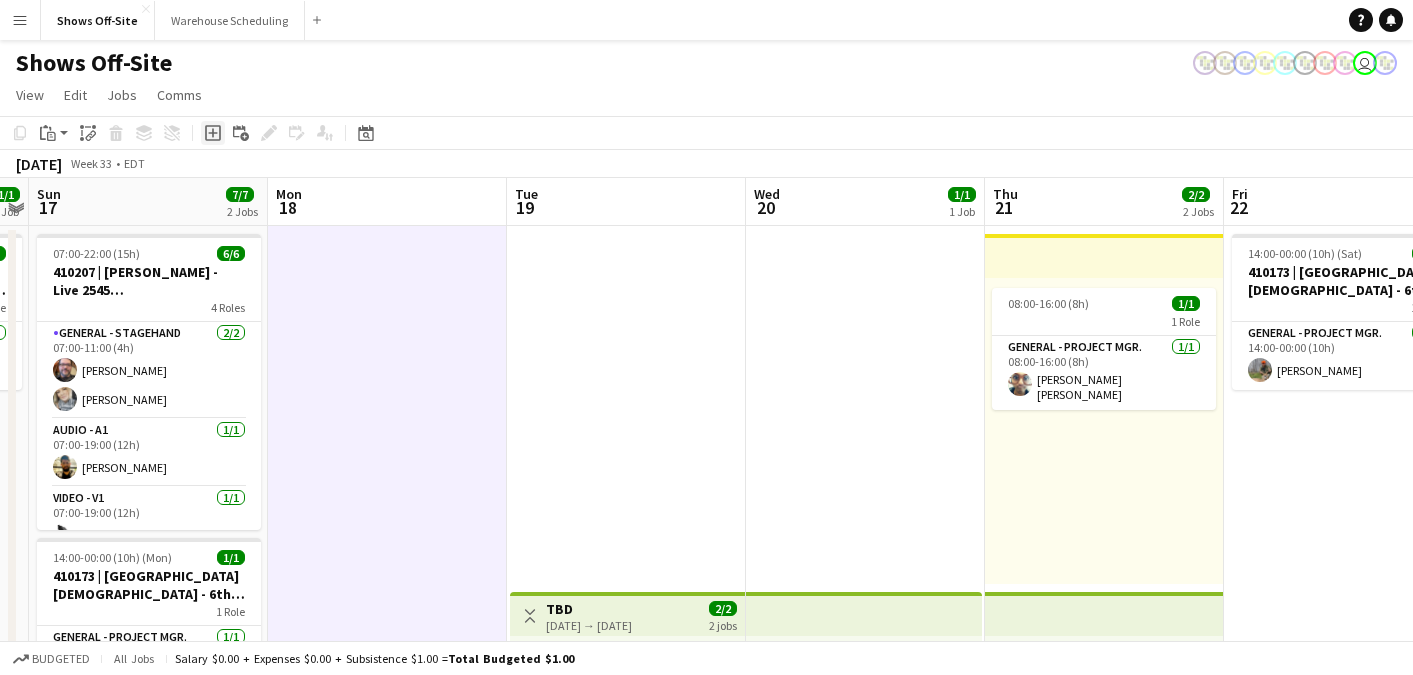 click 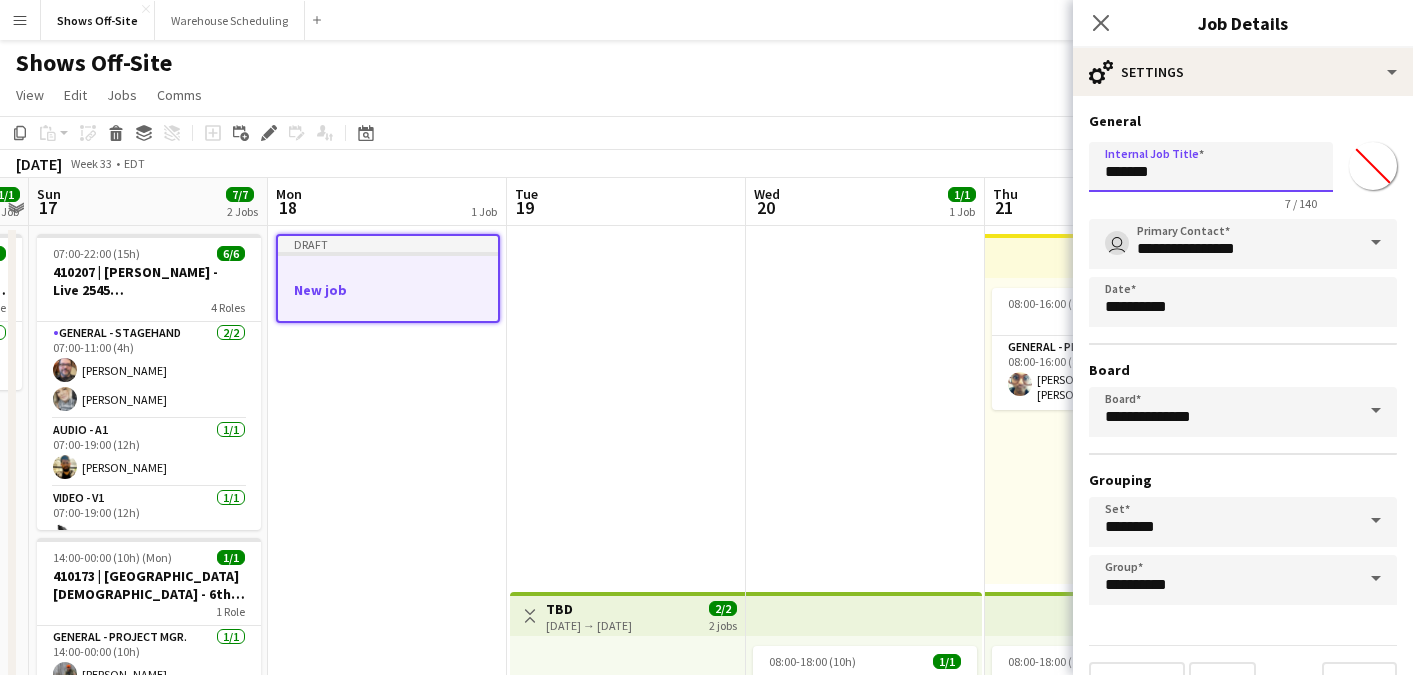 drag, startPoint x: 1167, startPoint y: 168, endPoint x: 1065, endPoint y: 168, distance: 102 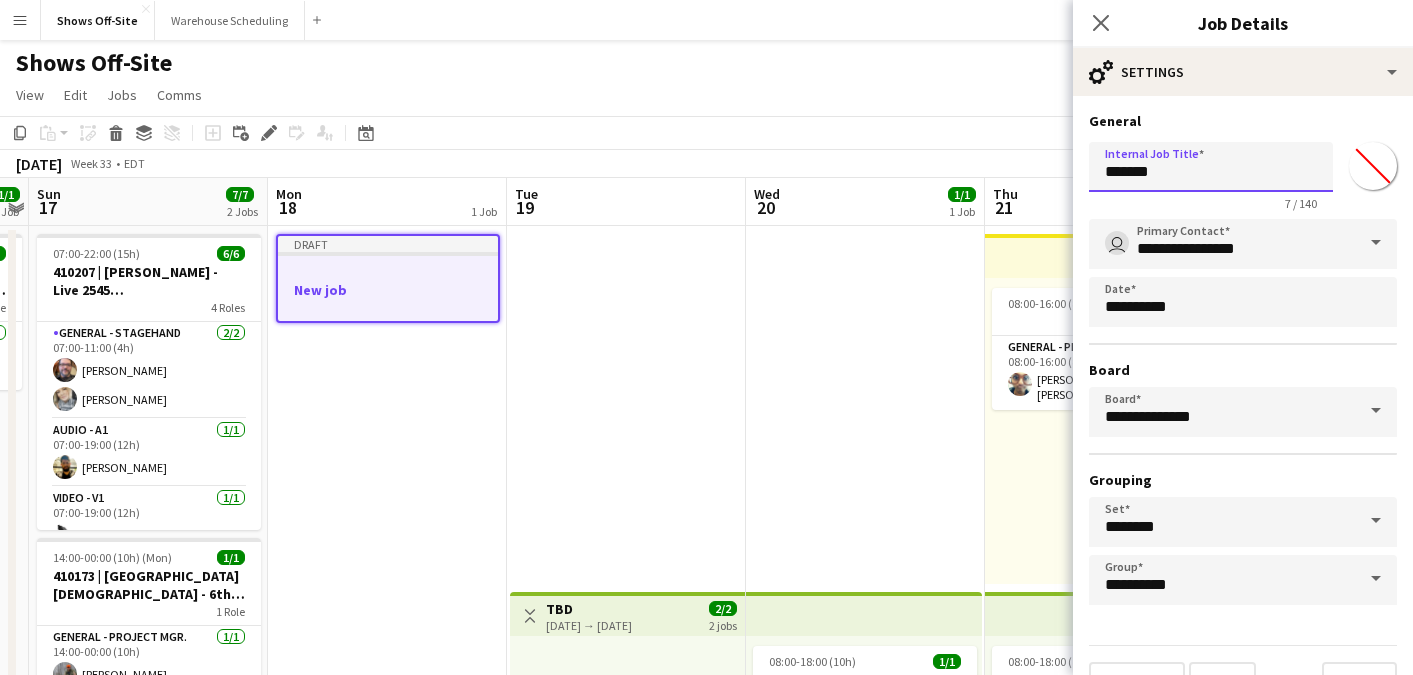 click on "Menu
Boards
Boards   Boards   All jobs   Status
Workforce
Workforce   My Workforce   Recruiting
Comms
Comms
Pay
Pay   Approvals   Payments   Reports
Platform Settings
Platform Settings   App settings   Your settings   Profiles
Training Academy
Training Academy
Knowledge Base
Knowledge Base
Product Updates
Product Updates   Log Out   Privacy   Shows Off-Site
Close
Warehouse Scheduling
Close
Add
Help
Notifications
Shows Off-Site
user
View  Day view expanded Day view collapsed Month view" at bounding box center (706, 1376) 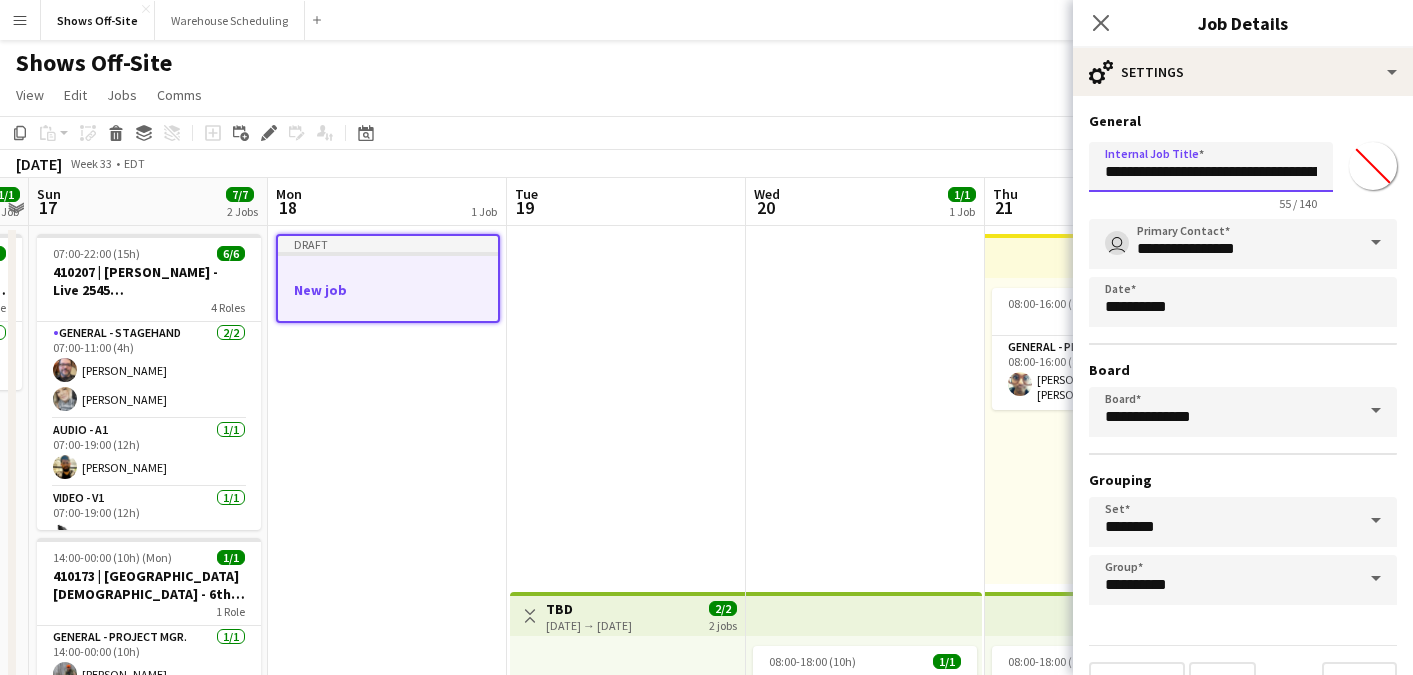 scroll, scrollTop: 0, scrollLeft: 177, axis: horizontal 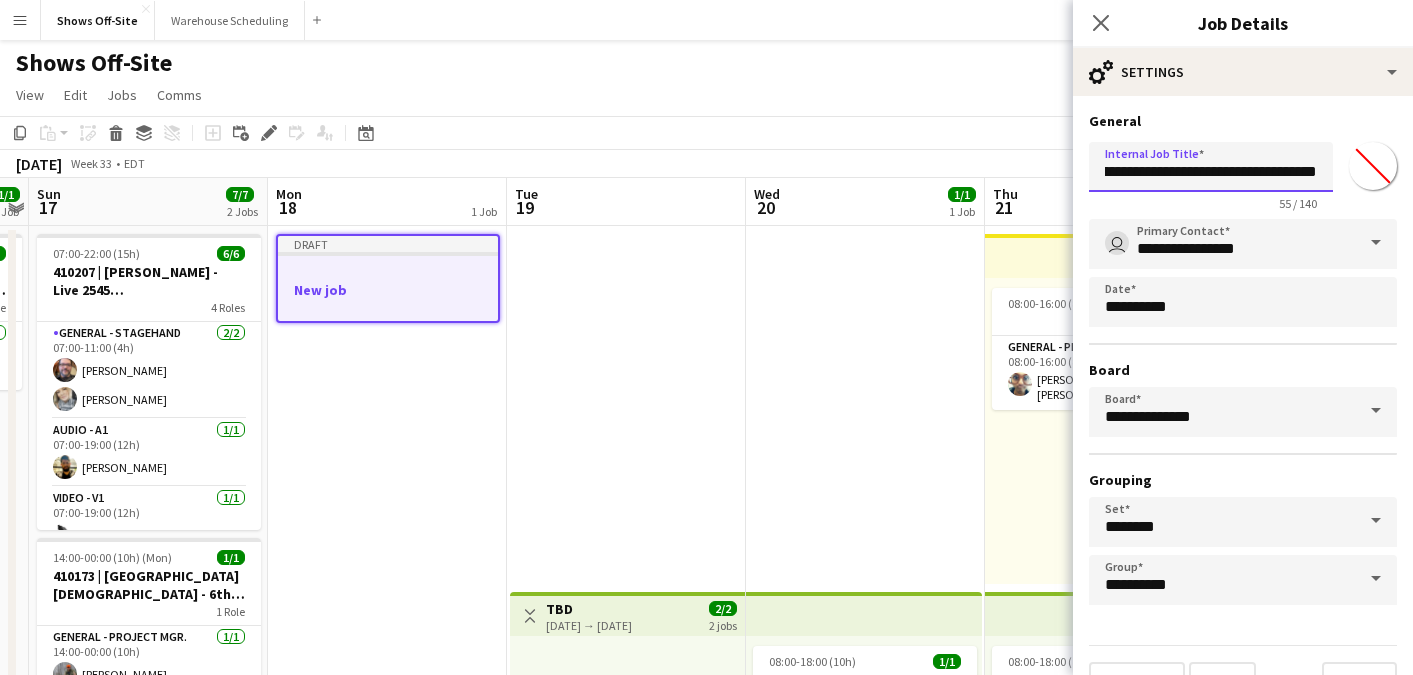 type on "**********" 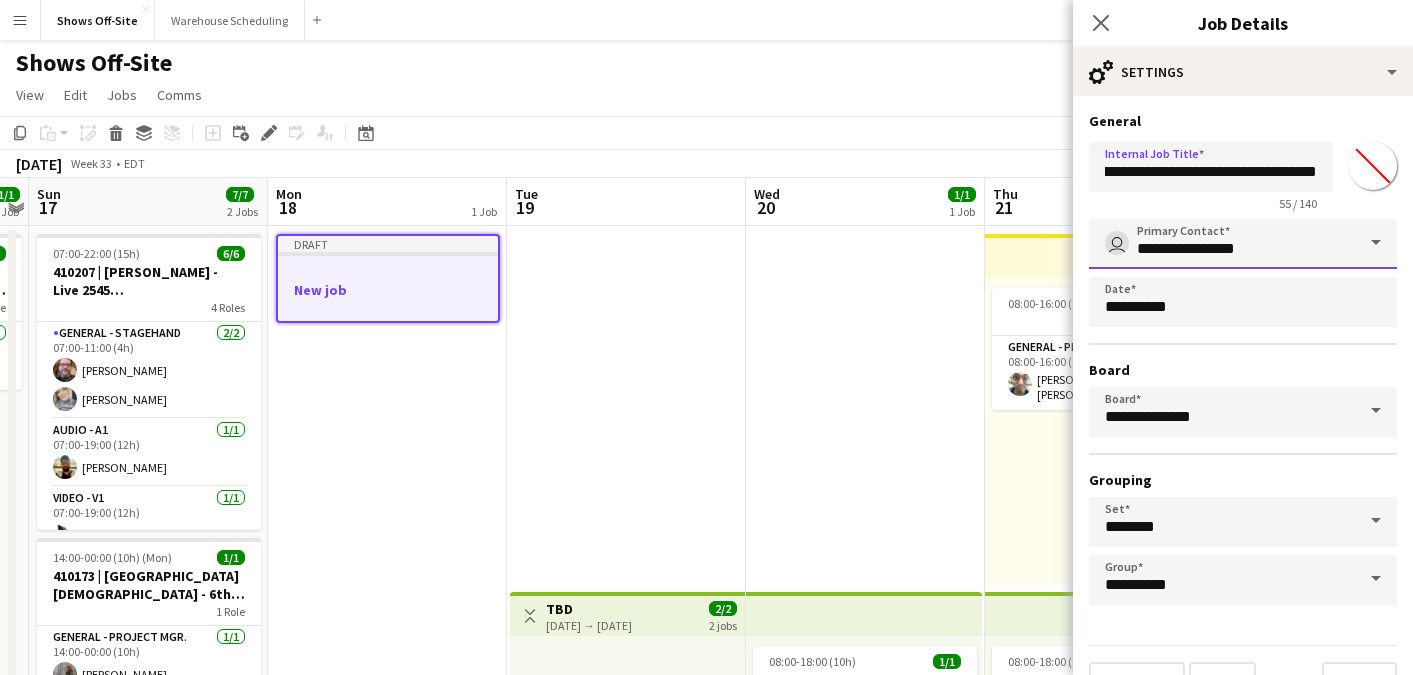 click on "**********" at bounding box center [1243, 244] 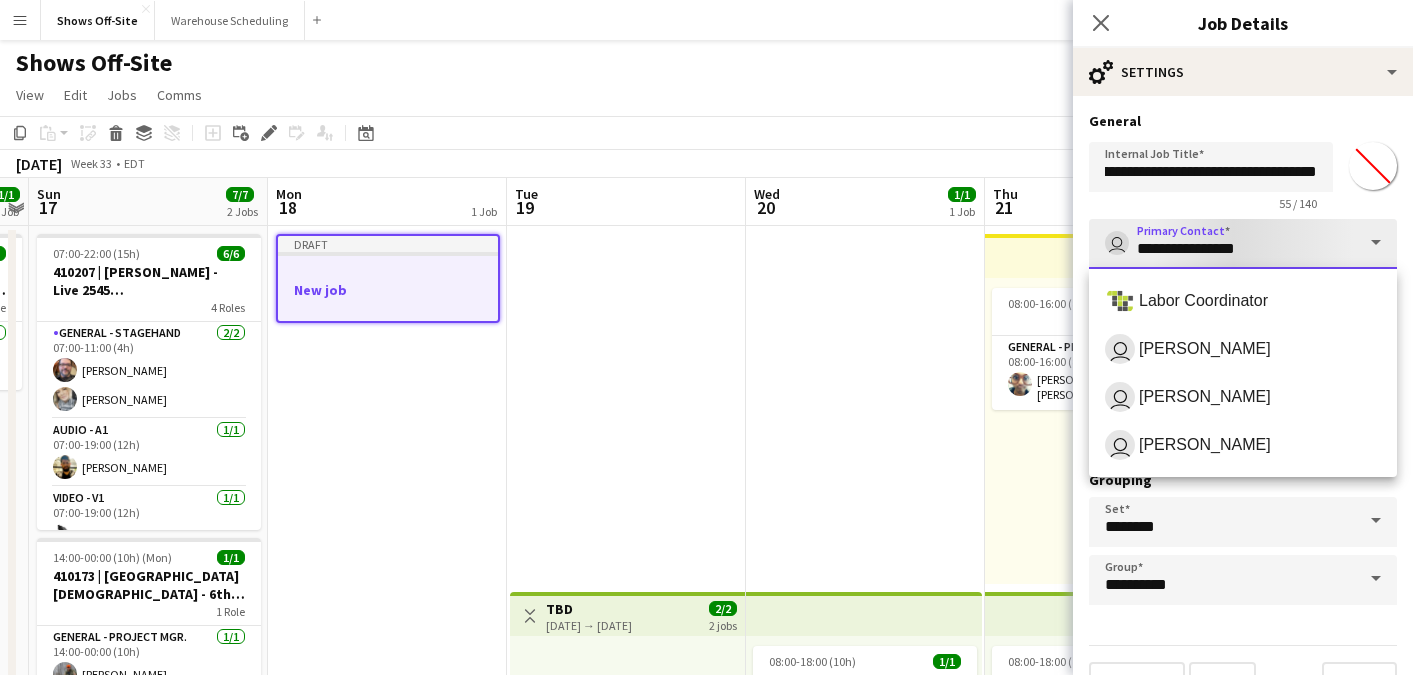 scroll, scrollTop: 0, scrollLeft: 0, axis: both 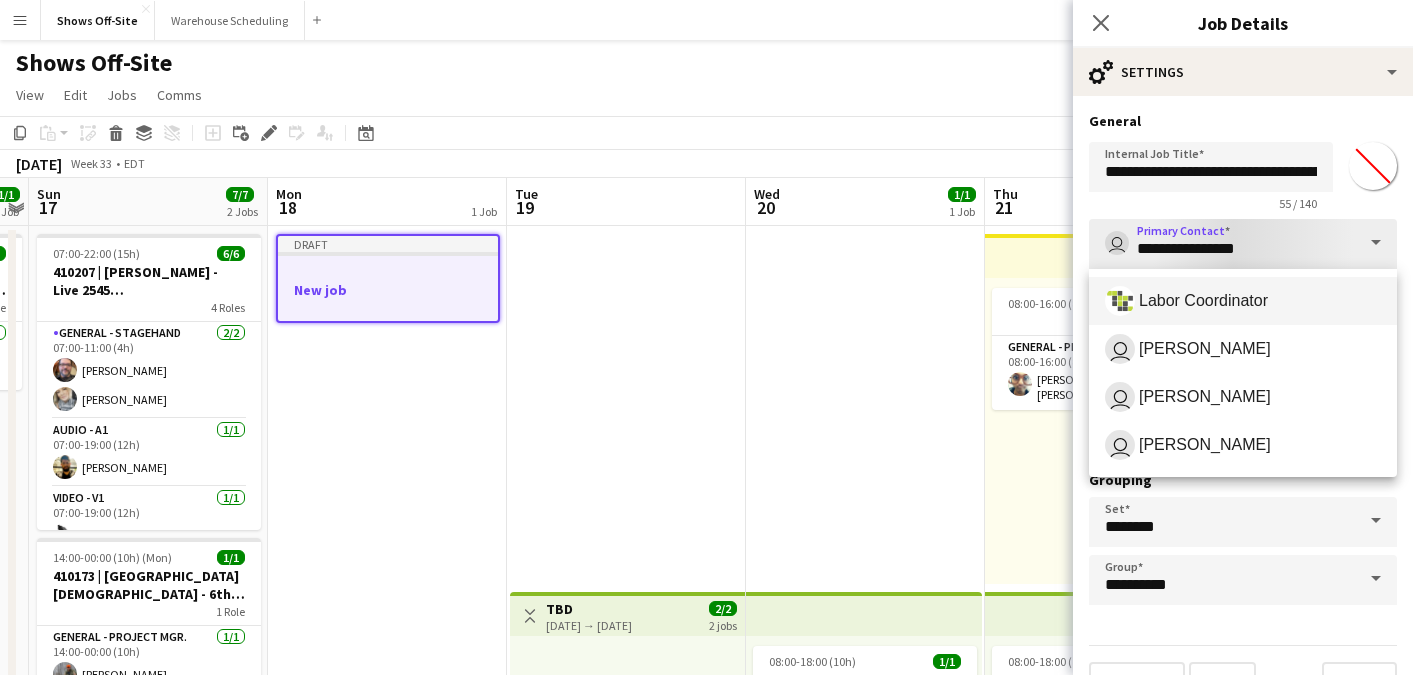 click on "Labor Coordinator" at bounding box center [1243, 301] 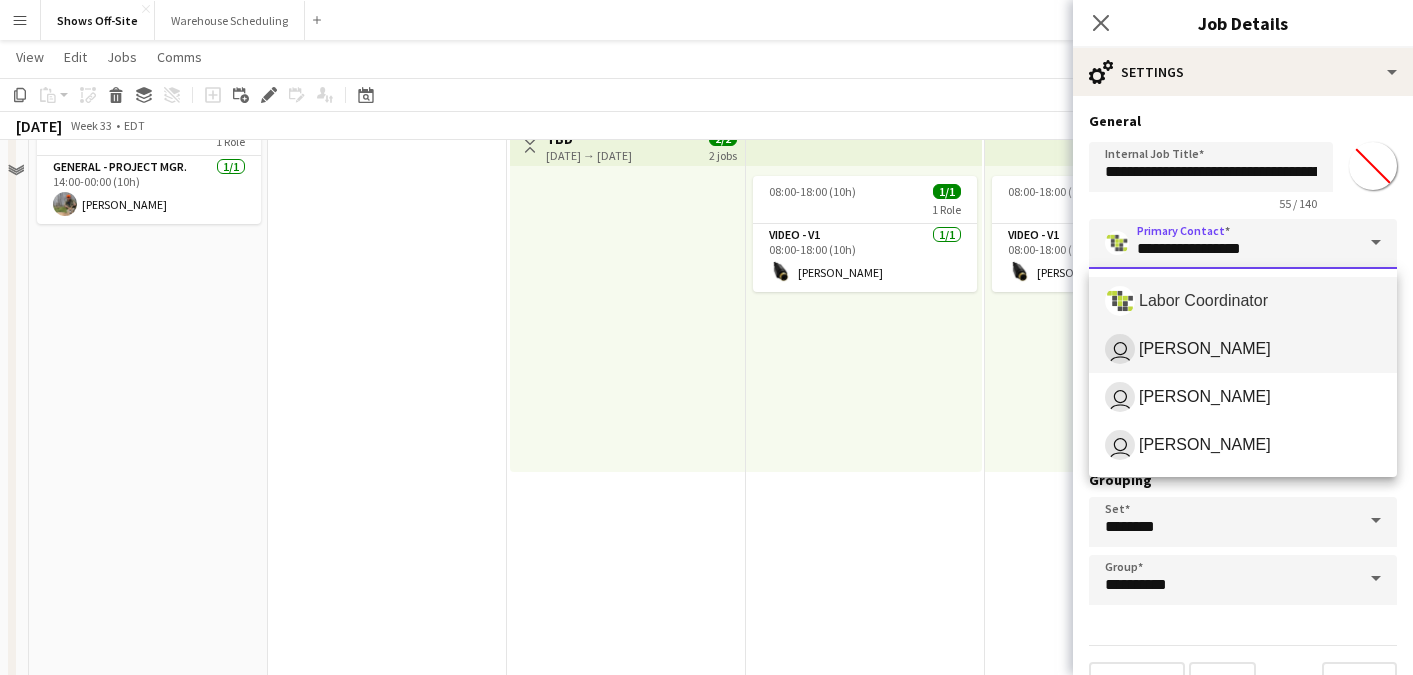 scroll, scrollTop: 1162, scrollLeft: 0, axis: vertical 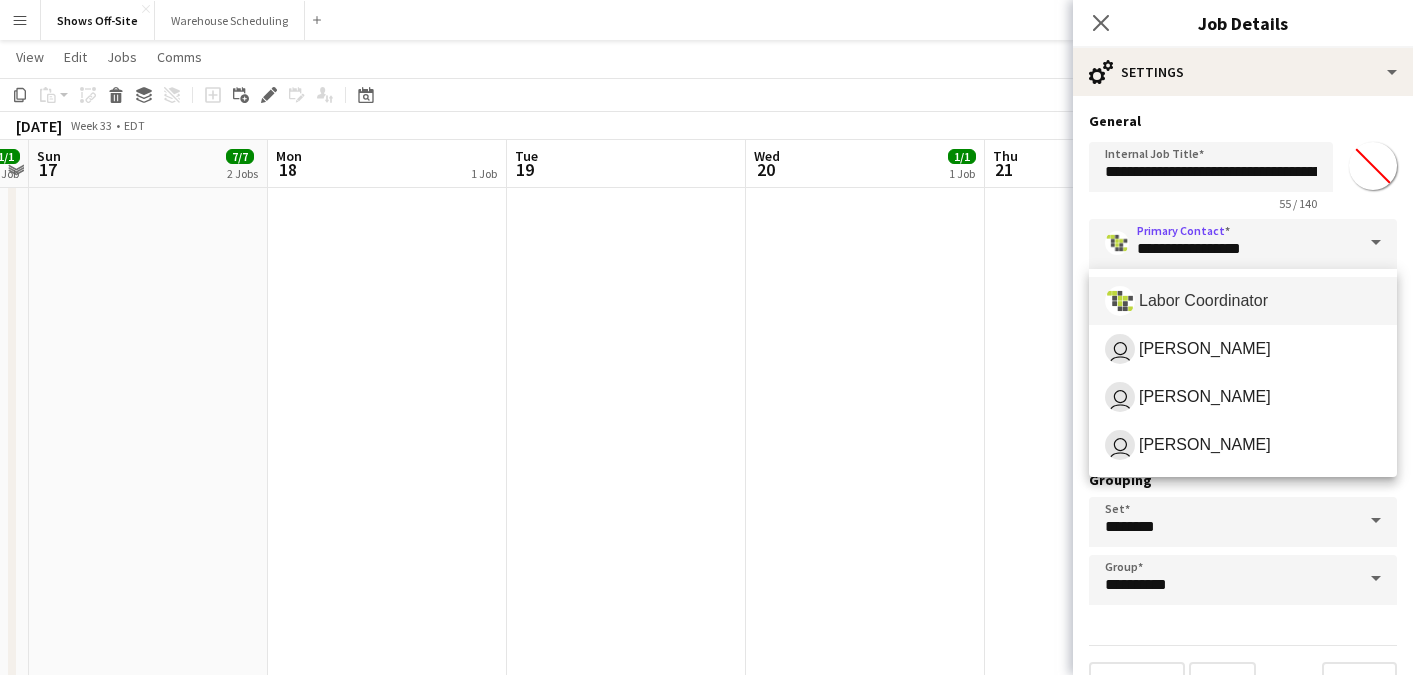 click on "Labor Coordinator" at bounding box center [1243, 301] 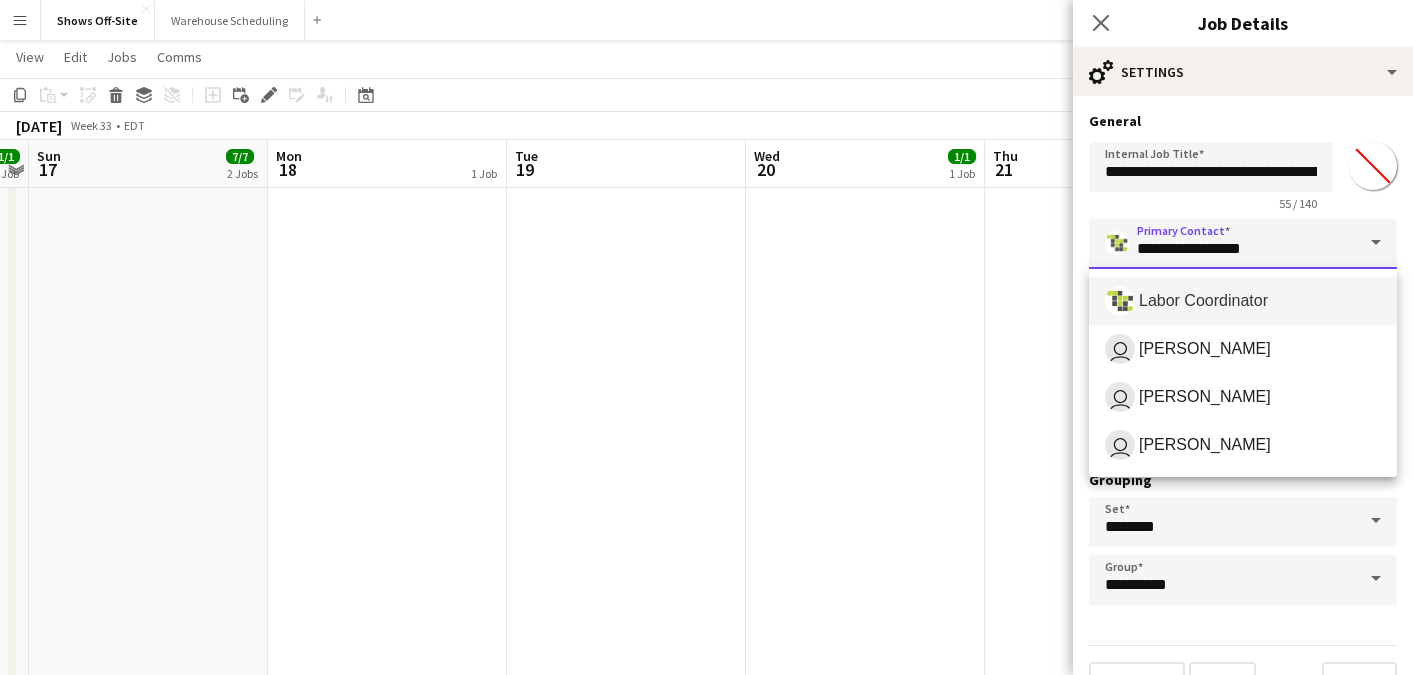 type on "**********" 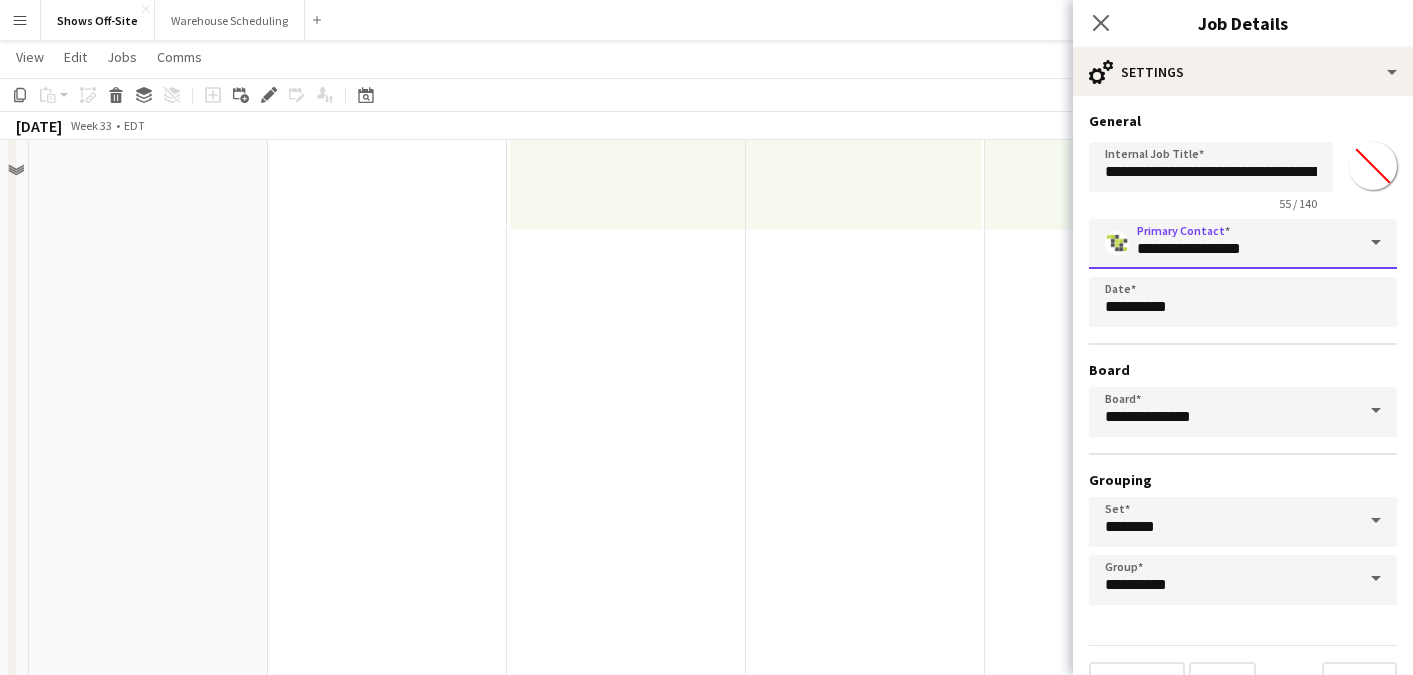 scroll, scrollTop: 0, scrollLeft: 0, axis: both 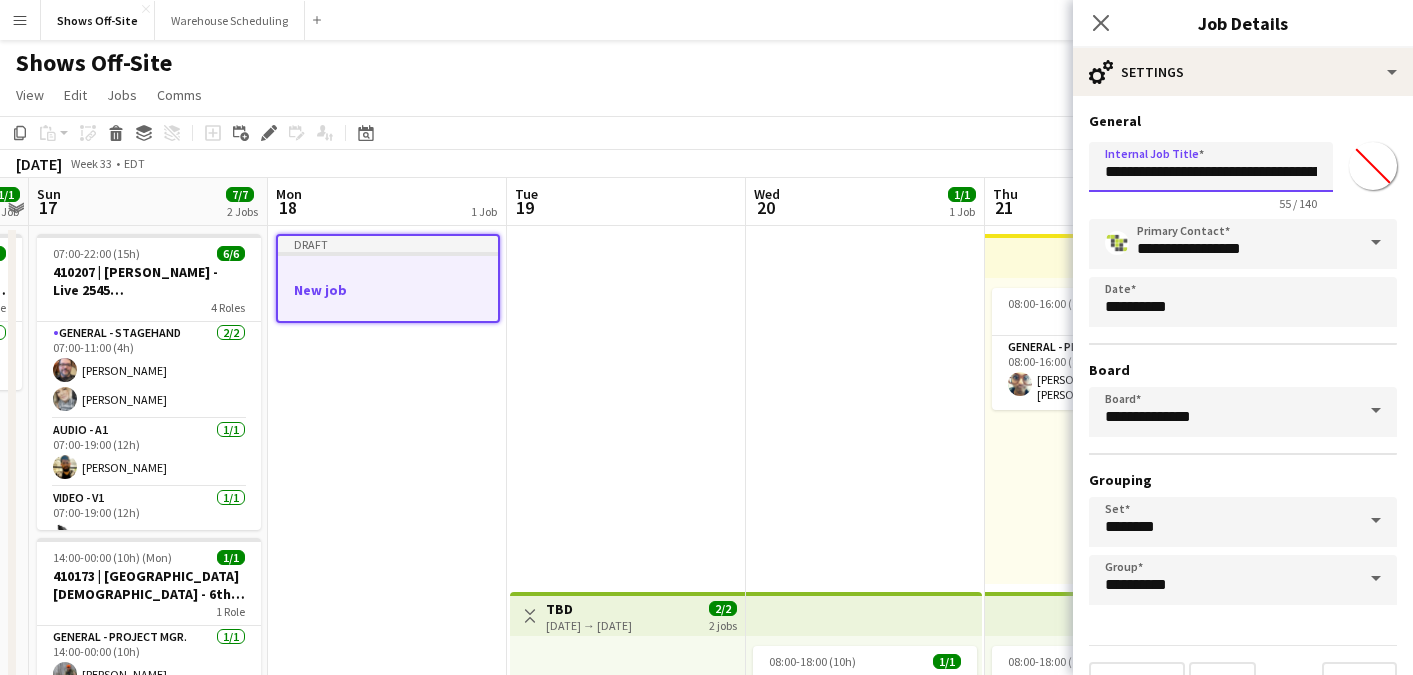 click on "**********" at bounding box center [1211, 167] 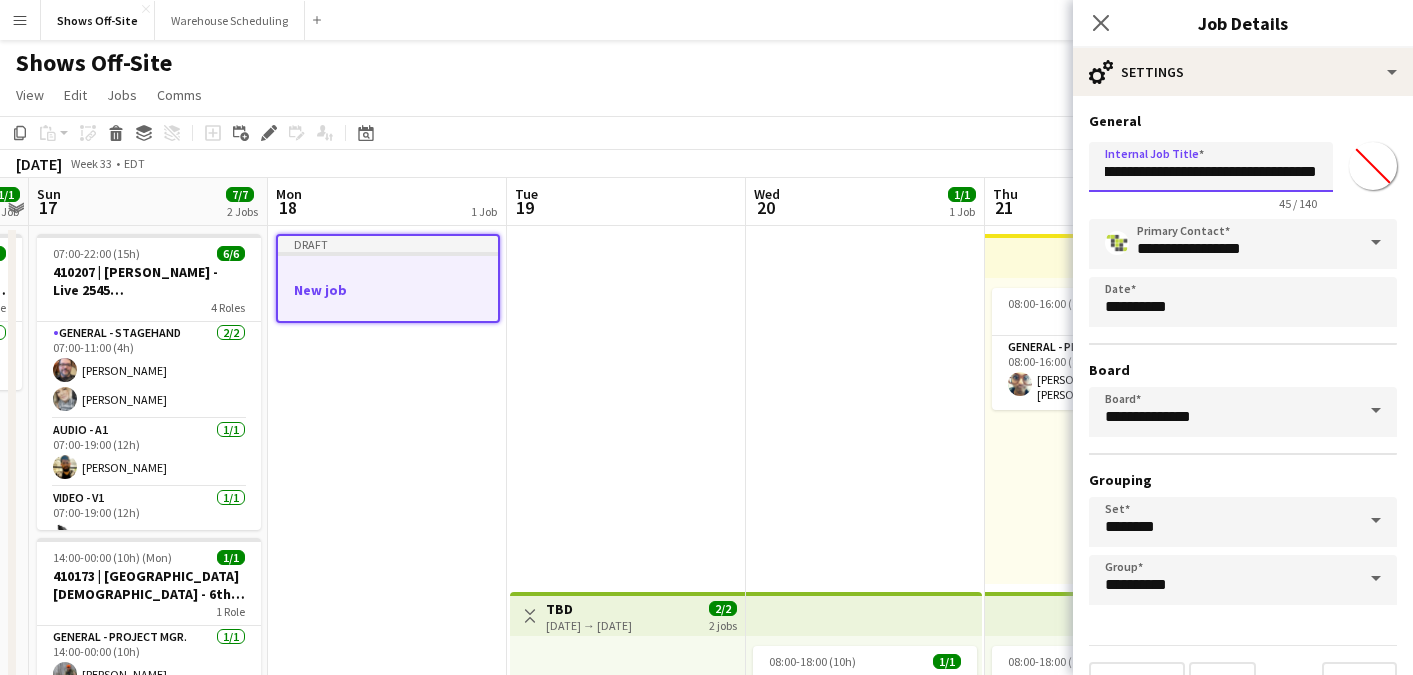 scroll, scrollTop: 0, scrollLeft: 0, axis: both 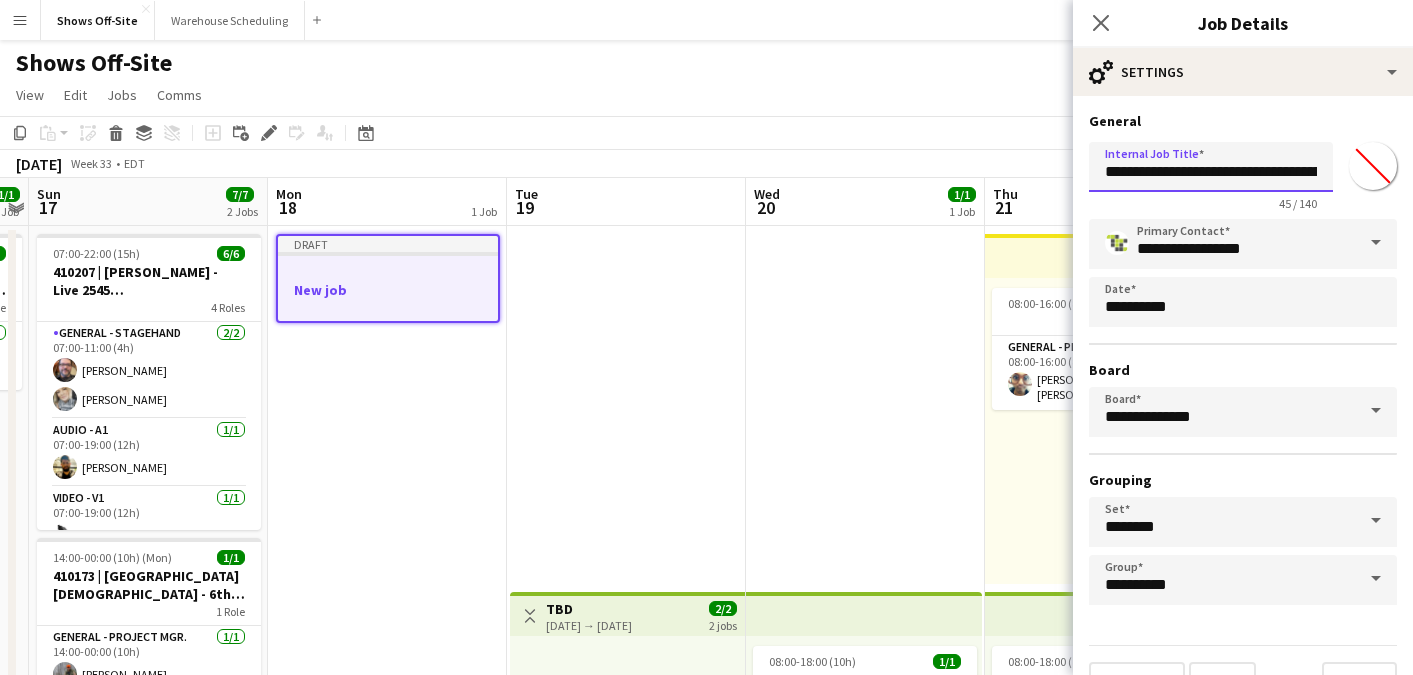 click on "**********" at bounding box center (1211, 167) 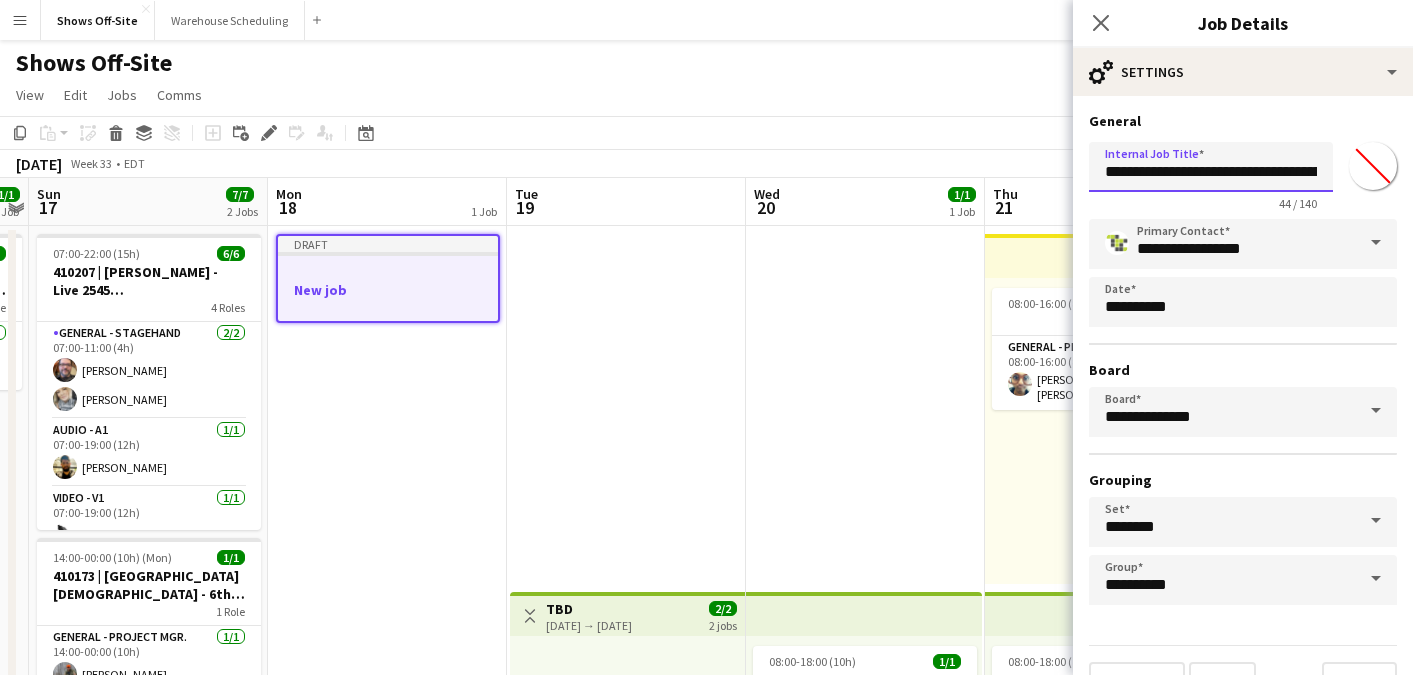 scroll, scrollTop: 43, scrollLeft: 0, axis: vertical 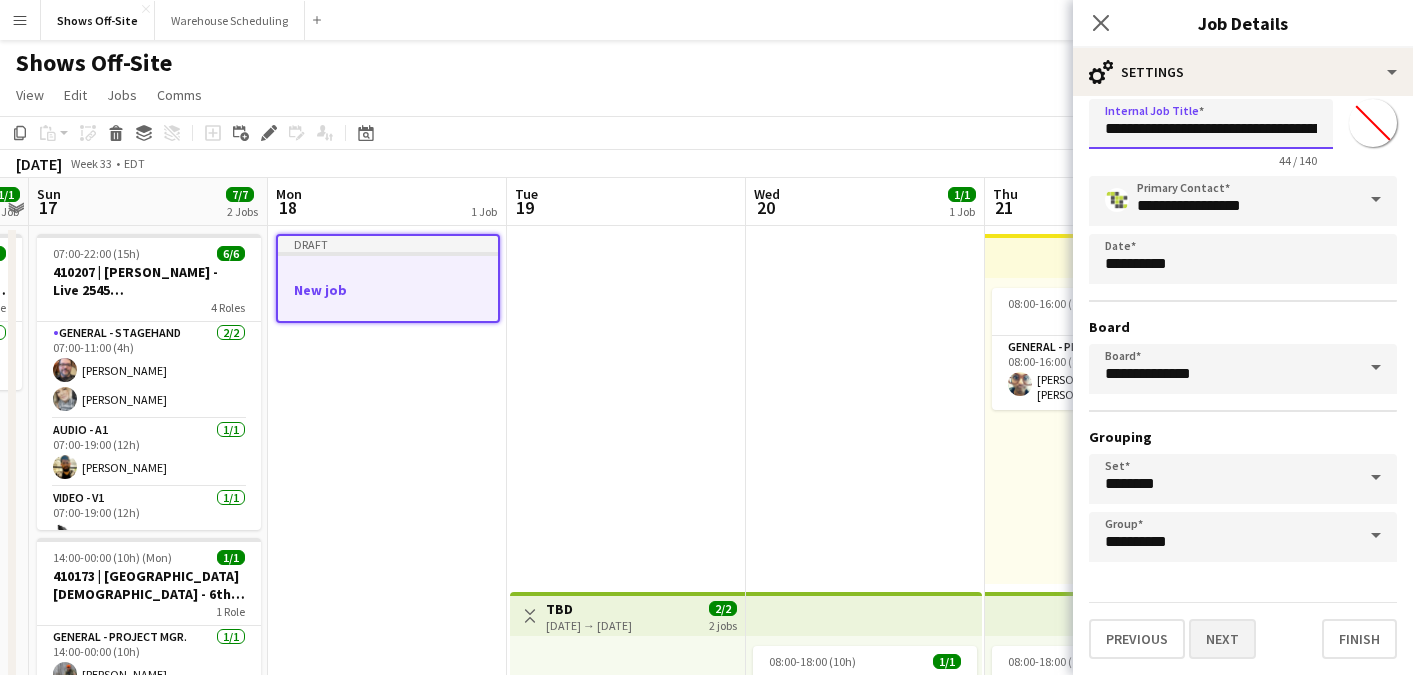 type on "**********" 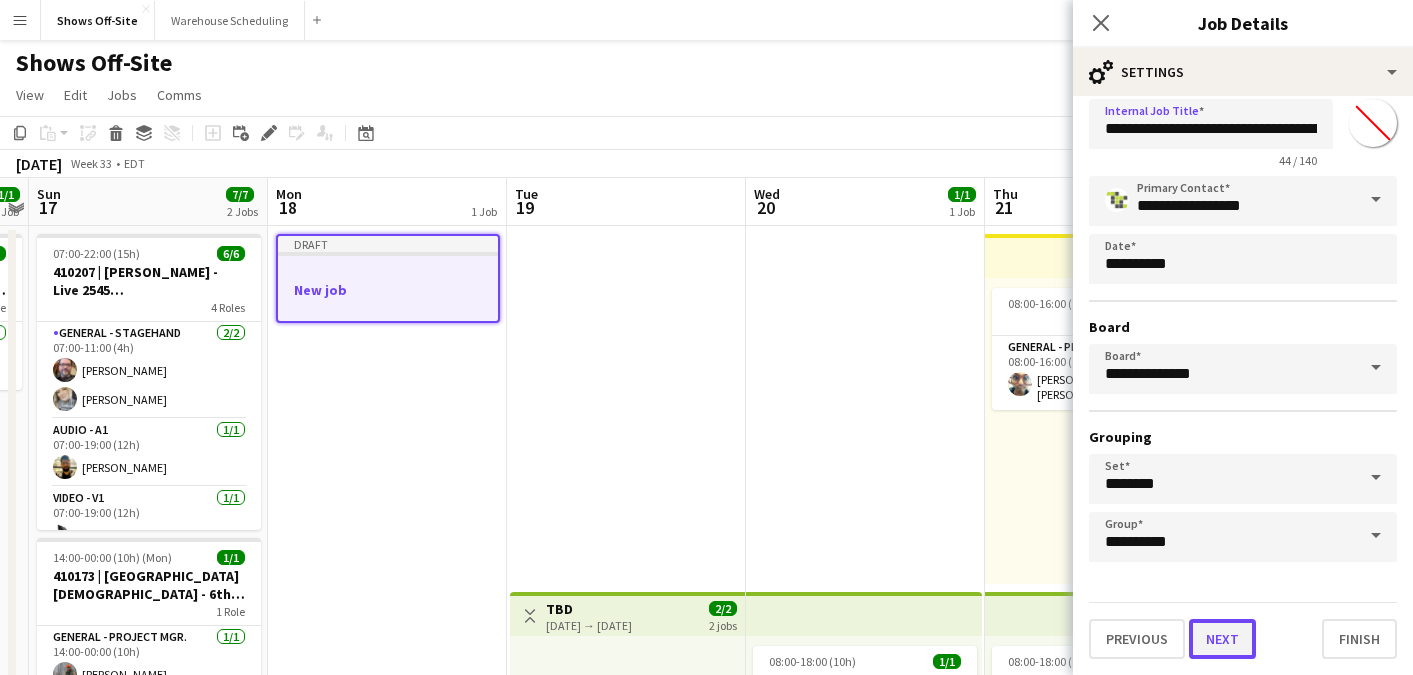 click on "Next" at bounding box center (1222, 639) 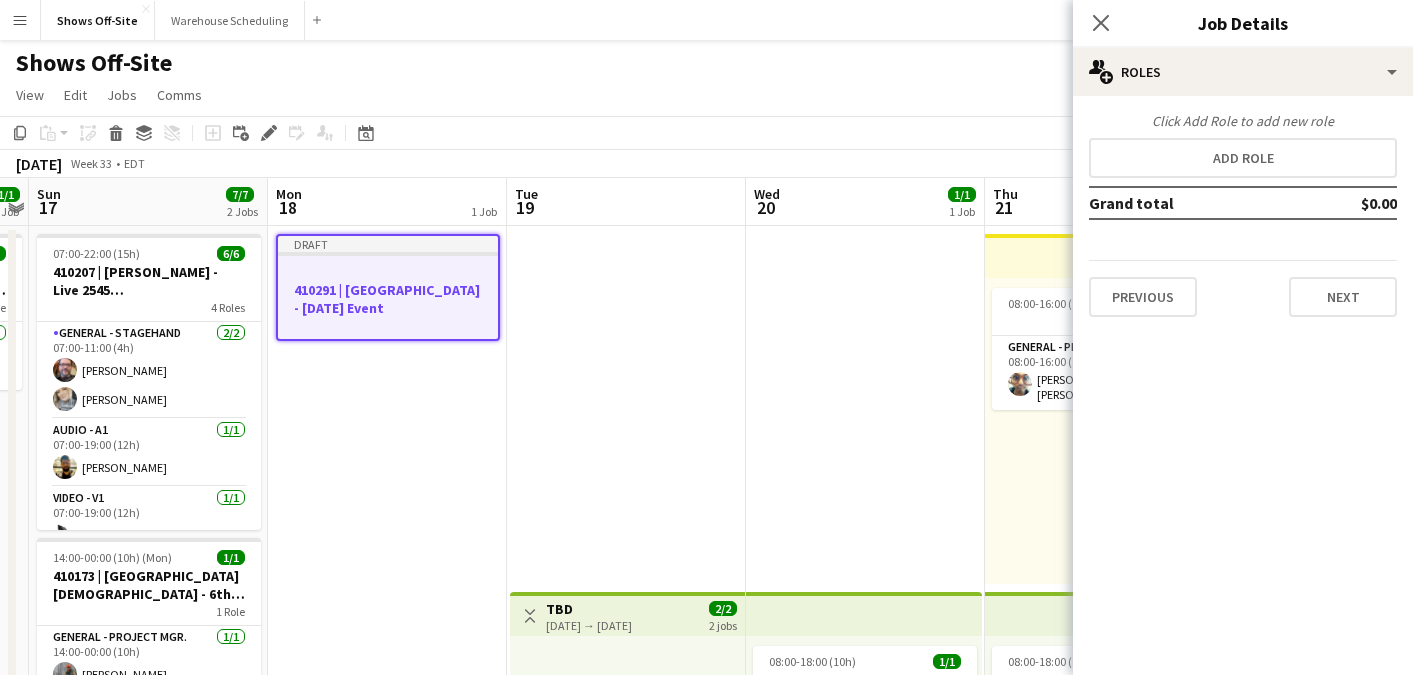 scroll, scrollTop: 0, scrollLeft: 0, axis: both 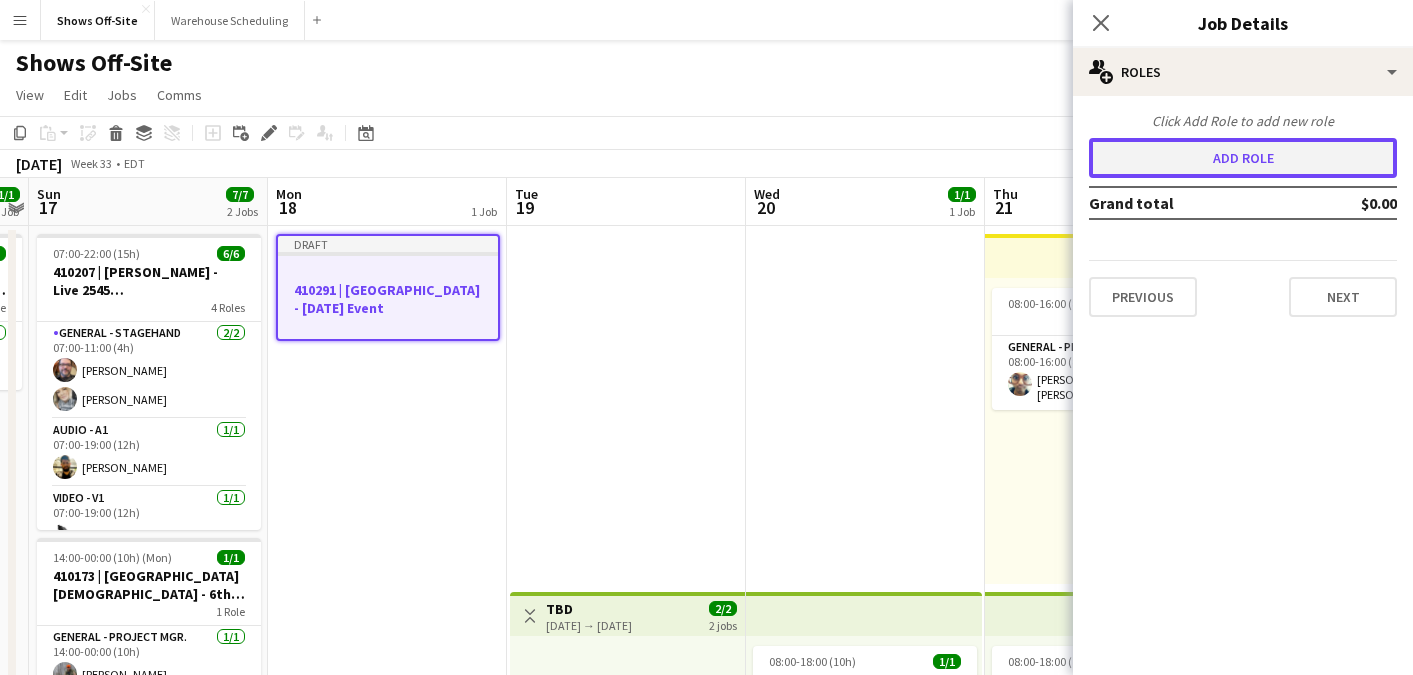 click on "Add role" at bounding box center [1243, 158] 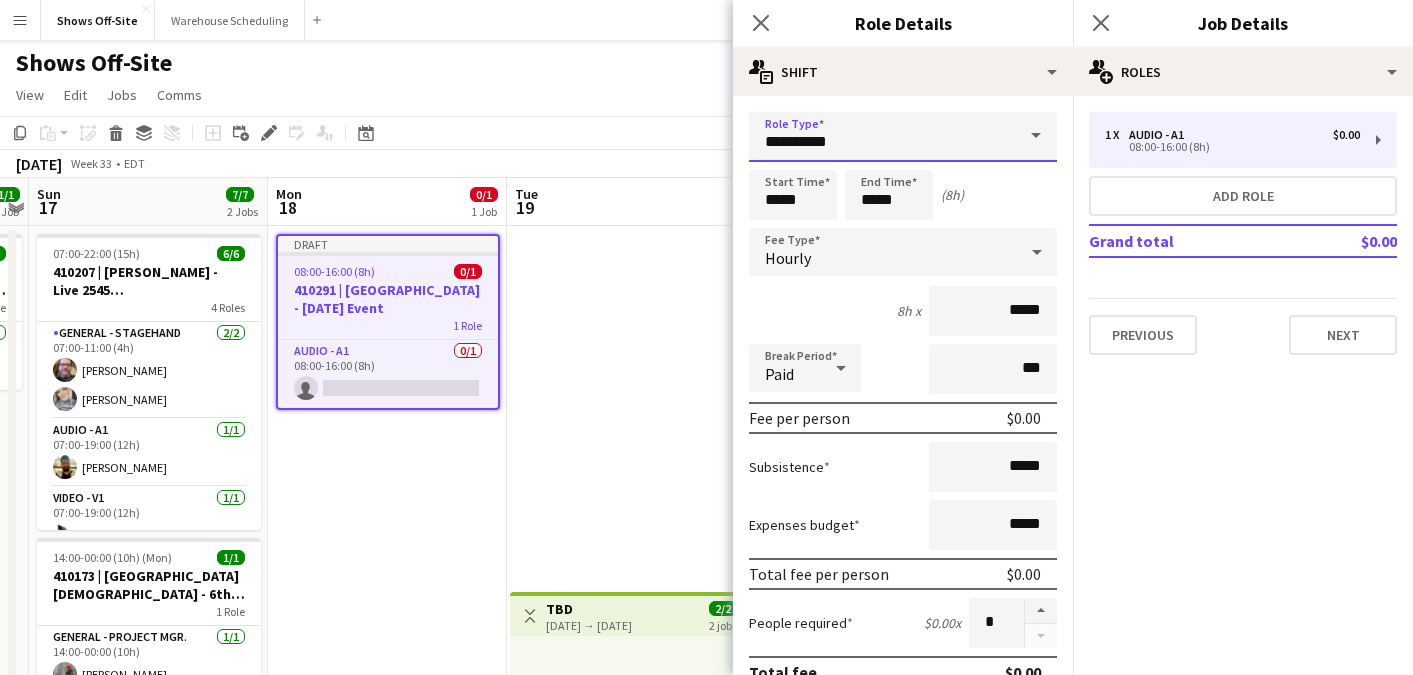drag, startPoint x: 846, startPoint y: 144, endPoint x: 670, endPoint y: 140, distance: 176.04546 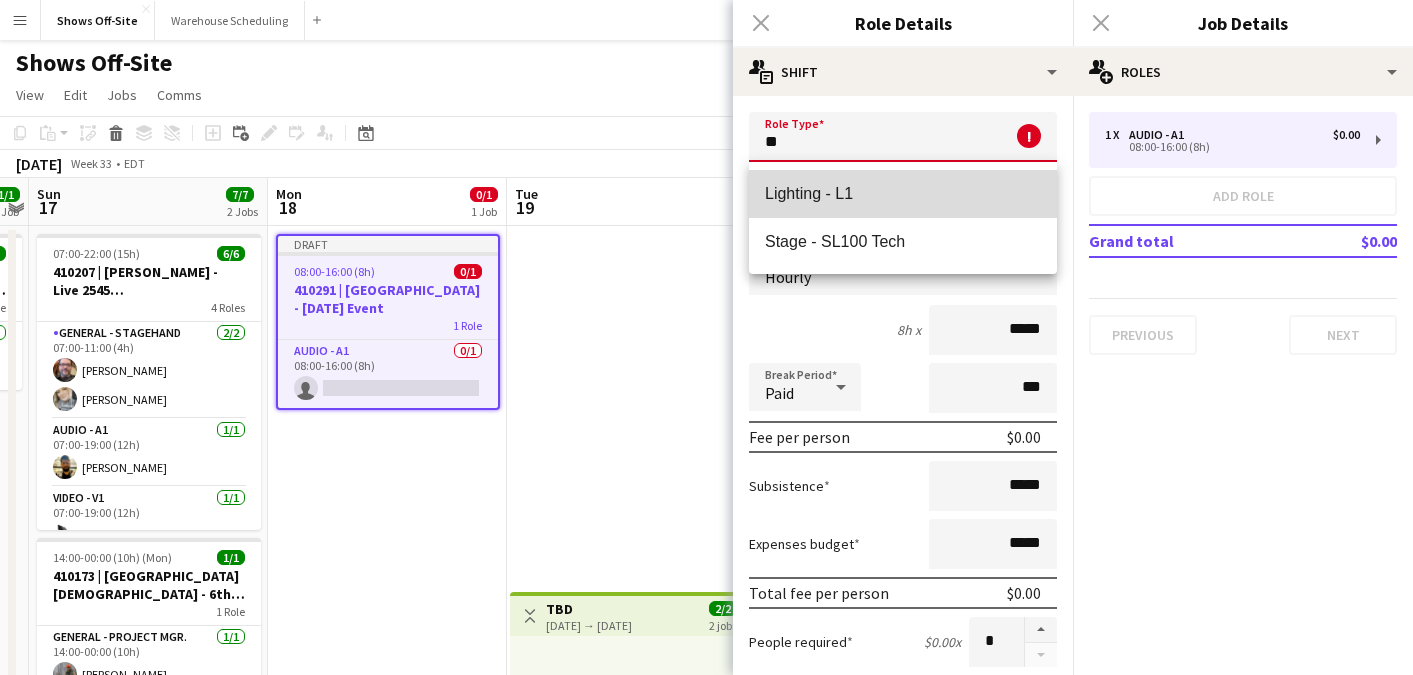click on "Lighting - L1" at bounding box center (903, 194) 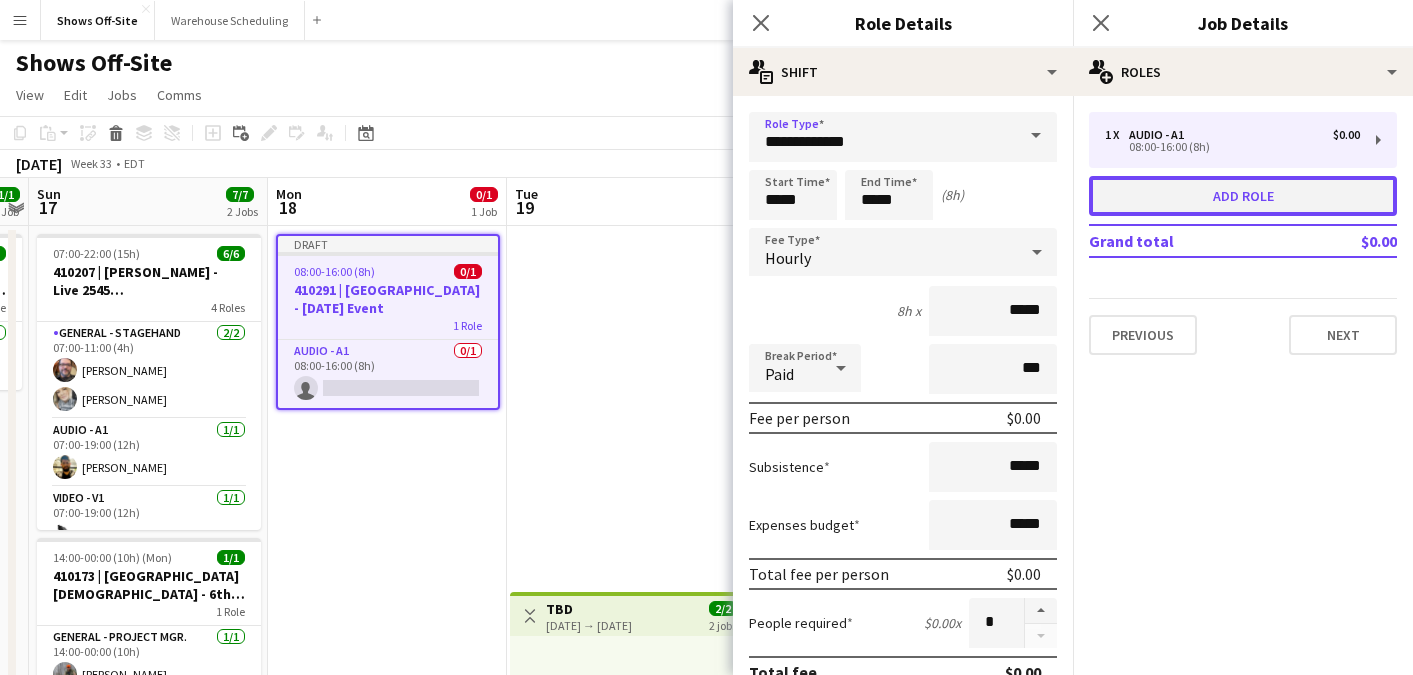 click on "Add role" at bounding box center [1243, 196] 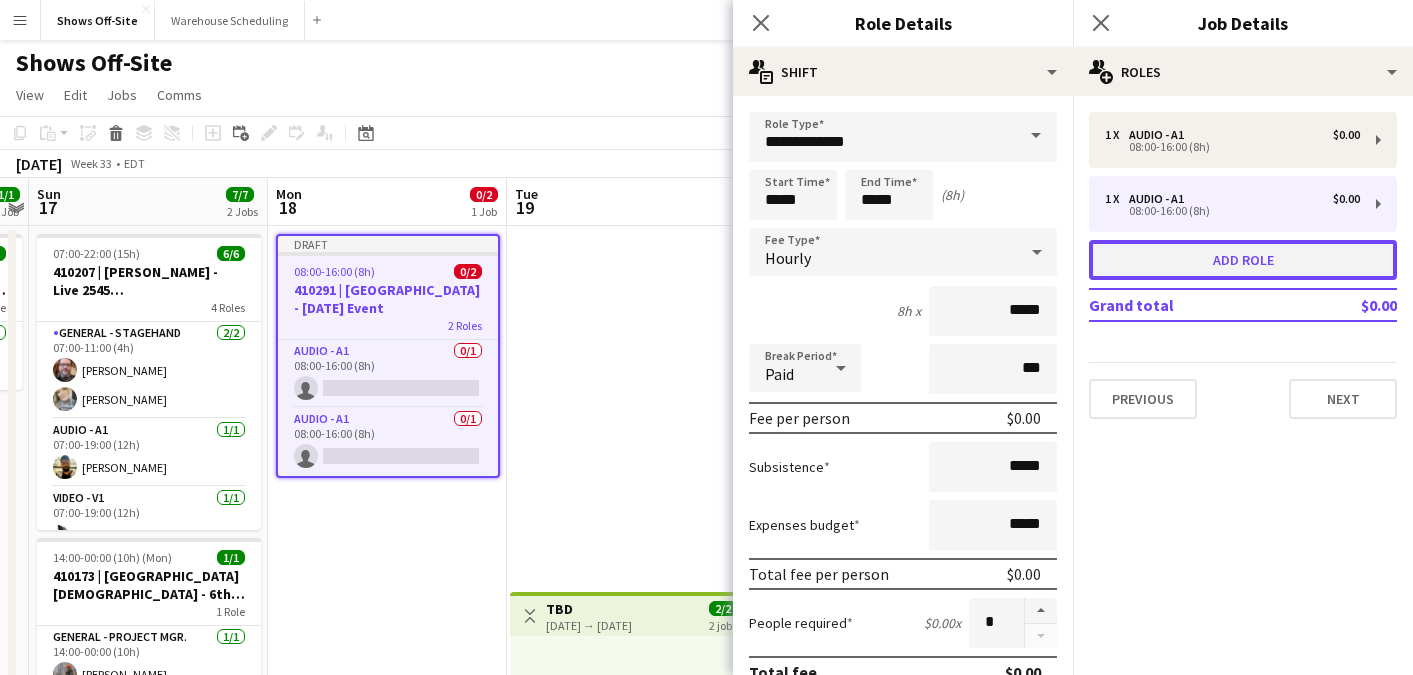 type on "**********" 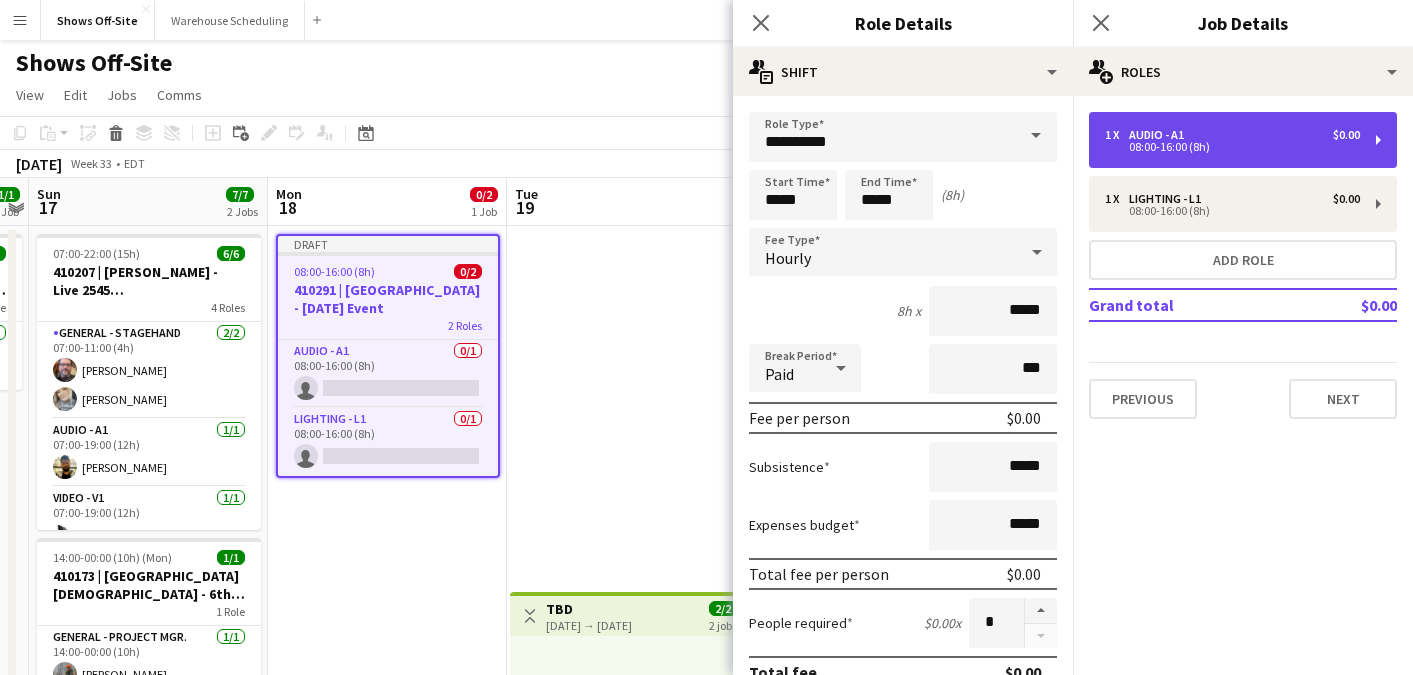 click on "1 x   Audio - A1   $0.00   08:00-16:00 (8h)" at bounding box center [1243, 140] 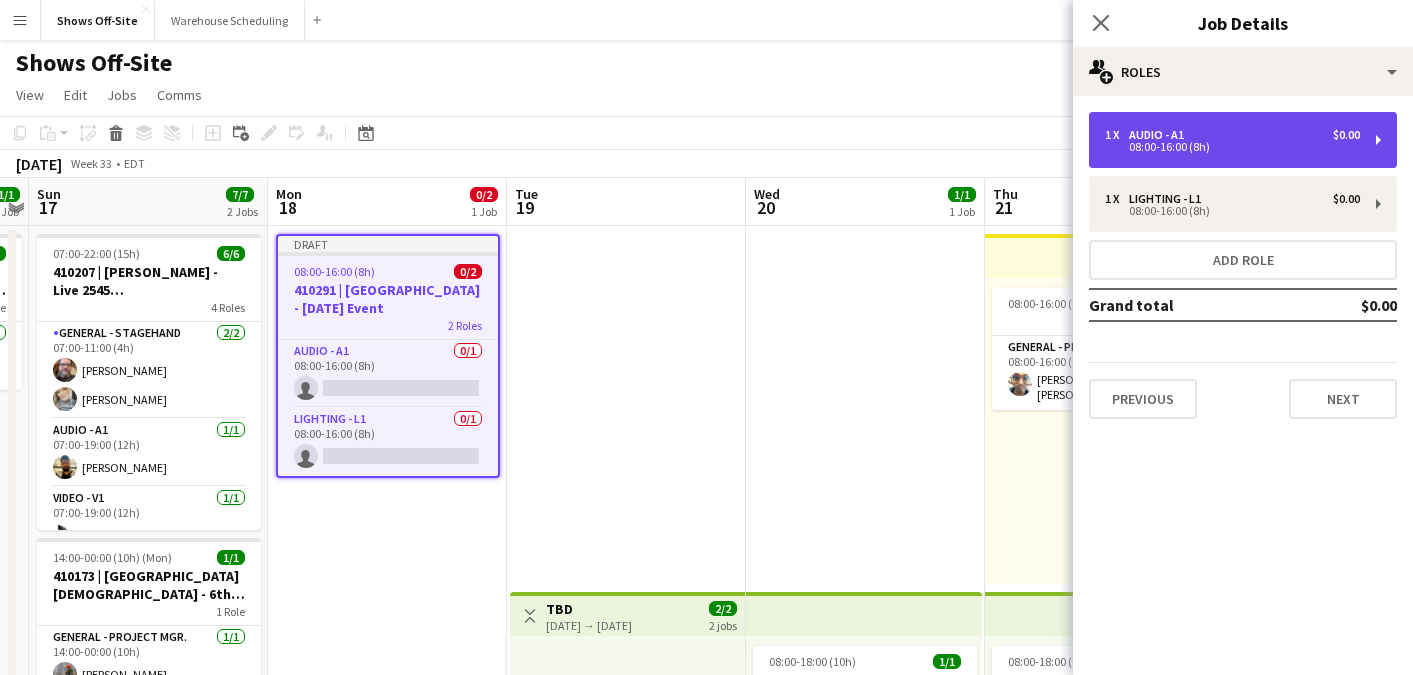 click on "08:00-16:00 (8h)" at bounding box center [1232, 147] 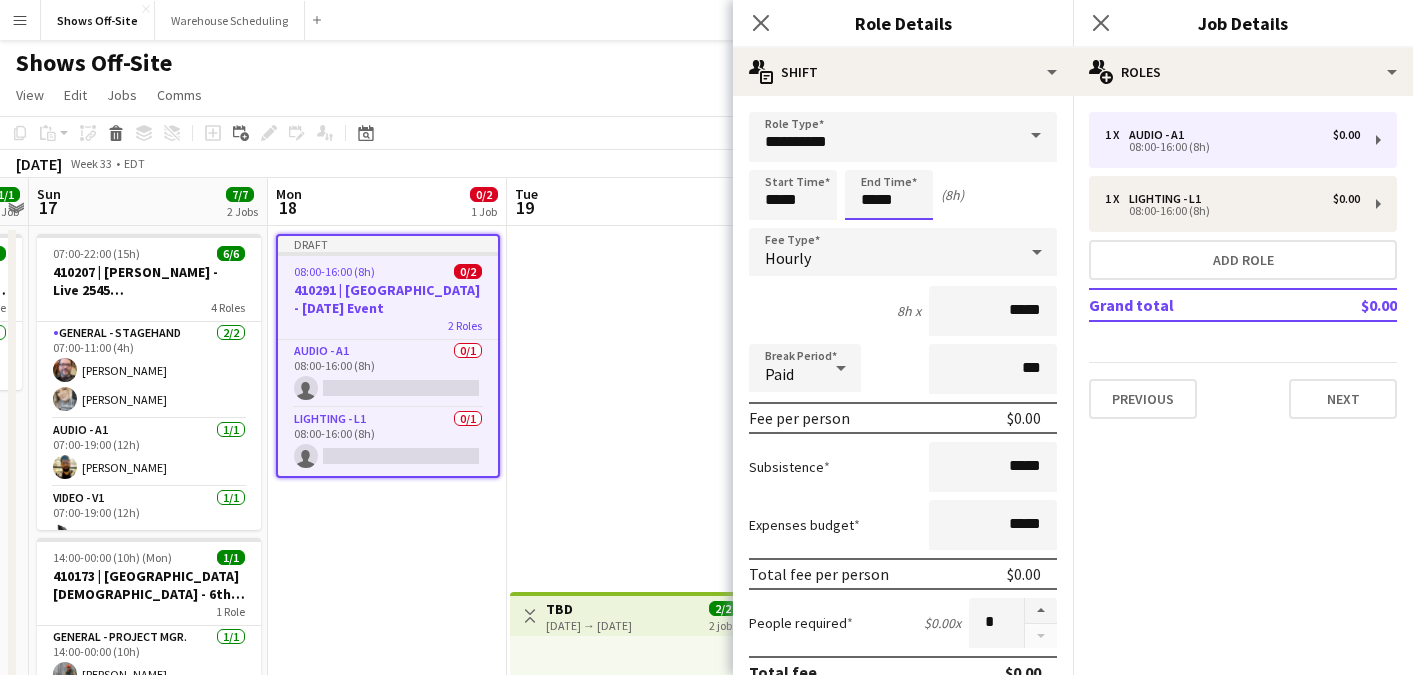 click on "*****" at bounding box center [889, 195] 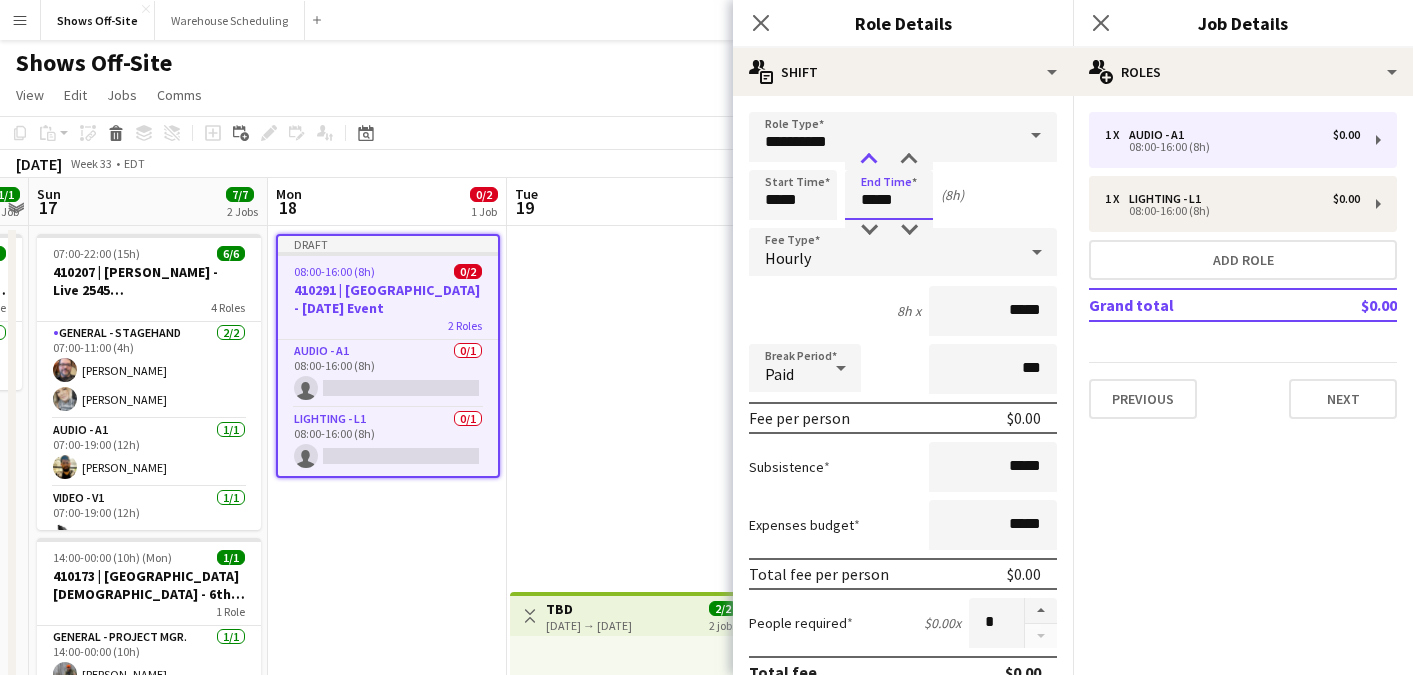 click at bounding box center [869, 160] 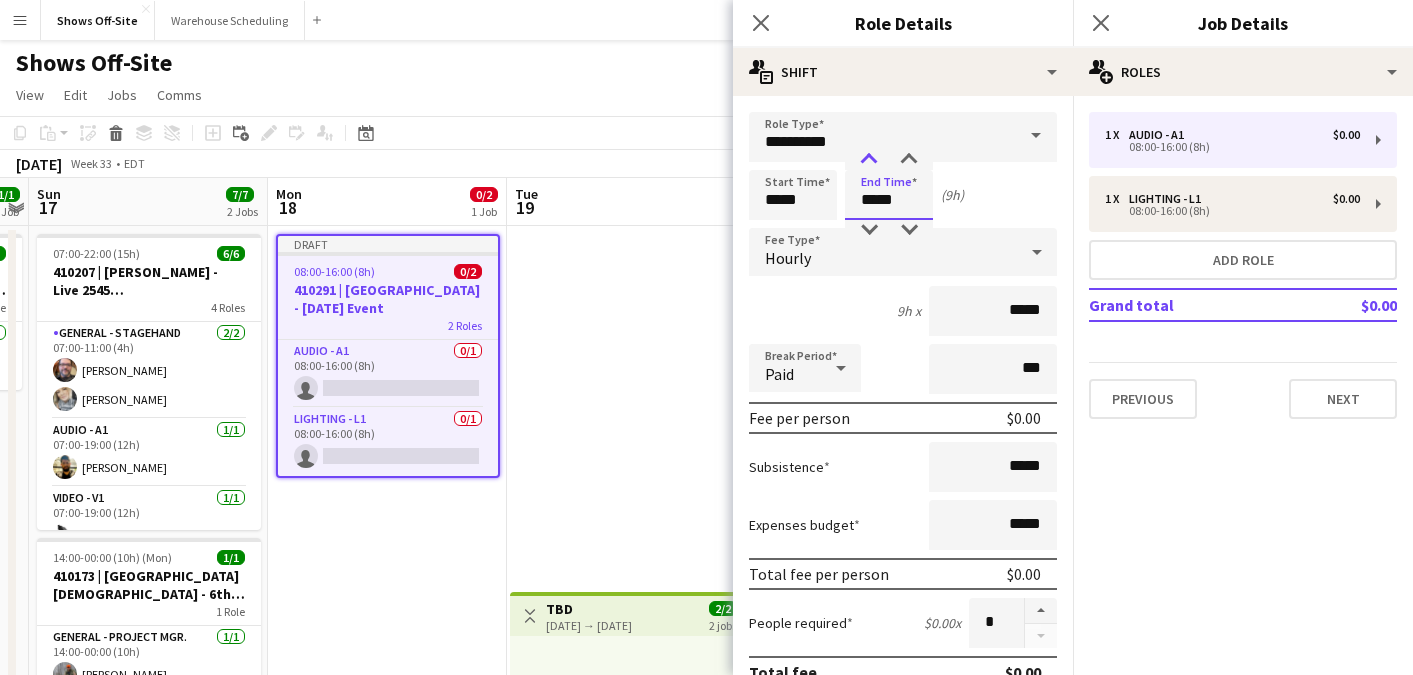 type on "*****" 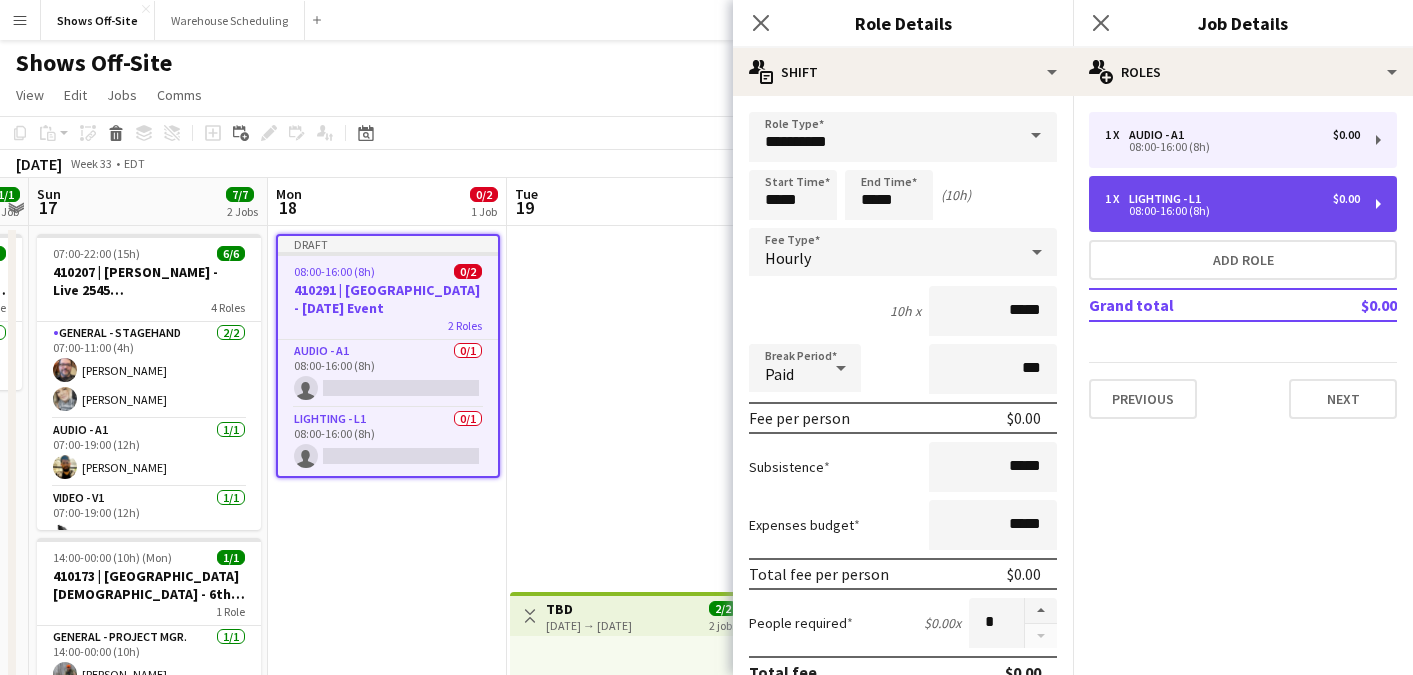 click on "08:00-16:00 (8h)" at bounding box center [1232, 211] 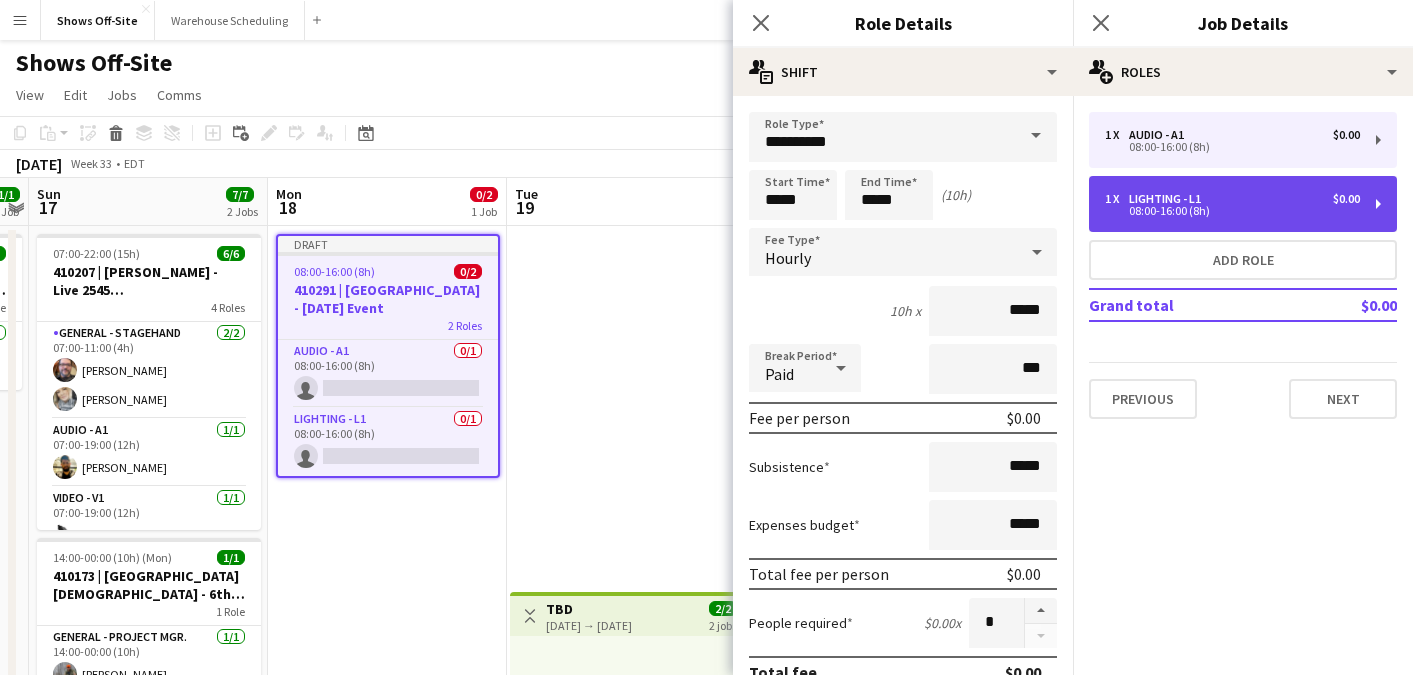 type on "**********" 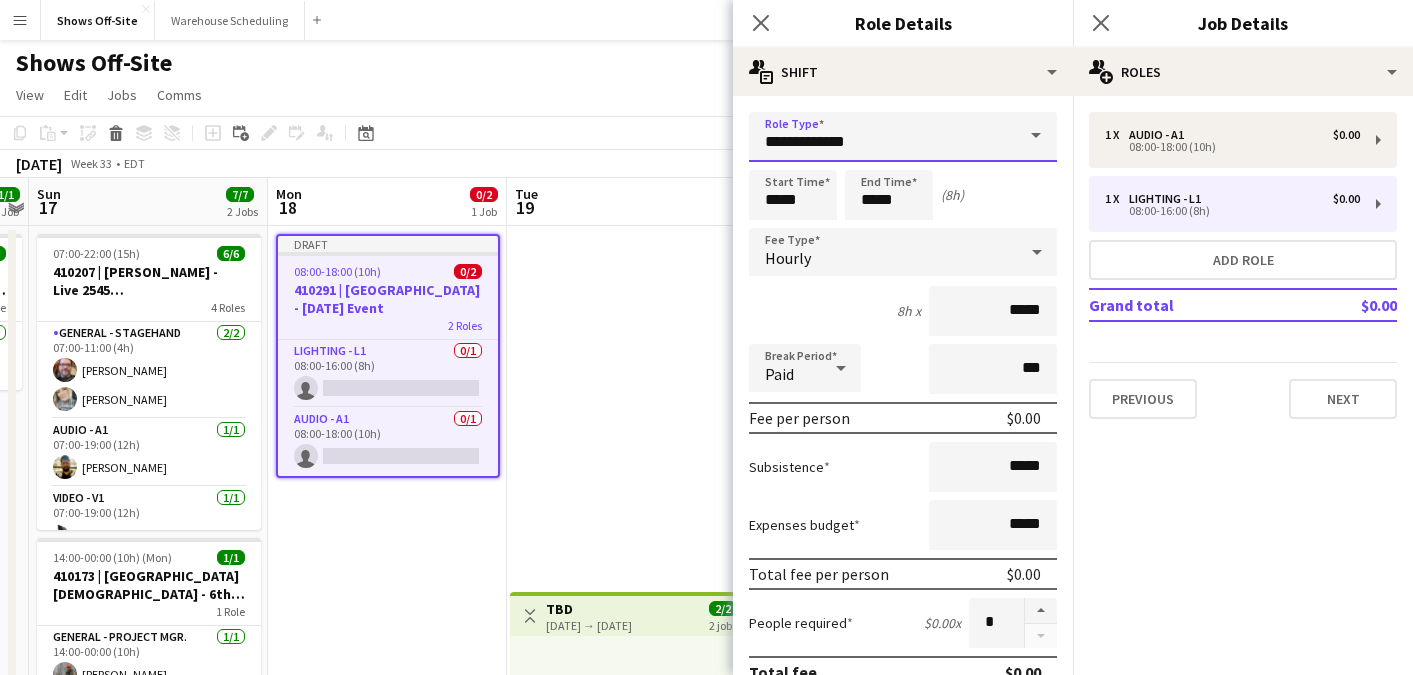 drag, startPoint x: 848, startPoint y: 150, endPoint x: 671, endPoint y: 150, distance: 177 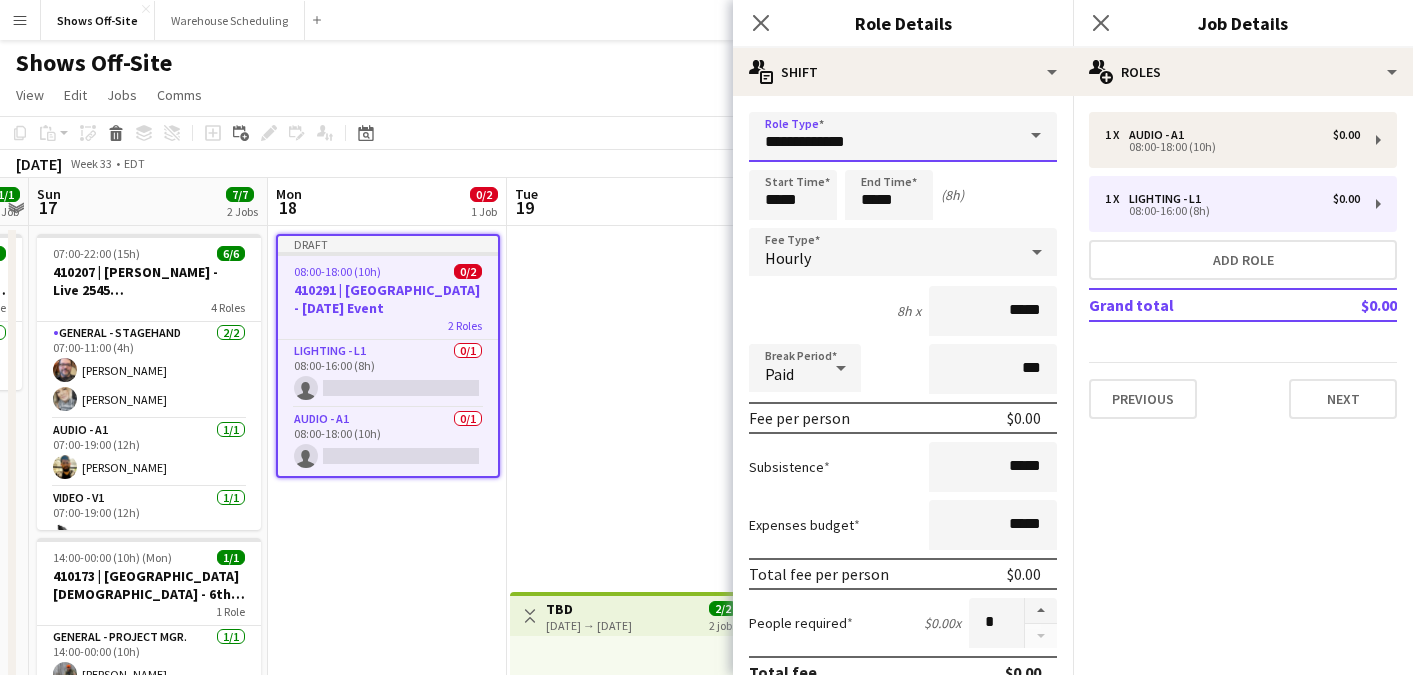 click on "Menu
Boards
Boards   Boards   All jobs   Status
Workforce
Workforce   My Workforce   Recruiting
Comms
Comms
Pay
Pay   Approvals   Payments   Reports
Platform Settings
Platform Settings   App settings   Your settings   Profiles
Training Academy
Training Academy
Knowledge Base
Knowledge Base
Product Updates
Product Updates   Log Out   Privacy   Shows Off-Site
Close
Warehouse Scheduling
Close
Add
Help
Notifications
Shows Off-Site
user
View  Day view expanded Day view collapsed Month view" at bounding box center (706, 1376) 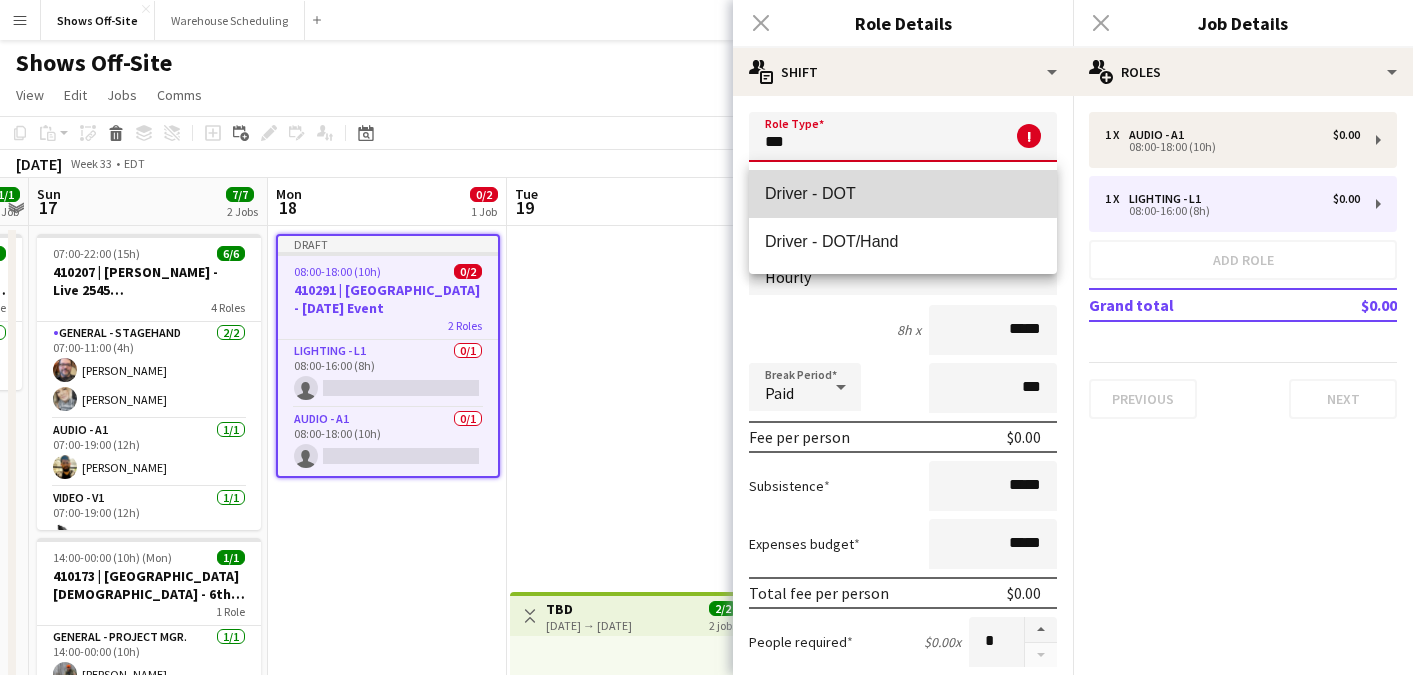 click on "Driver - DOT" at bounding box center (903, 193) 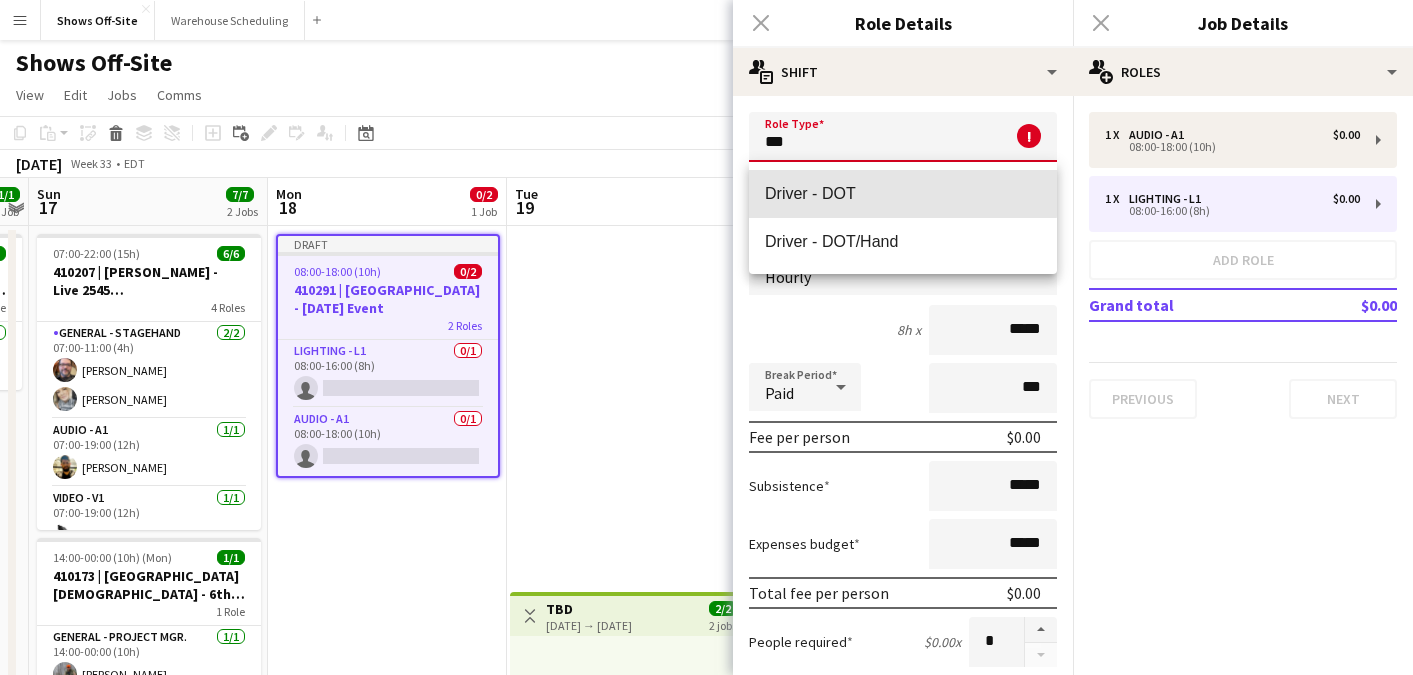 type on "**********" 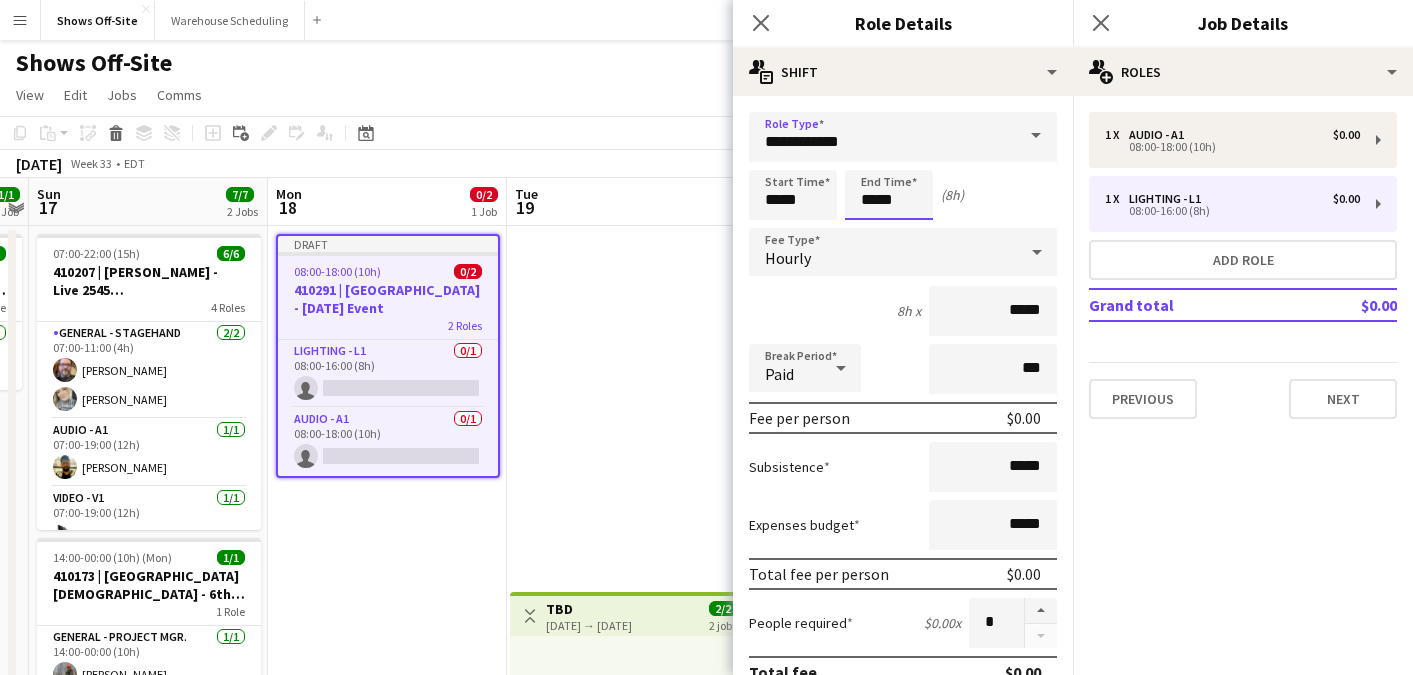 click on "*****" at bounding box center (889, 195) 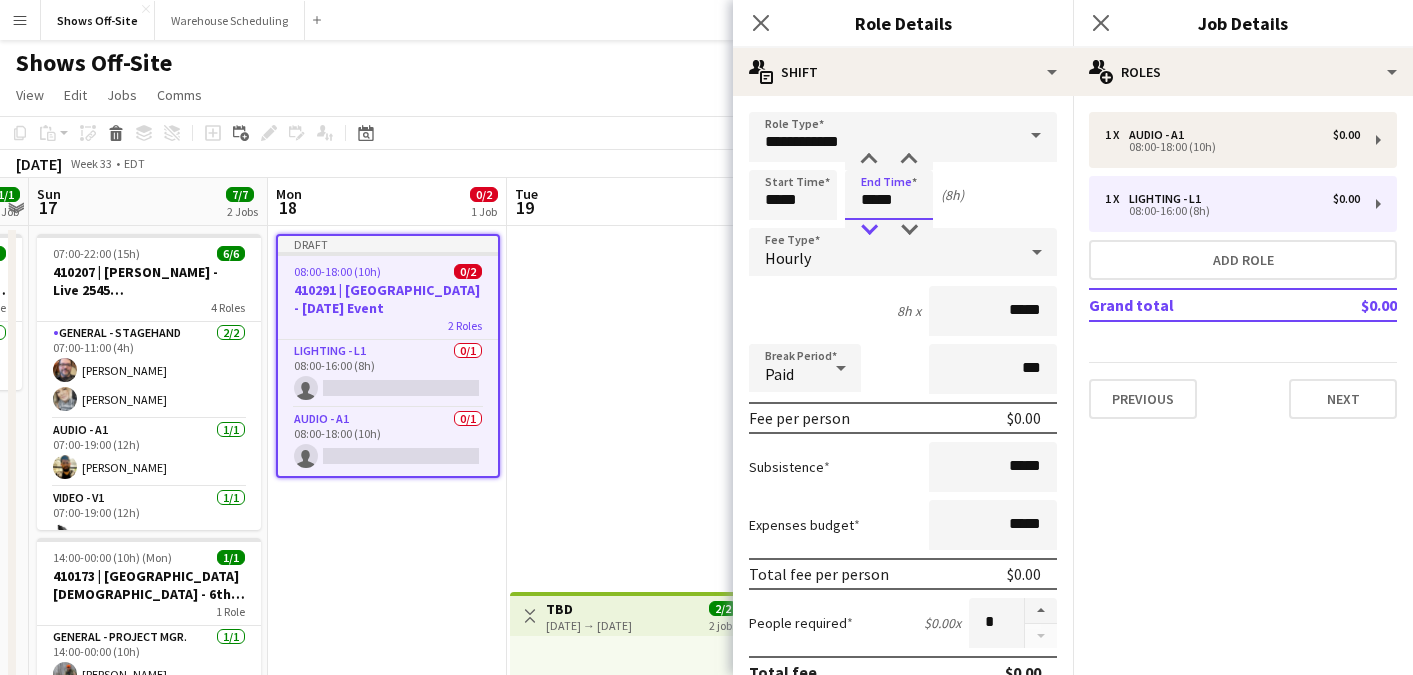click at bounding box center [869, 230] 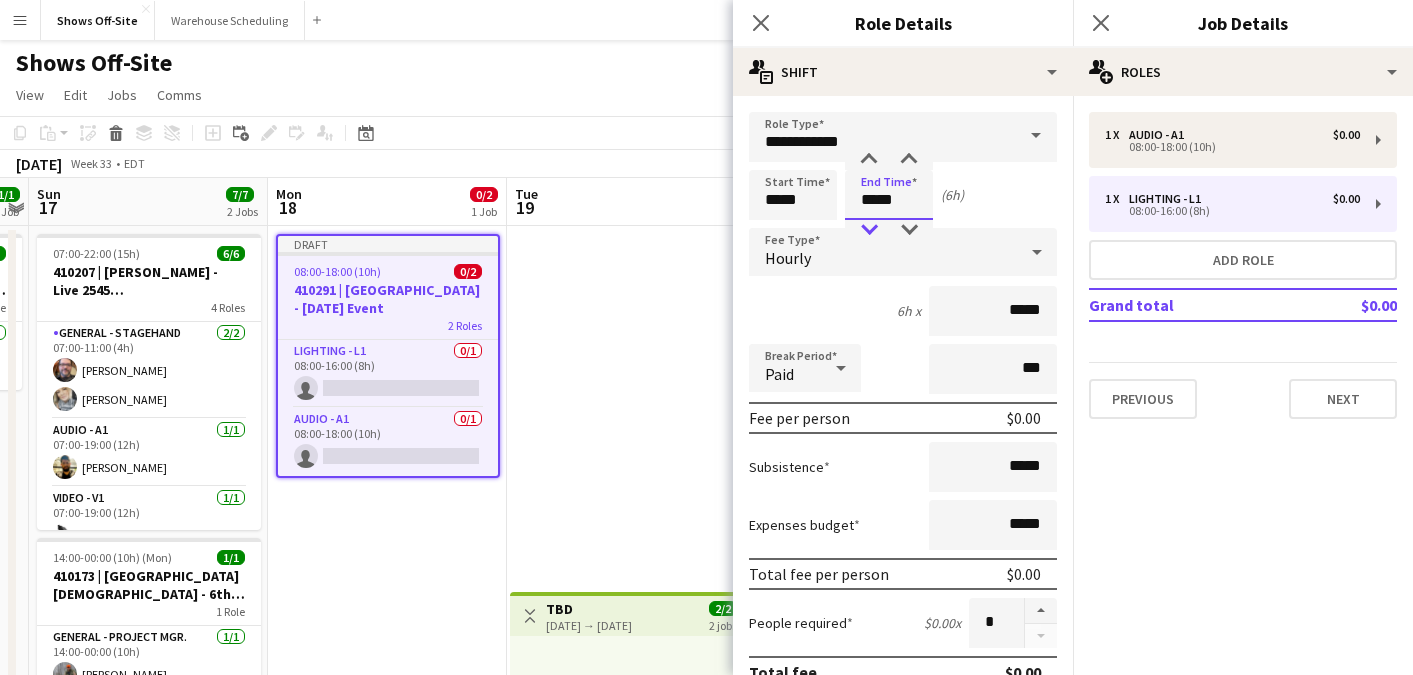 click at bounding box center (869, 230) 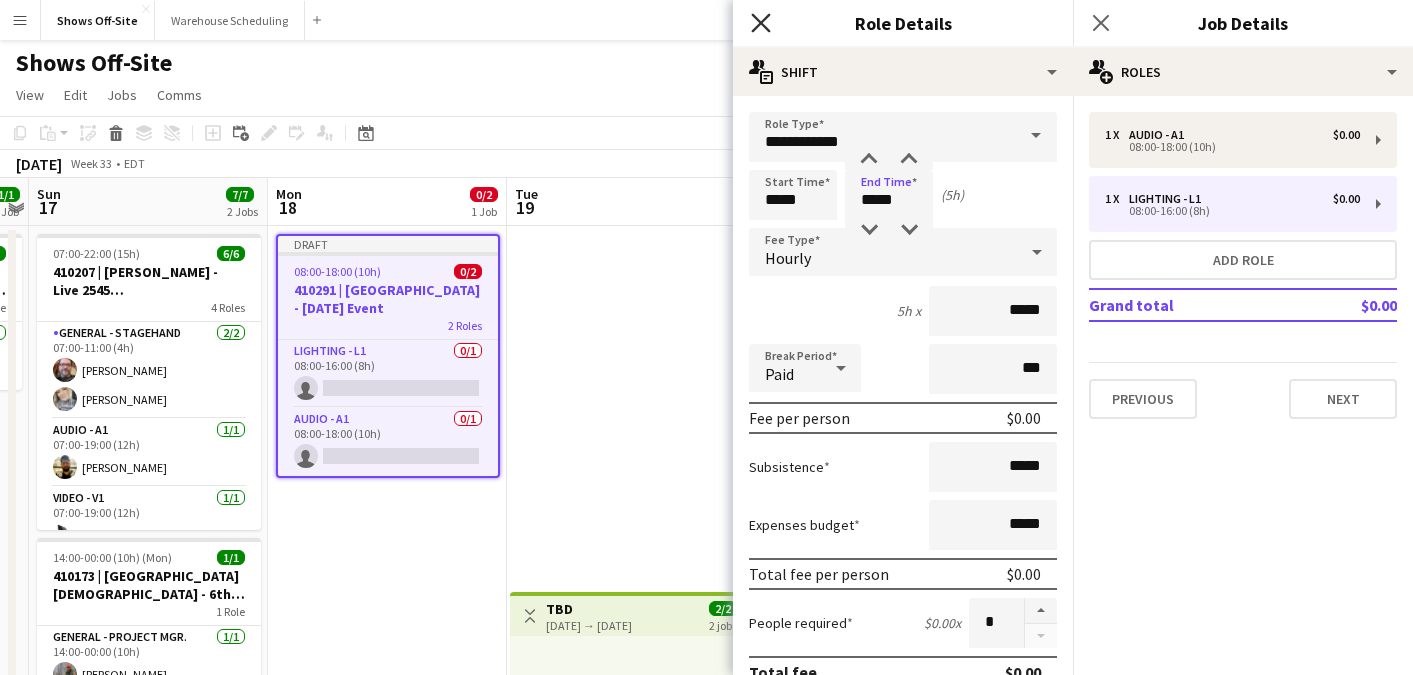 click on "Close pop-in" 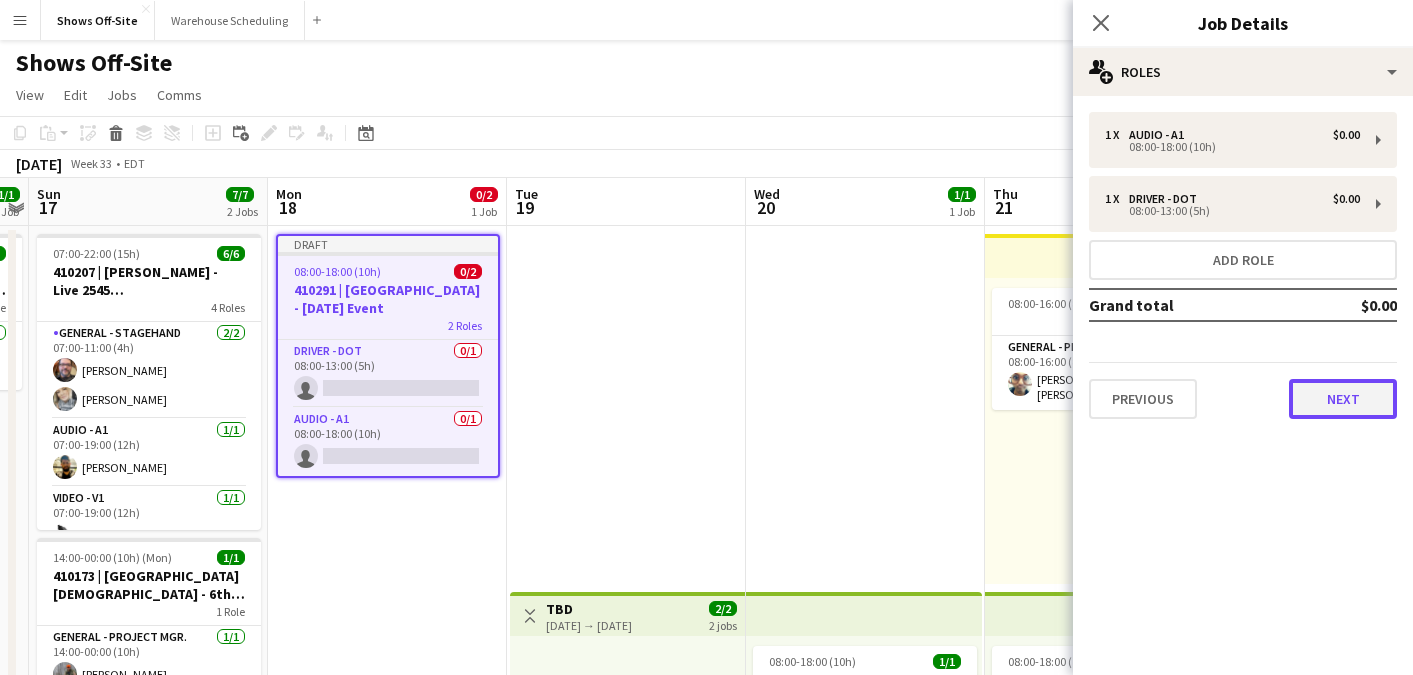 click on "Next" at bounding box center [1343, 399] 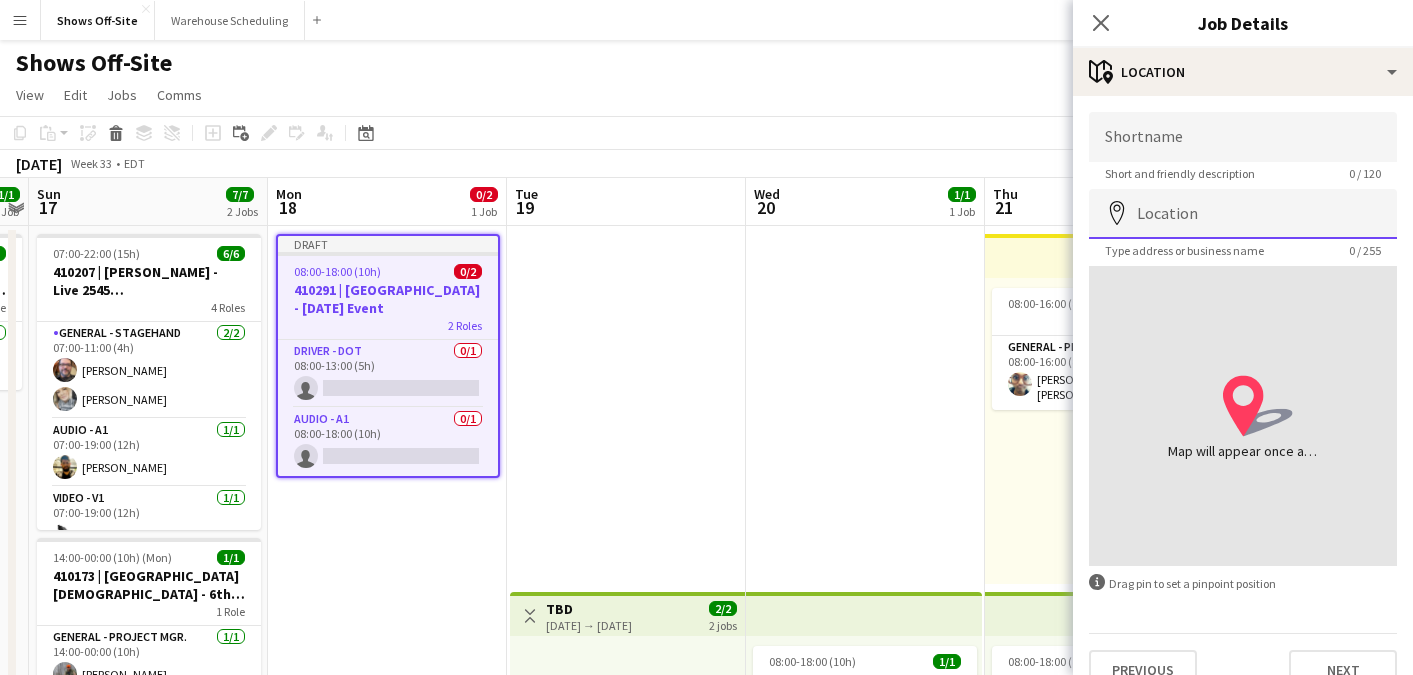 click on "Location" at bounding box center [1243, 214] 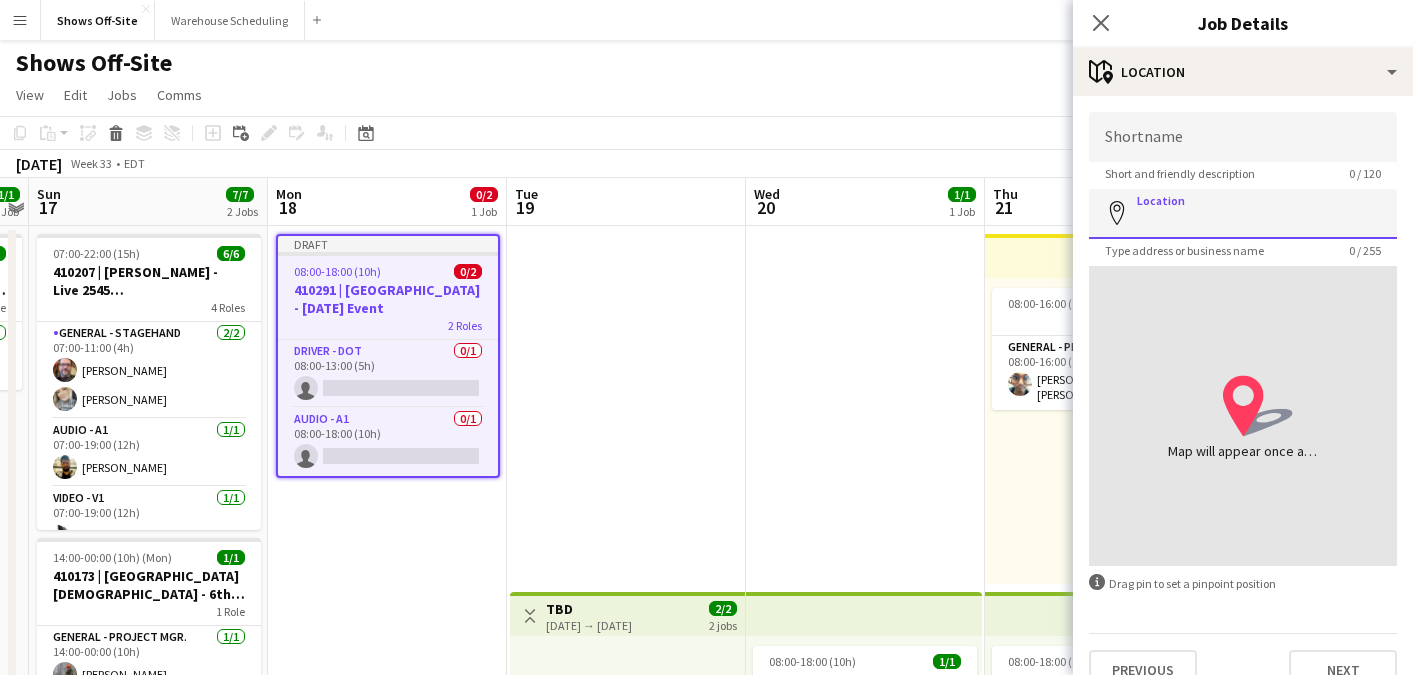 paste on "**********" 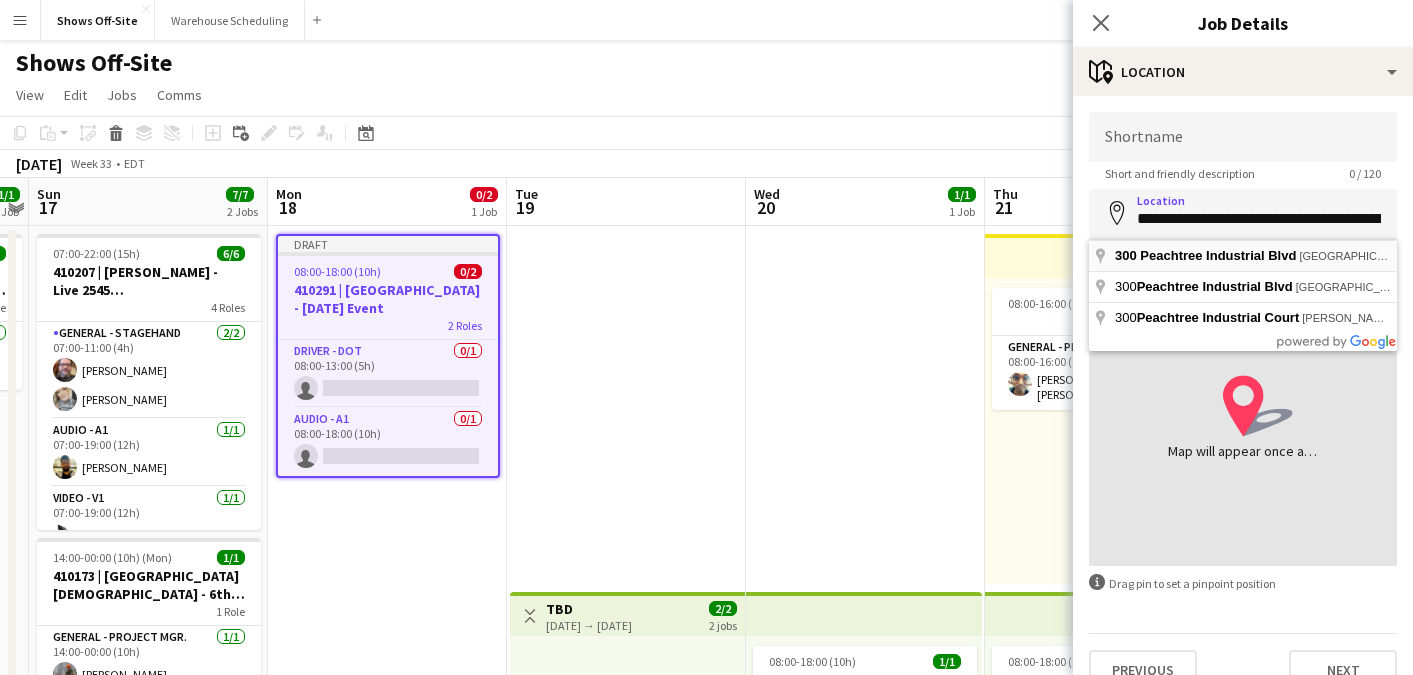 type on "**********" 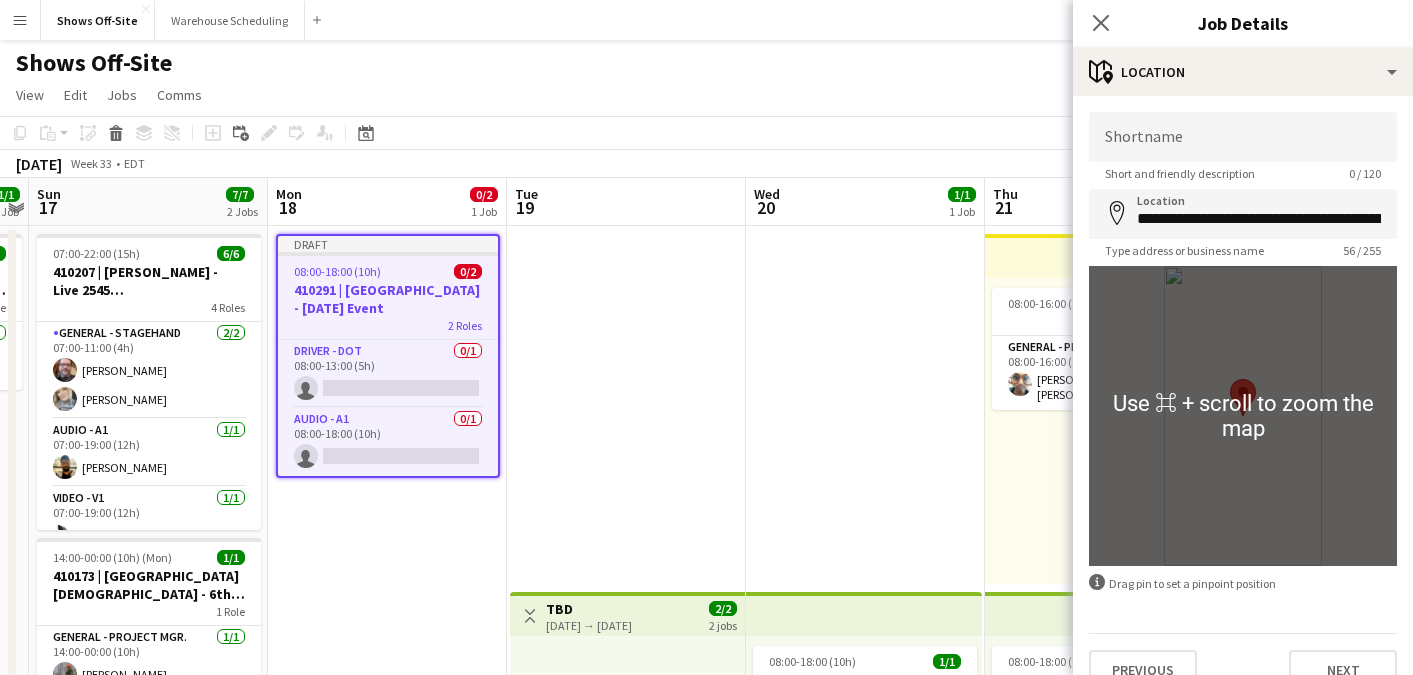 scroll, scrollTop: 31, scrollLeft: 0, axis: vertical 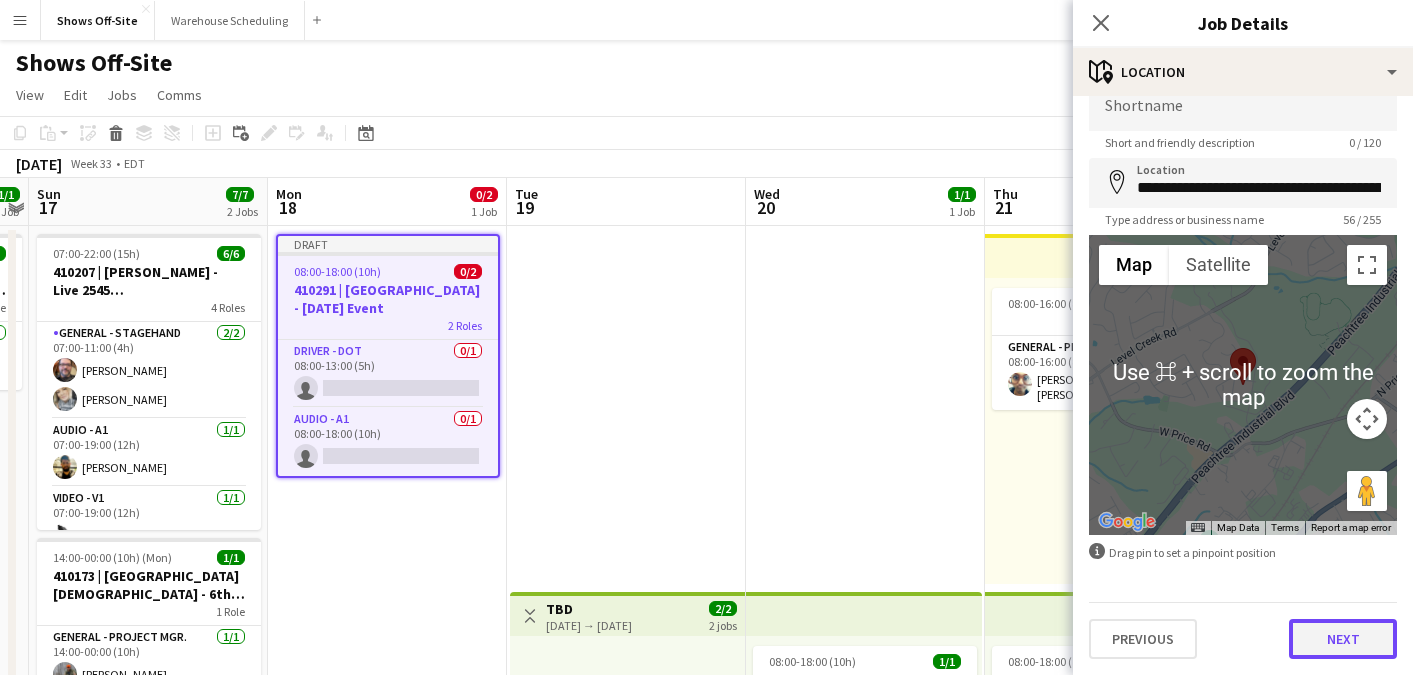 click on "Next" at bounding box center (1343, 639) 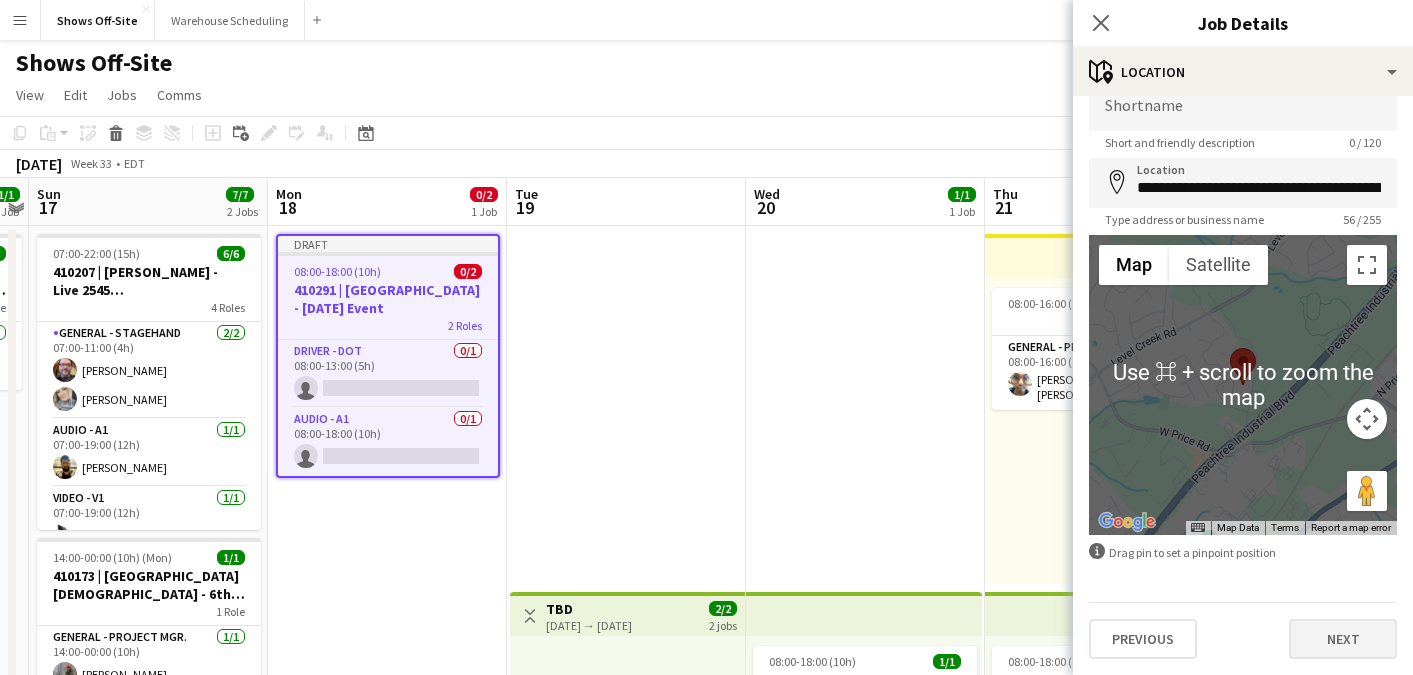 scroll, scrollTop: 0, scrollLeft: 0, axis: both 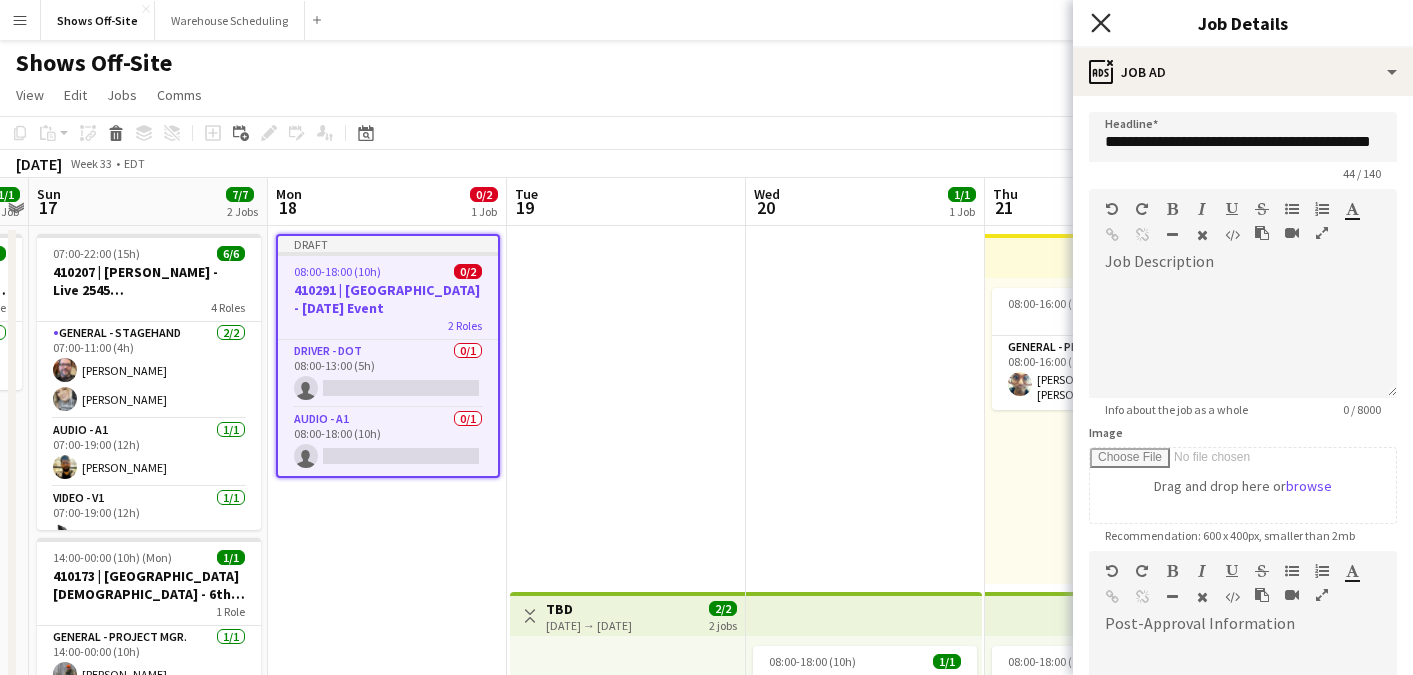 click on "Close pop-in" 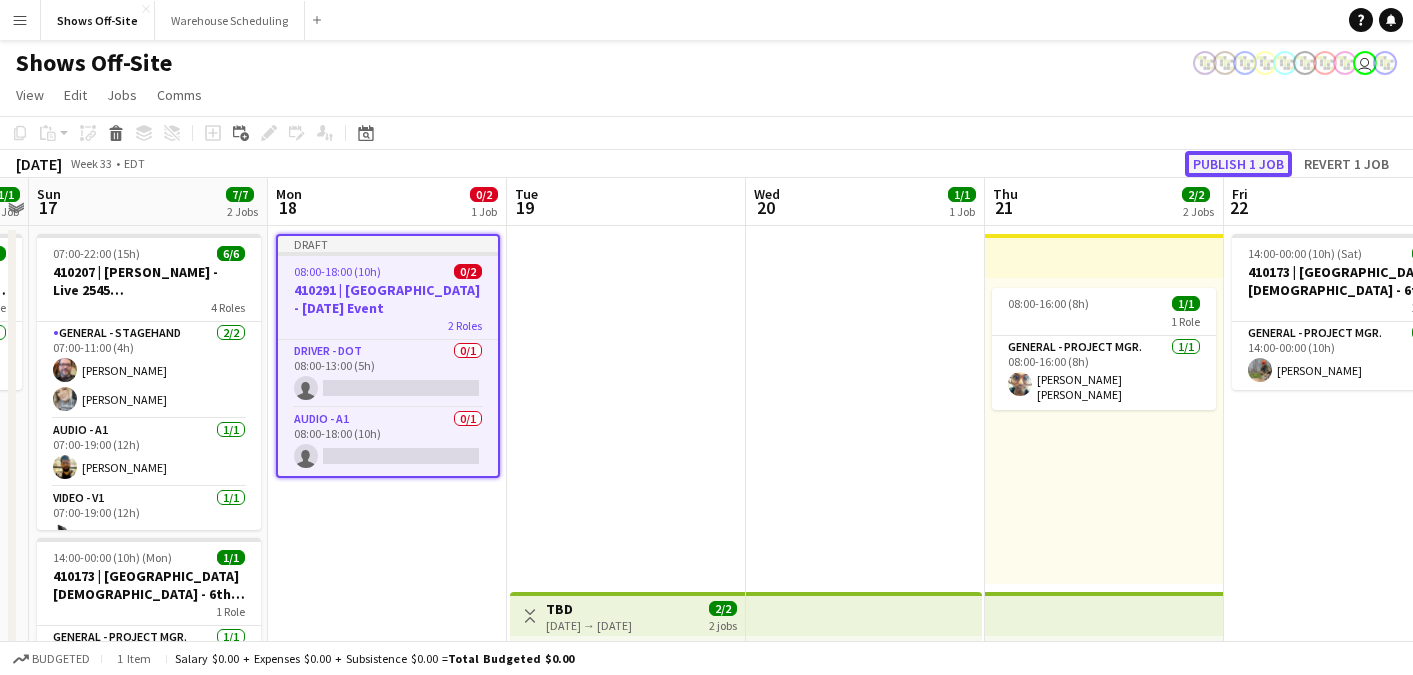 click on "Publish 1 job" 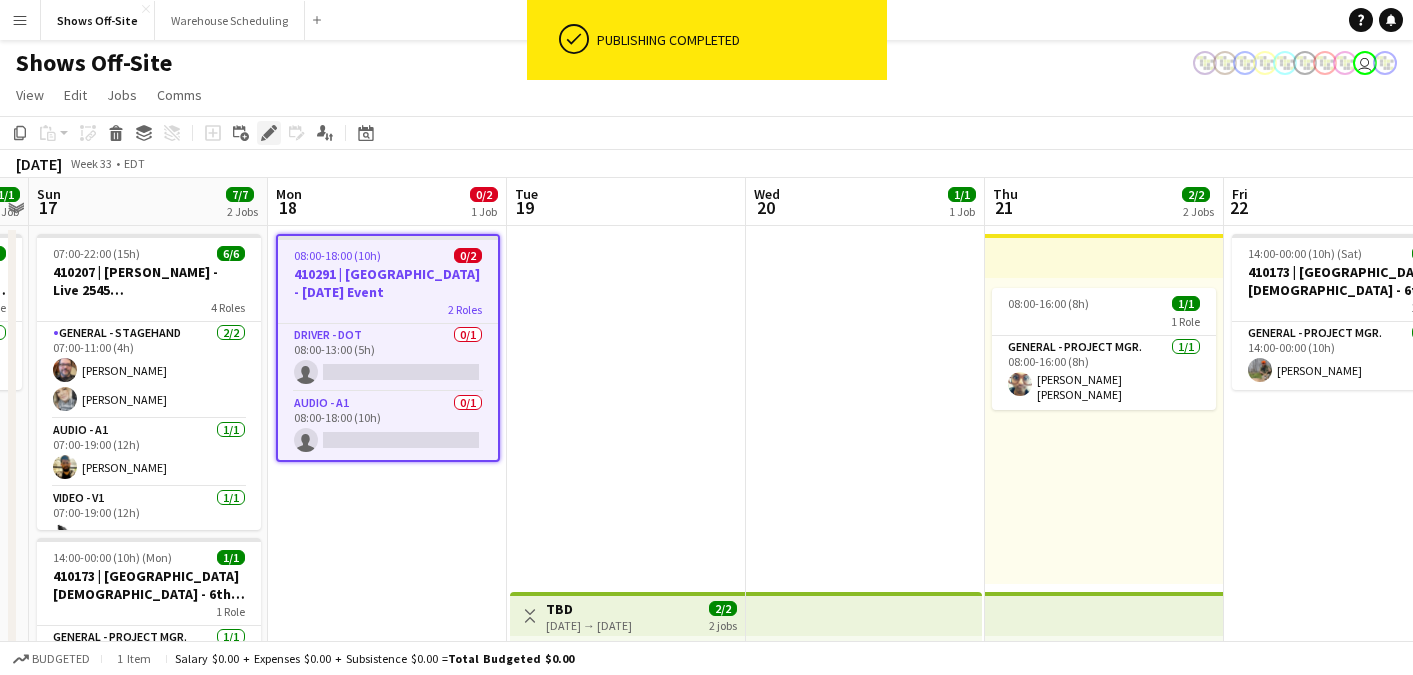 click on "Edit" at bounding box center (269, 133) 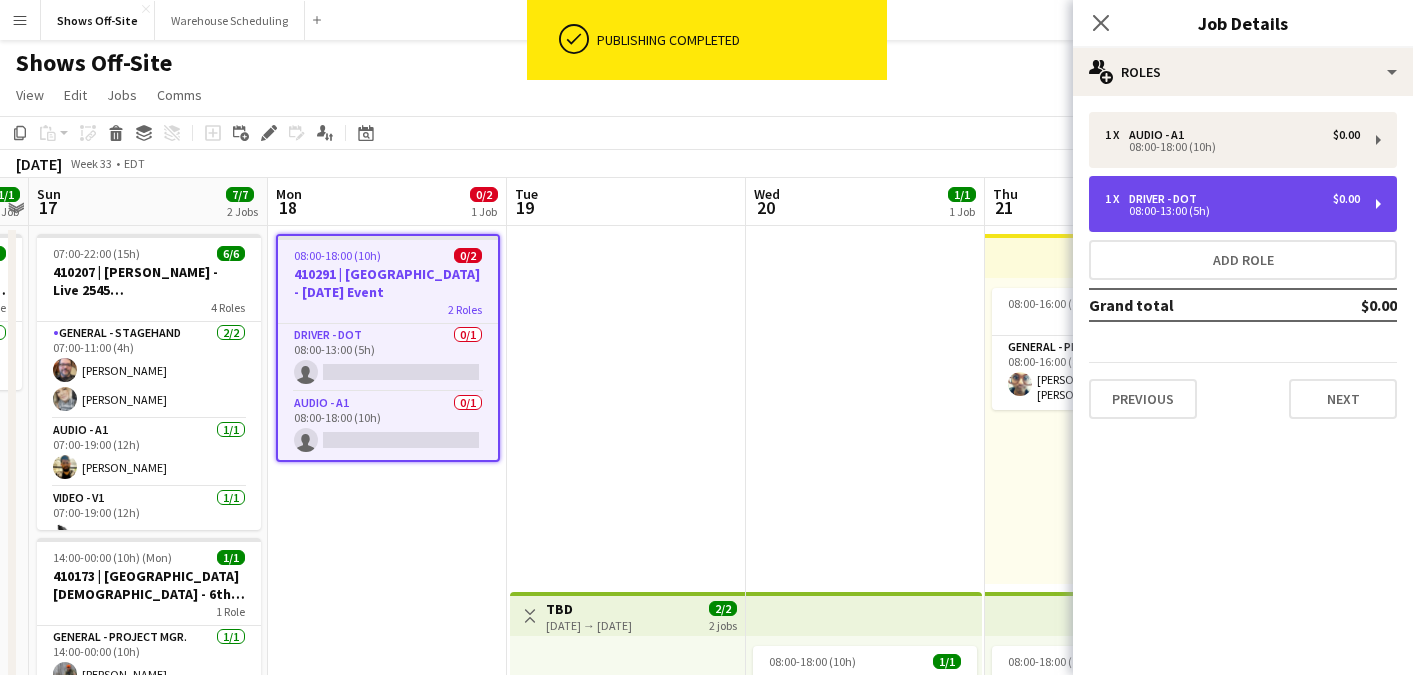 click on "08:00-13:00 (5h)" at bounding box center (1232, 211) 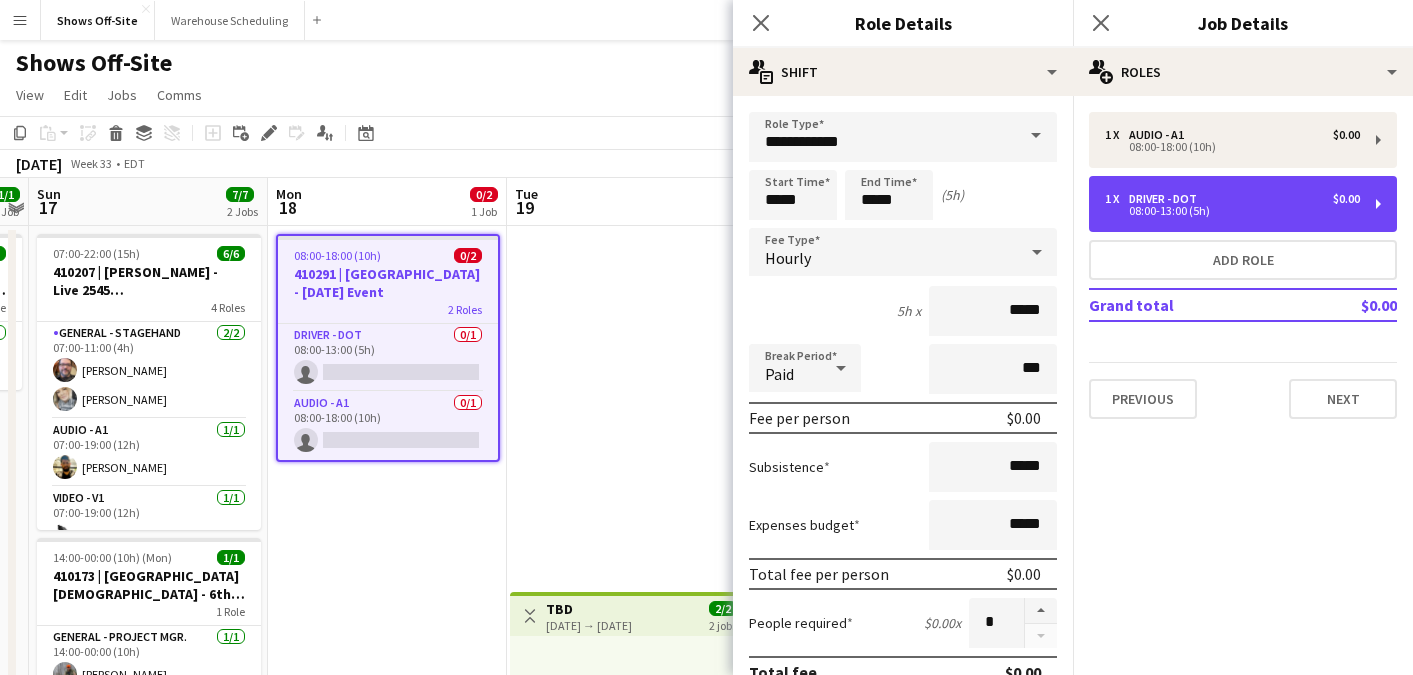 scroll, scrollTop: 577, scrollLeft: 0, axis: vertical 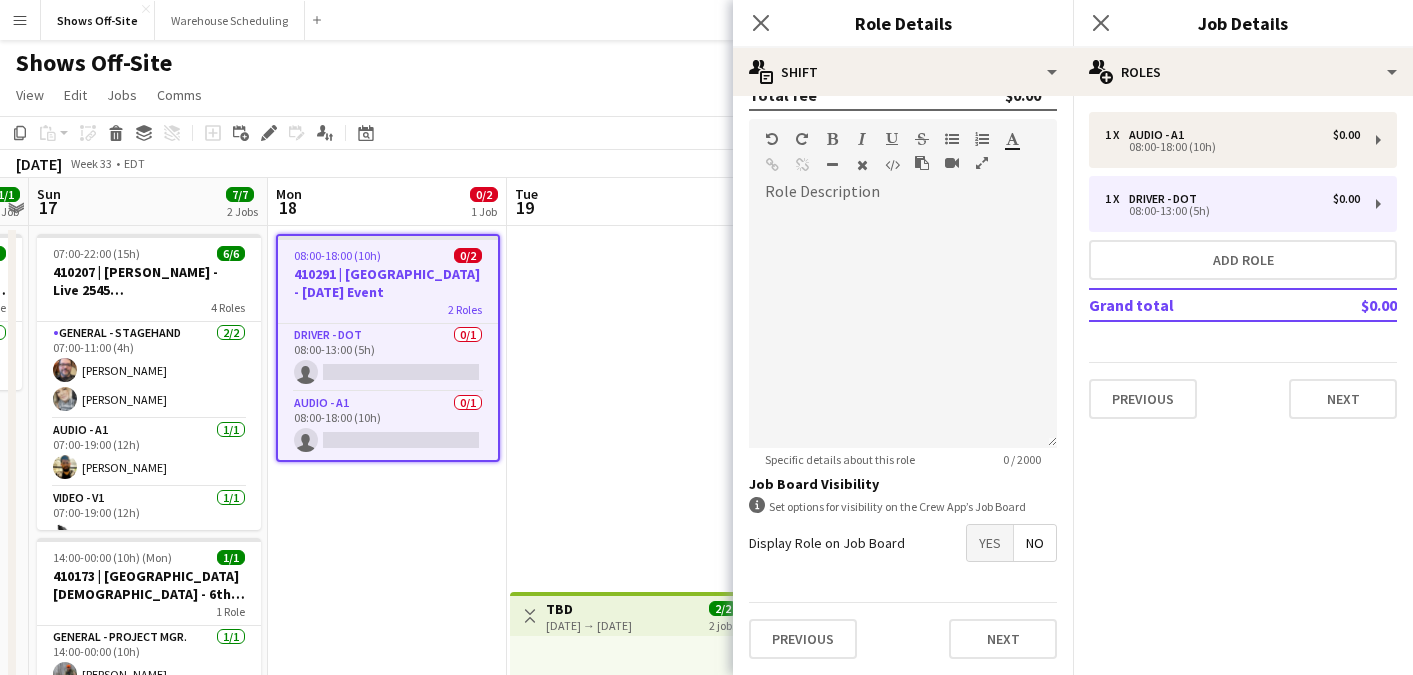 click on "Yes" at bounding box center (990, 543) 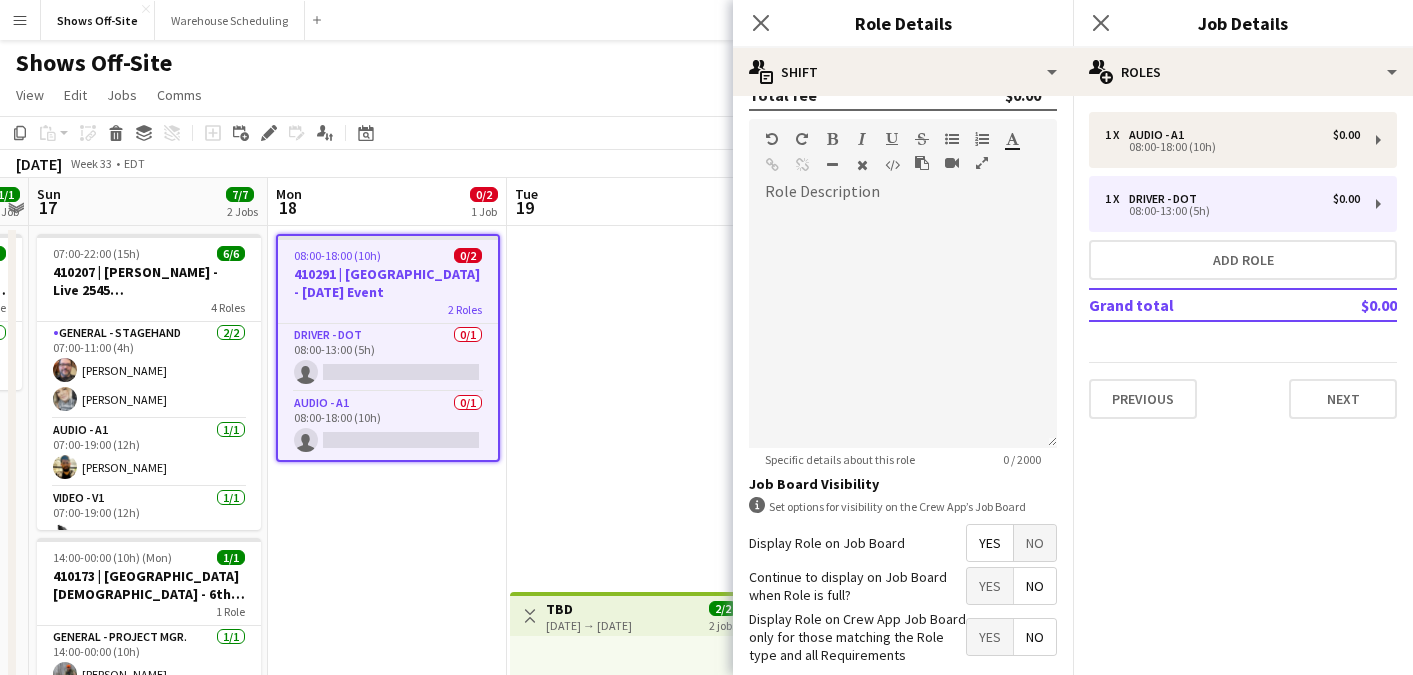 scroll, scrollTop: 679, scrollLeft: 0, axis: vertical 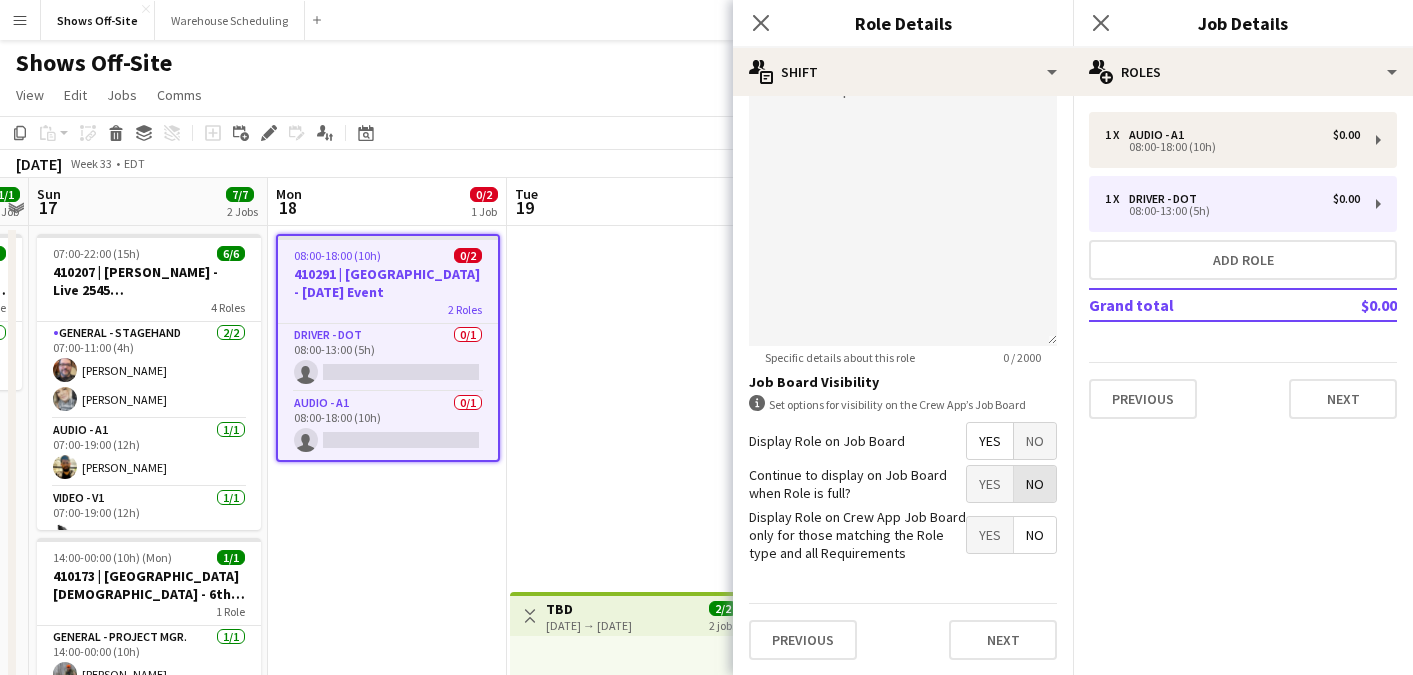 click on "No" at bounding box center (1035, 484) 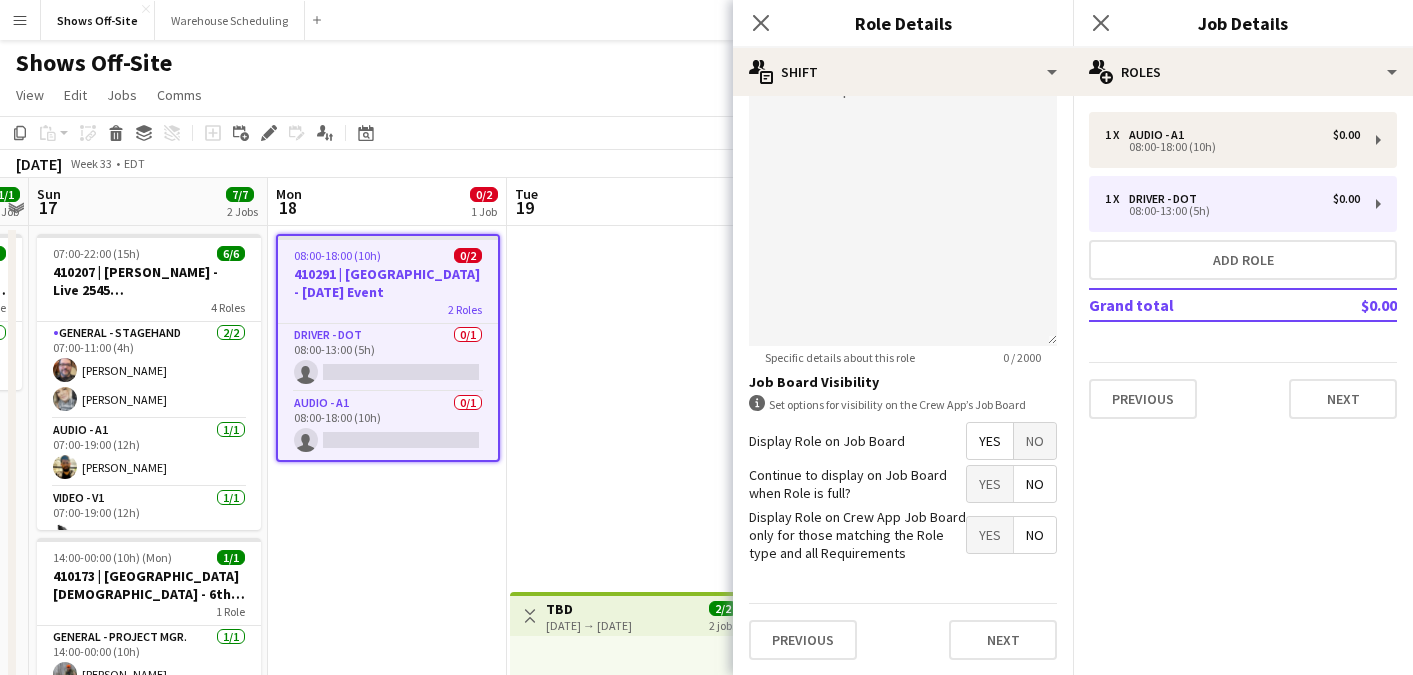 click on "Display Role on Crew App Job Board only for those matching the Role type and all Requirements   Yes   No" at bounding box center [903, 535] 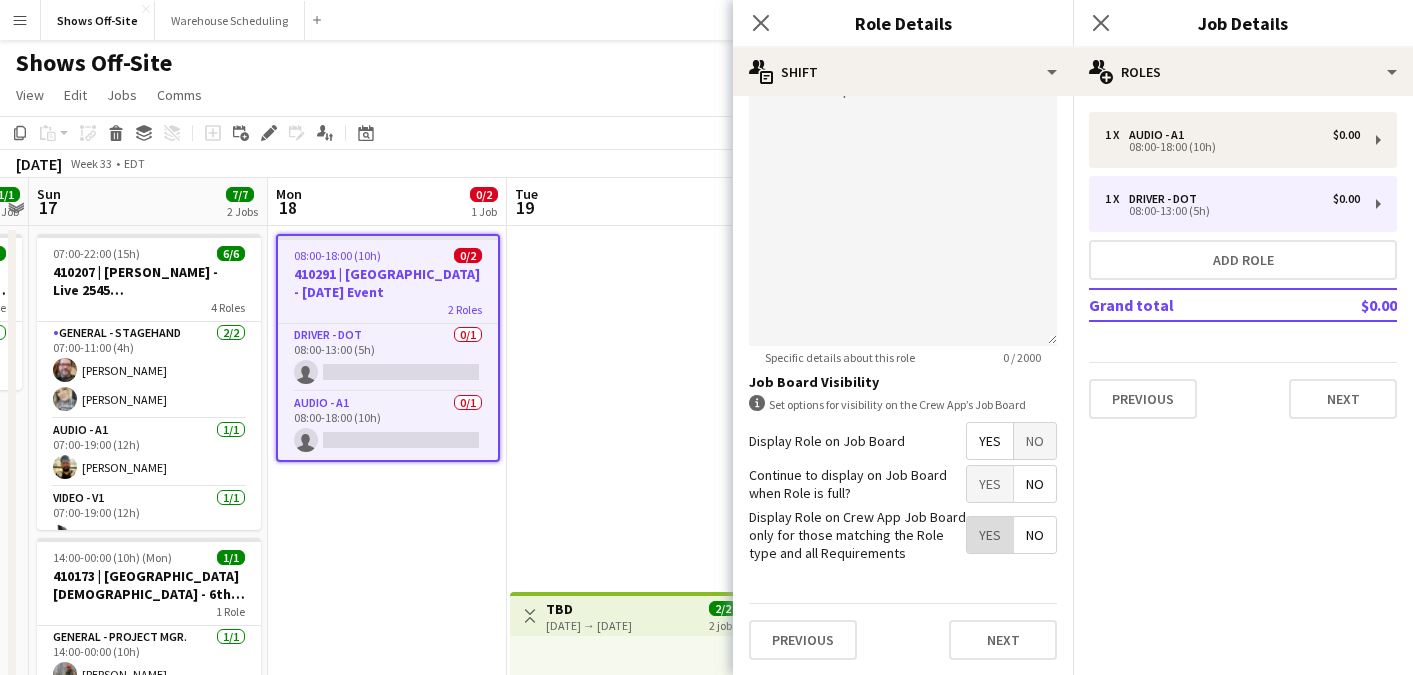 click on "Yes" at bounding box center (990, 535) 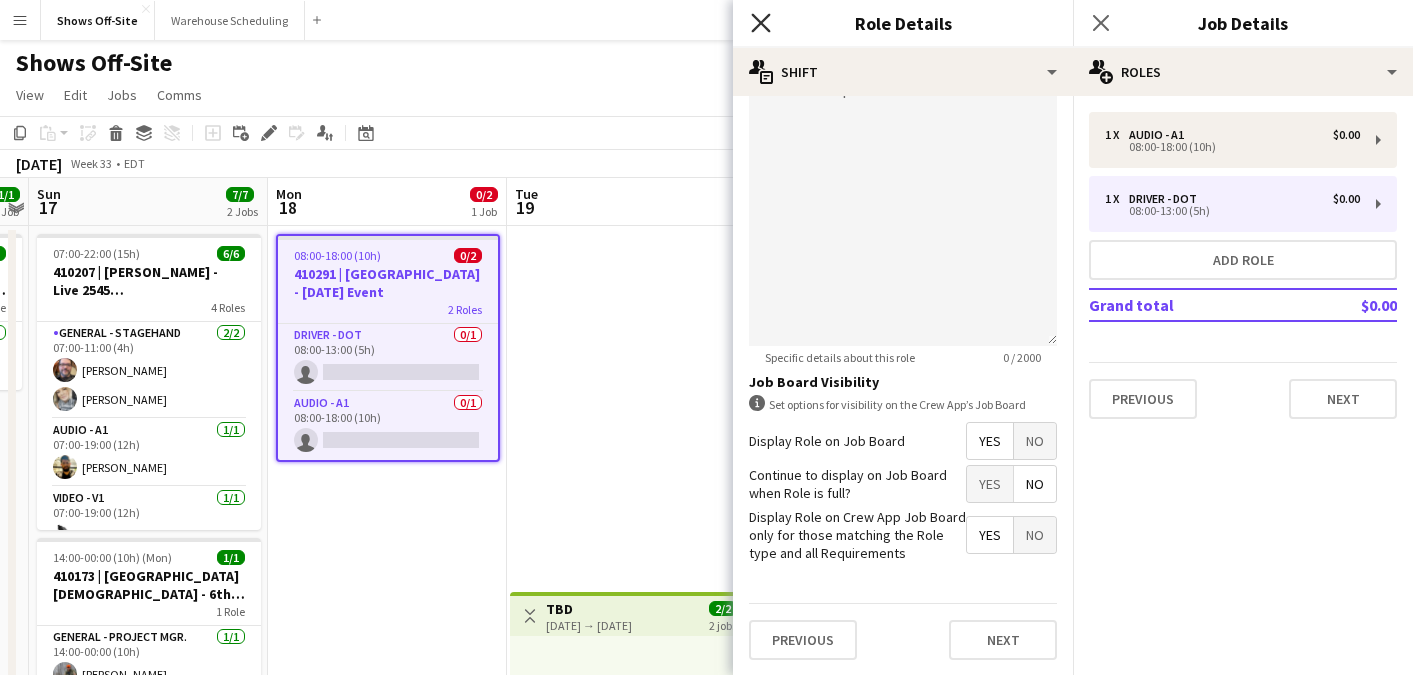 click on "Close pop-in" 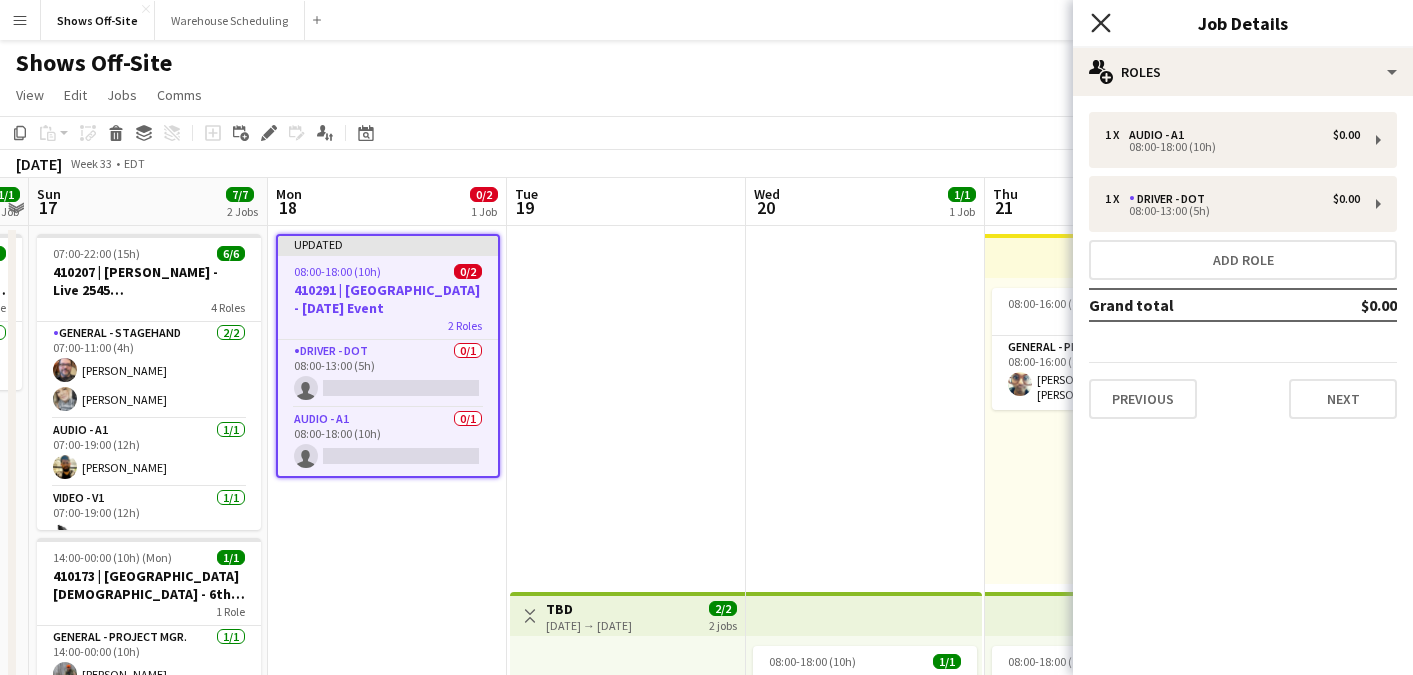 click on "Close pop-in" 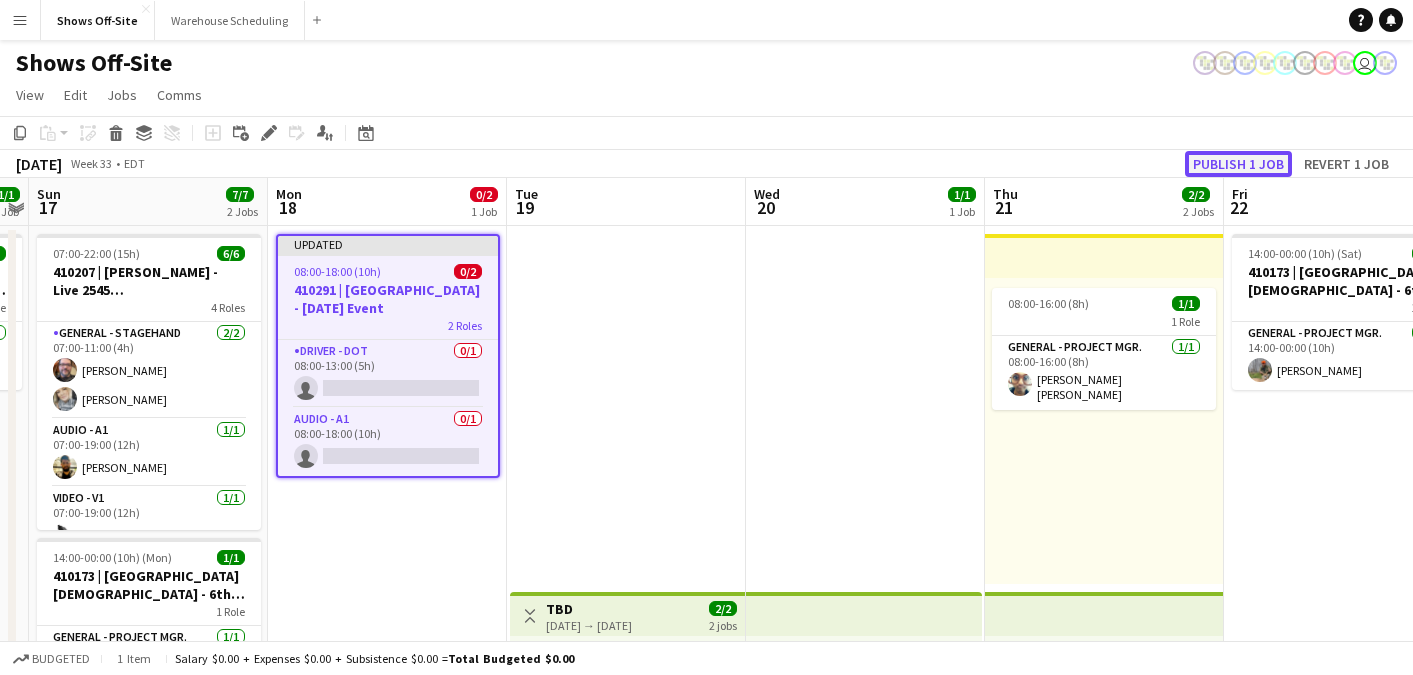 click on "Publish 1 job" 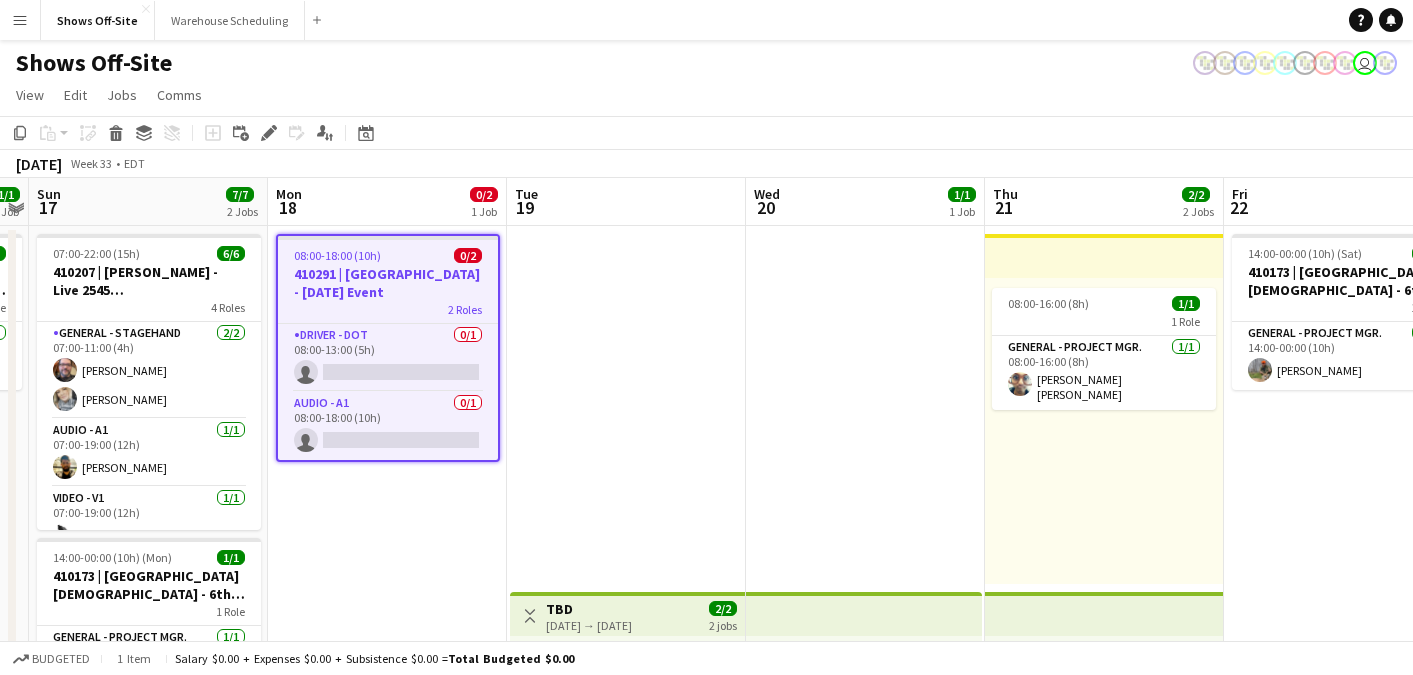 click on "Toggle View
TBD  [DATE] → [DATE]   2/2   2 jobs" at bounding box center [626, 1472] 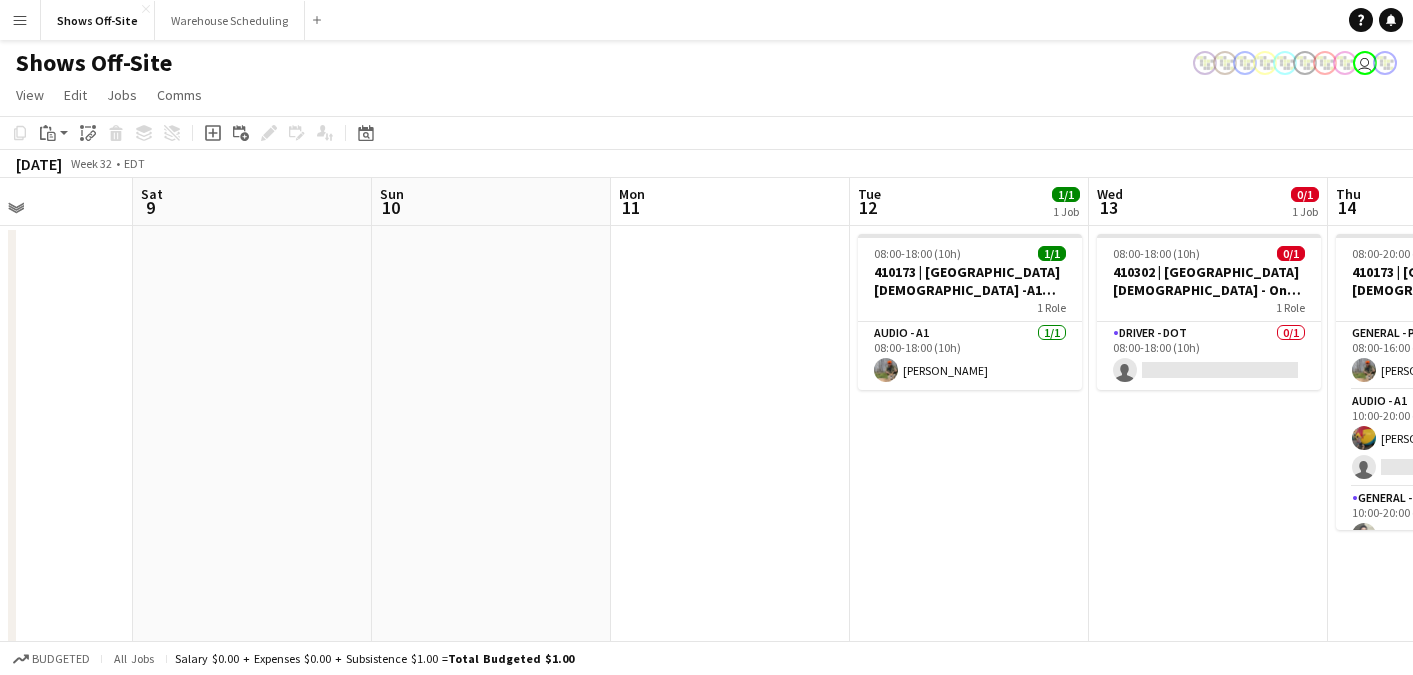scroll, scrollTop: 0, scrollLeft: 467, axis: horizontal 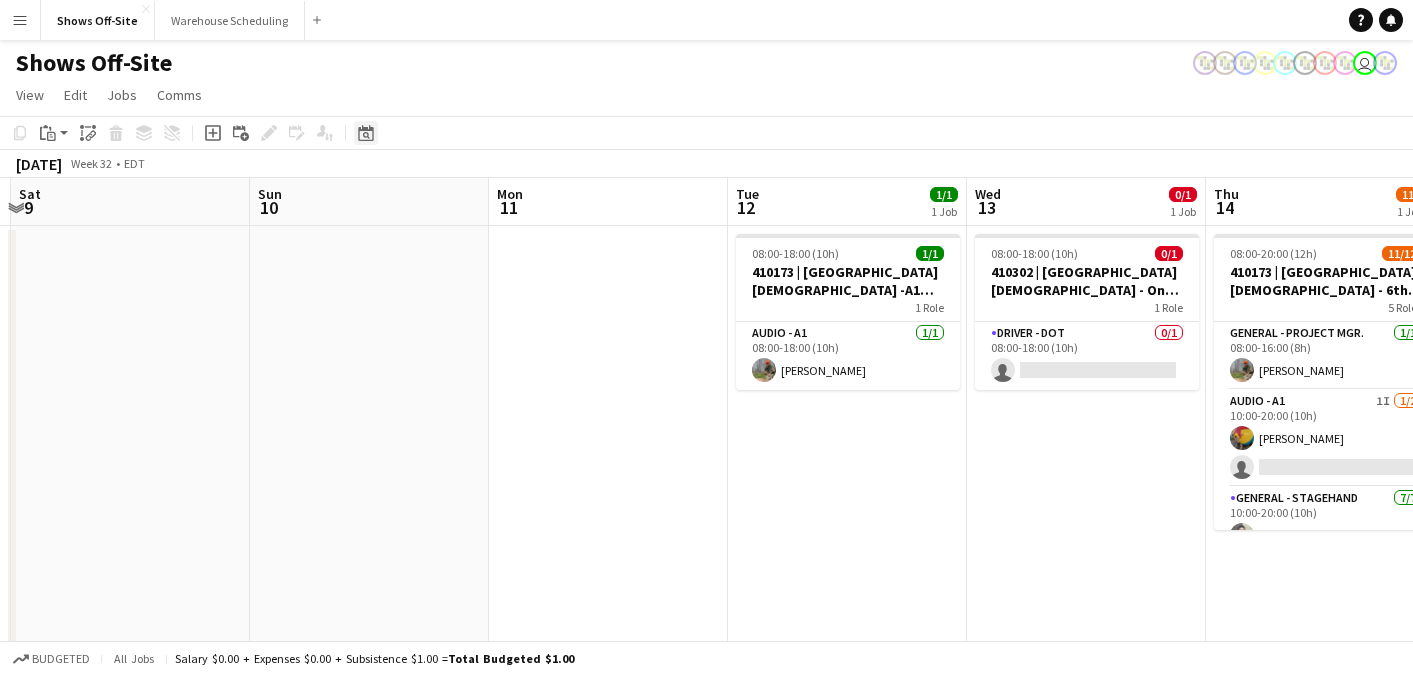 click 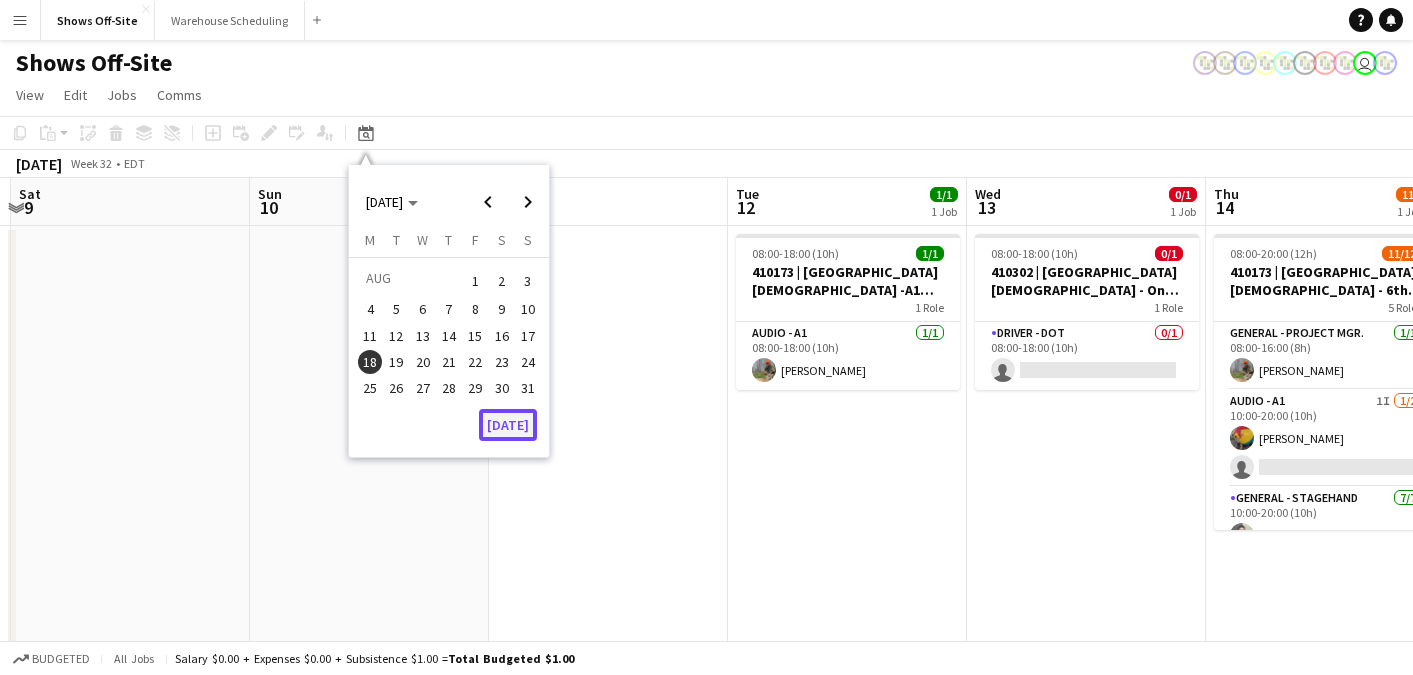 click on "[DATE]" at bounding box center [508, 425] 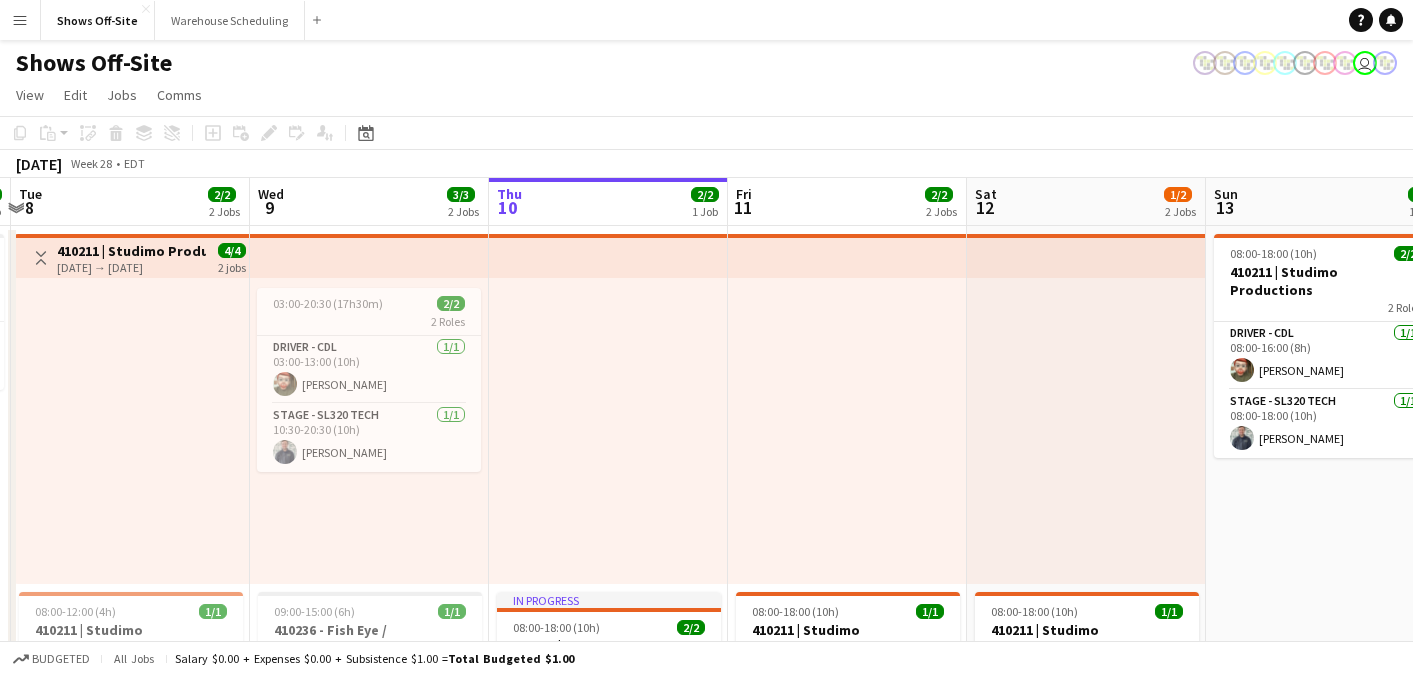 scroll, scrollTop: 0, scrollLeft: 688, axis: horizontal 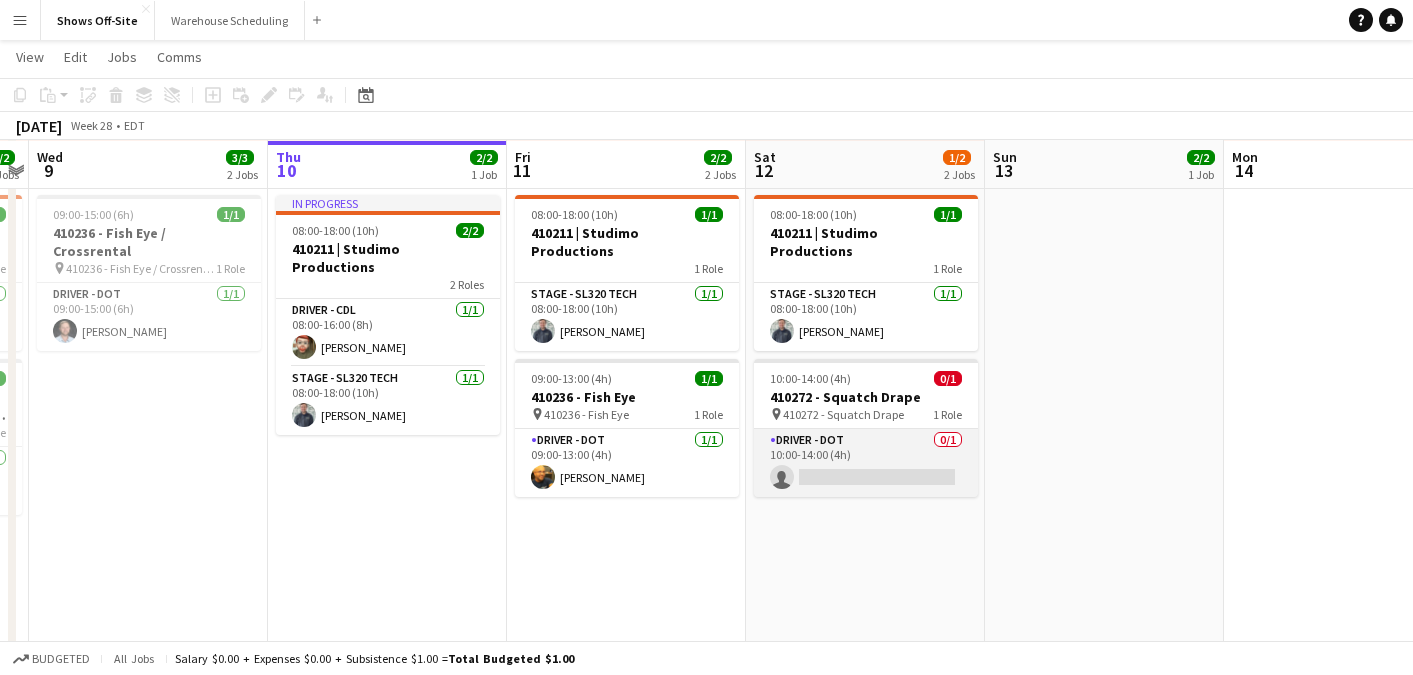click on "Driver - DOT   0/1   10:00-14:00 (4h)
single-neutral-actions" at bounding box center (866, 463) 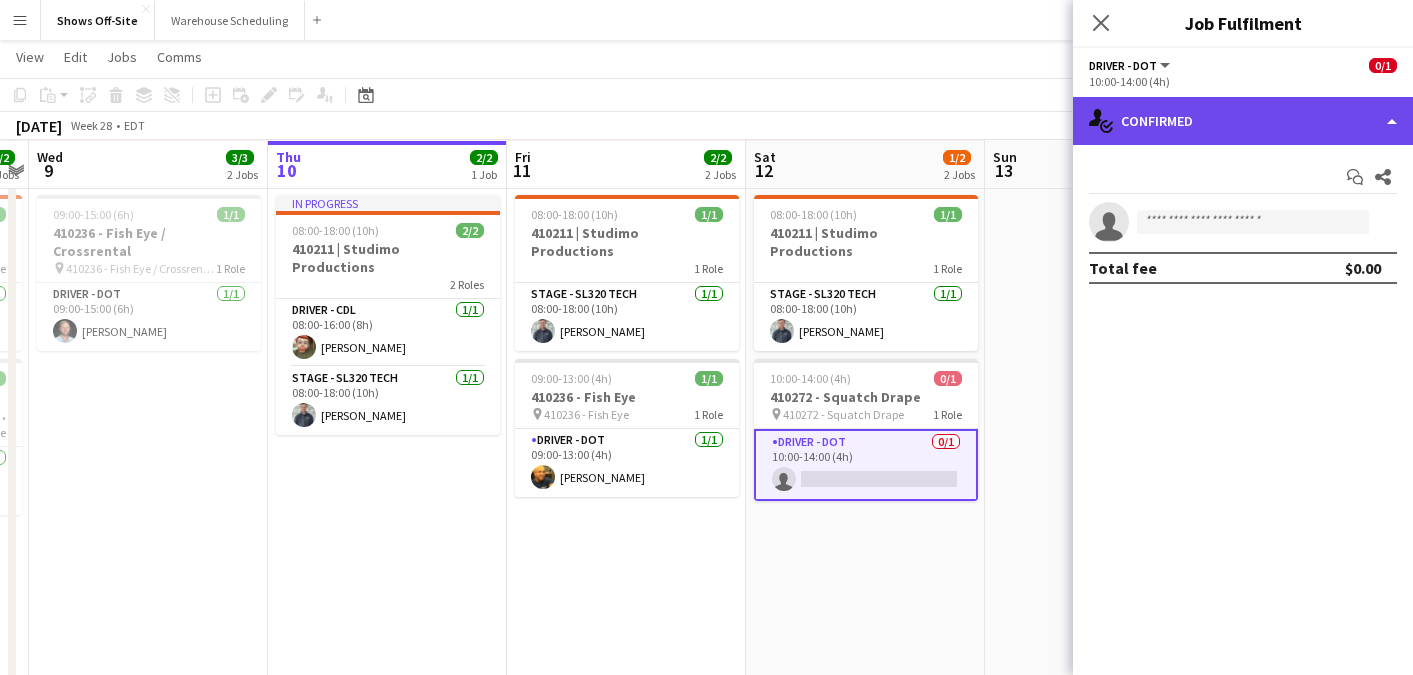 click on "single-neutral-actions-check-2
Confirmed" 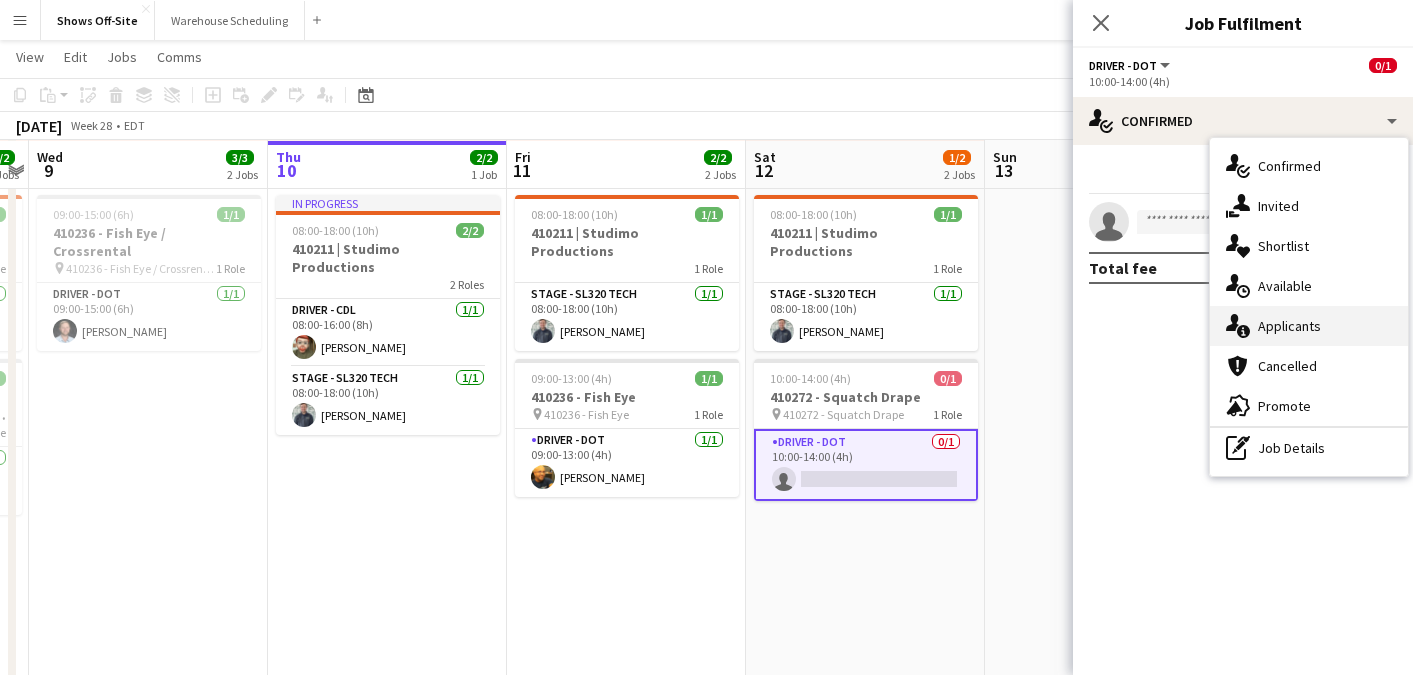 click on "single-neutral-actions-information
Applicants" at bounding box center (1309, 326) 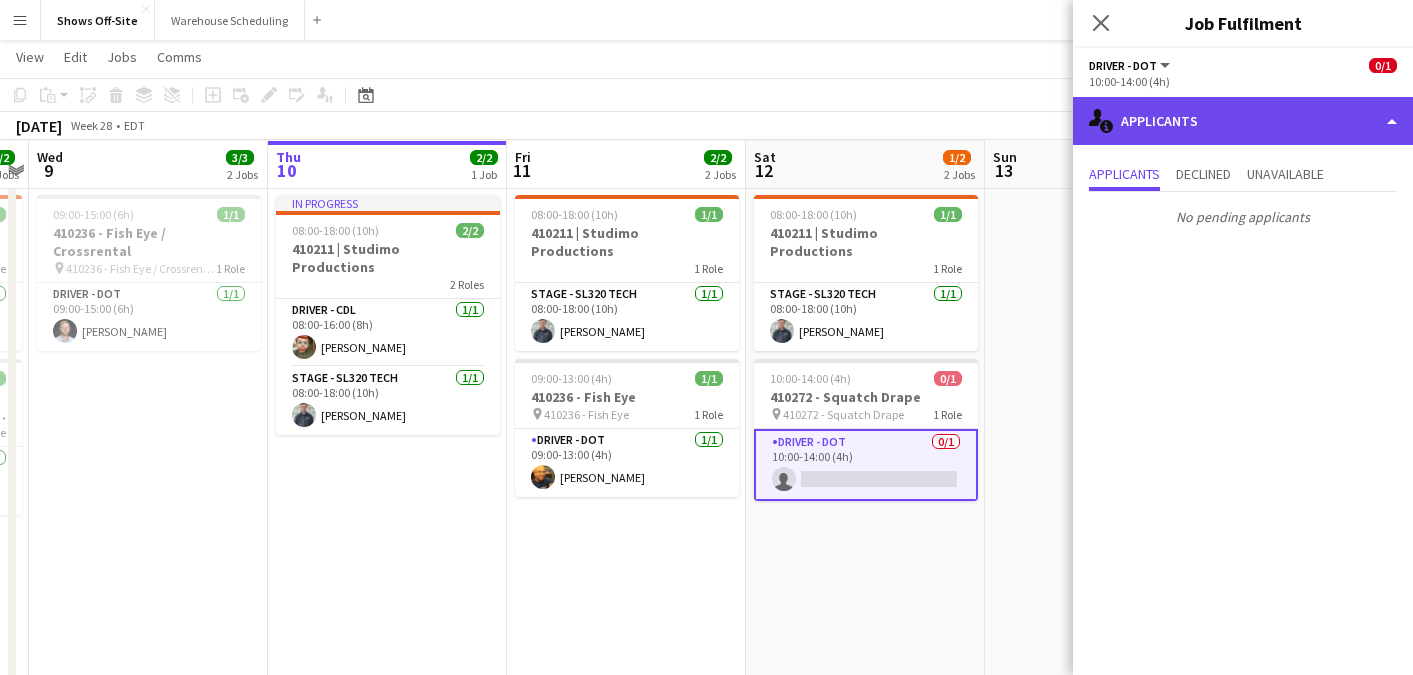 click on "single-neutral-actions-information
Applicants" 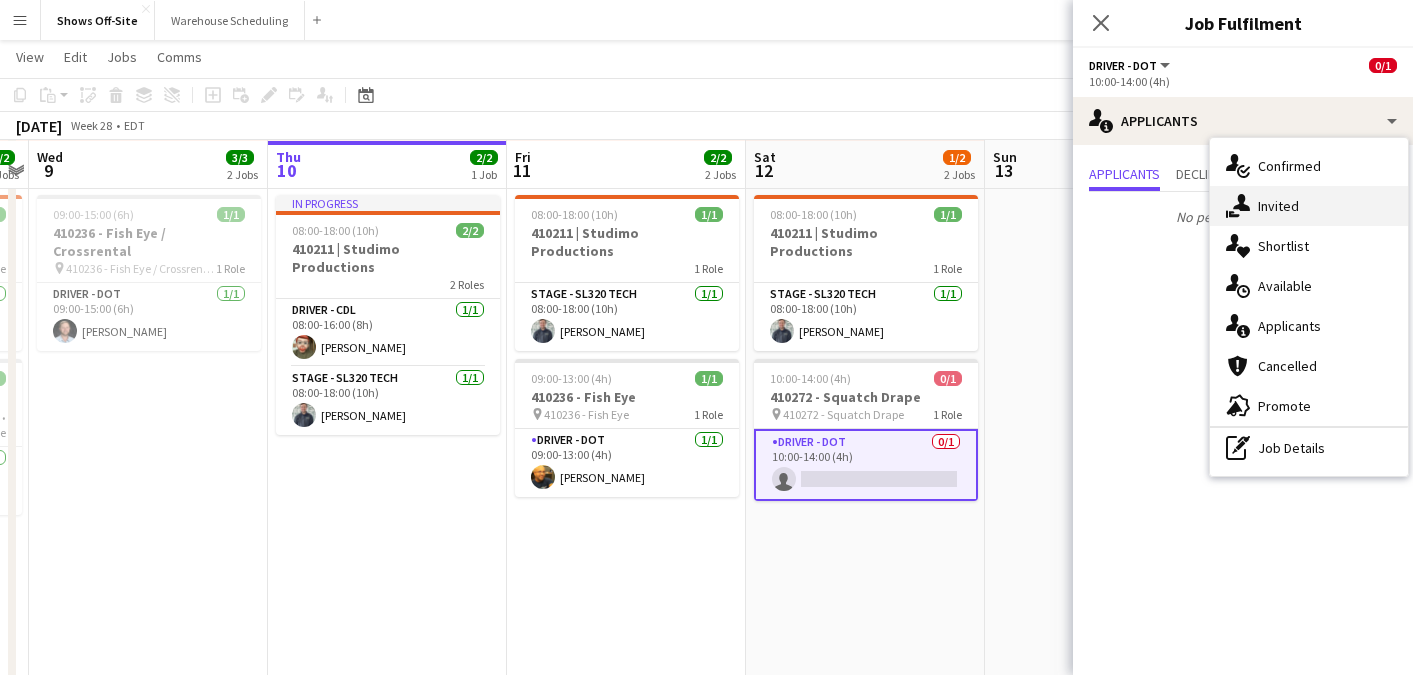 click on "single-neutral-actions-share-1
Invited" at bounding box center [1309, 206] 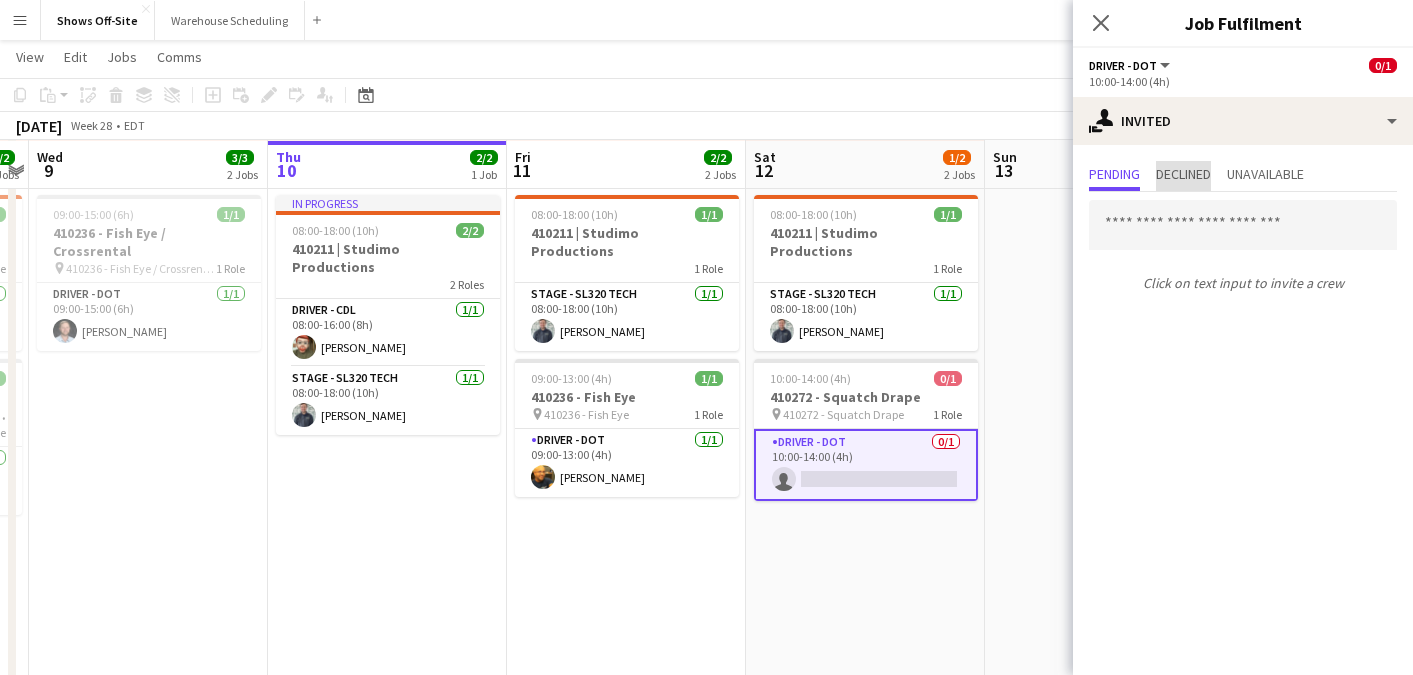click on "Declined" at bounding box center [1183, 176] 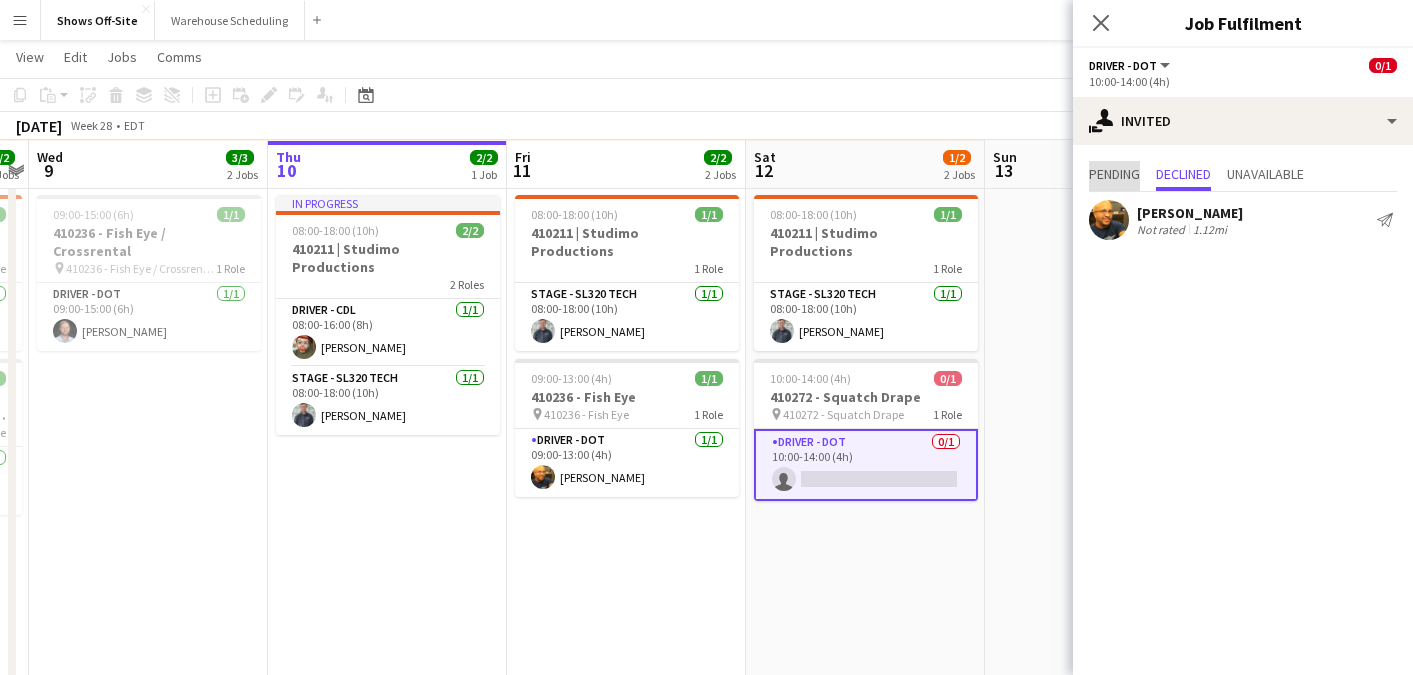 click on "Pending" at bounding box center (1114, 174) 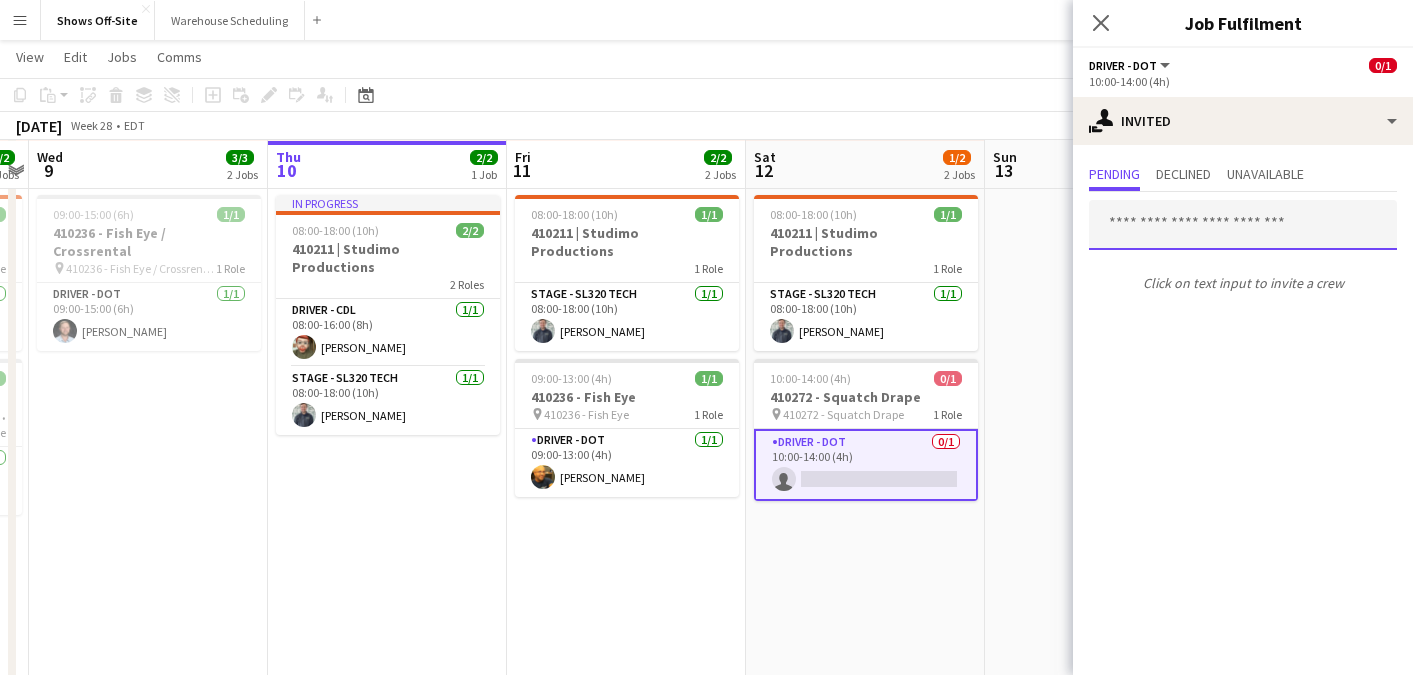 click at bounding box center (1243, 225) 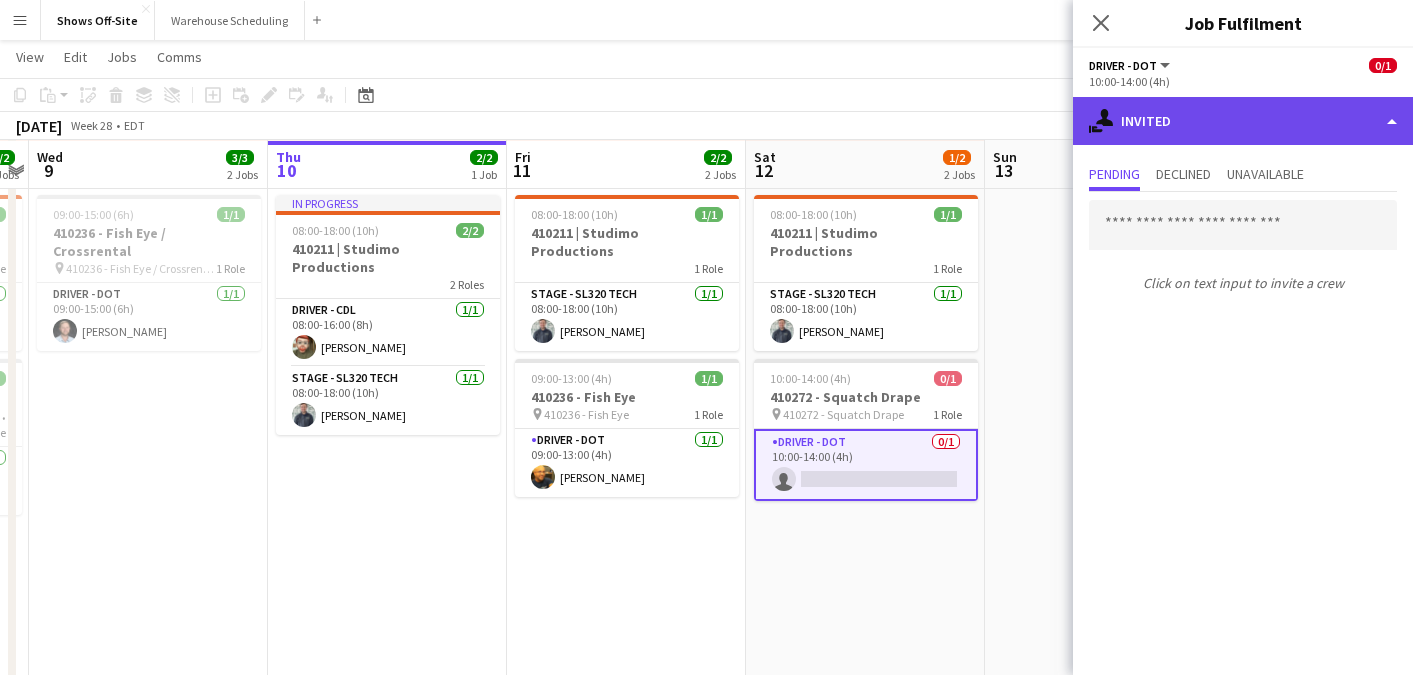 click on "single-neutral-actions-share-1
Invited" 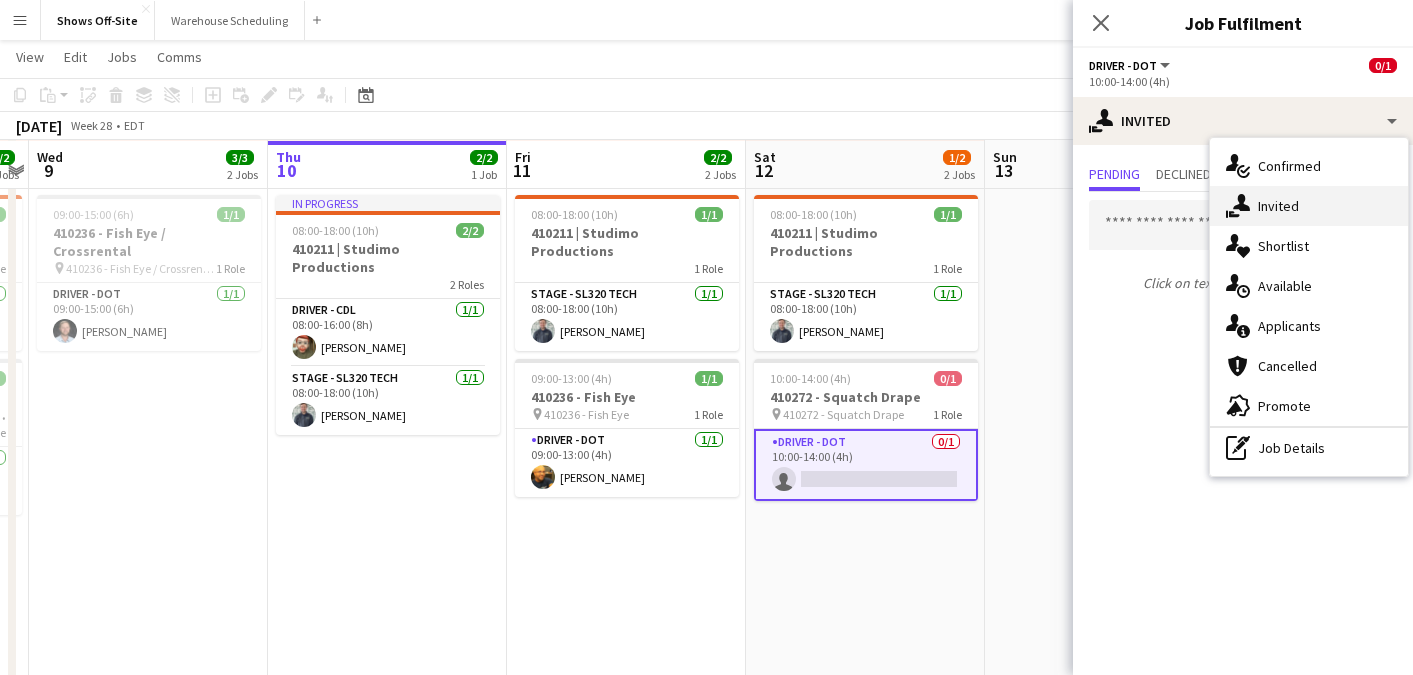 click on "single-neutral-actions-share-1
Invited" at bounding box center [1309, 206] 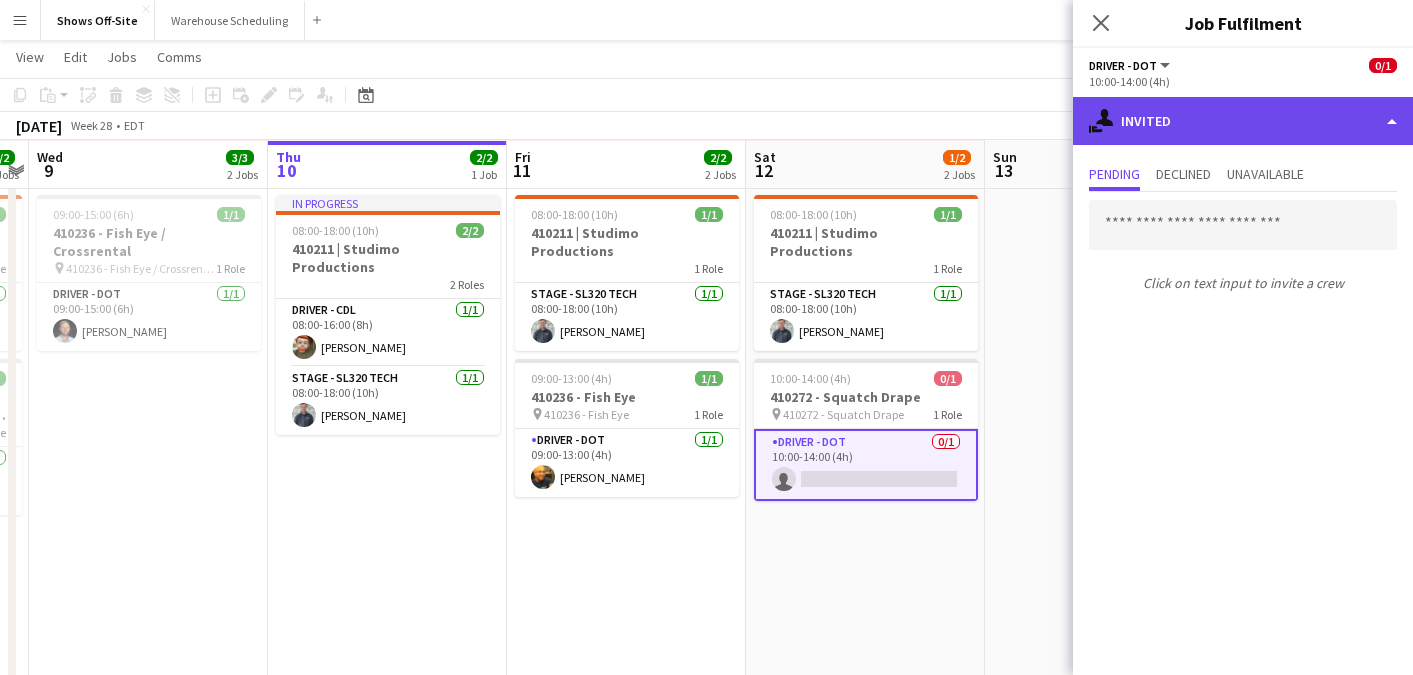 click on "single-neutral-actions-share-1
Invited" 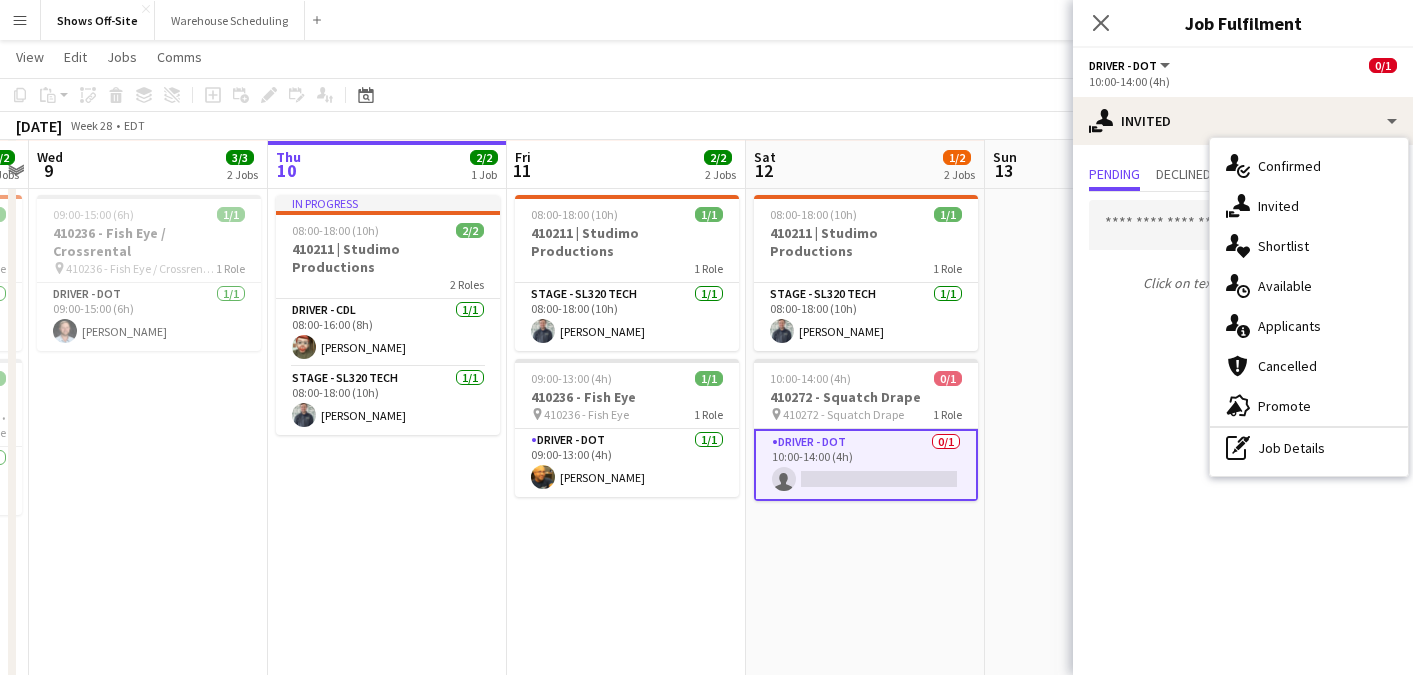click on "single-neutral-actions-upload
Available" at bounding box center [1309, 286] 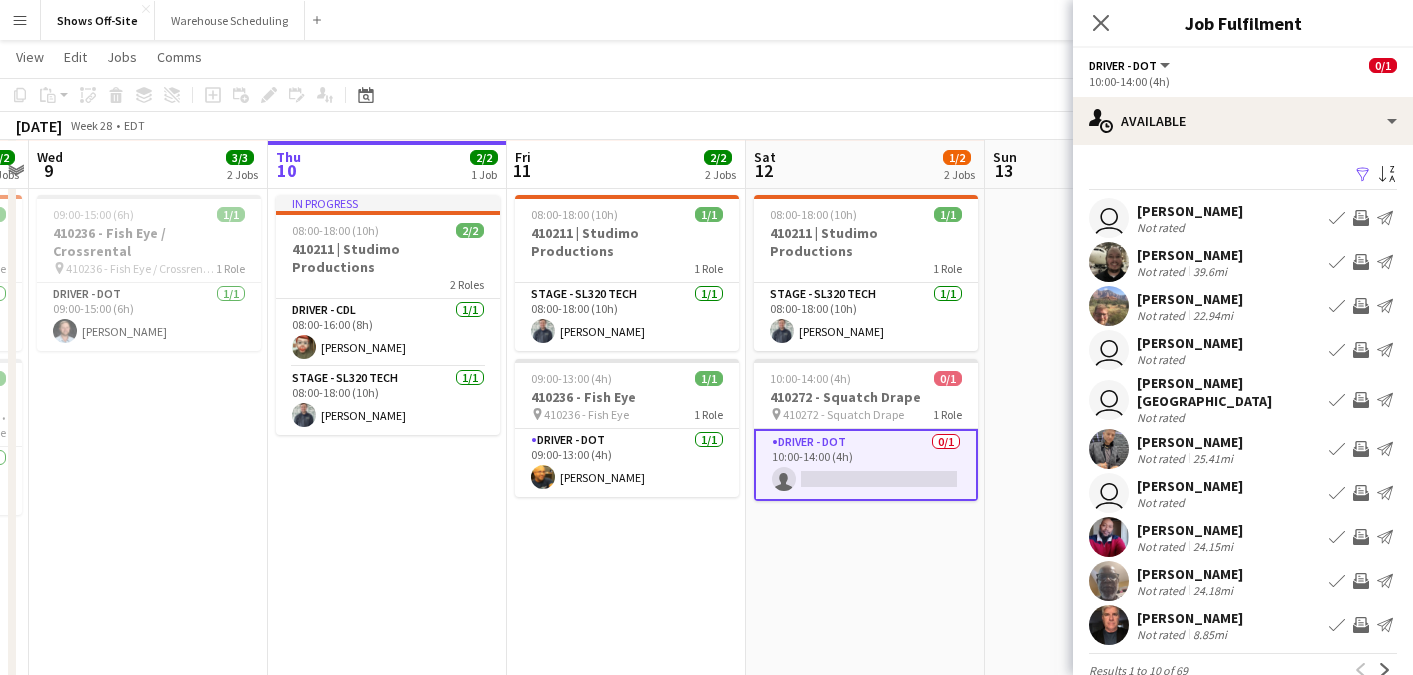 click on "Invite crew" at bounding box center (1361, 262) 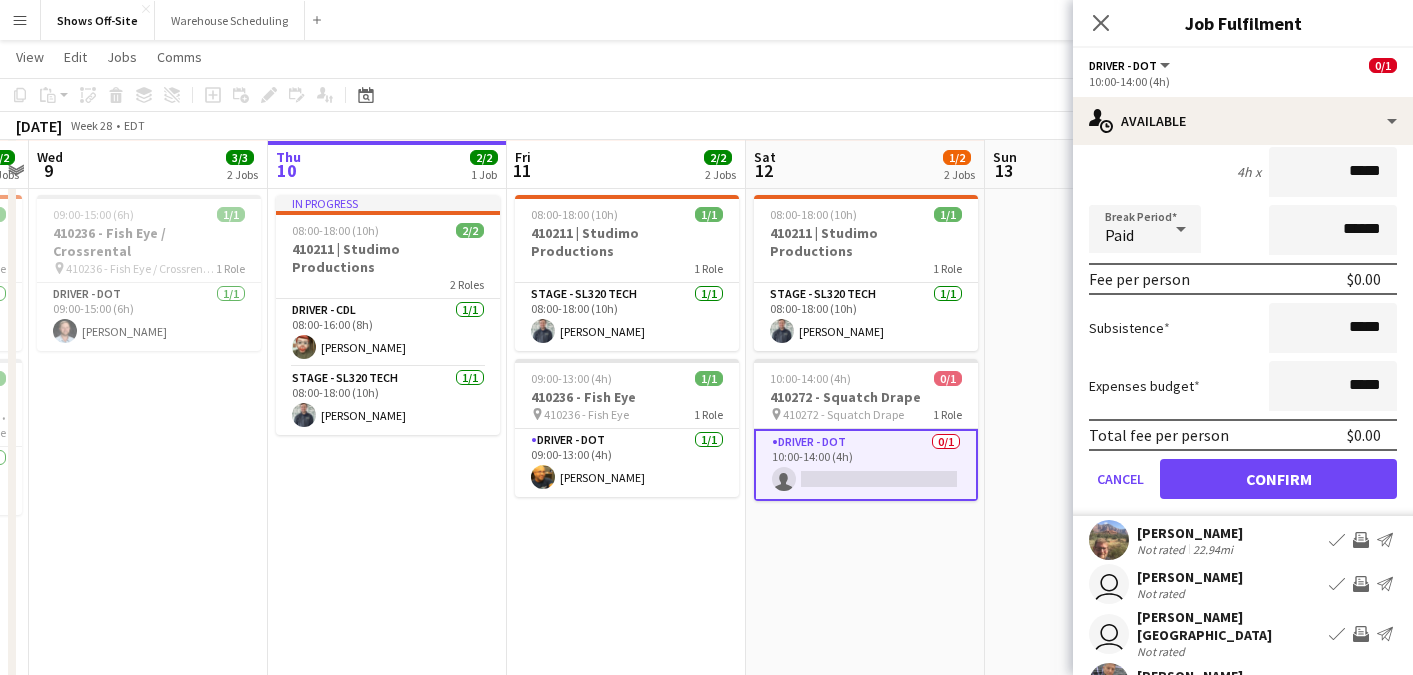 scroll, scrollTop: 474, scrollLeft: 0, axis: vertical 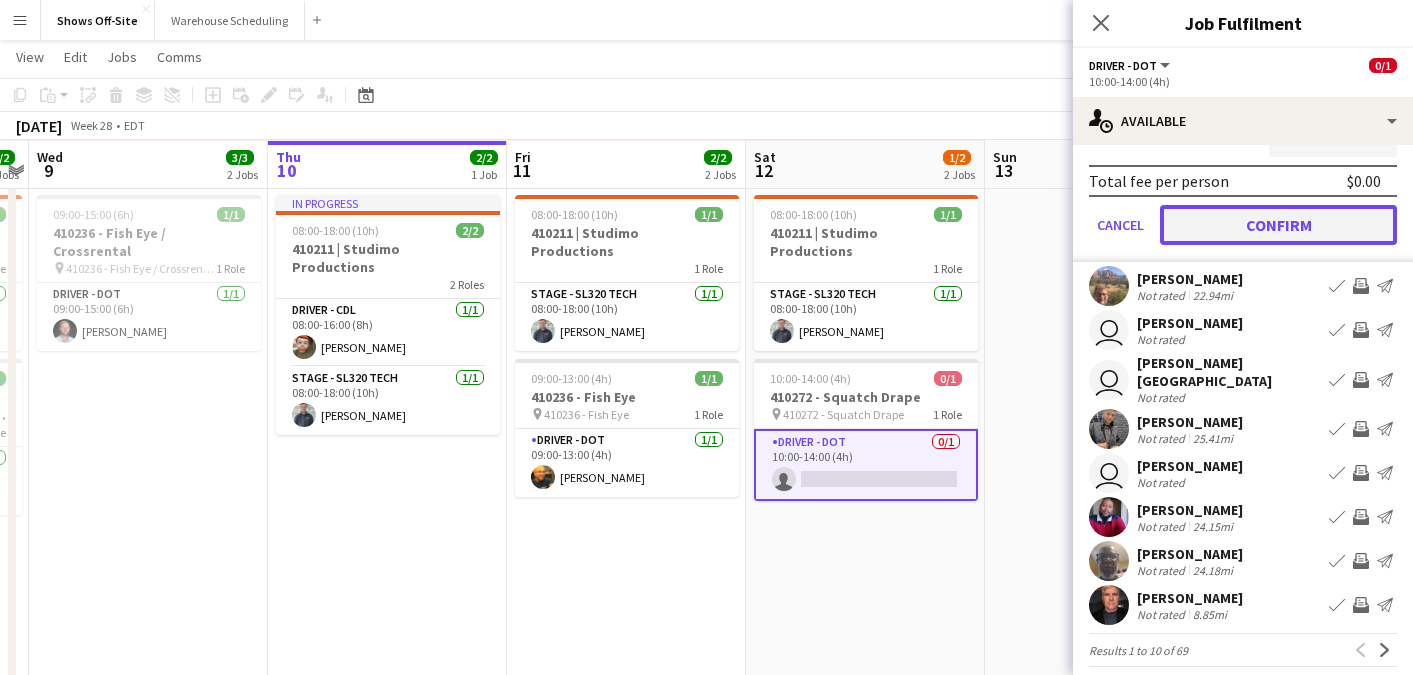 click on "Confirm" at bounding box center [1278, 225] 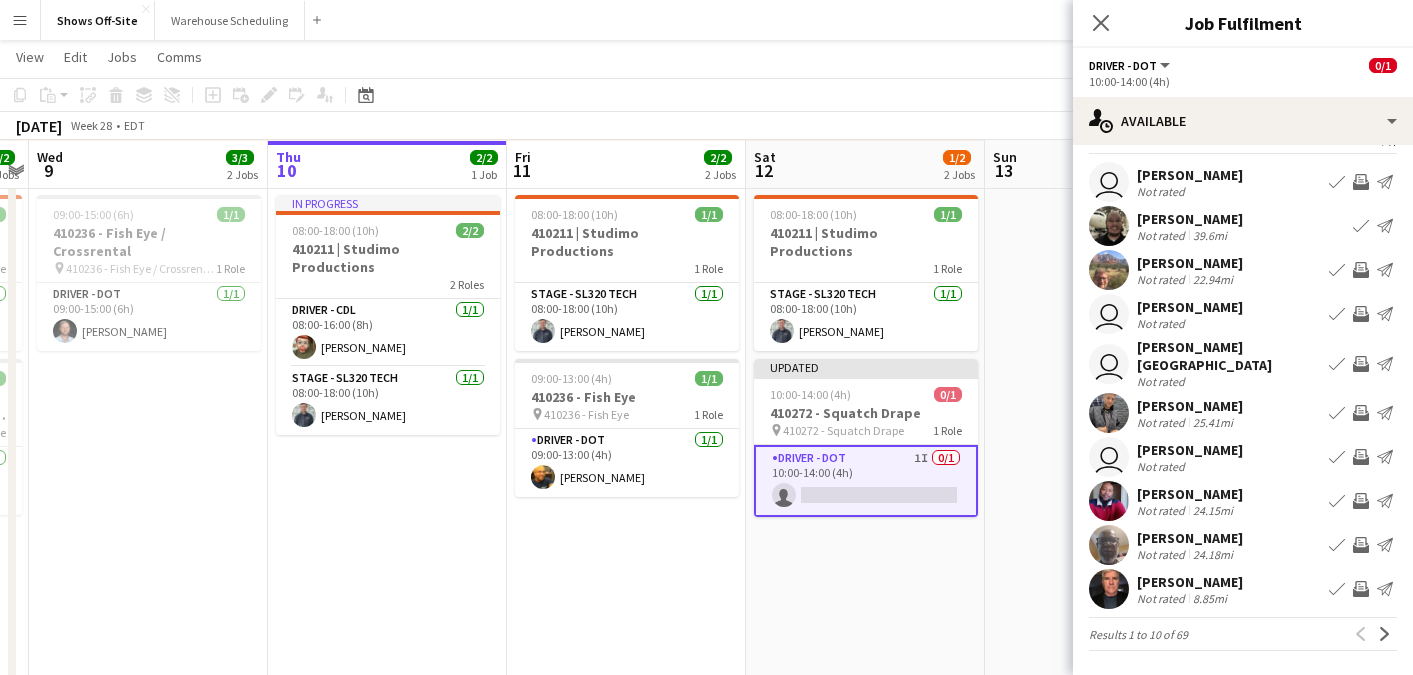 scroll, scrollTop: 25, scrollLeft: 0, axis: vertical 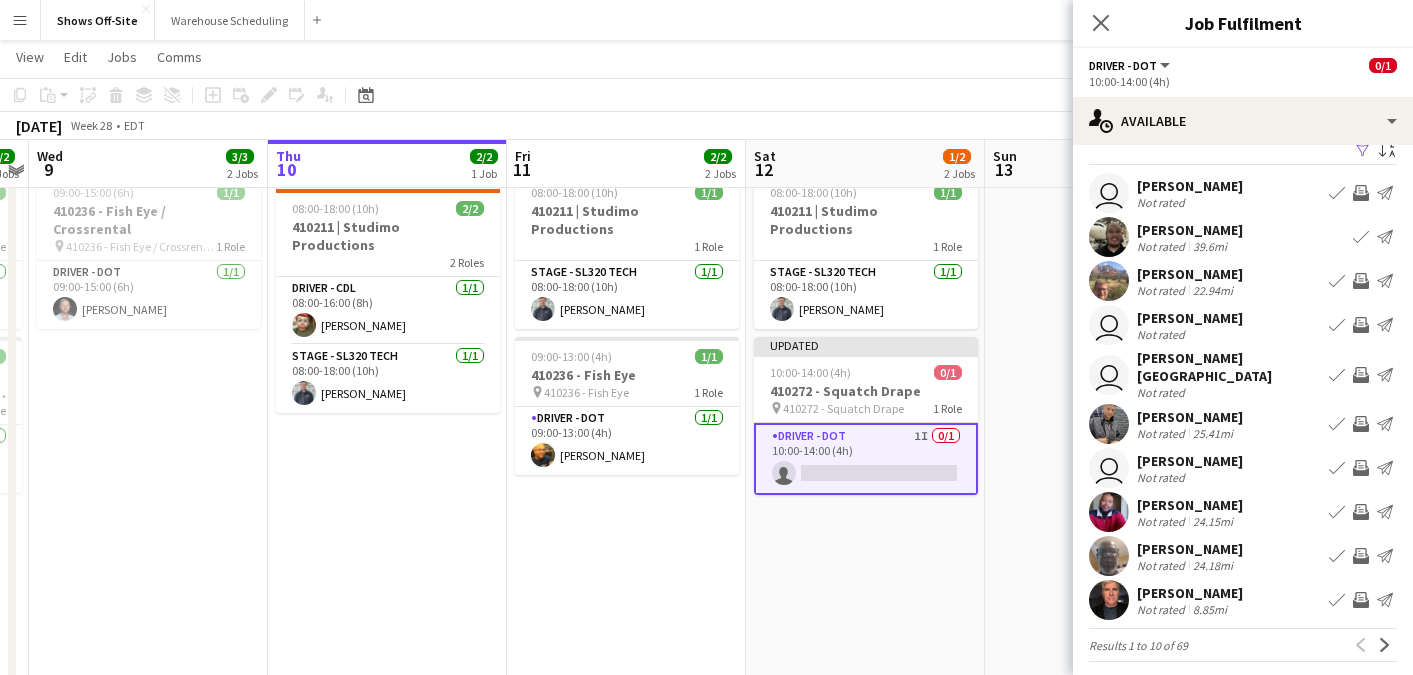 click on "Invite crew" at bounding box center (1361, 281) 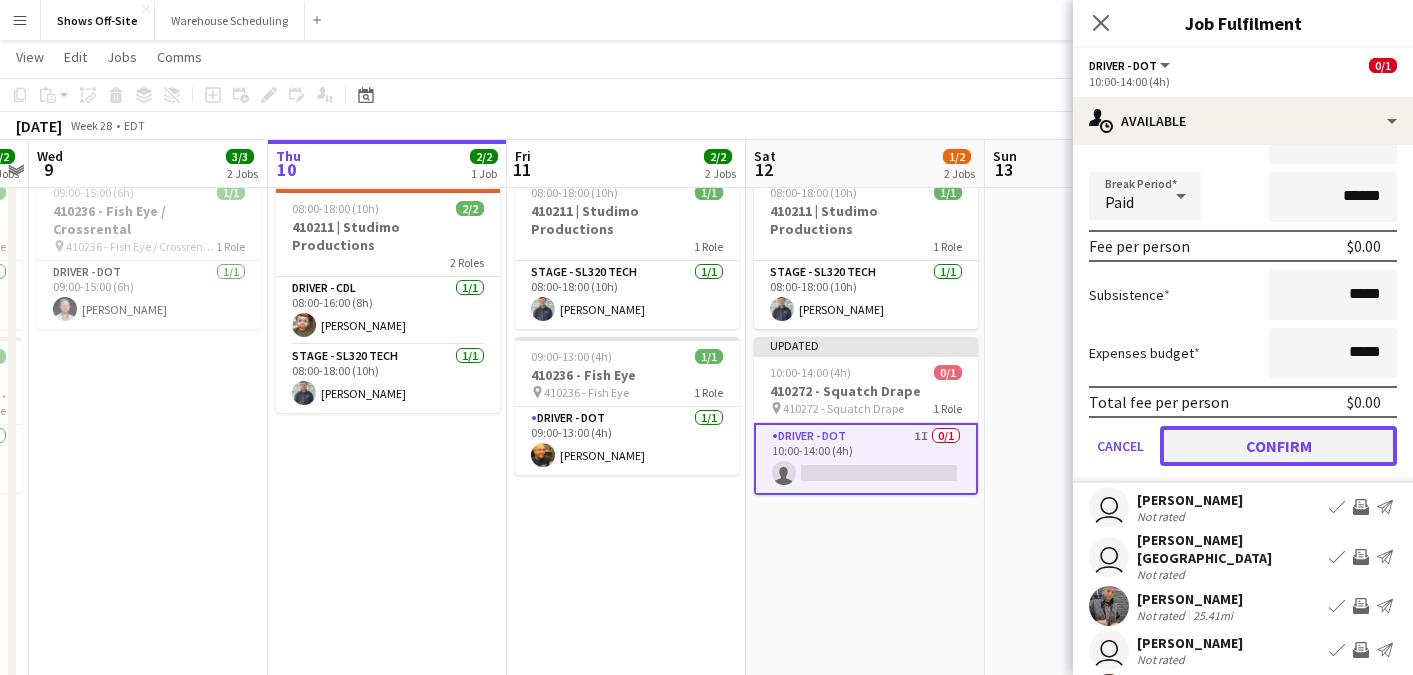 click on "Confirm" at bounding box center (1278, 446) 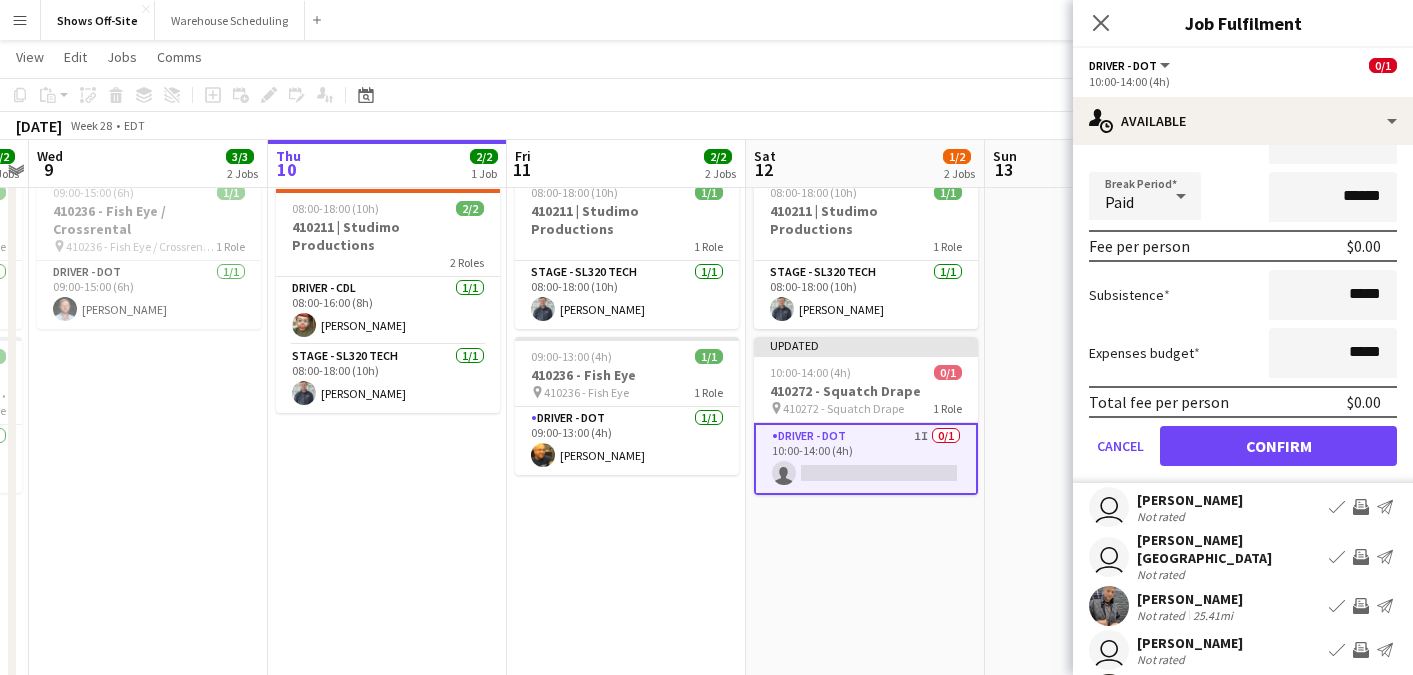 scroll, scrollTop: 25, scrollLeft: 0, axis: vertical 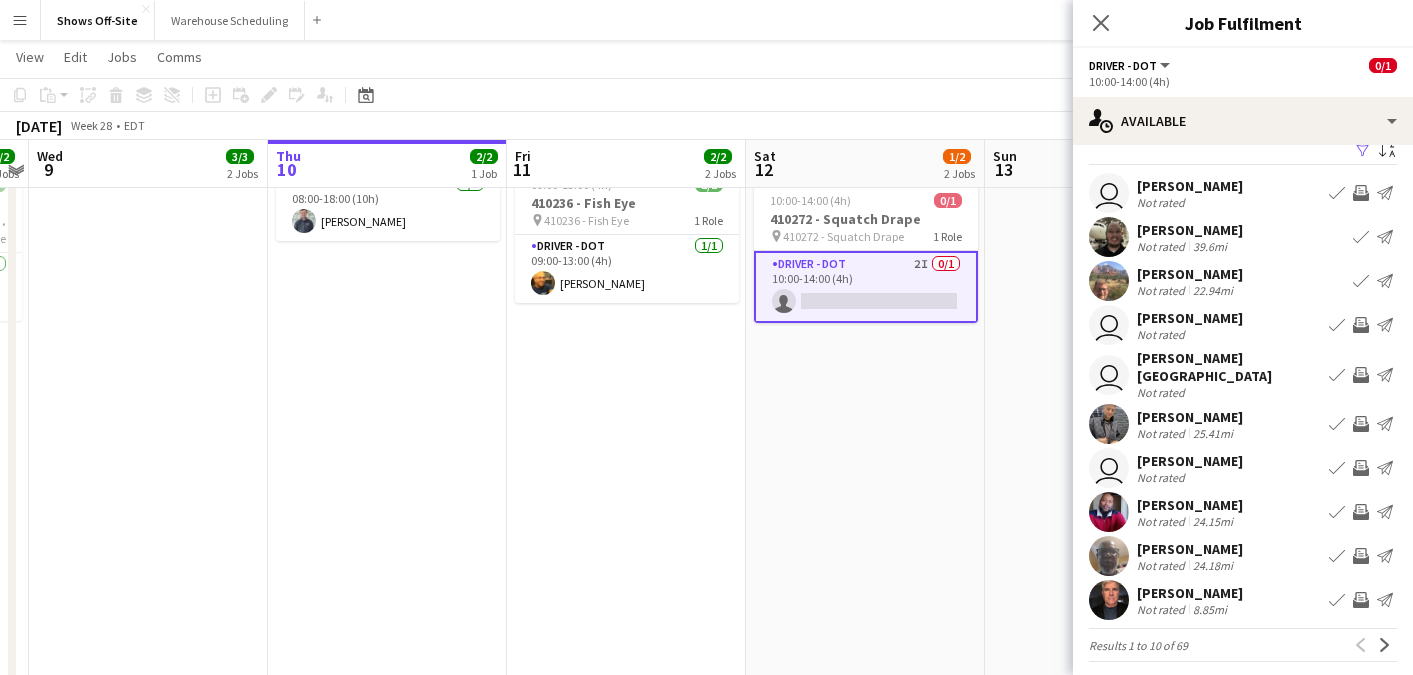 click on "Invite crew" at bounding box center [1361, 424] 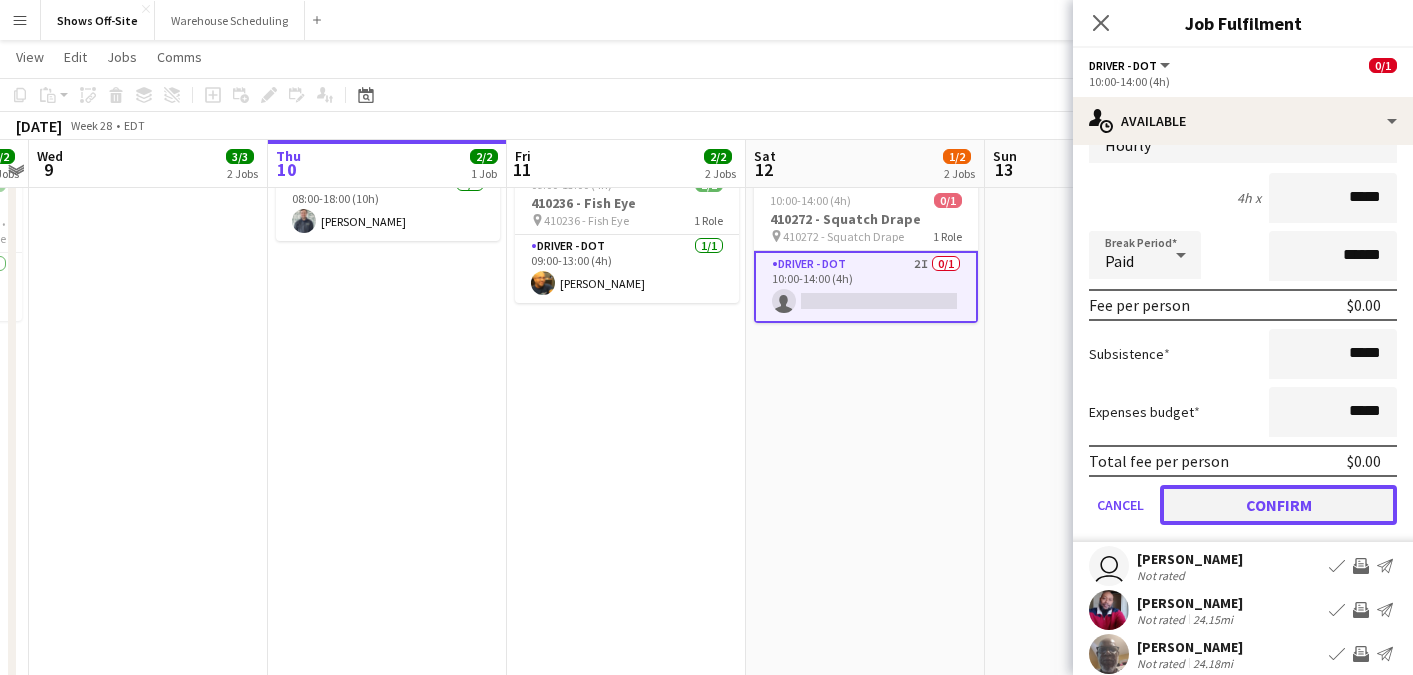 click on "Confirm" at bounding box center (1278, 505) 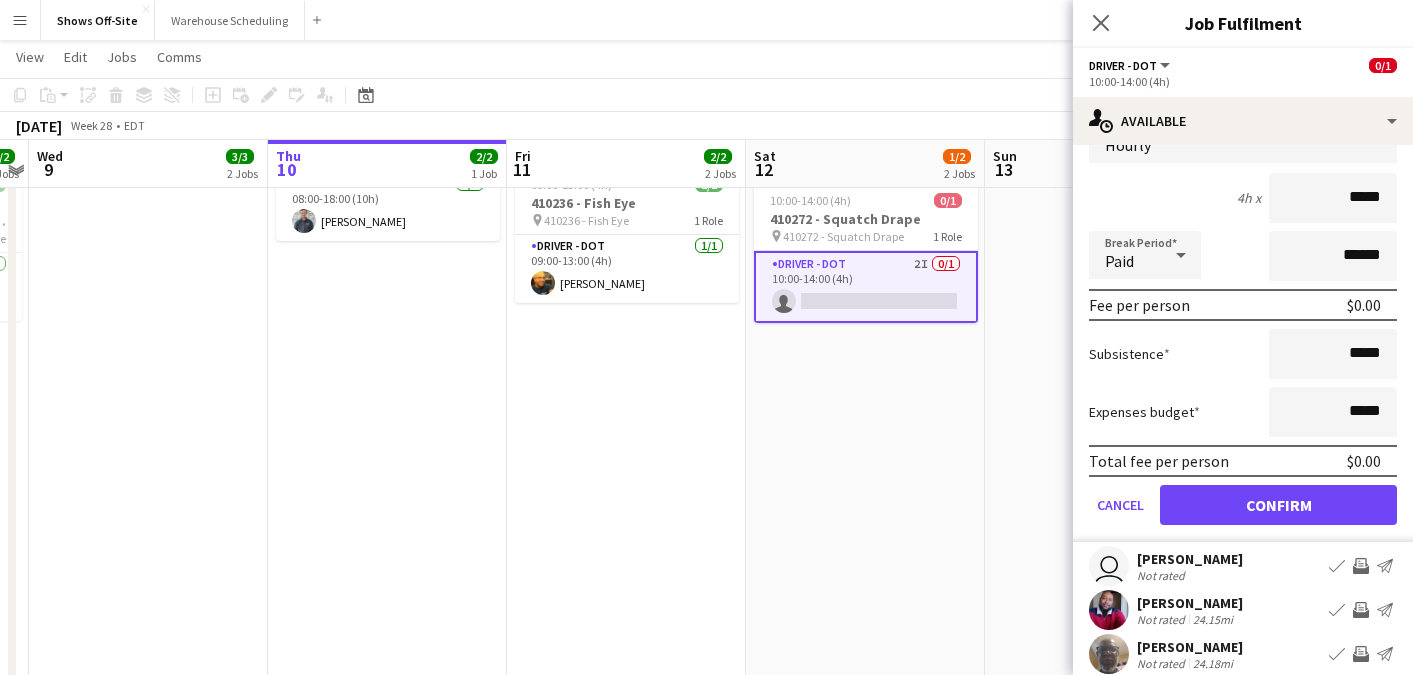 scroll, scrollTop: 25, scrollLeft: 0, axis: vertical 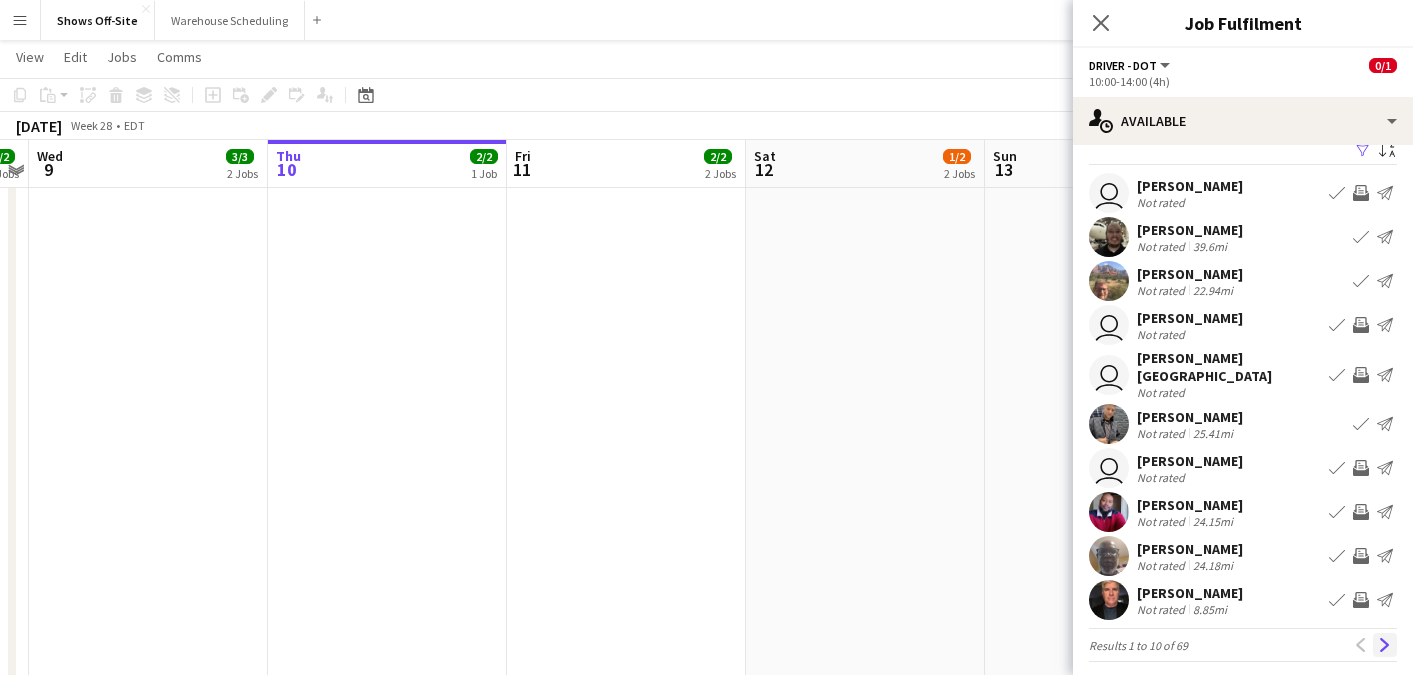 click on "Next" 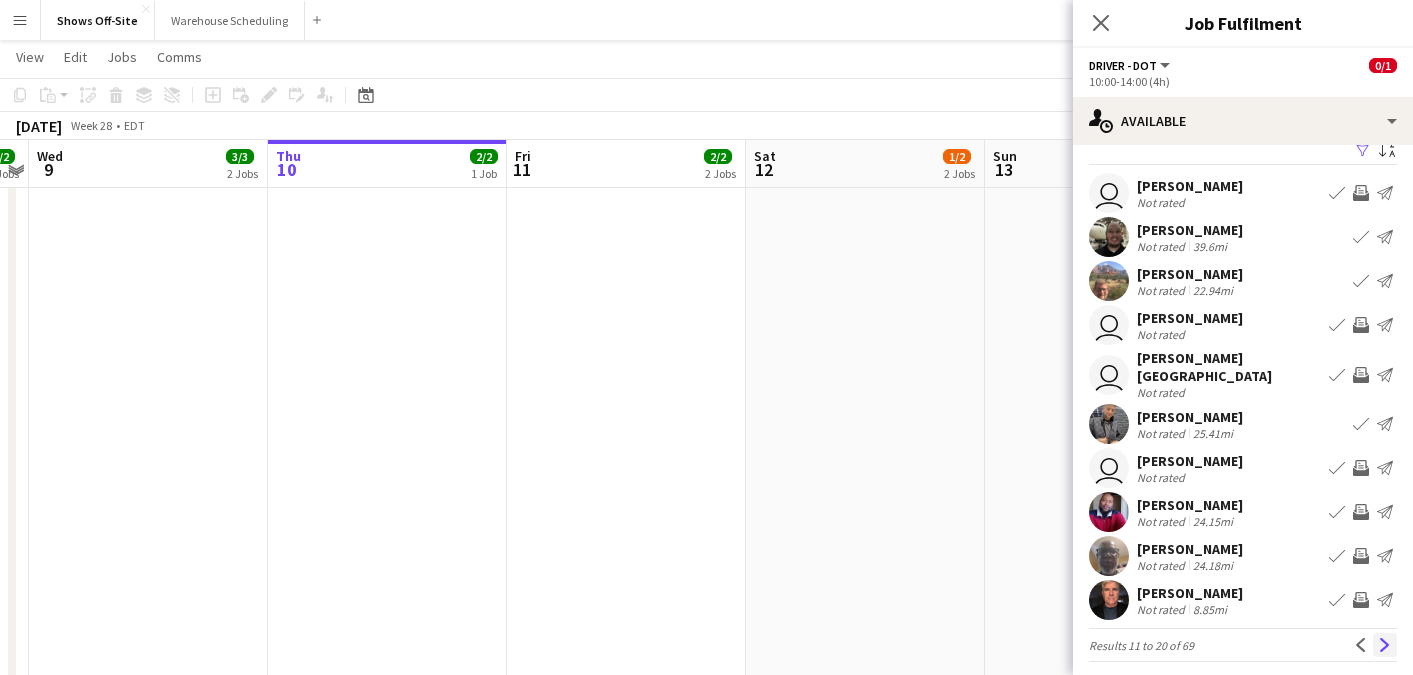 scroll, scrollTop: 0, scrollLeft: 0, axis: both 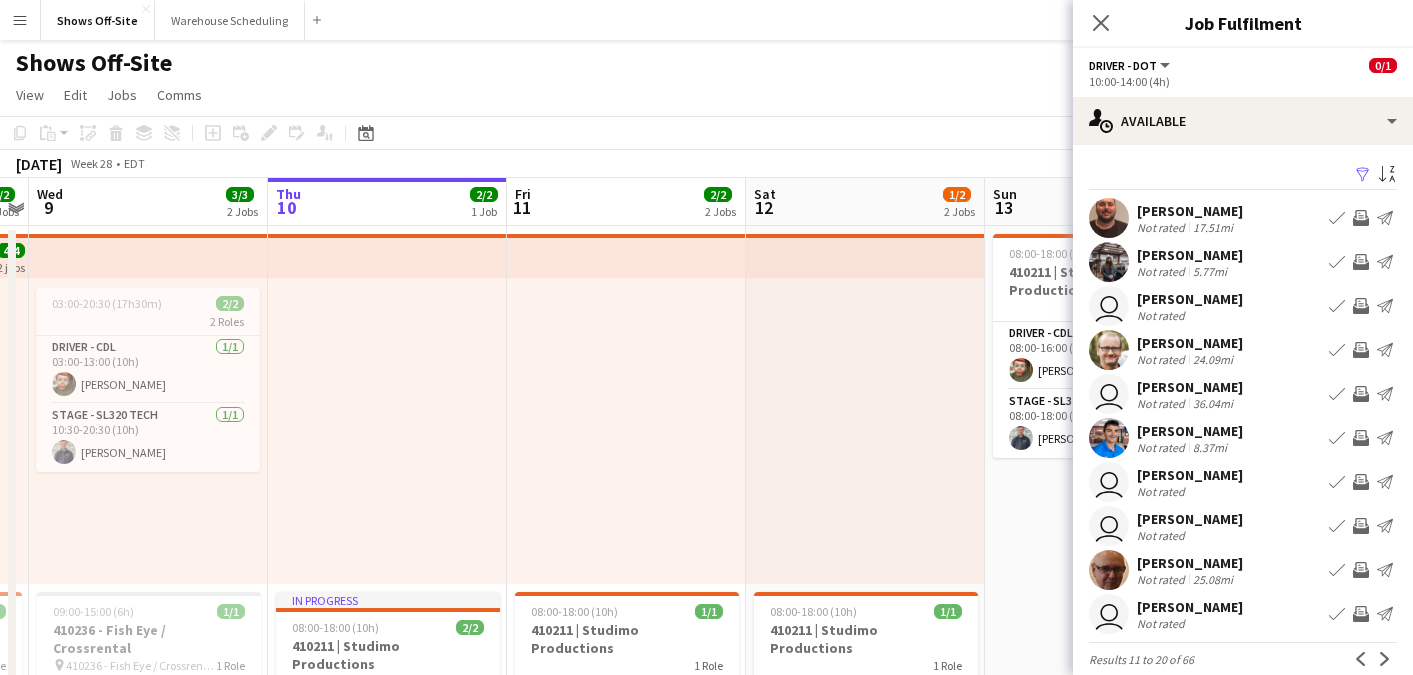 click on "Invite crew" at bounding box center (1361, 218) 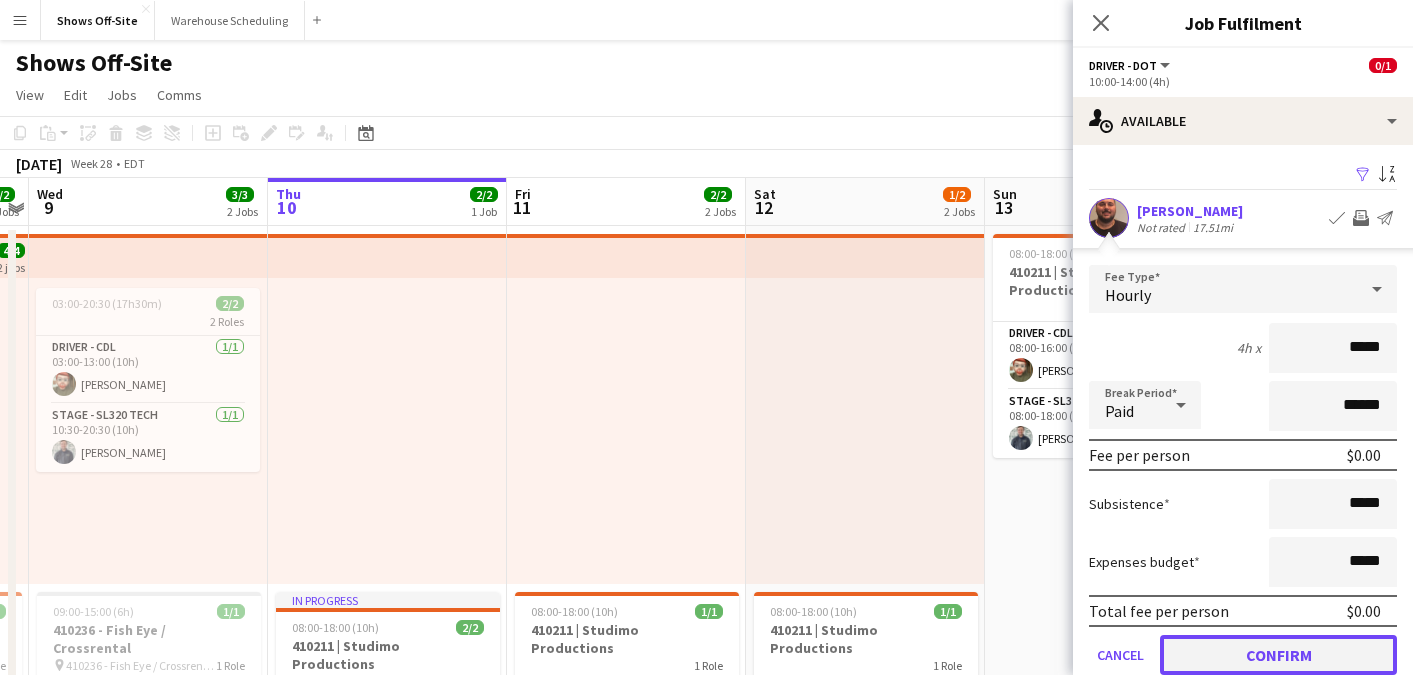 click on "Confirm" at bounding box center (1278, 655) 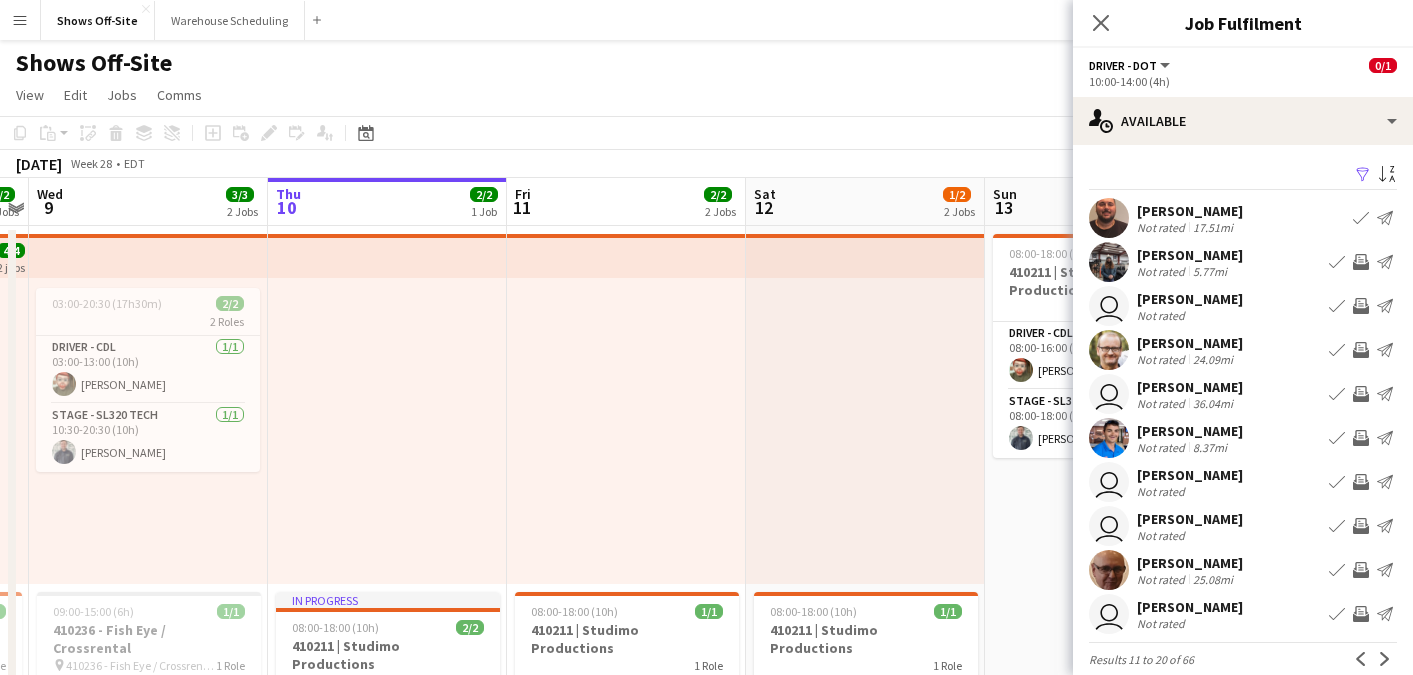 click on "Invite crew" at bounding box center [1361, 350] 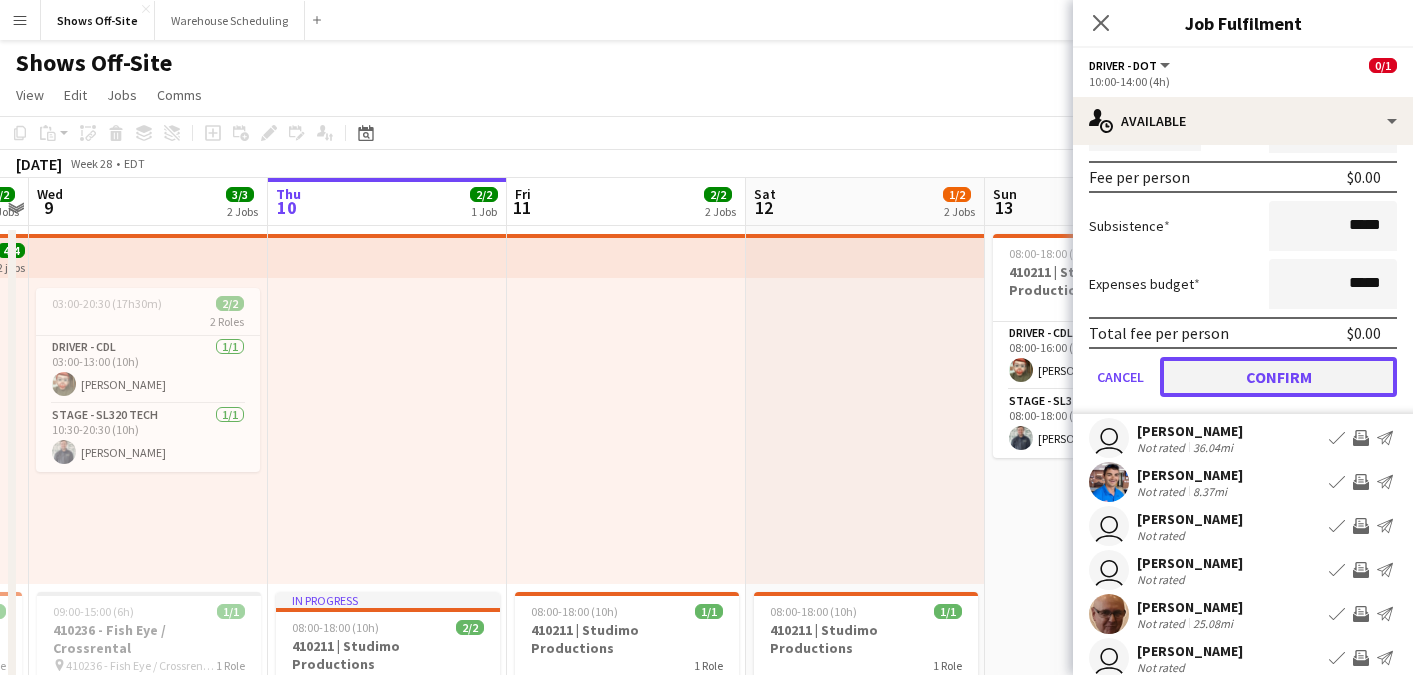 click on "Confirm" at bounding box center [1278, 377] 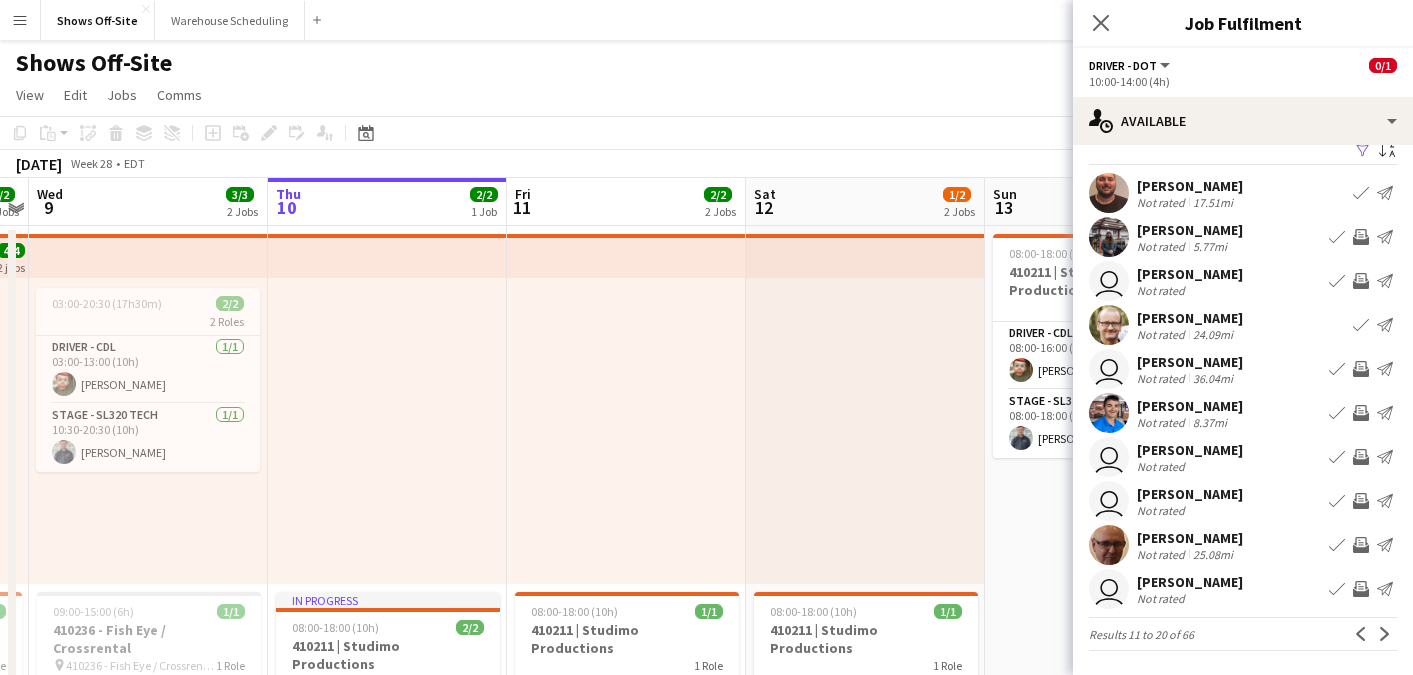 scroll, scrollTop: 25, scrollLeft: 0, axis: vertical 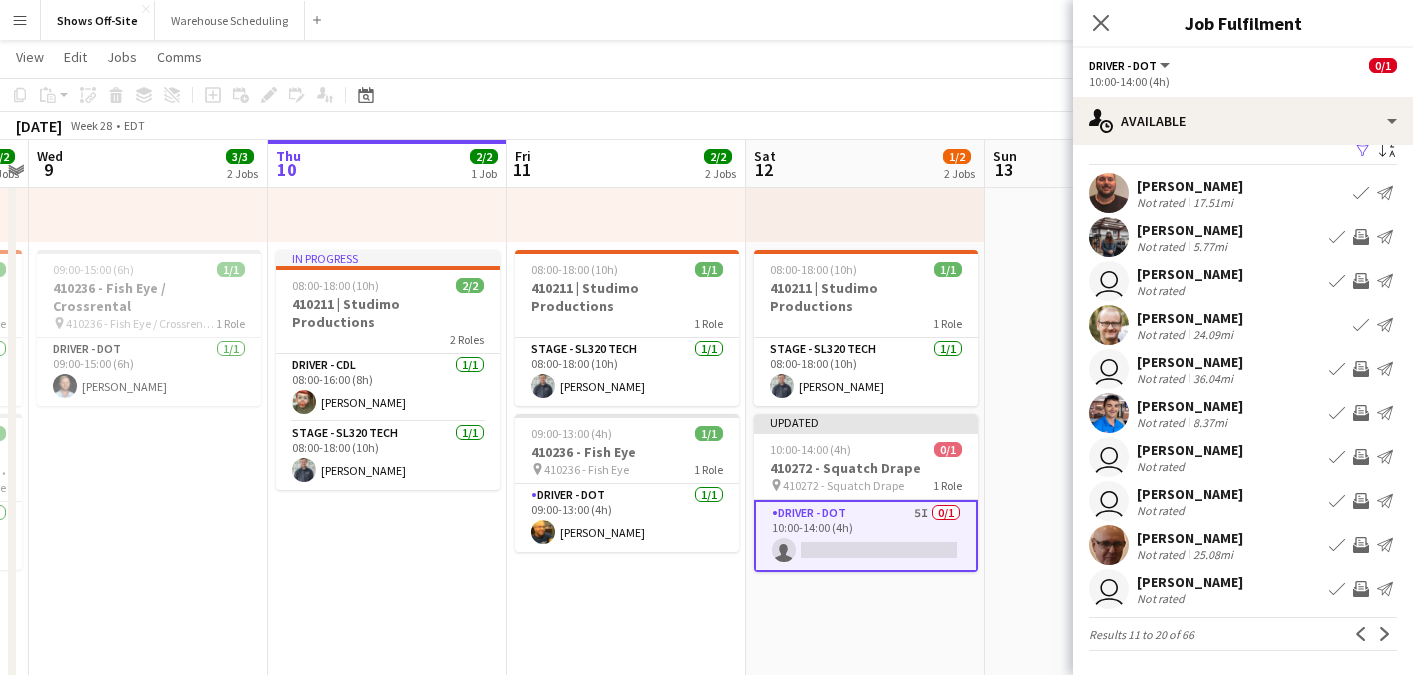 click on "Close pop-in" 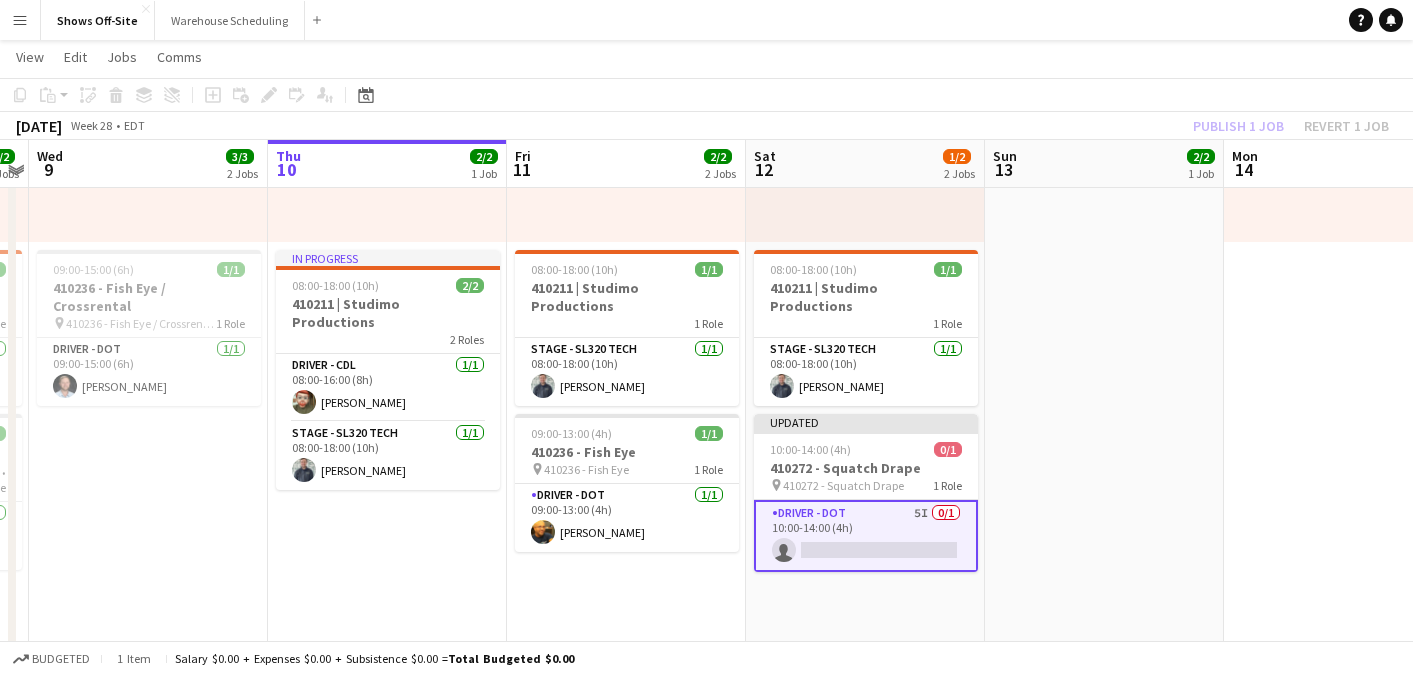 click on "Copy
Paste
Paste
Command
V Paste with crew
Command
Shift
V
Paste linked Job
[GEOGRAPHIC_DATA]
Group
Ungroup
Add job
Add linked Job
Edit
Edit linked Job
Applicants
Date picker
[DATE] [DATE] [DATE] M [DATE] T [DATE] W [DATE] T [DATE] F [DATE] S [DATE] S  [DATE]   2   3   4   5   6   7   8   9   10   11   12   13   14   15   16   17   18   19   20   21   22   23   24" 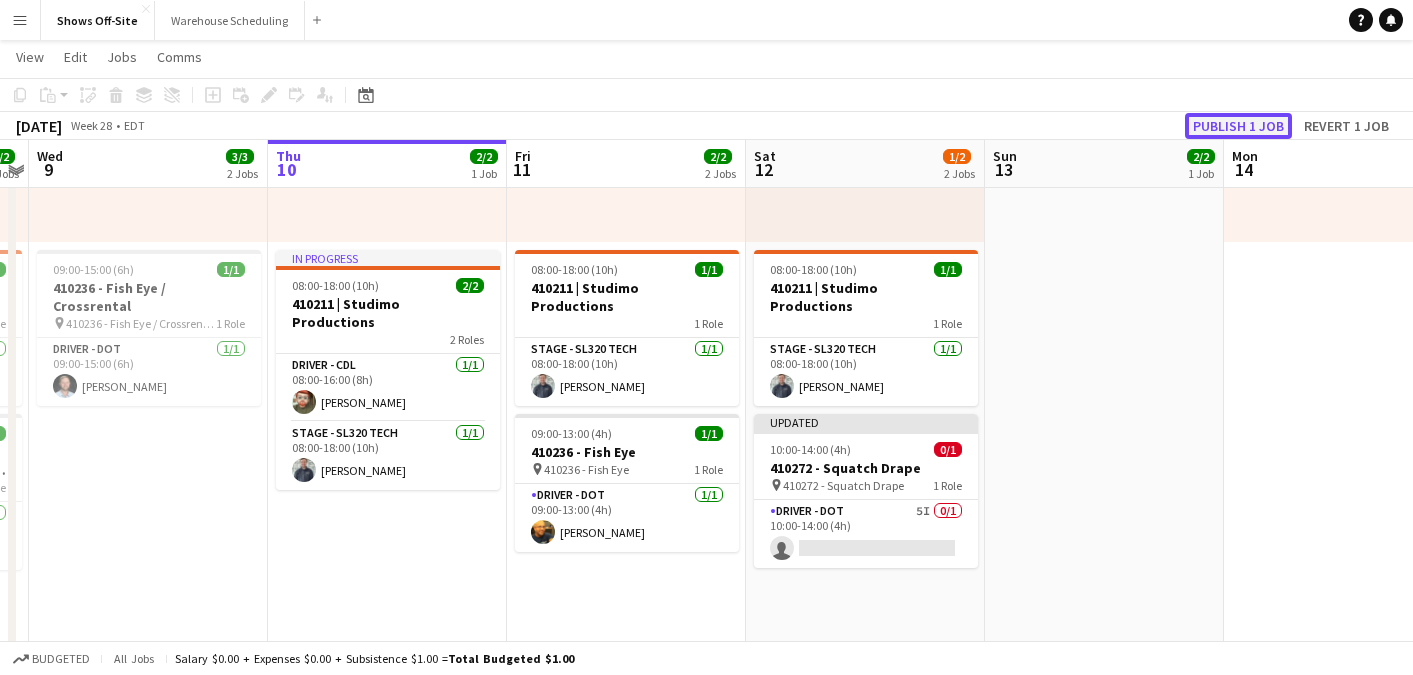 click on "Publish 1 job" 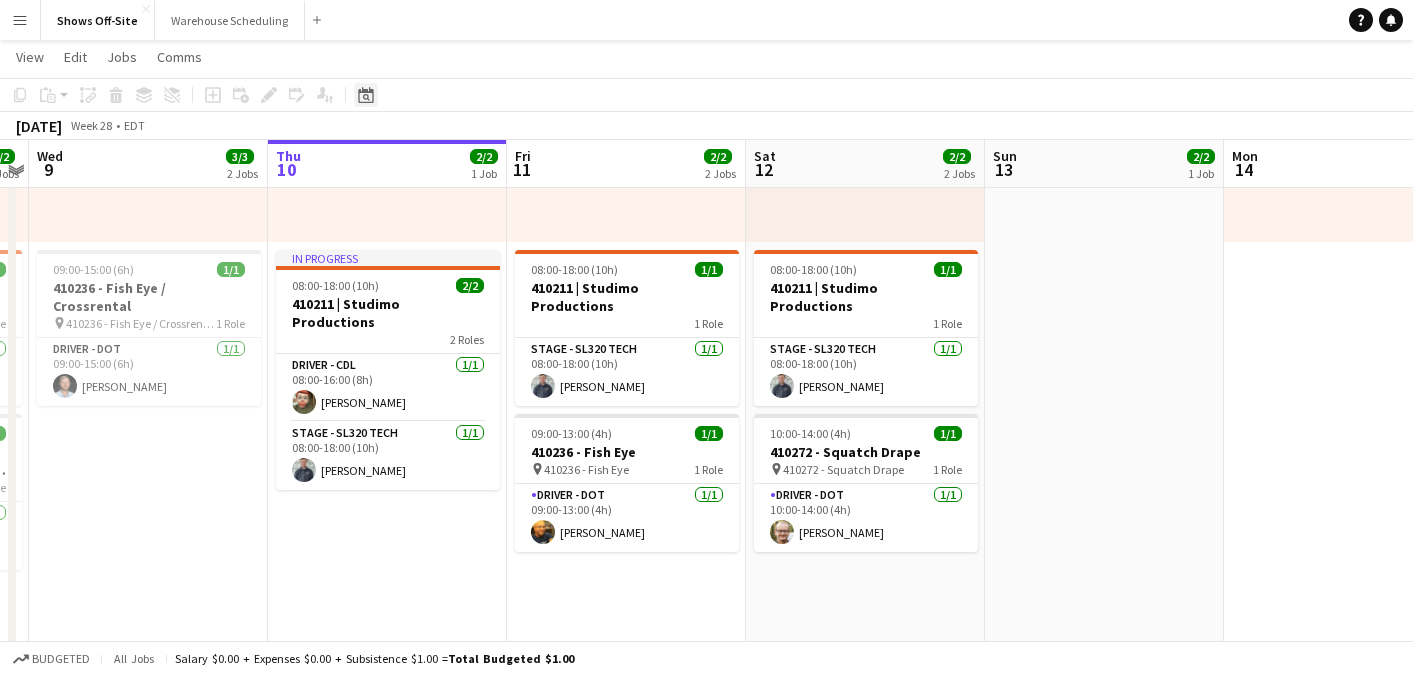 click on "Date picker" 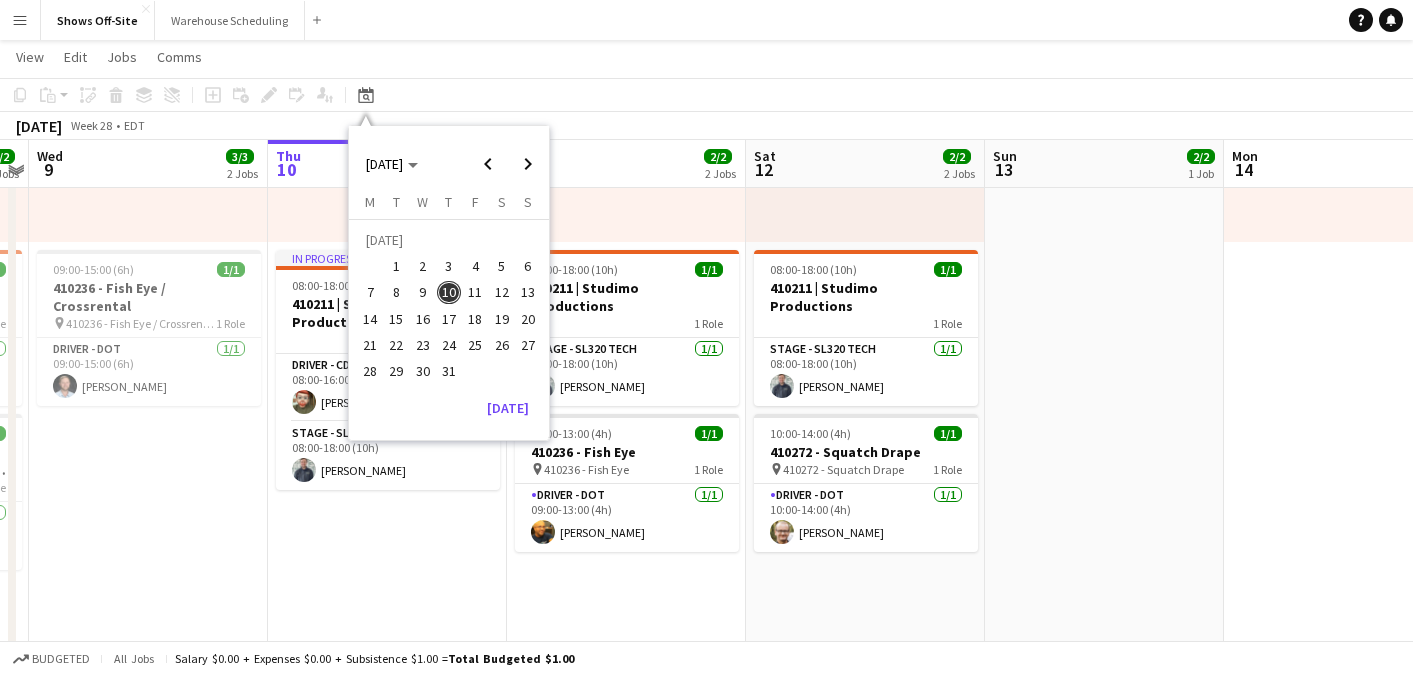 click on "15" at bounding box center [397, 319] 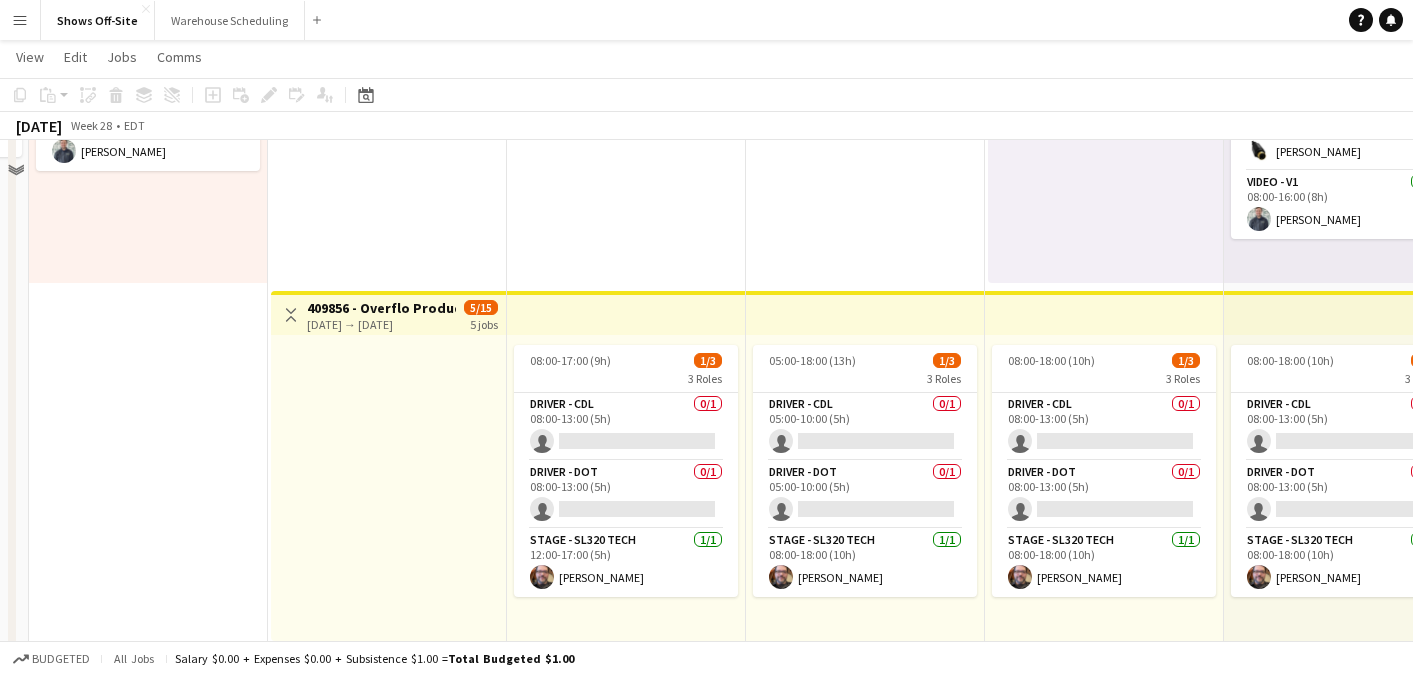 scroll, scrollTop: 0, scrollLeft: 0, axis: both 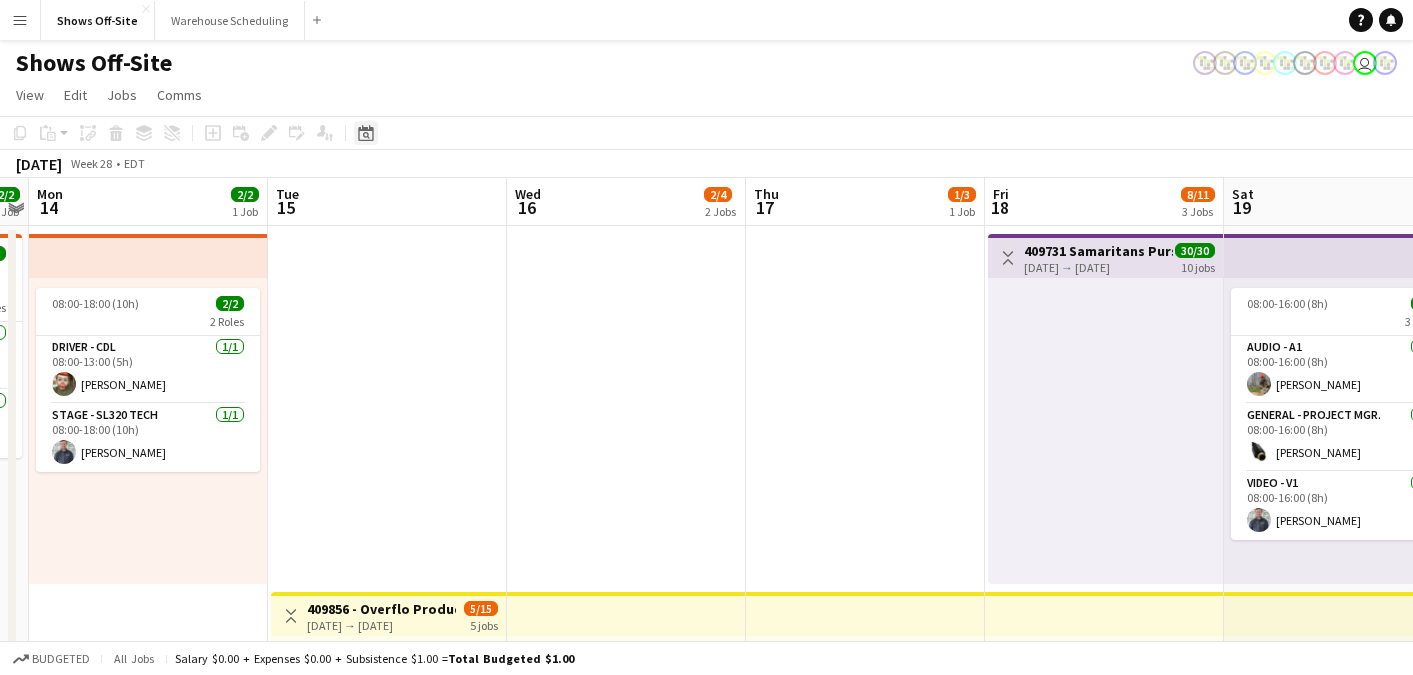 click 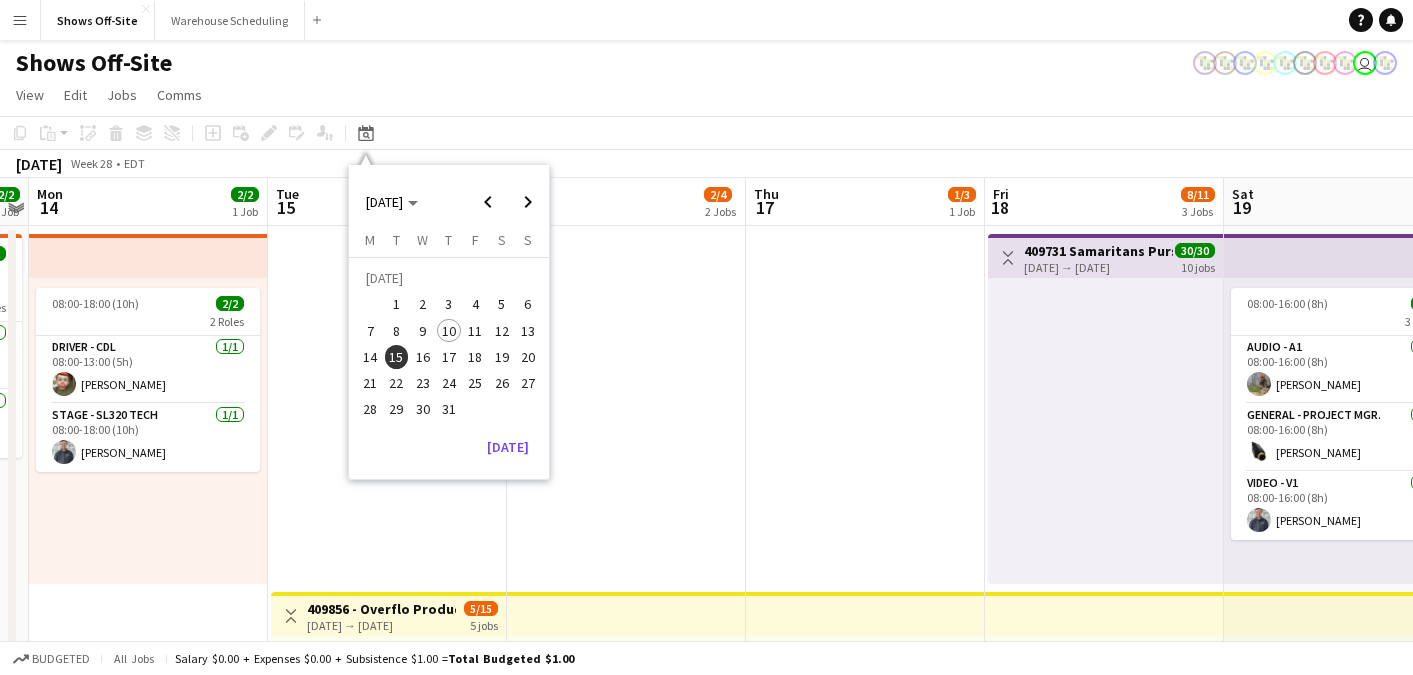 click on "8" at bounding box center [397, 331] 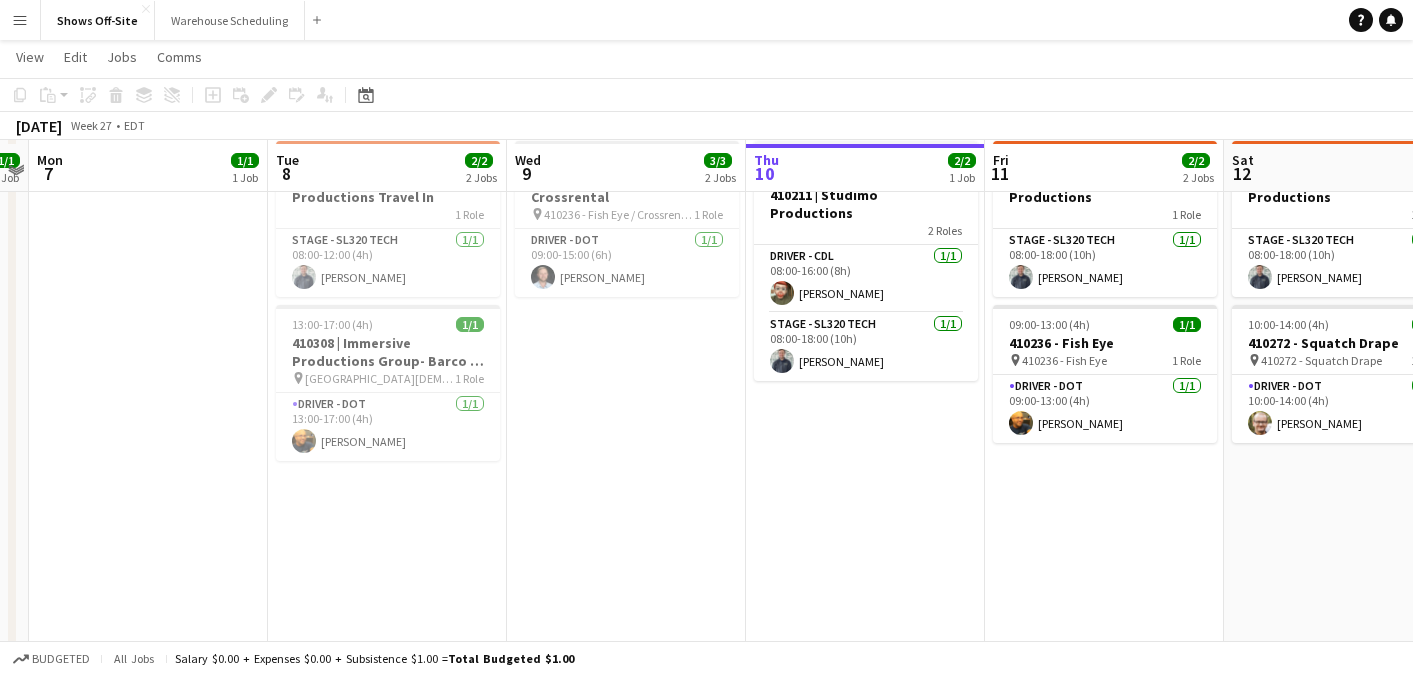 scroll, scrollTop: 450, scrollLeft: 0, axis: vertical 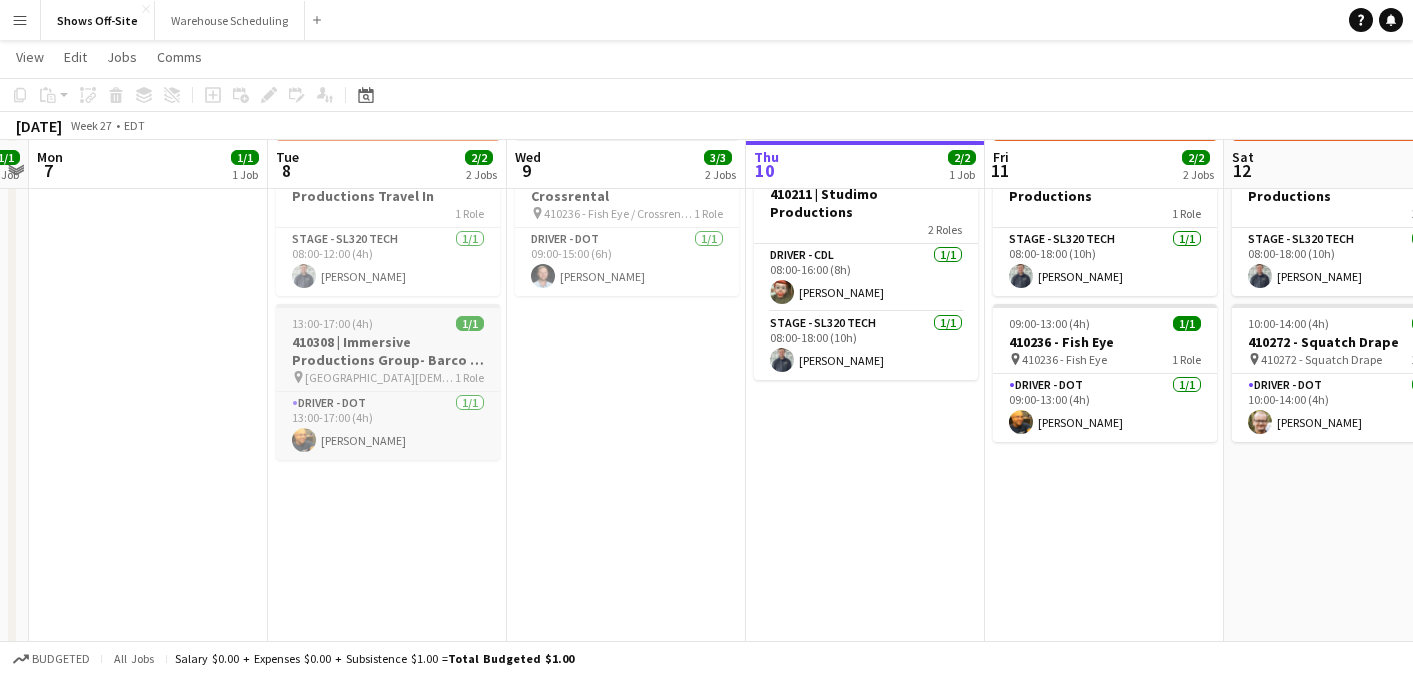 click on "410308 | Immersive Productions Group- Barco G Lens Drop Off" at bounding box center (388, 351) 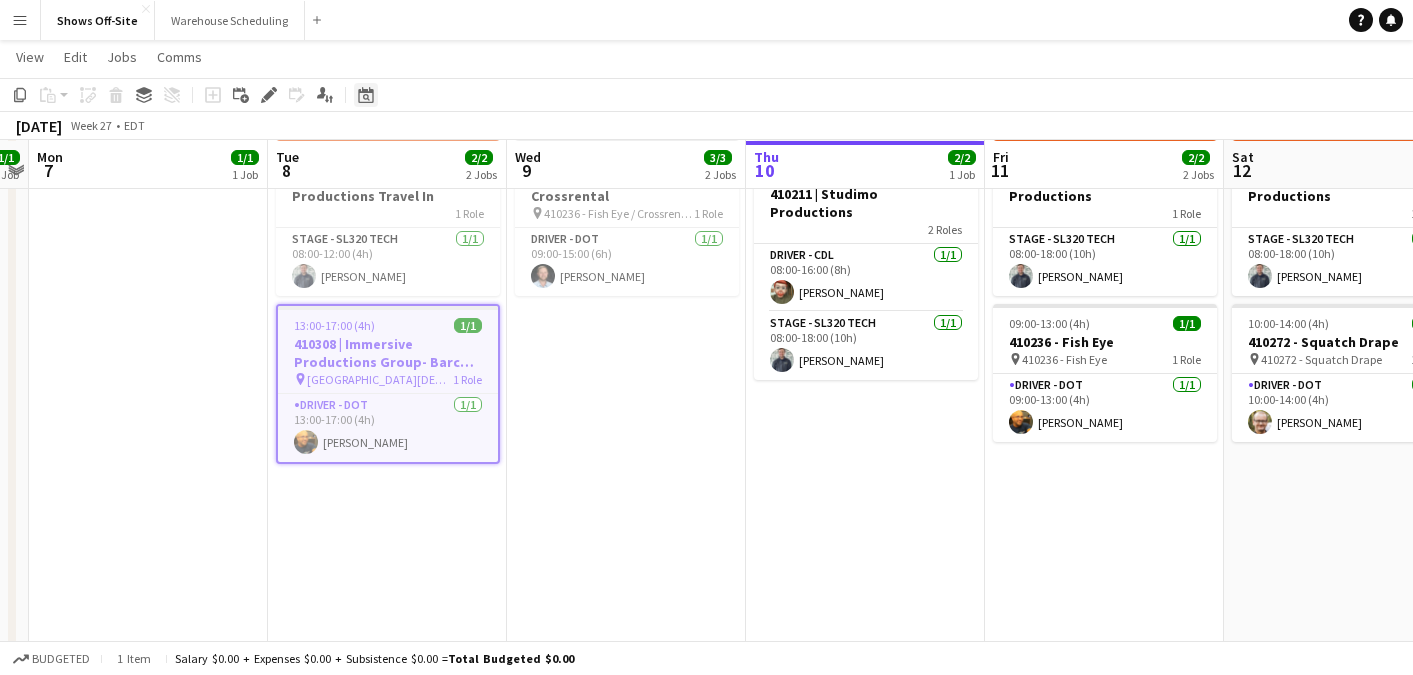 click on "Date picker" 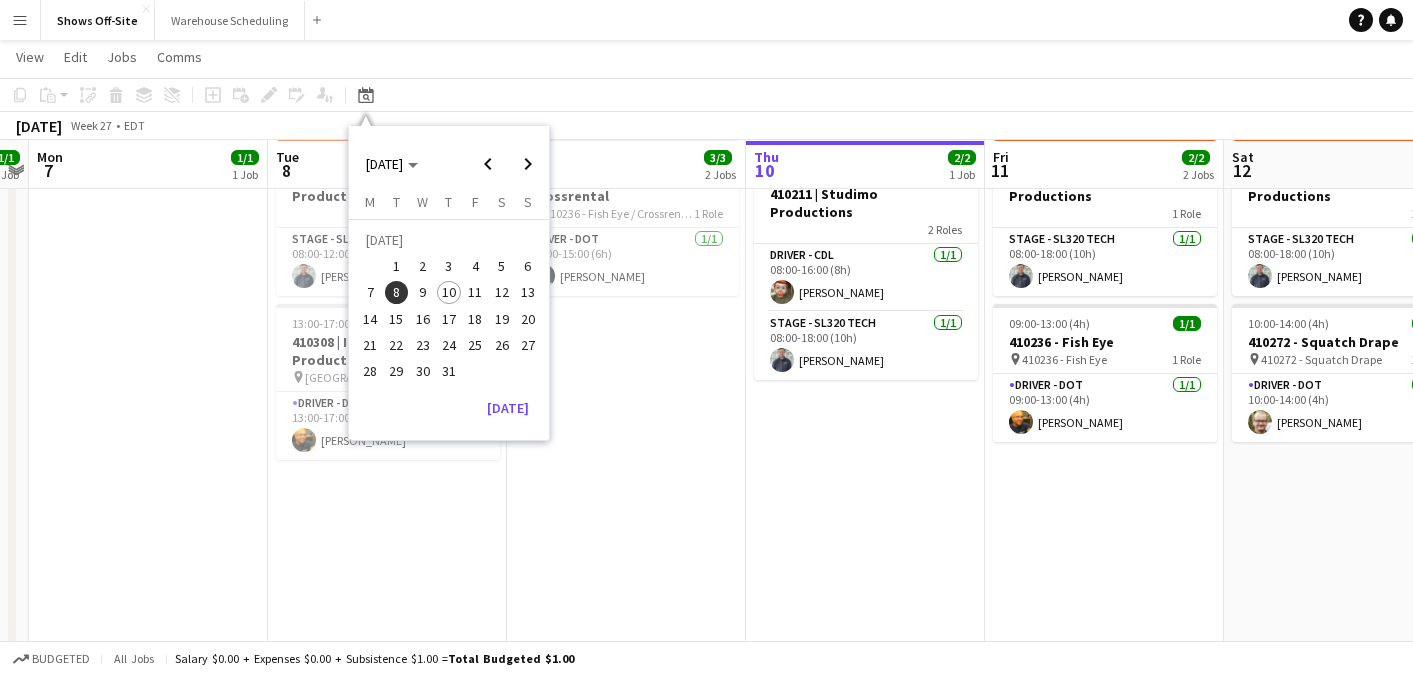click on "15" at bounding box center [397, 319] 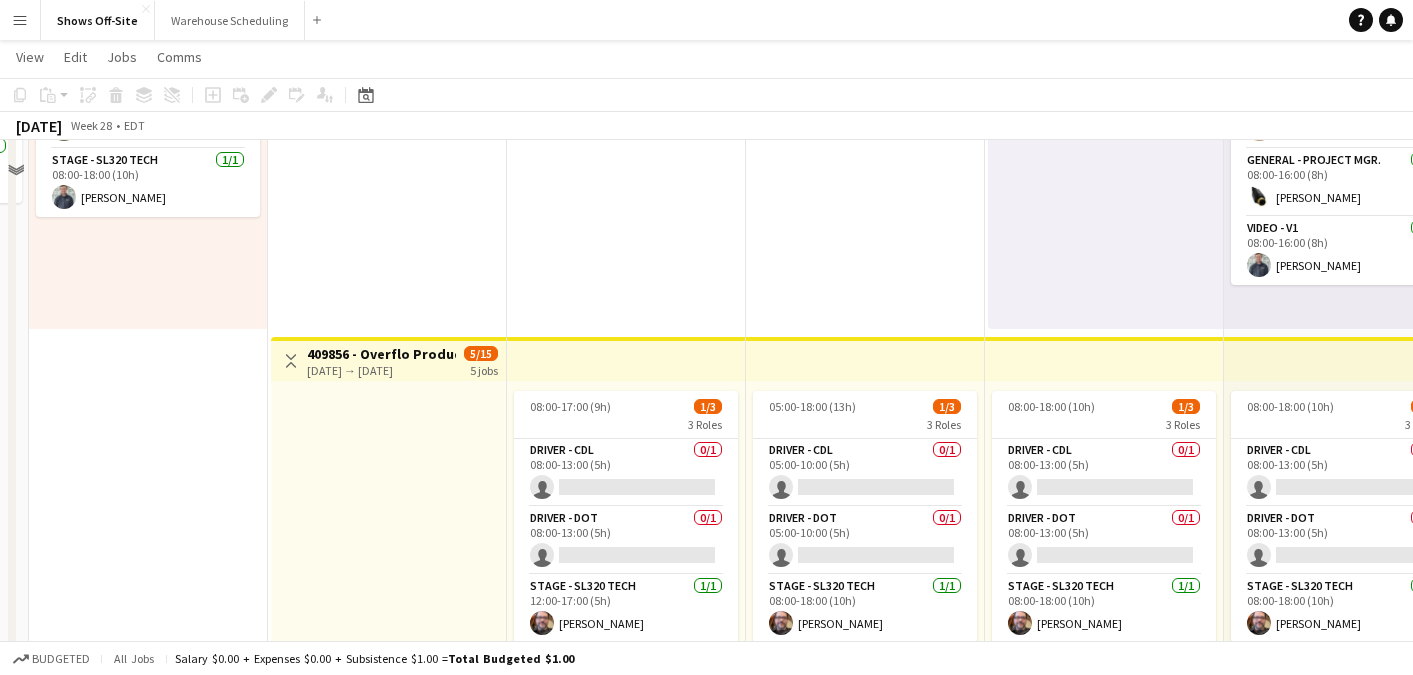 scroll, scrollTop: 0, scrollLeft: 0, axis: both 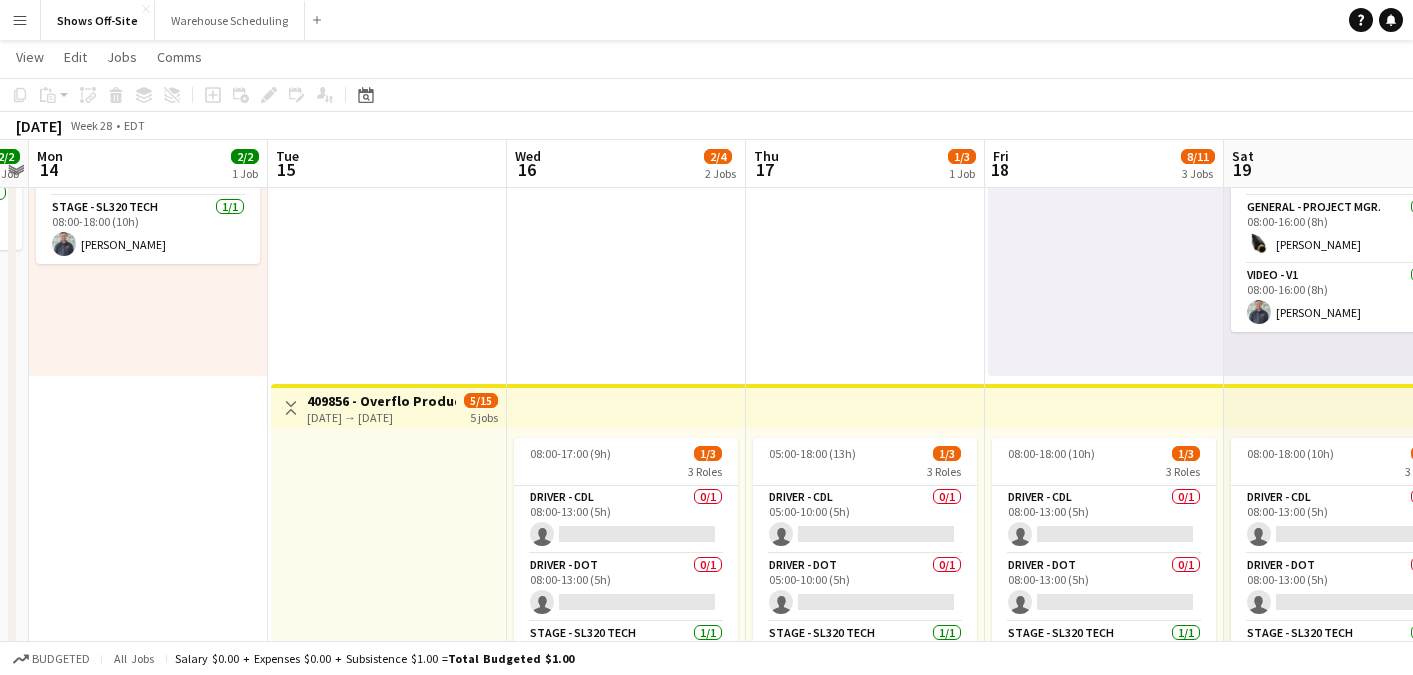 click on "Toggle View
409856 - Overflo Productions   [DATE] → [DATE]   5/15   5 jobs" at bounding box center (387, 1264) 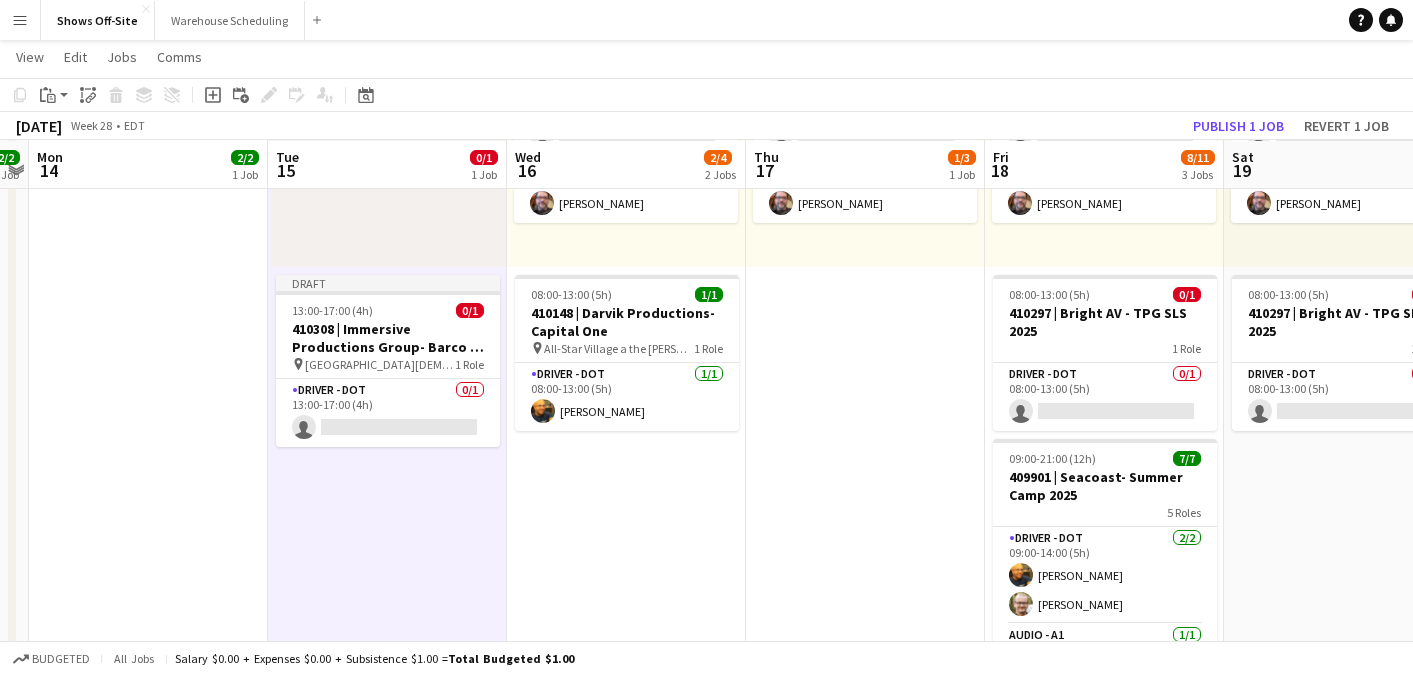 scroll, scrollTop: 678, scrollLeft: 0, axis: vertical 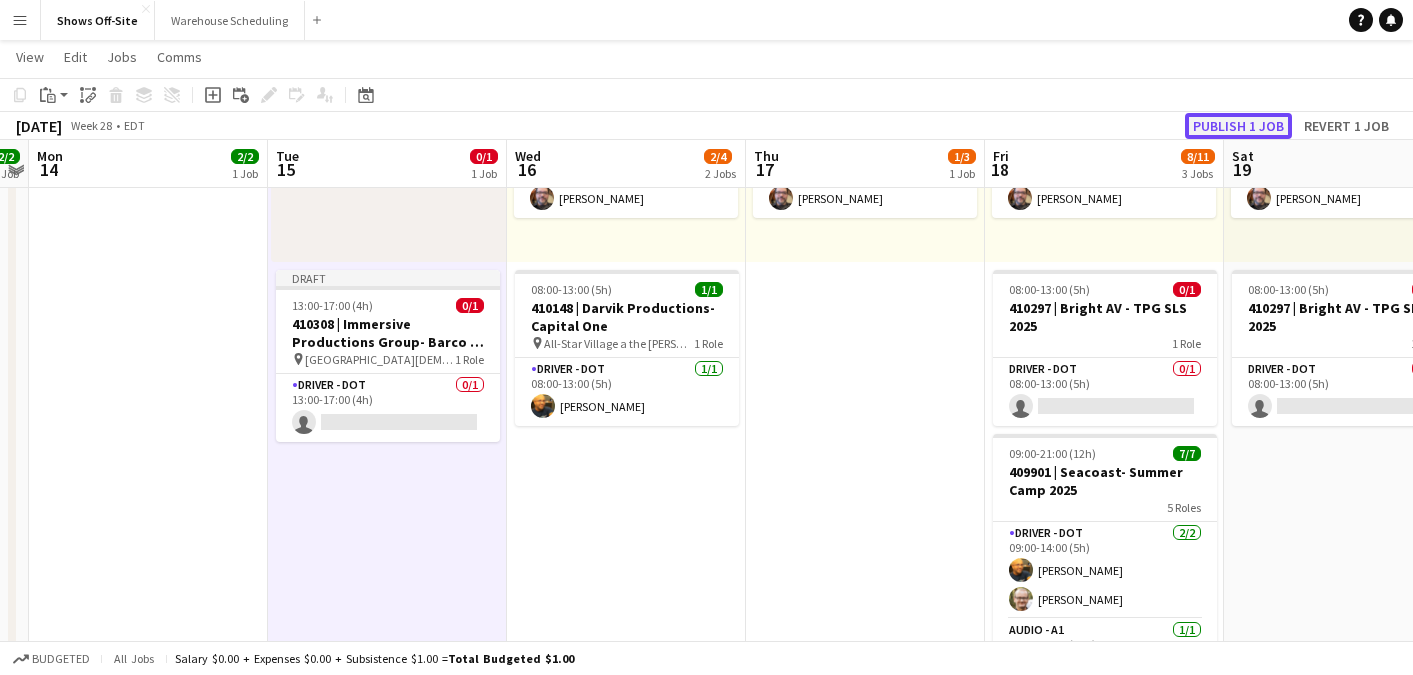 click on "Publish 1 job" 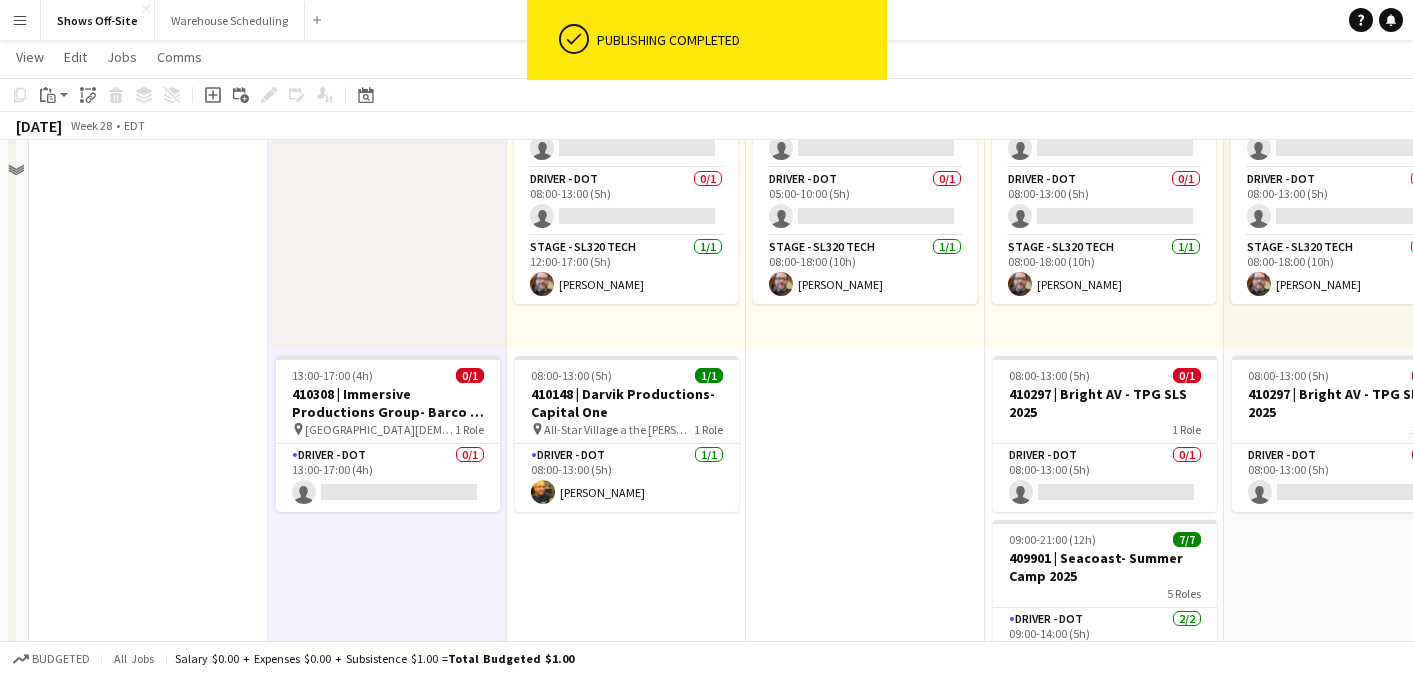 scroll, scrollTop: 625, scrollLeft: 0, axis: vertical 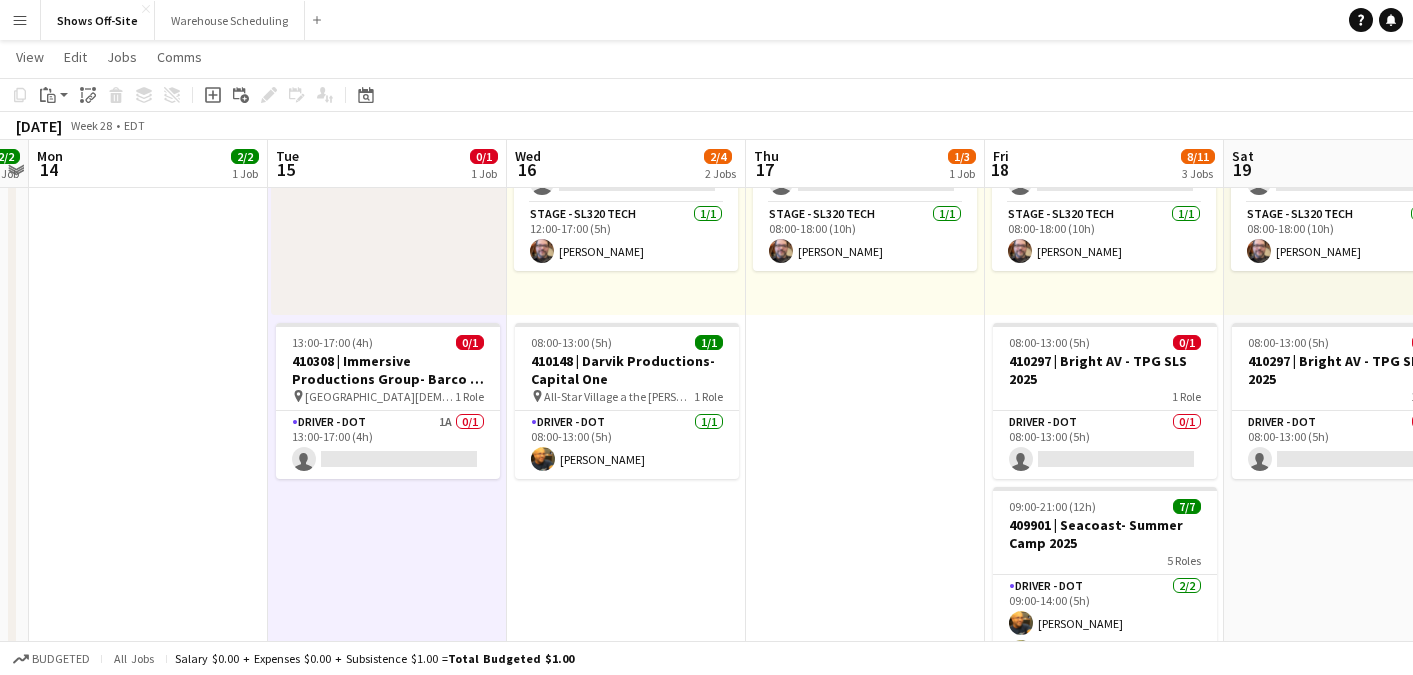 click on "Date picker
[DATE] [DATE] [DATE] M [DATE] T [DATE] W [DATE] T [DATE] F [DATE] S [DATE] S  [DATE]   2   3   4   5   6   7   8   9   10   11   12   13   14   15   16   17   18   19   20   21   22   23   24   25   26   27   28   29   30   31
Comparison range
Comparison range
[DATE]" 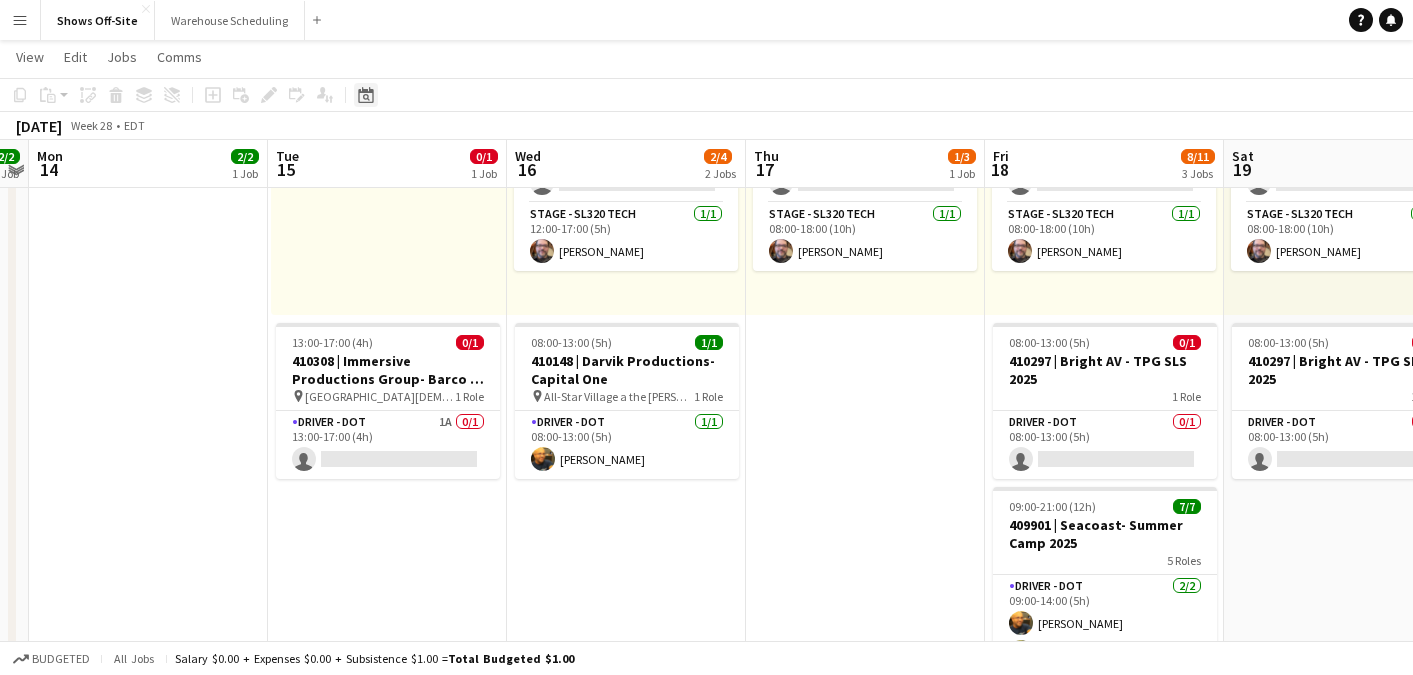 click on "Date picker" at bounding box center [366, 95] 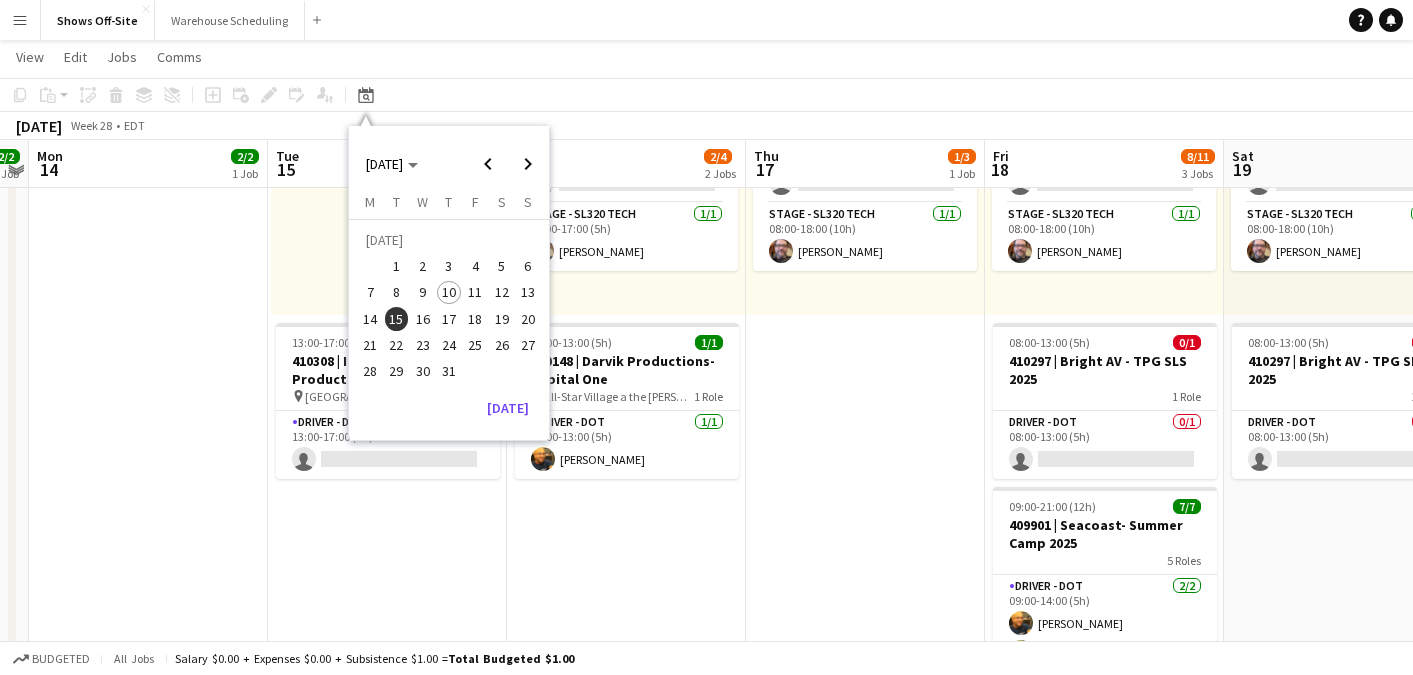 click on "1" at bounding box center [397, 266] 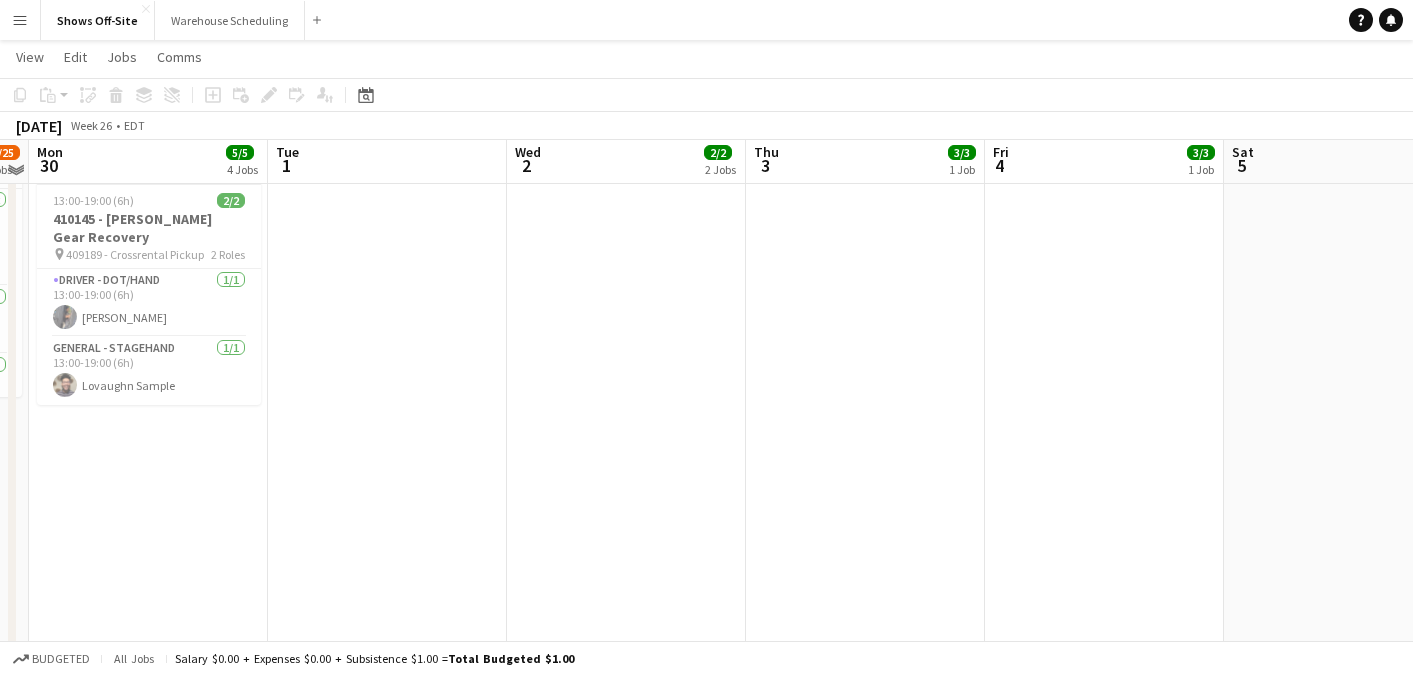 scroll, scrollTop: 0, scrollLeft: 0, axis: both 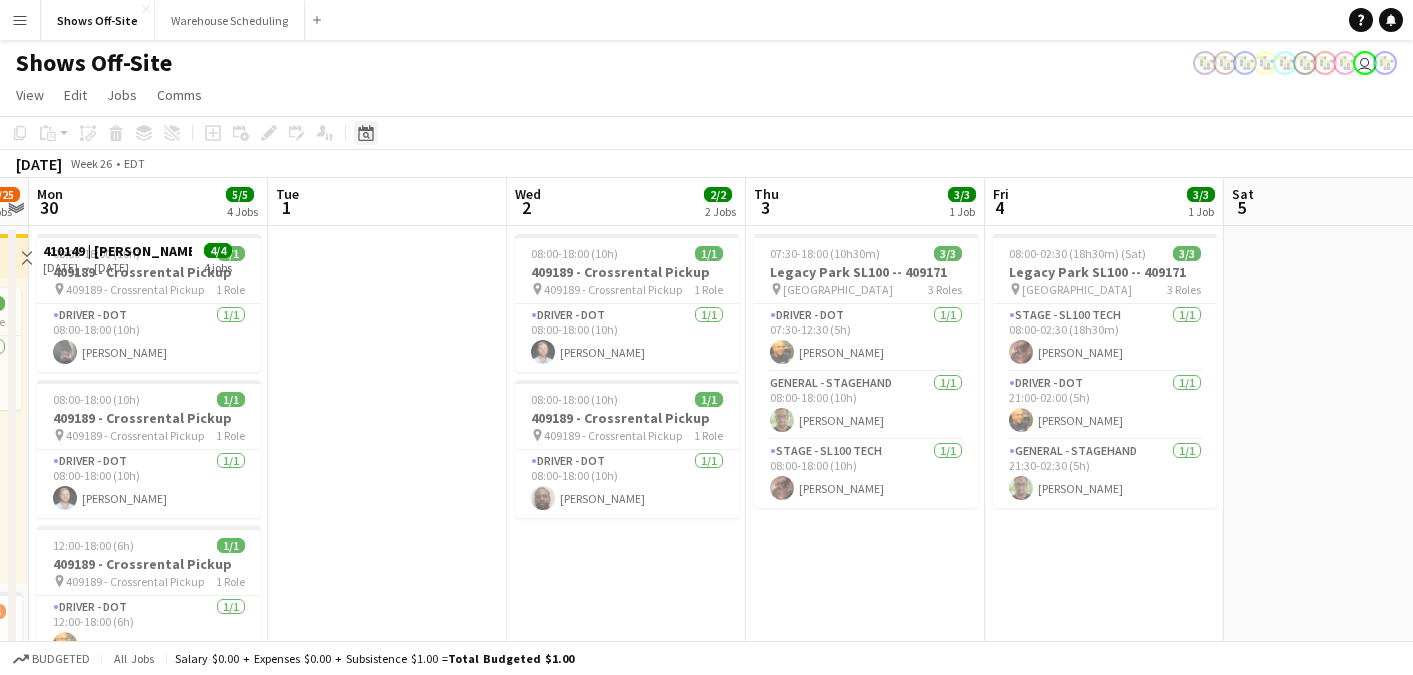 click on "Date picker" 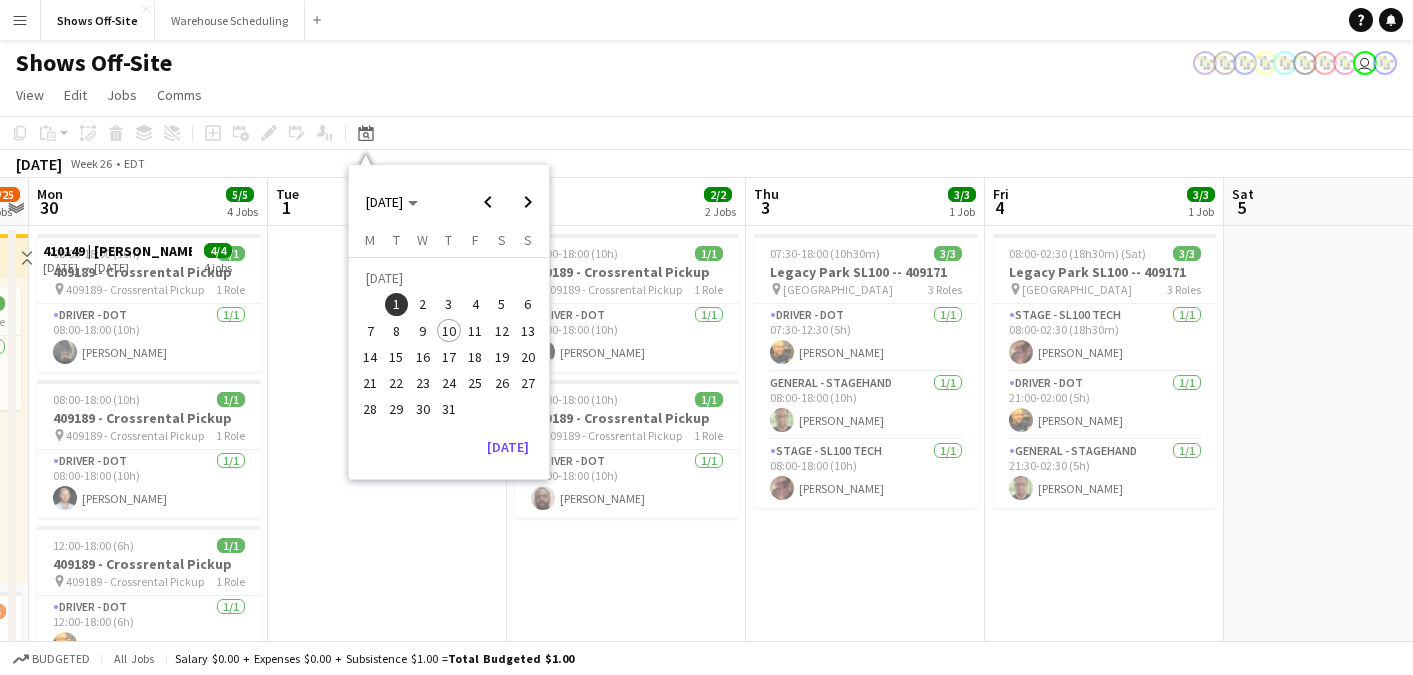 click on "15" at bounding box center [397, 357] 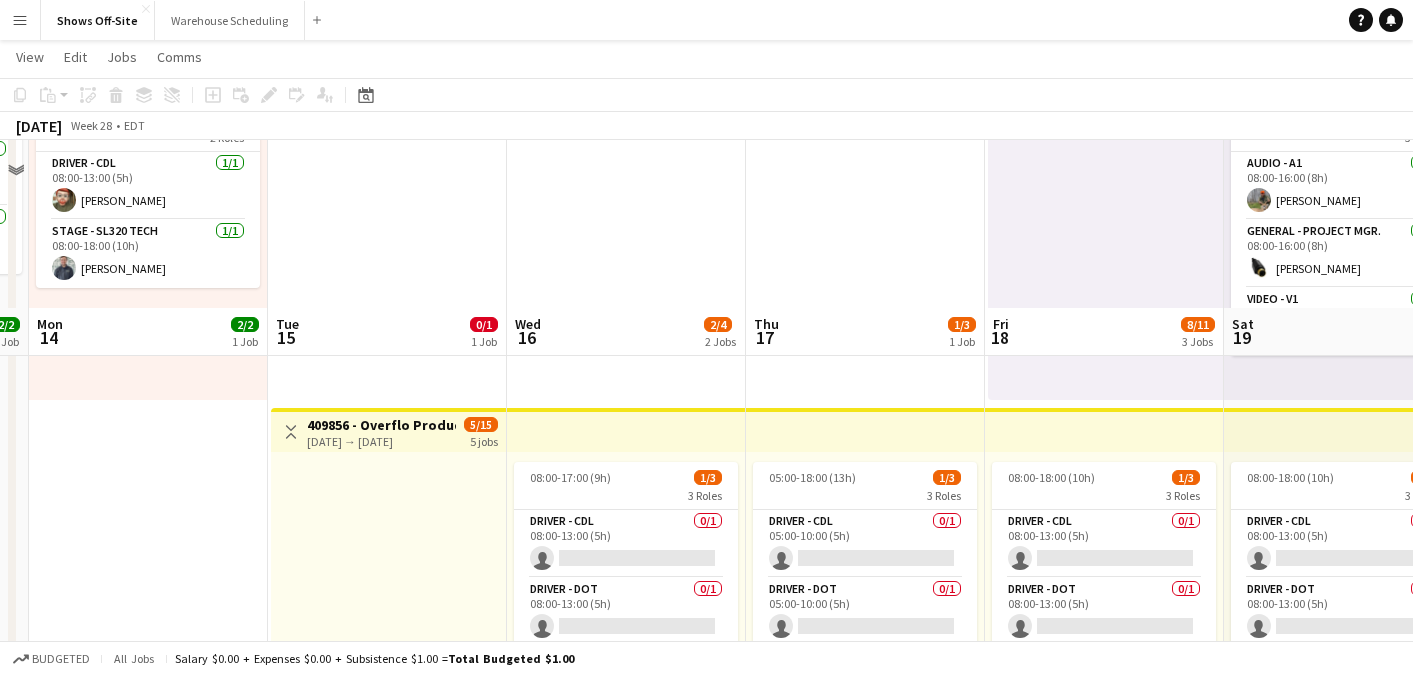 scroll, scrollTop: 0, scrollLeft: 0, axis: both 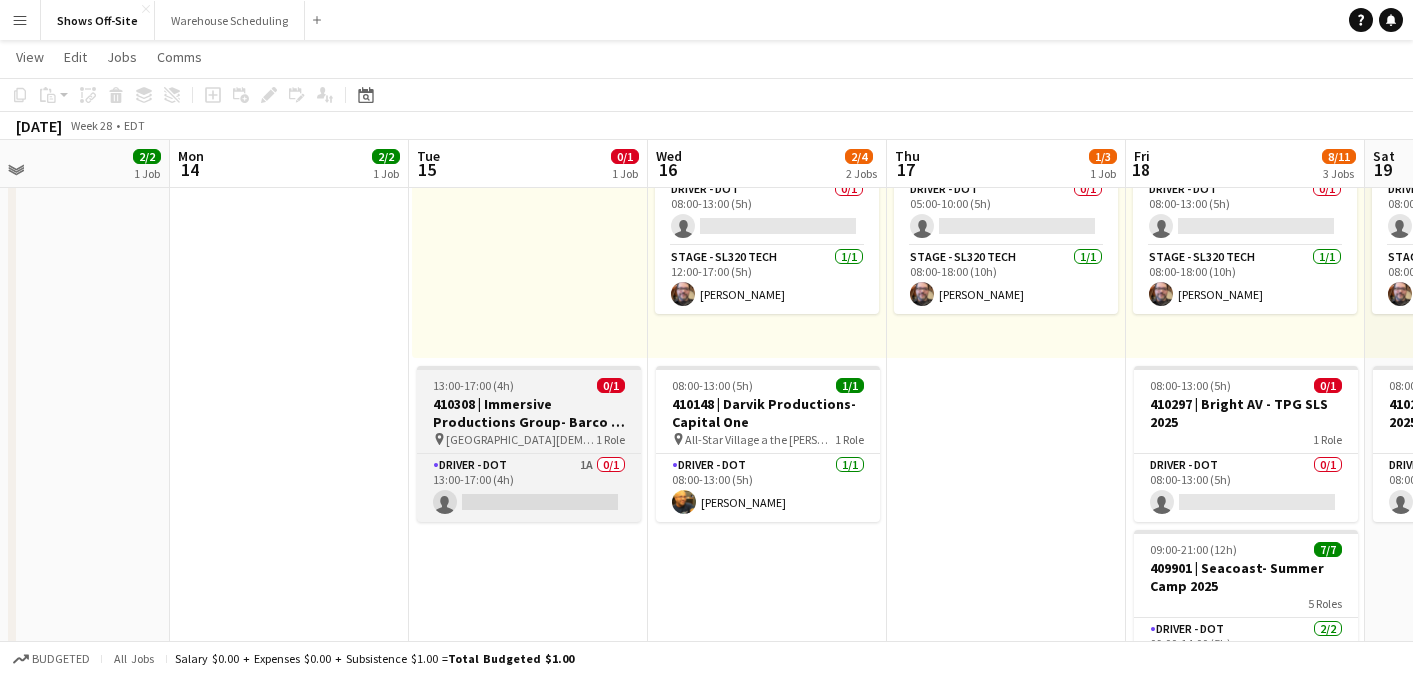 click on "13:00-17:00 (4h)" at bounding box center [473, 385] 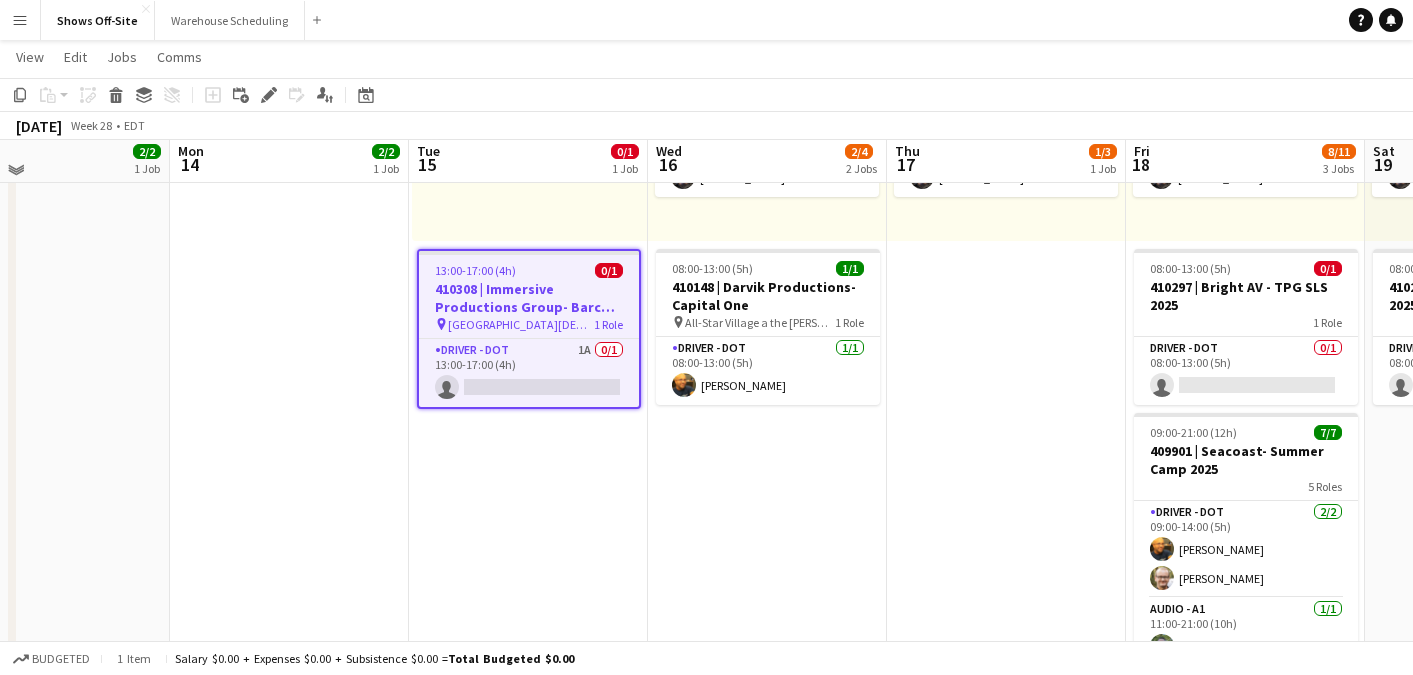 scroll, scrollTop: 716, scrollLeft: 0, axis: vertical 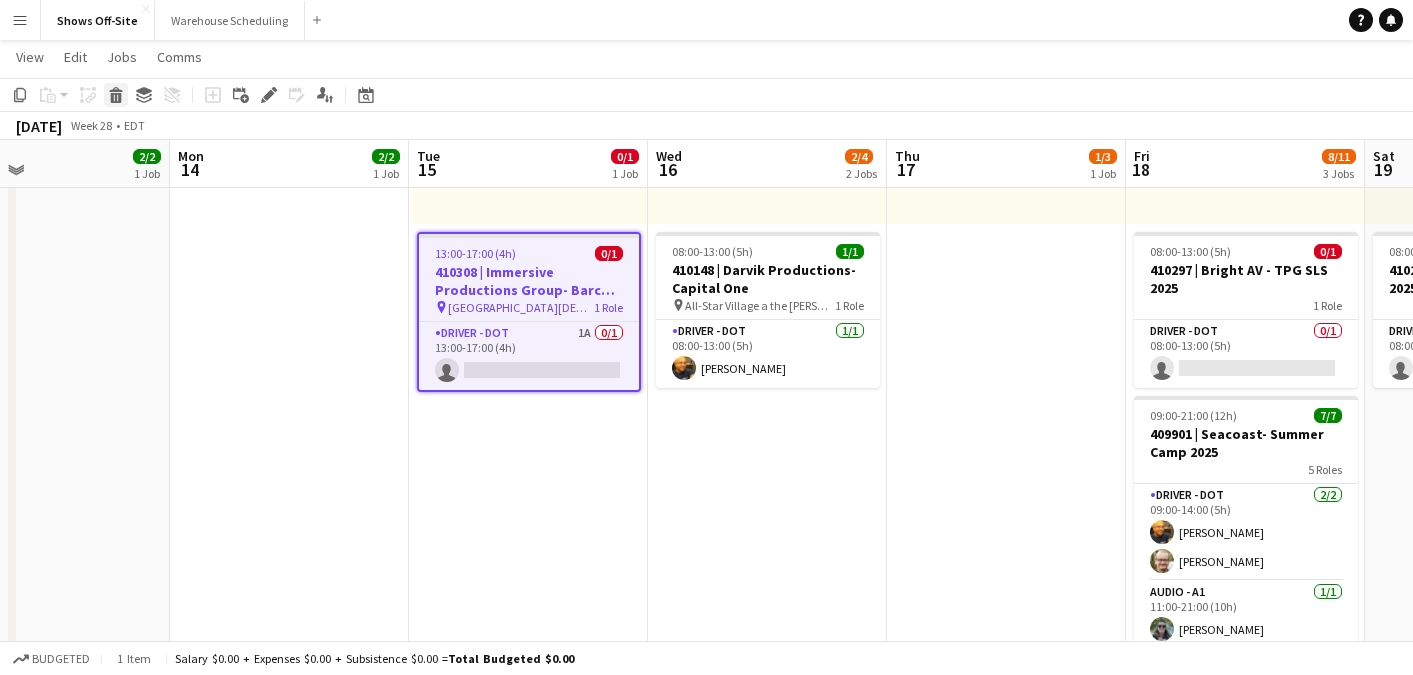 click 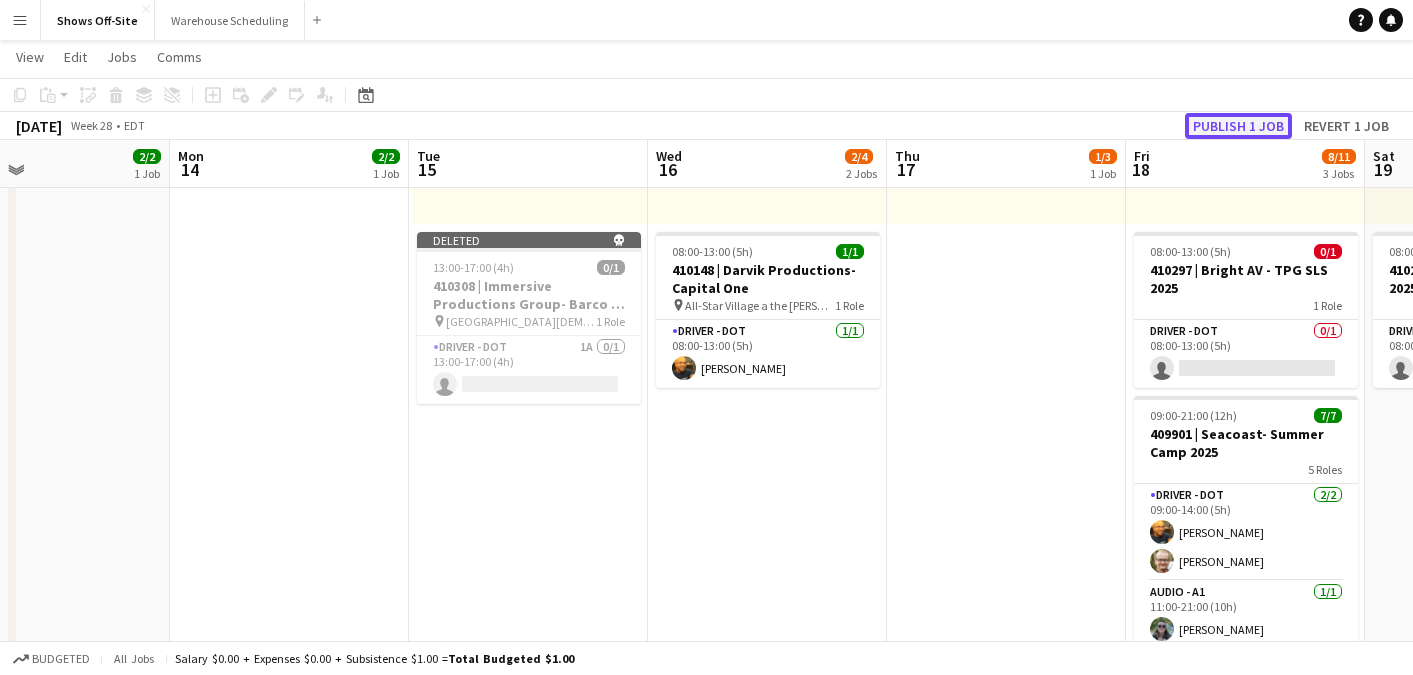 click on "Publish 1 job" 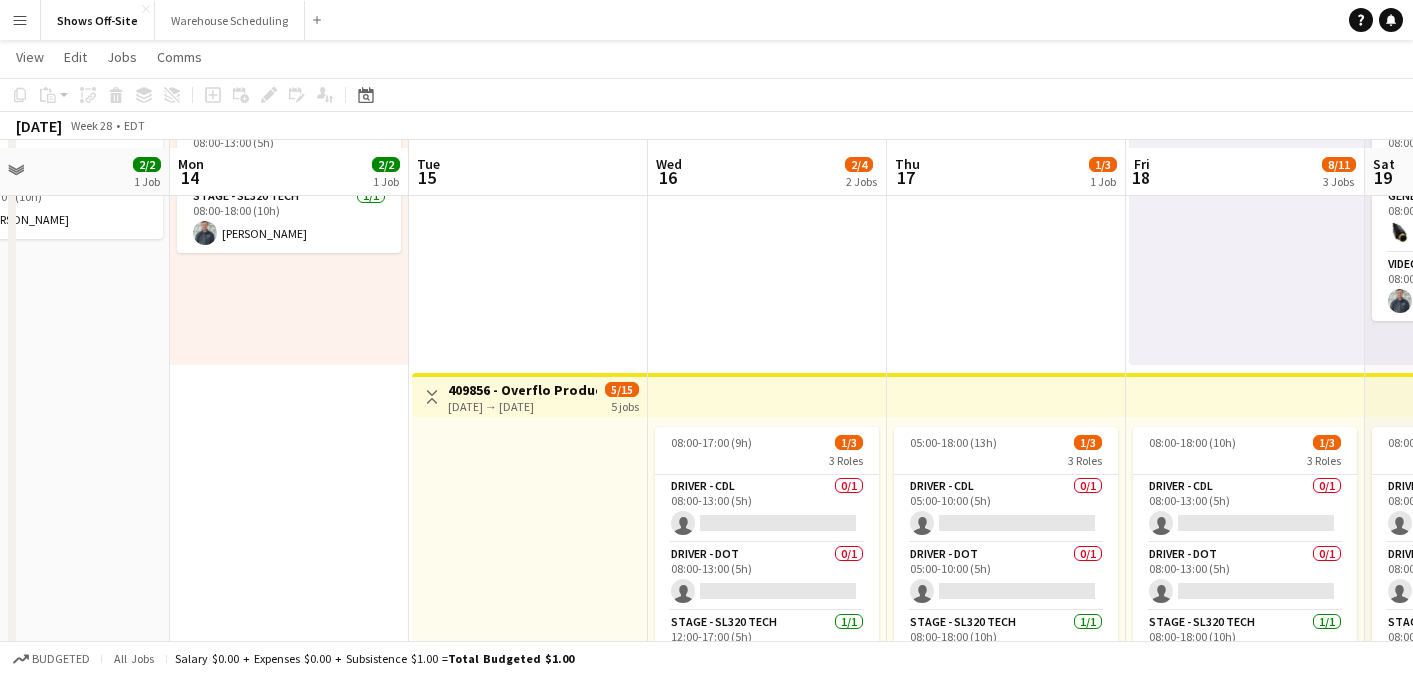 scroll, scrollTop: 236, scrollLeft: 0, axis: vertical 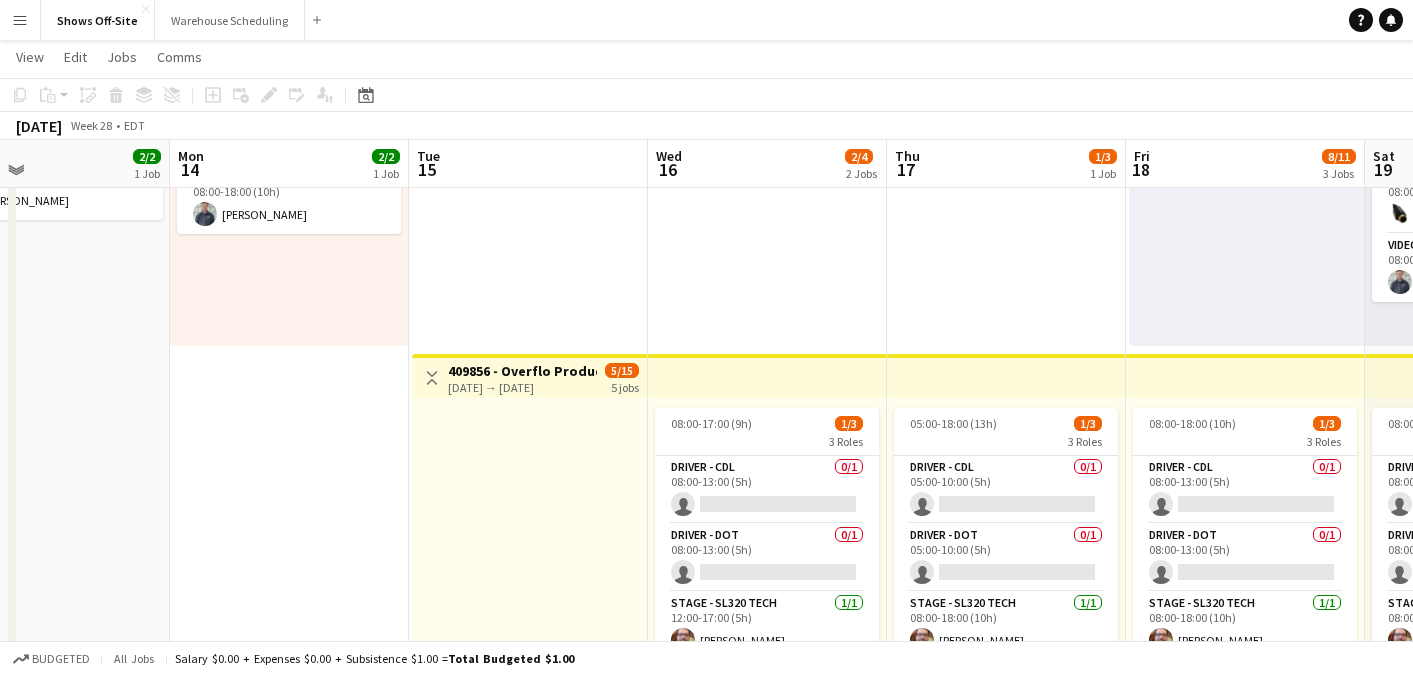 click on "08:00-18:00 (10h)    2/2   2 Roles   Driver - CDL   [DATE]   08:00-13:00 (5h)
[PERSON_NAME]  Stage - SL320 Tech   [DATE]   08:00-18:00 (10h)
[PERSON_NAME]" at bounding box center [289, 1234] 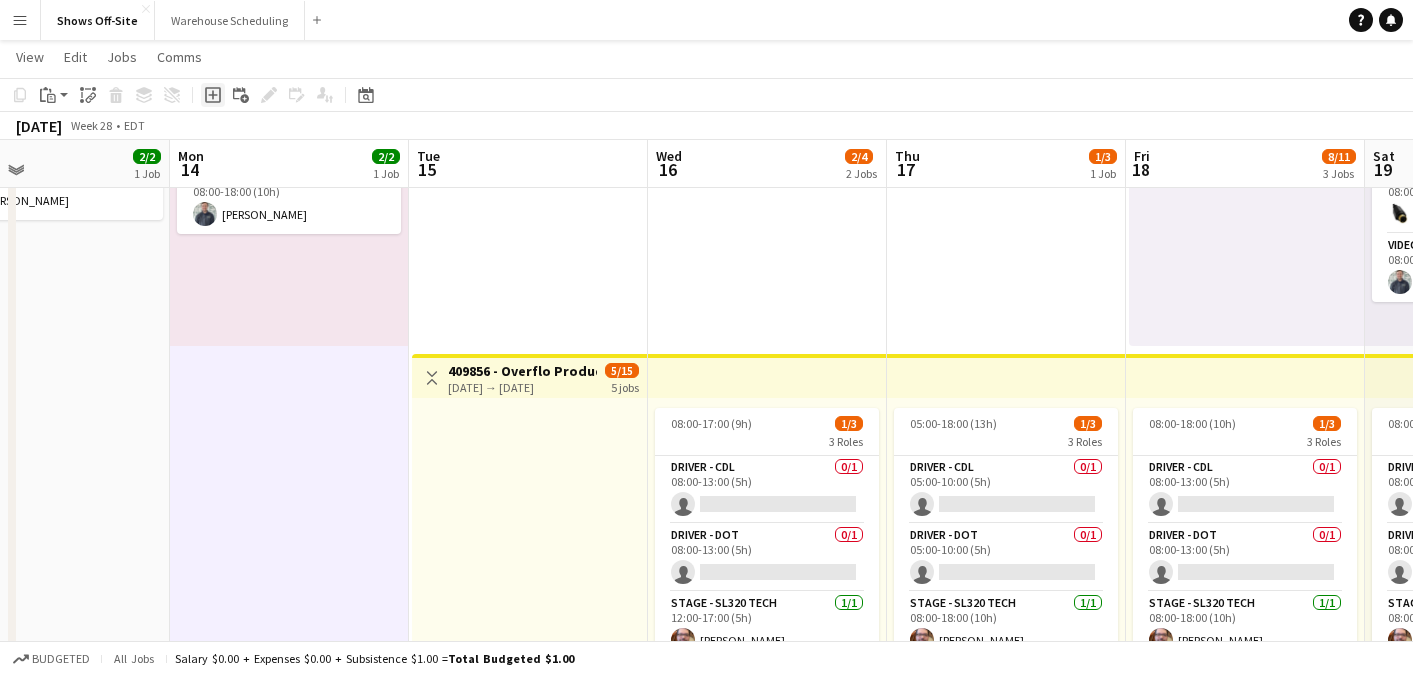 click on "Add job" at bounding box center (213, 95) 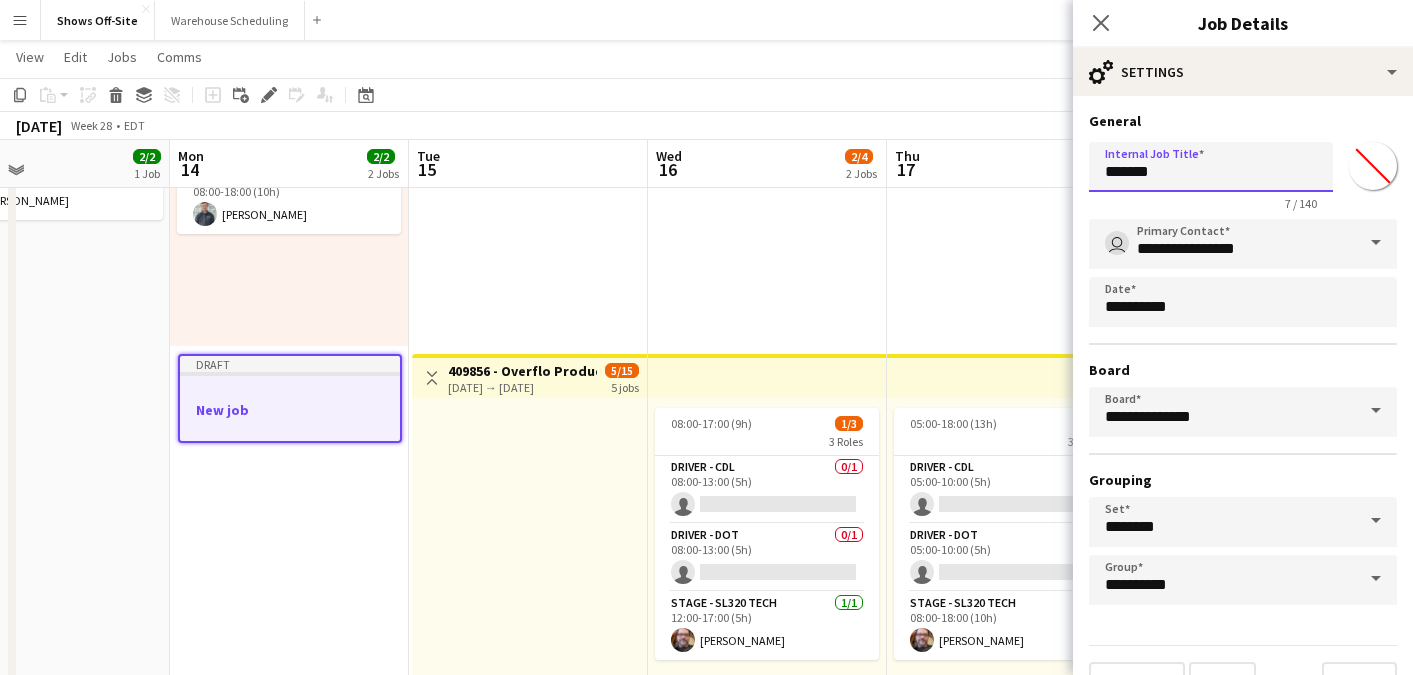 drag, startPoint x: 1183, startPoint y: 165, endPoint x: 1047, endPoint y: 165, distance: 136 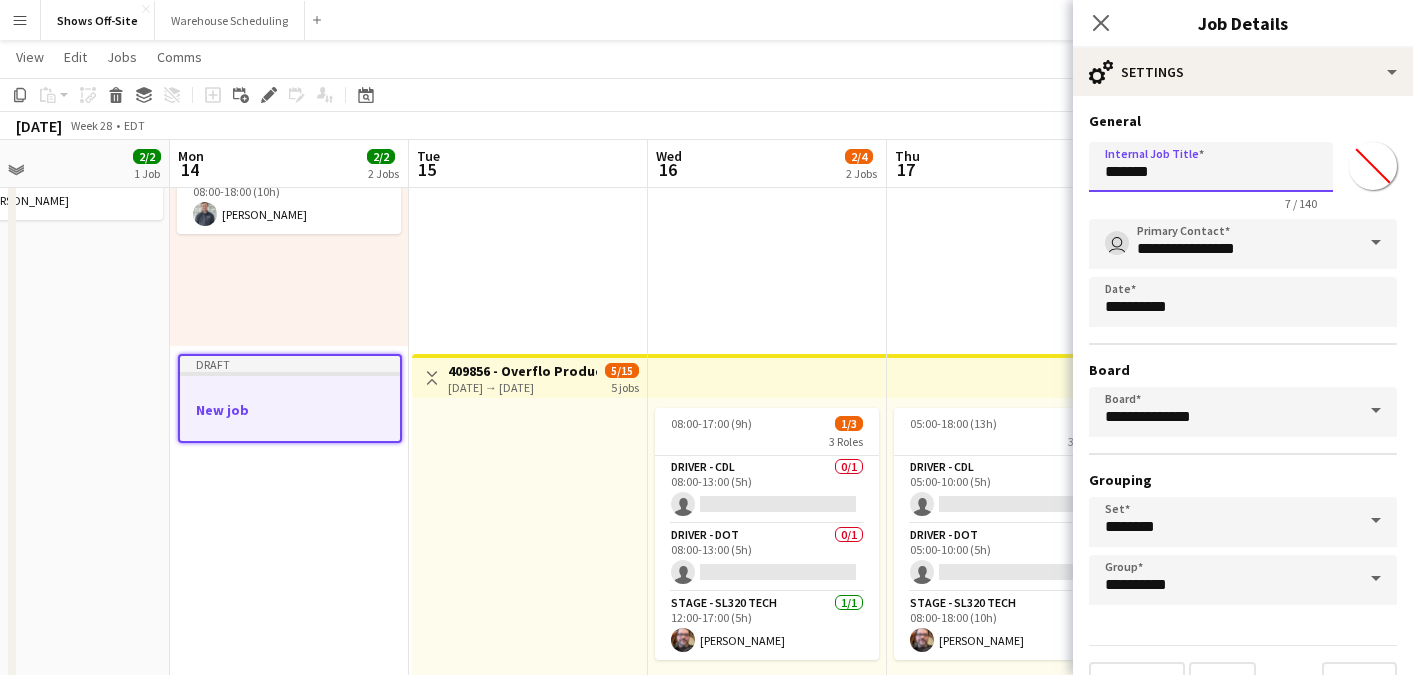 click on "Menu
Boards
Boards   Boards   All jobs   Status
Workforce
Workforce   My Workforce   Recruiting
Comms
Comms
Pay
Pay   Approvals   Payments   Reports
Platform Settings
Platform Settings   App settings   Your settings   Profiles
Training Academy
Training Academy
Knowledge Base
Knowledge Base
Product Updates
Product Updates   Log Out   Privacy   Shows Off-Site
Close
Warehouse Scheduling
Close
Add
Help
Notifications
Shows Off-Site
user
View  Day view expanded Day view collapsed Month view" at bounding box center [706, 1139] 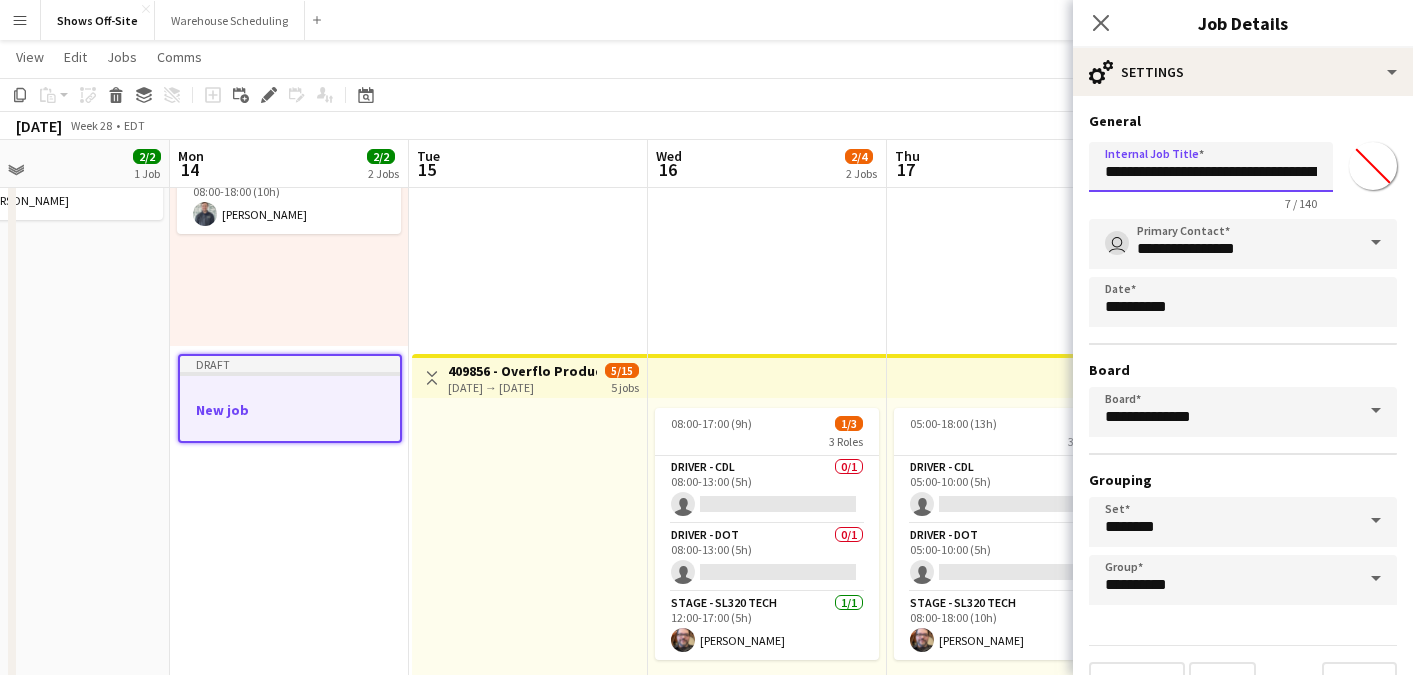 scroll, scrollTop: 0, scrollLeft: 45, axis: horizontal 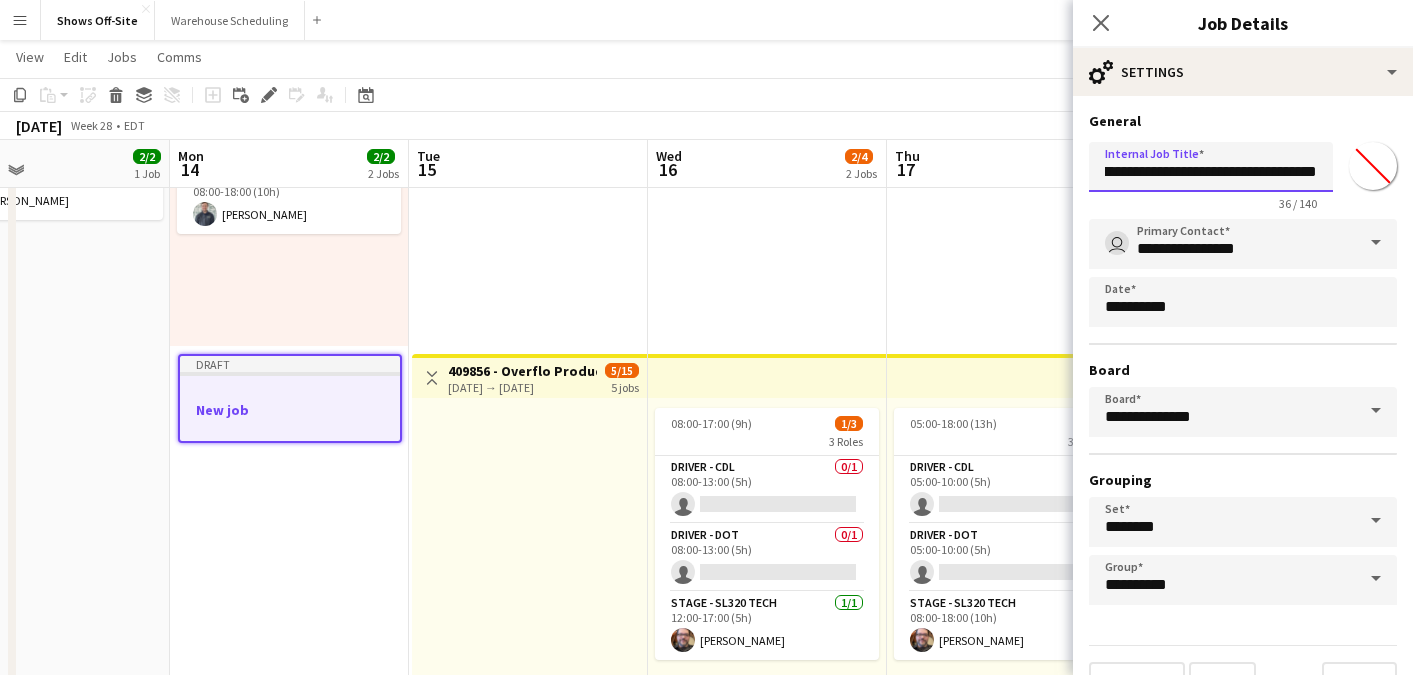type on "**********" 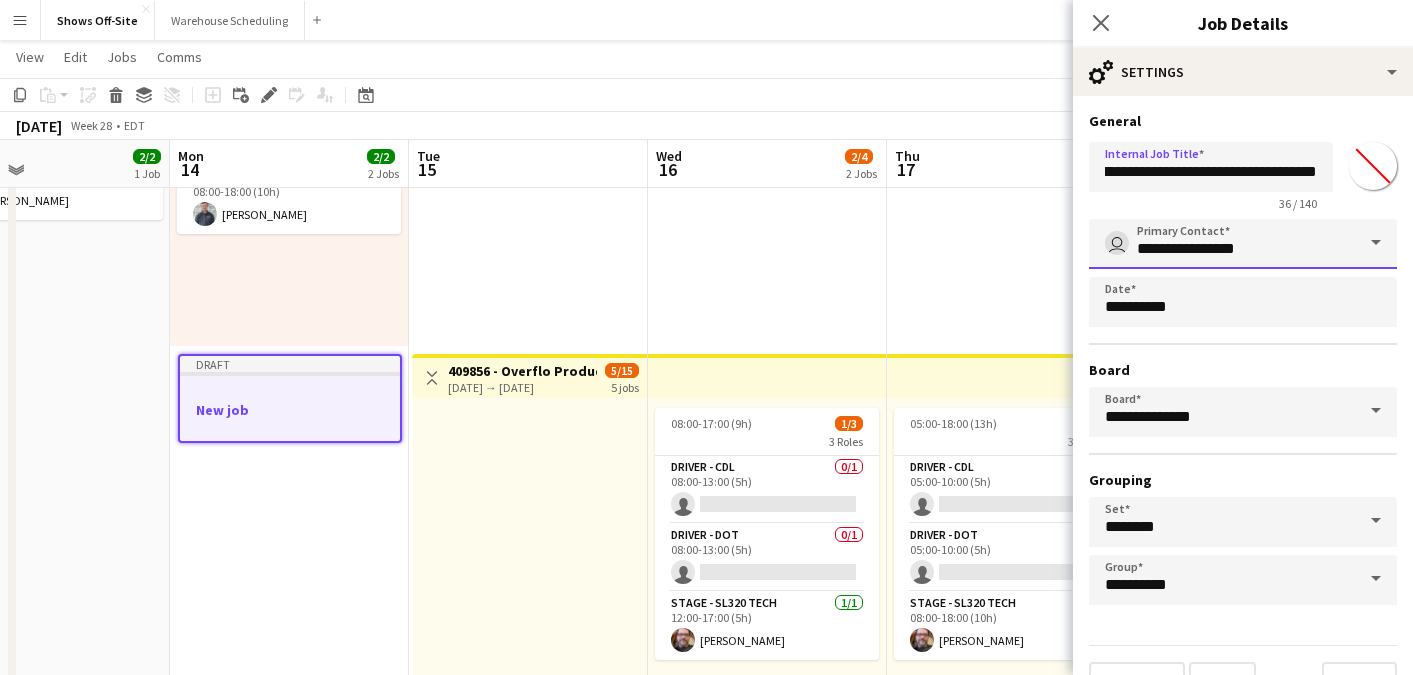 click on "**********" at bounding box center [1243, 244] 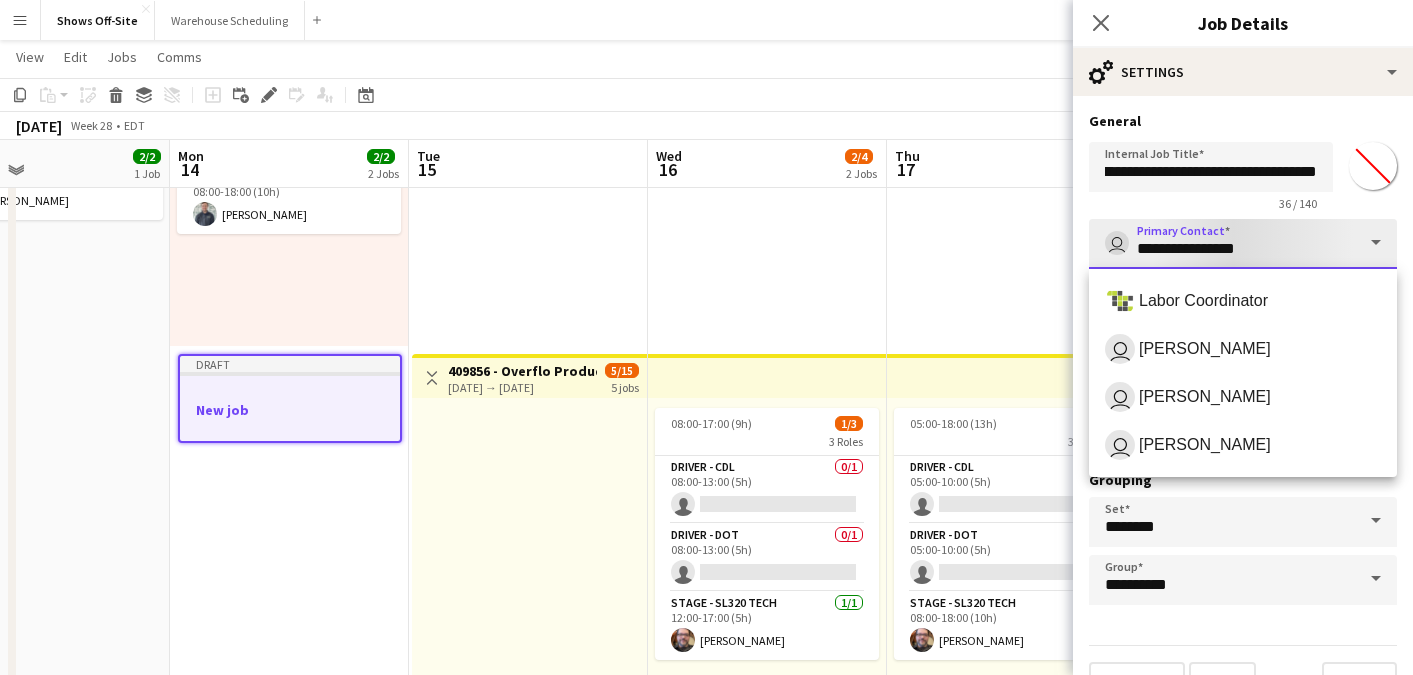 scroll, scrollTop: 0, scrollLeft: 0, axis: both 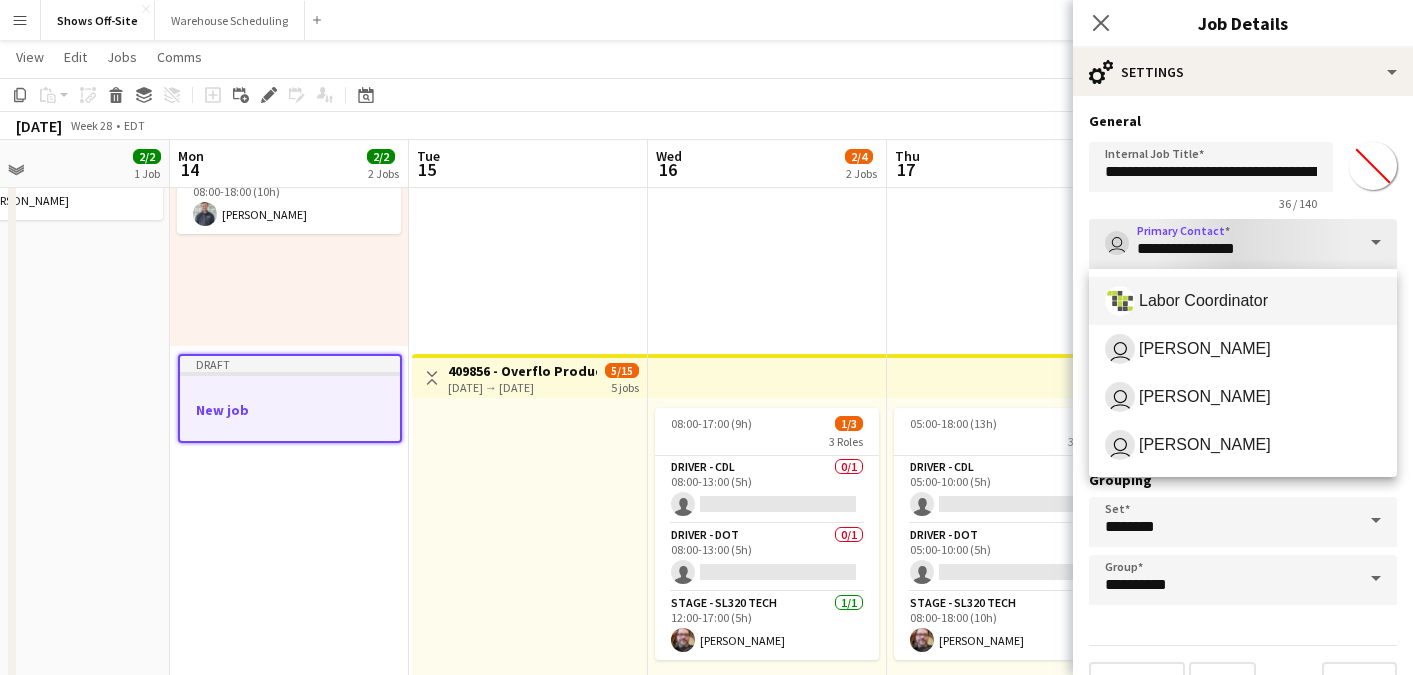 click on "Labor Coordinator" at bounding box center (1203, 300) 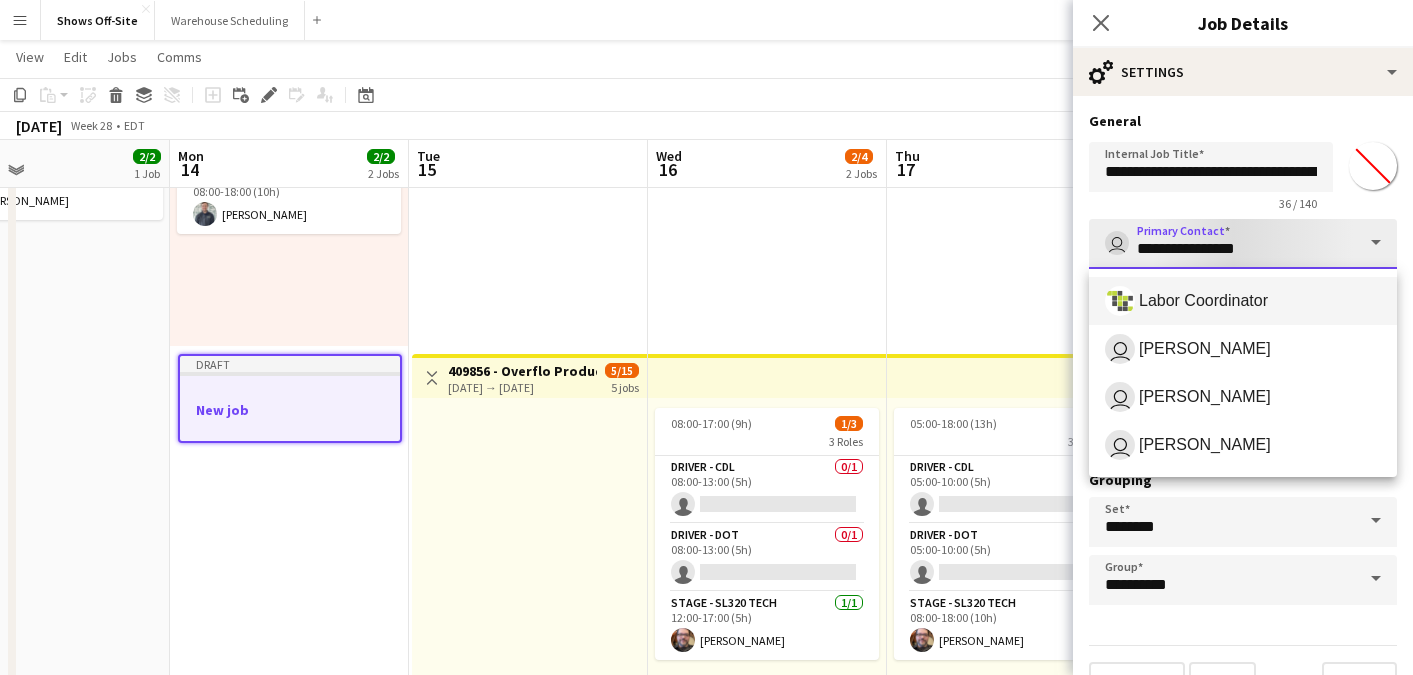 type on "**********" 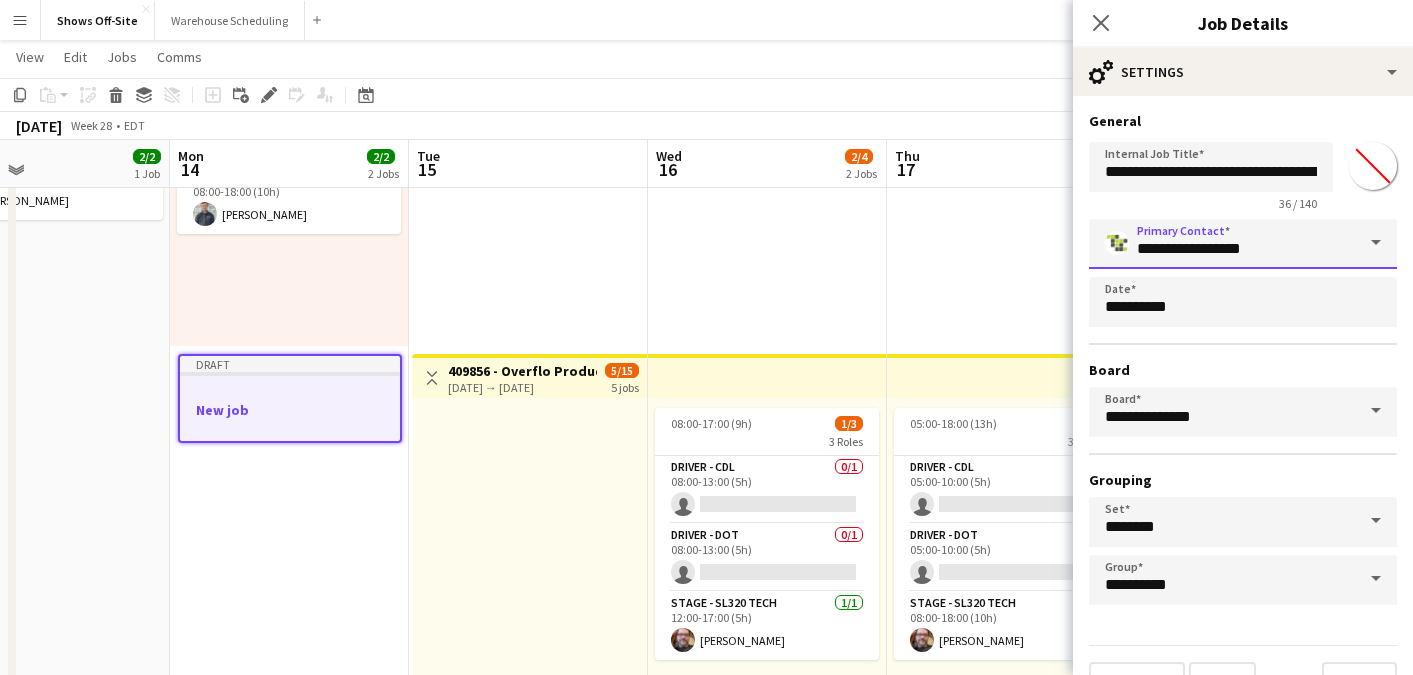 scroll, scrollTop: 43, scrollLeft: 0, axis: vertical 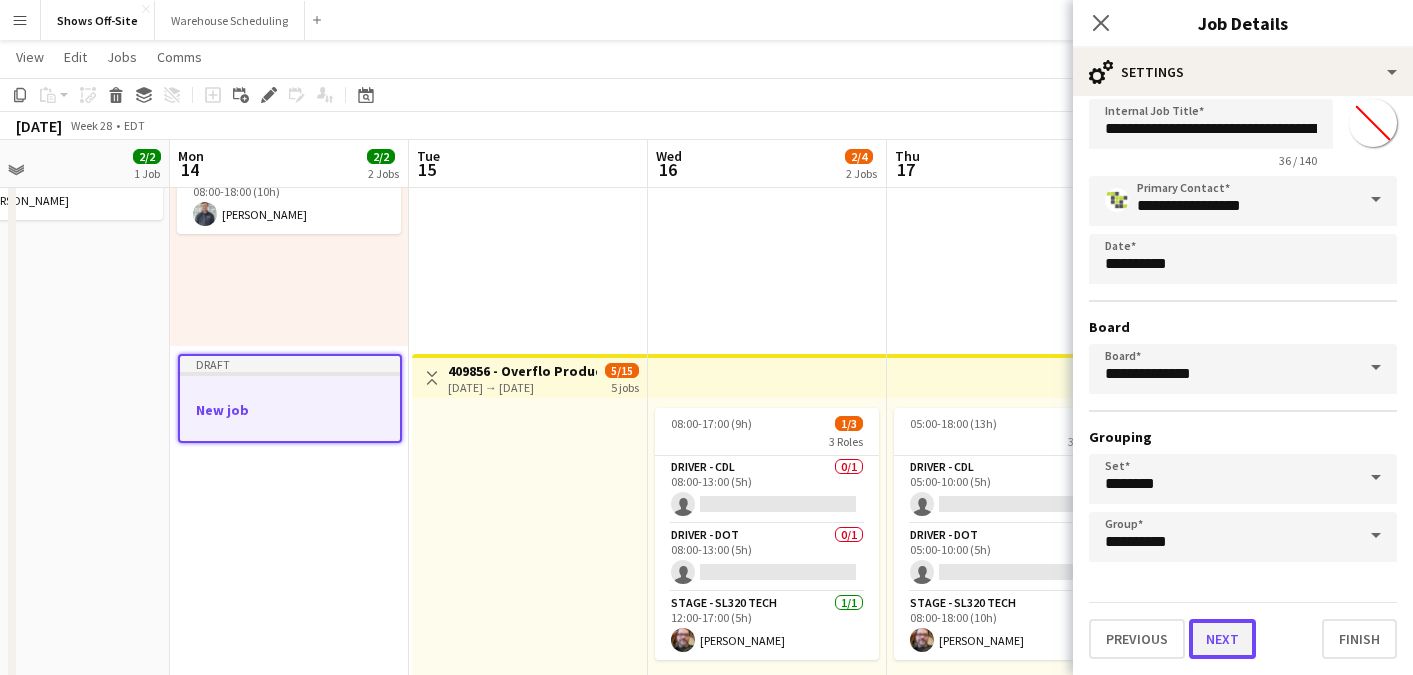 click on "Next" at bounding box center (1222, 639) 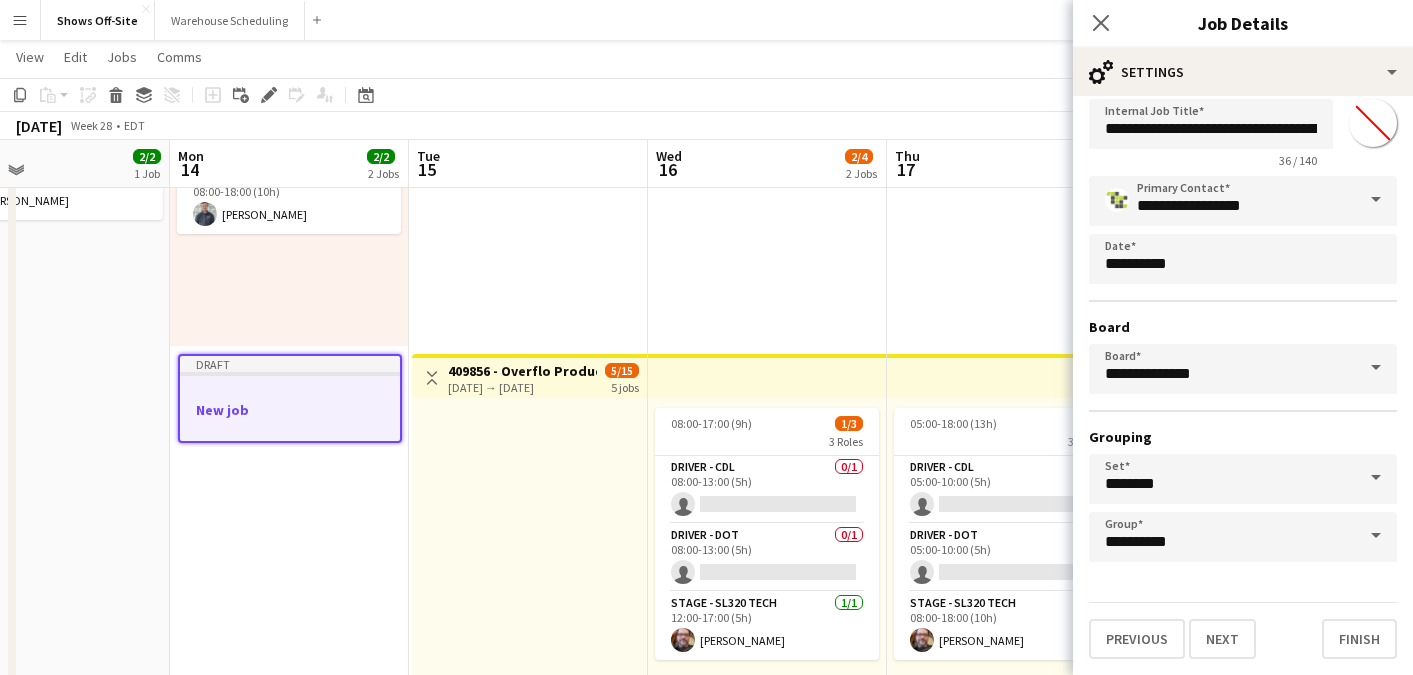 scroll, scrollTop: 0, scrollLeft: 0, axis: both 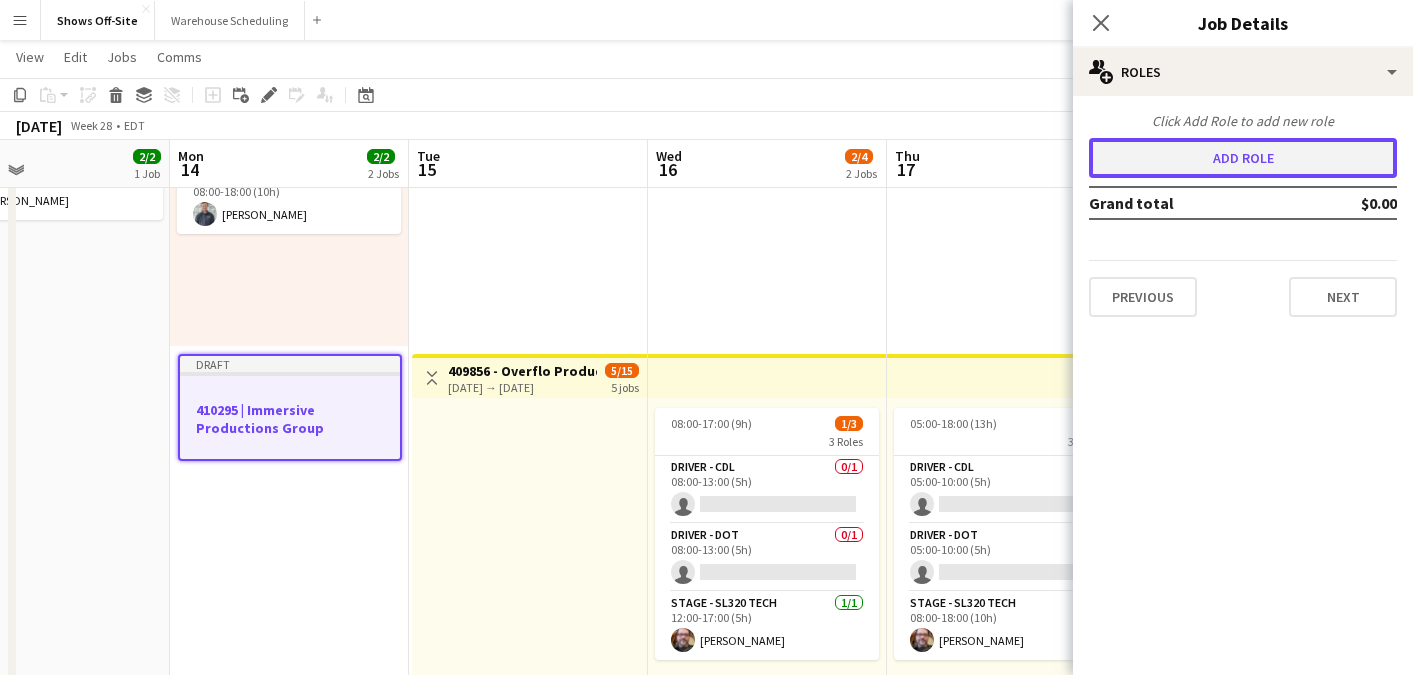 click on "Add role" at bounding box center (1243, 158) 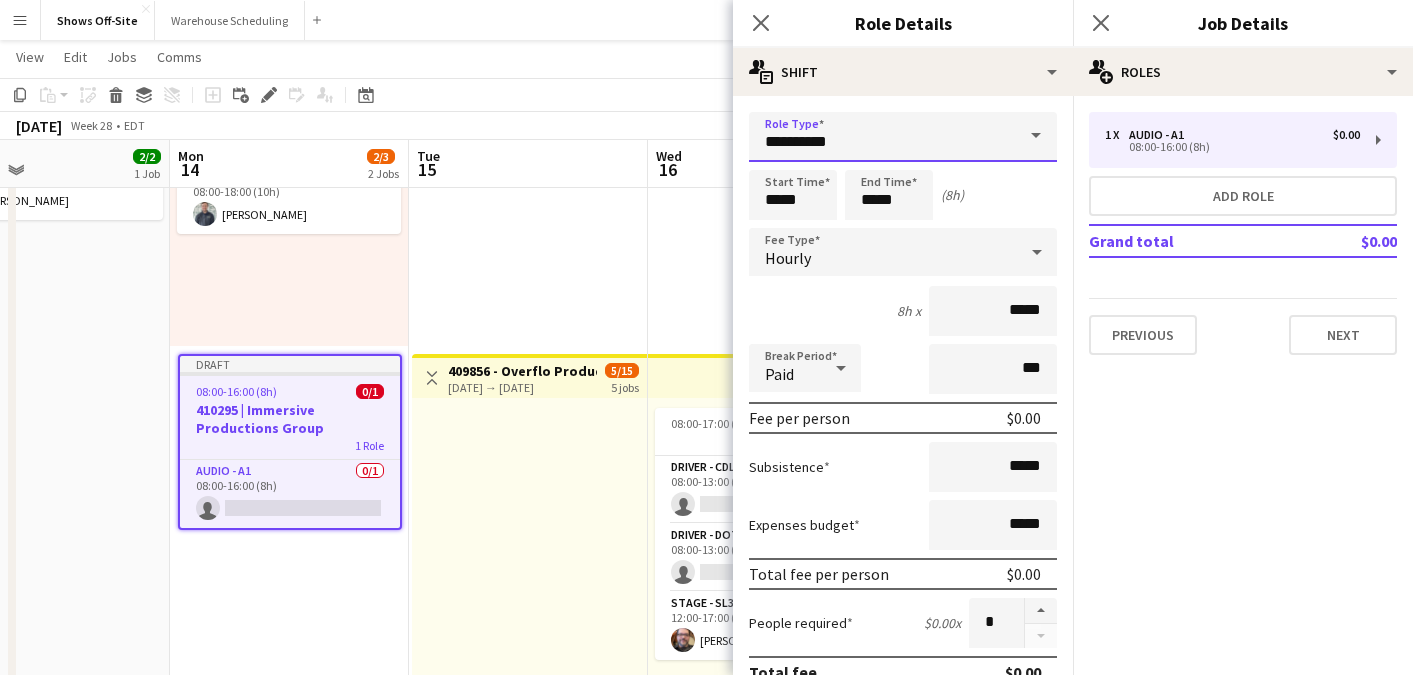 drag, startPoint x: 924, startPoint y: 144, endPoint x: 757, endPoint y: 144, distance: 167 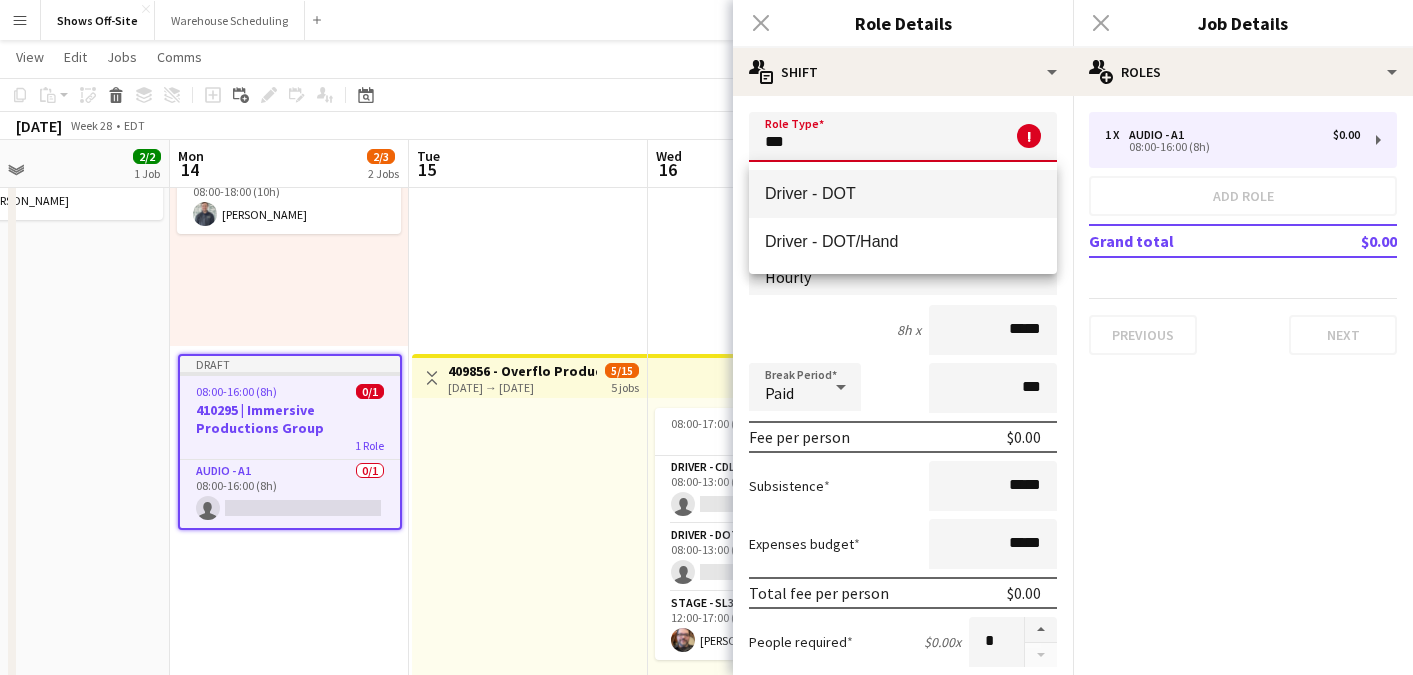 click on "Driver - DOT" at bounding box center (903, 193) 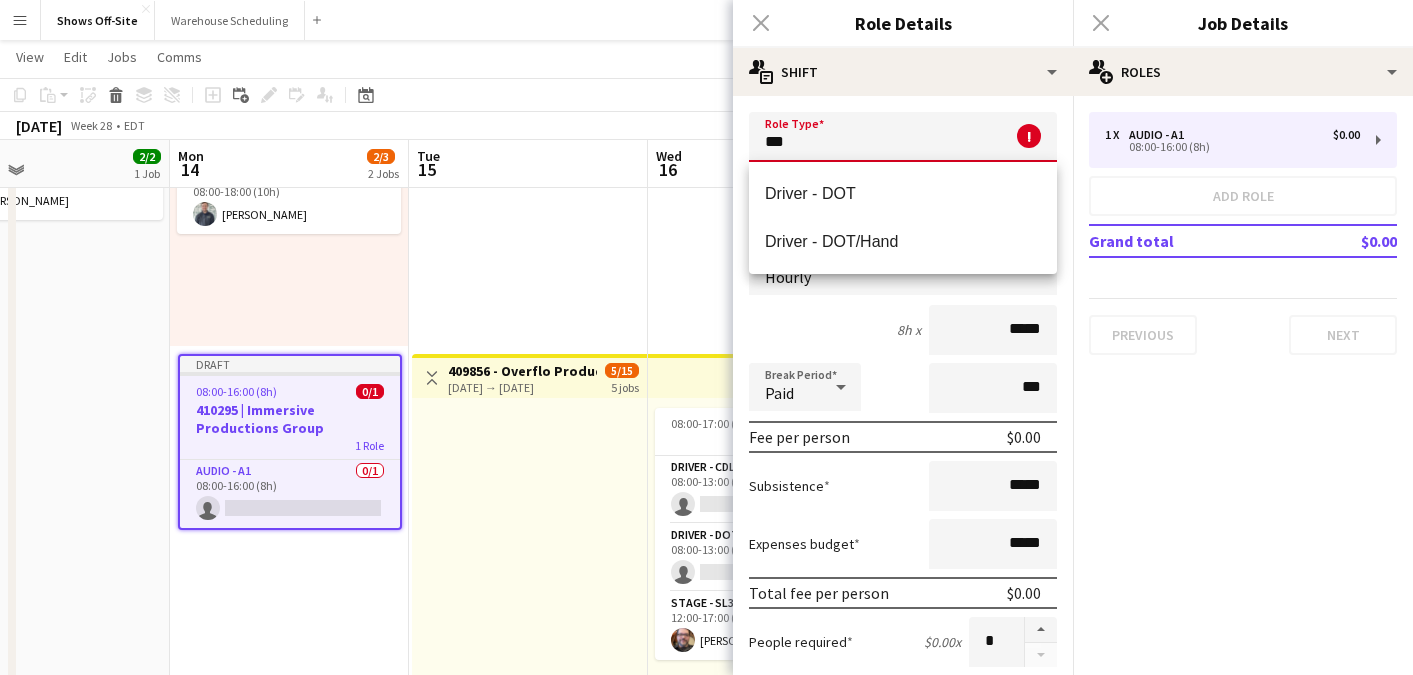 type on "**********" 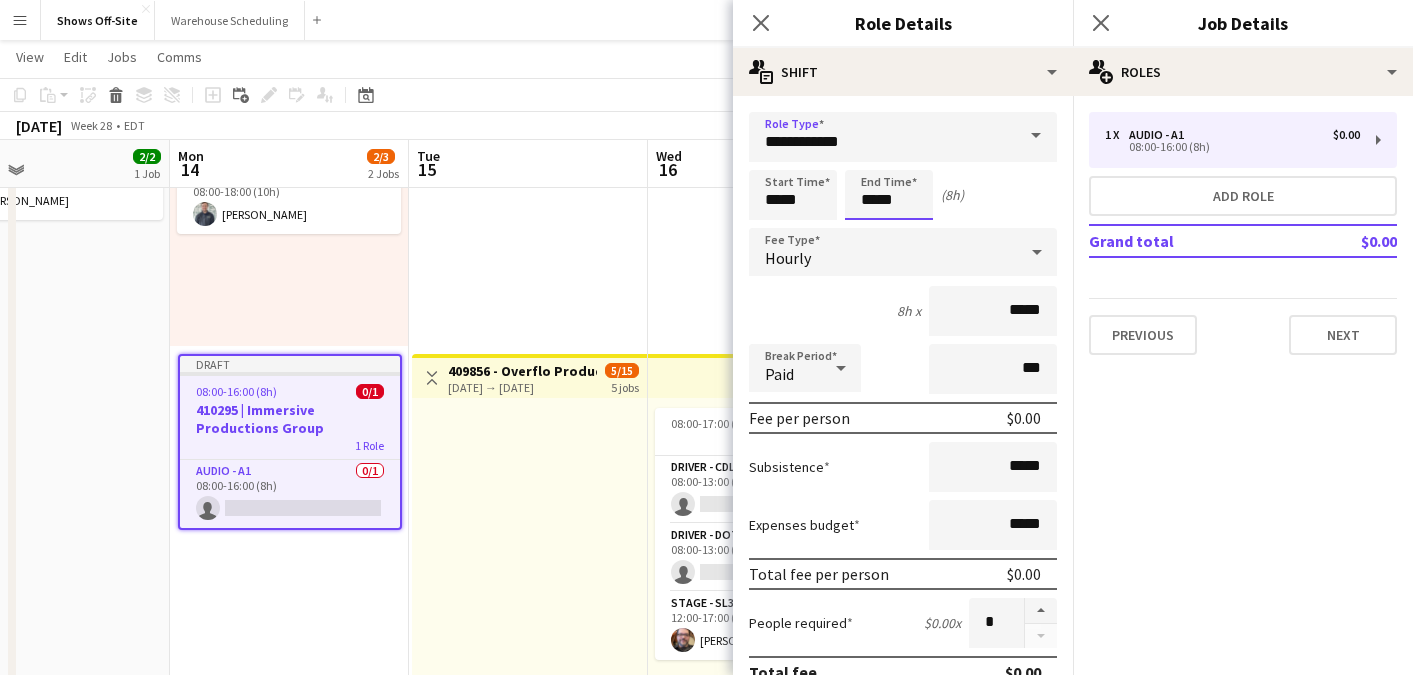 click on "*****" at bounding box center [889, 195] 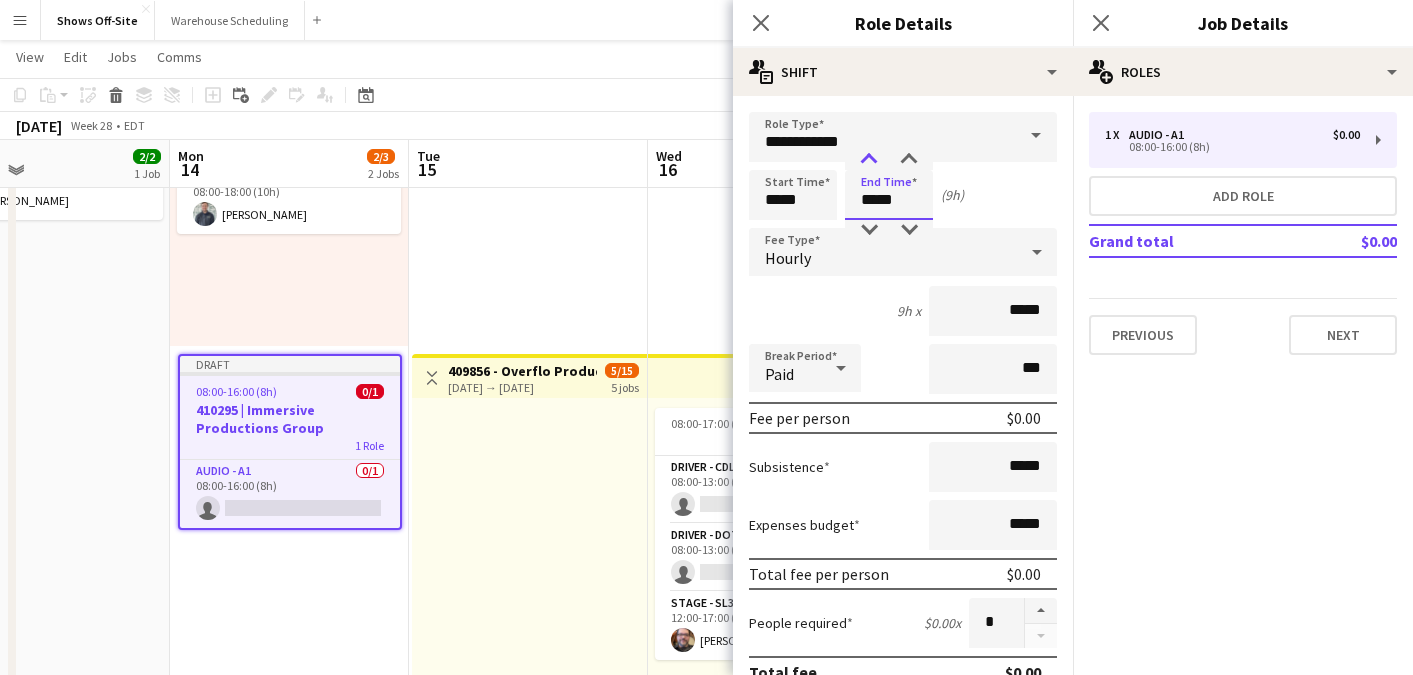 click at bounding box center [869, 160] 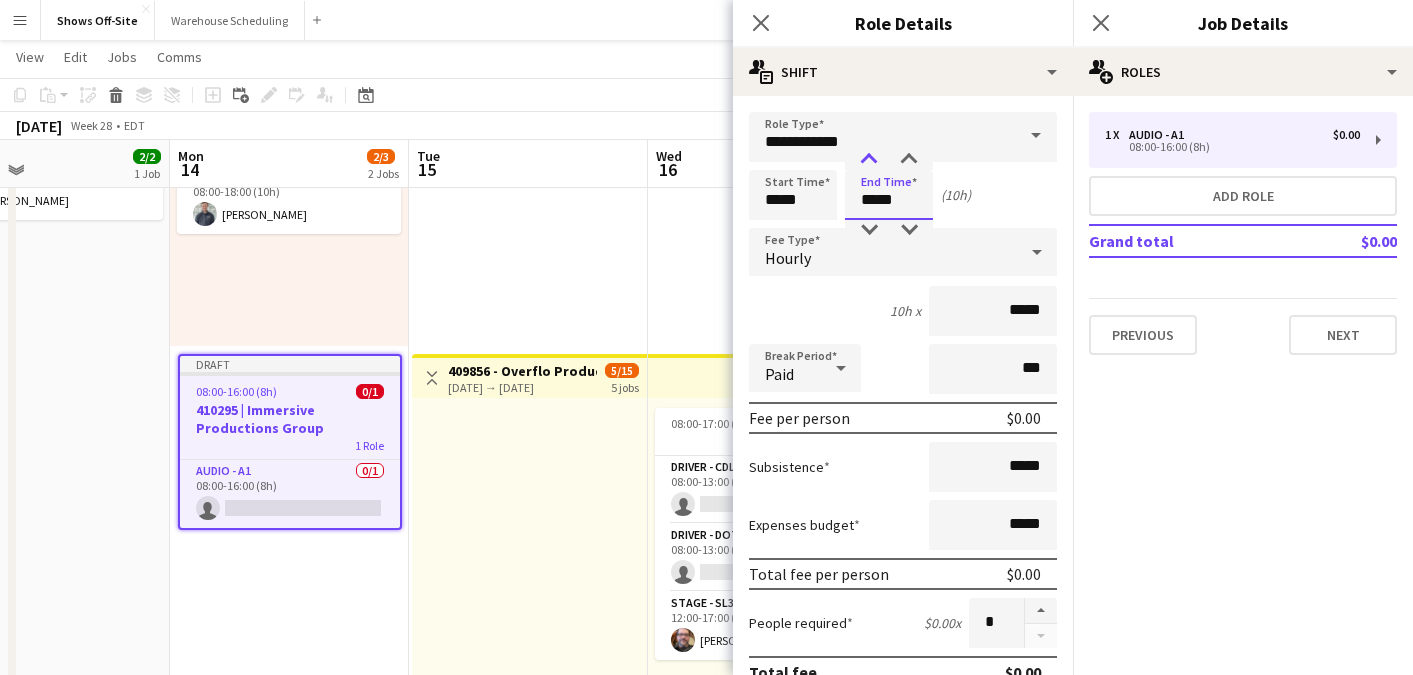 click at bounding box center [869, 160] 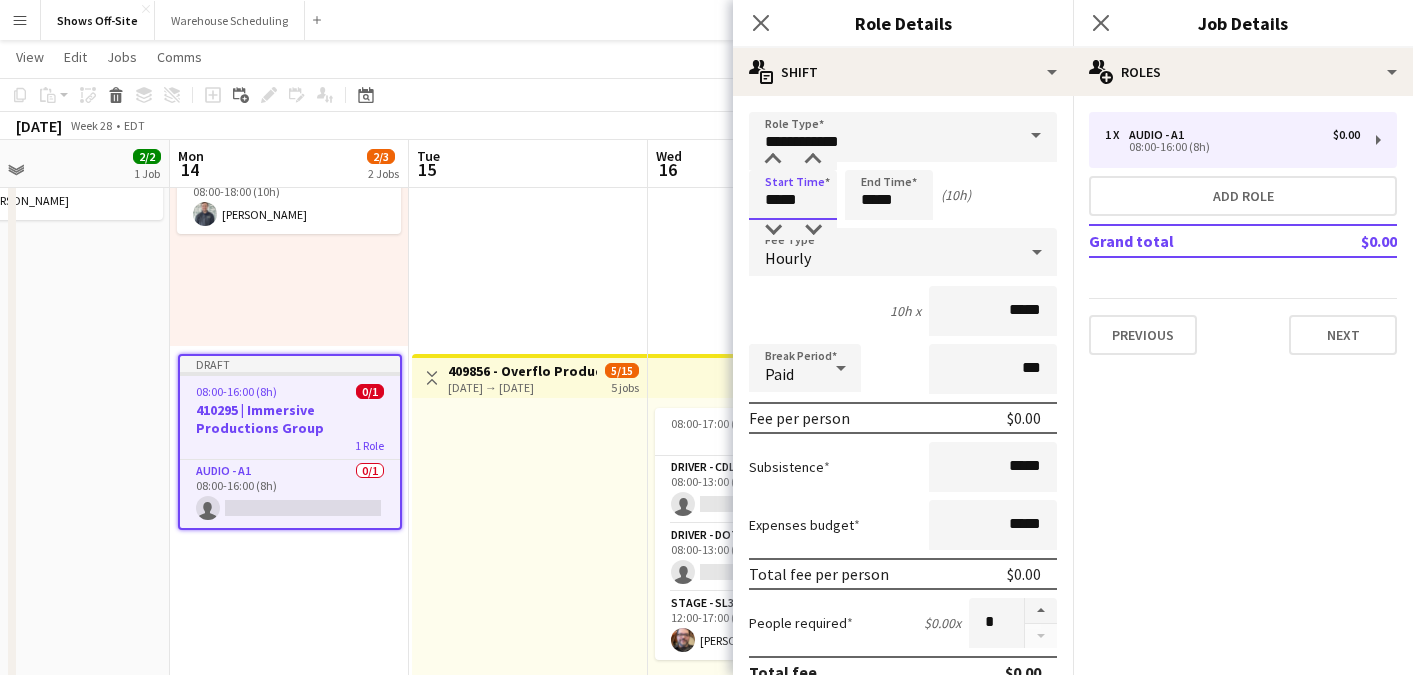 click on "*****" at bounding box center (793, 195) 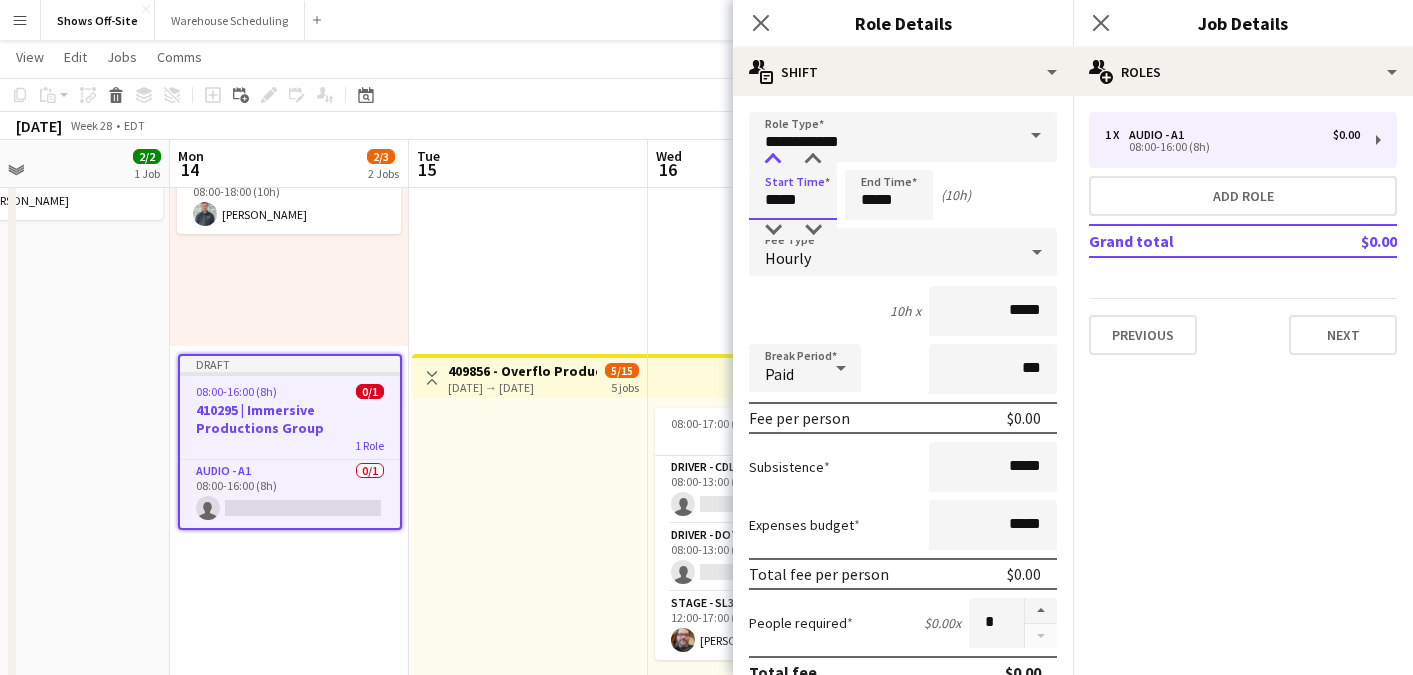 click at bounding box center [773, 160] 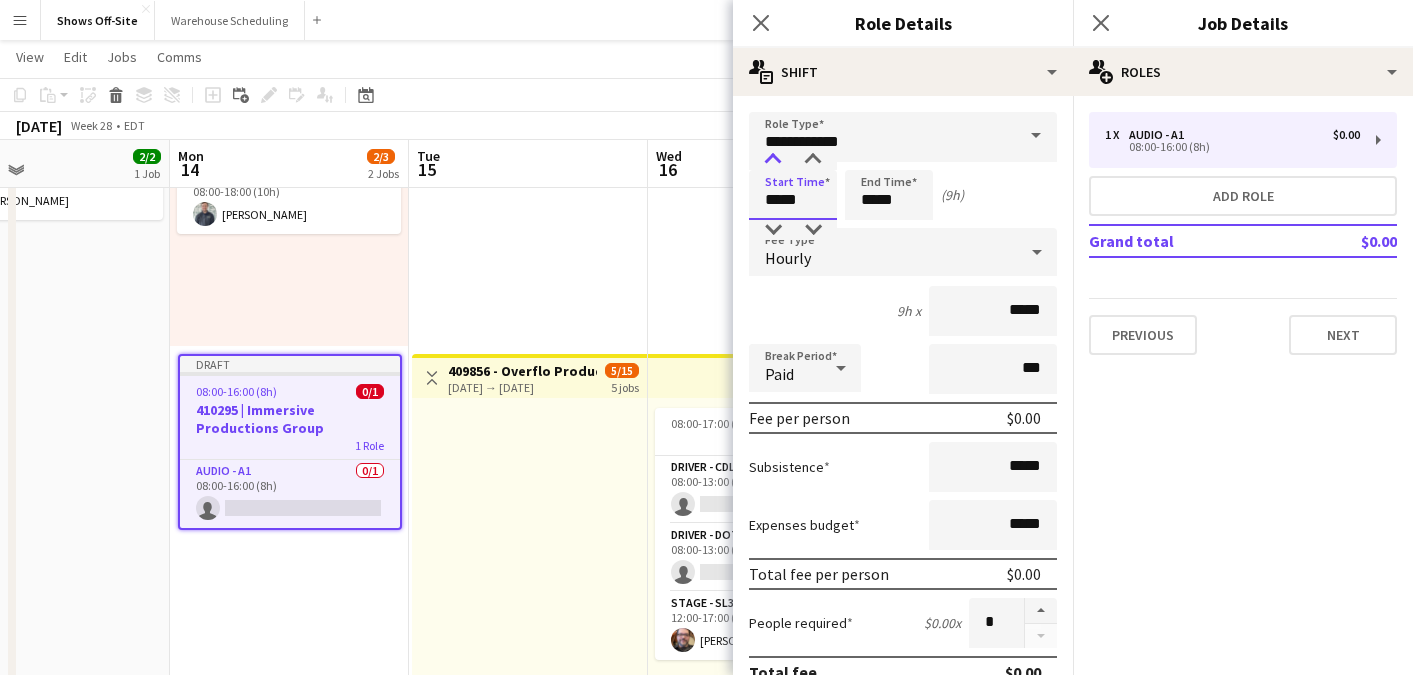 type on "*****" 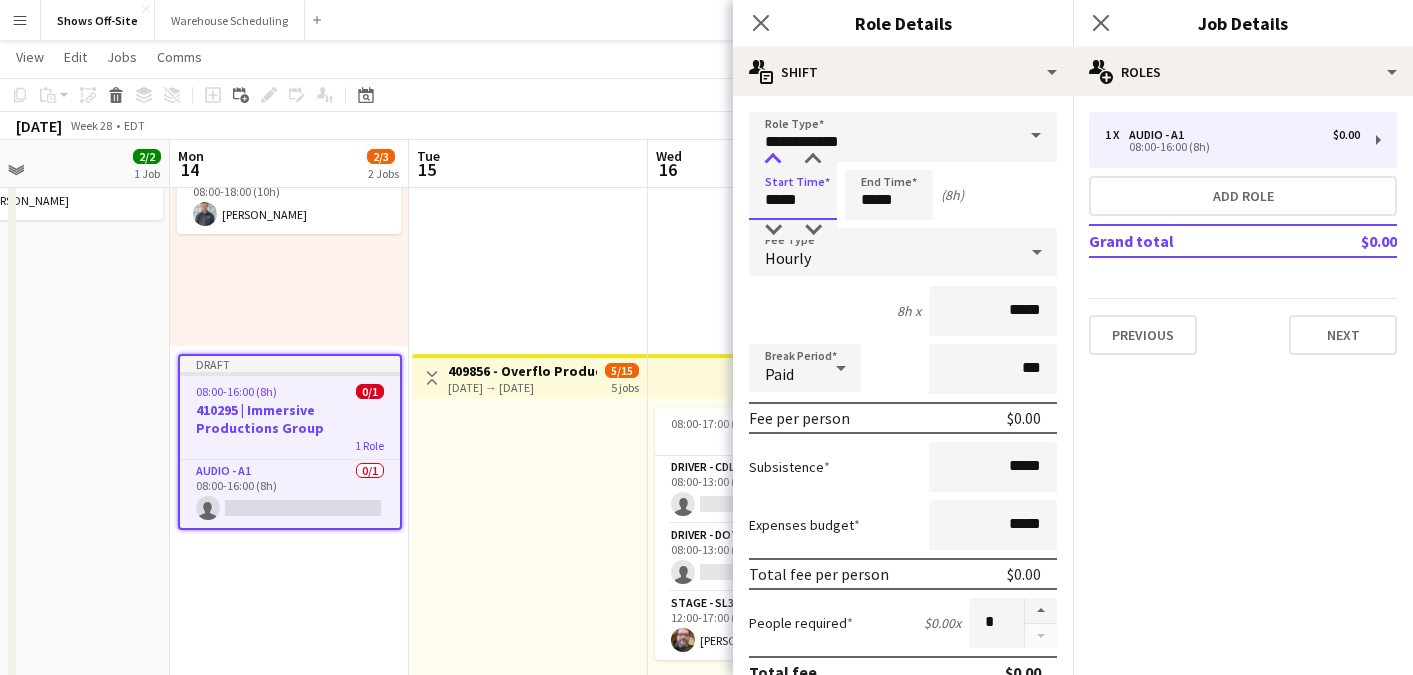 click at bounding box center (773, 160) 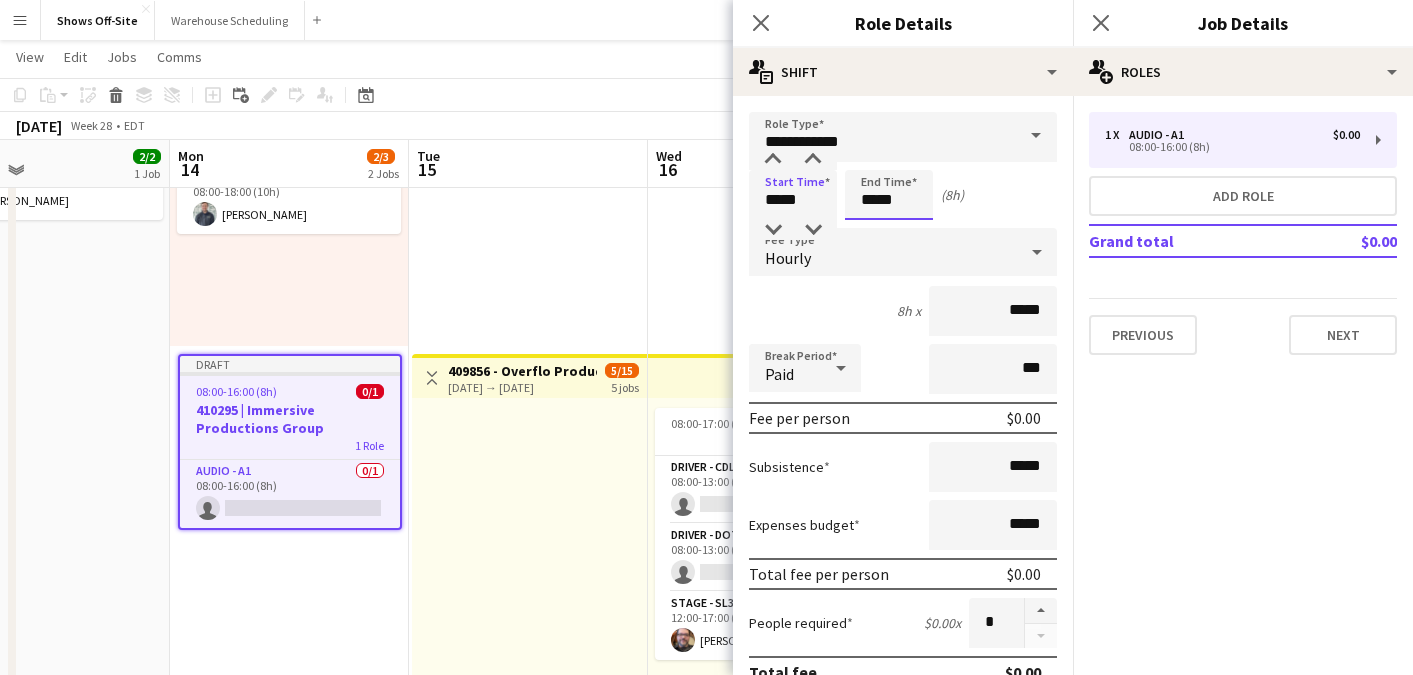 click on "*****" at bounding box center (889, 195) 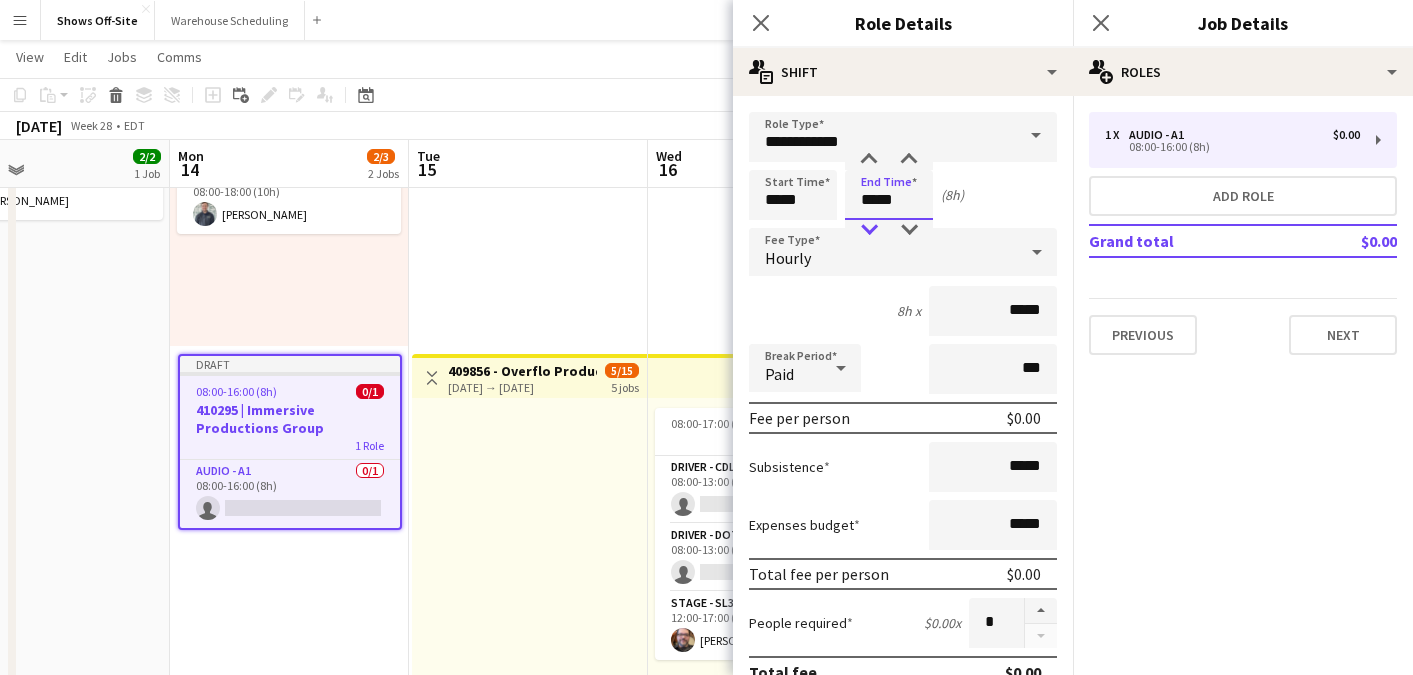 click at bounding box center (869, 230) 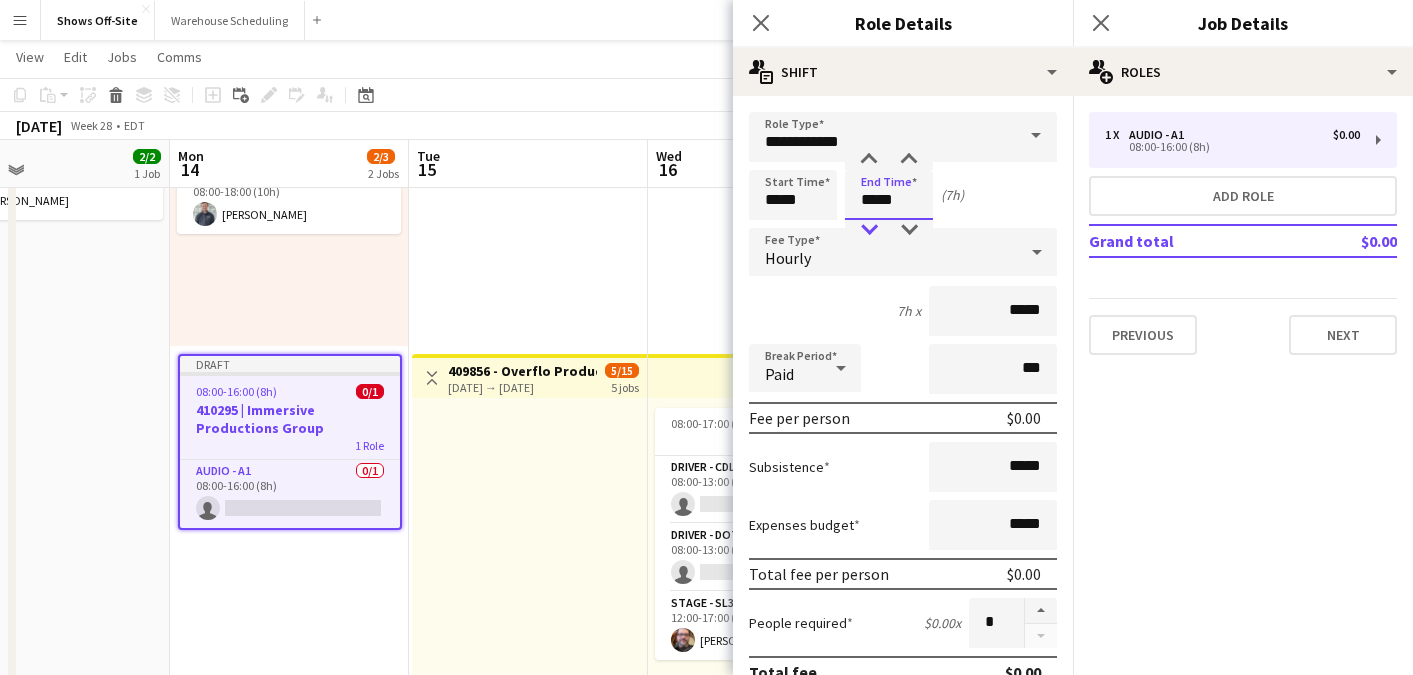 click at bounding box center (869, 230) 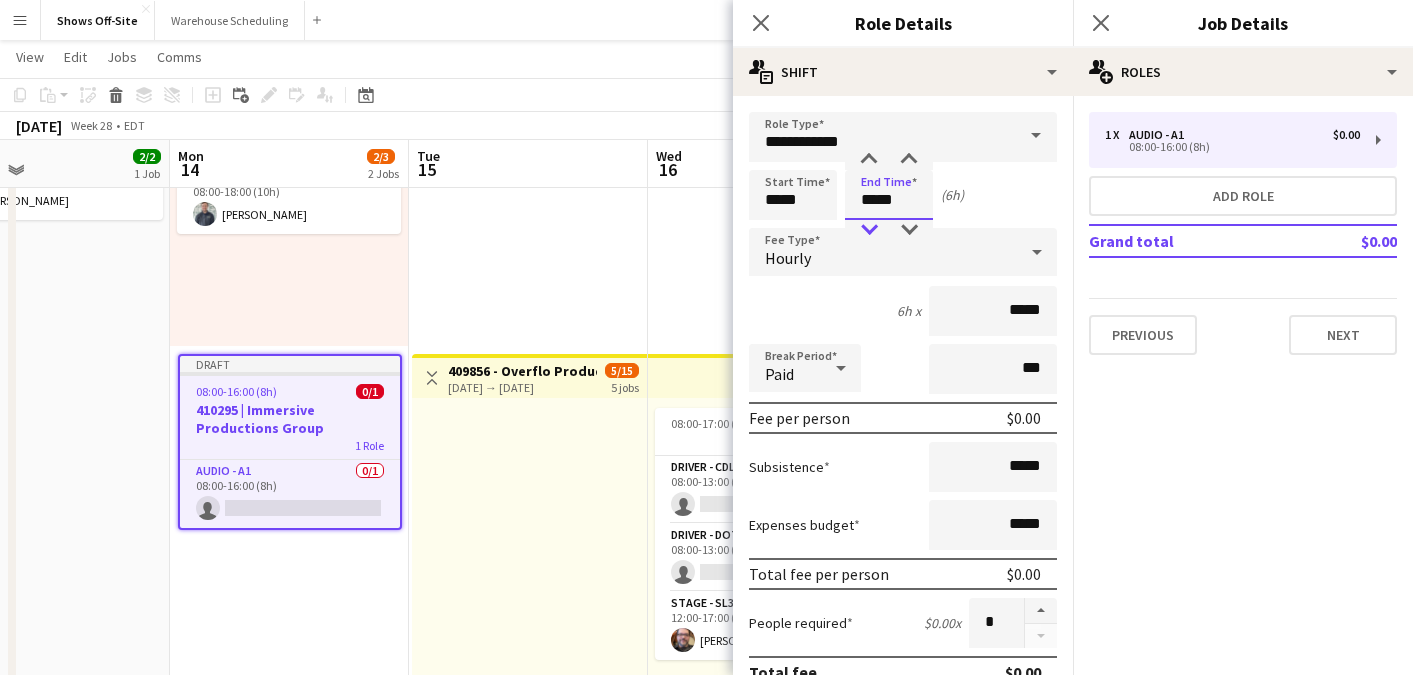 type on "*****" 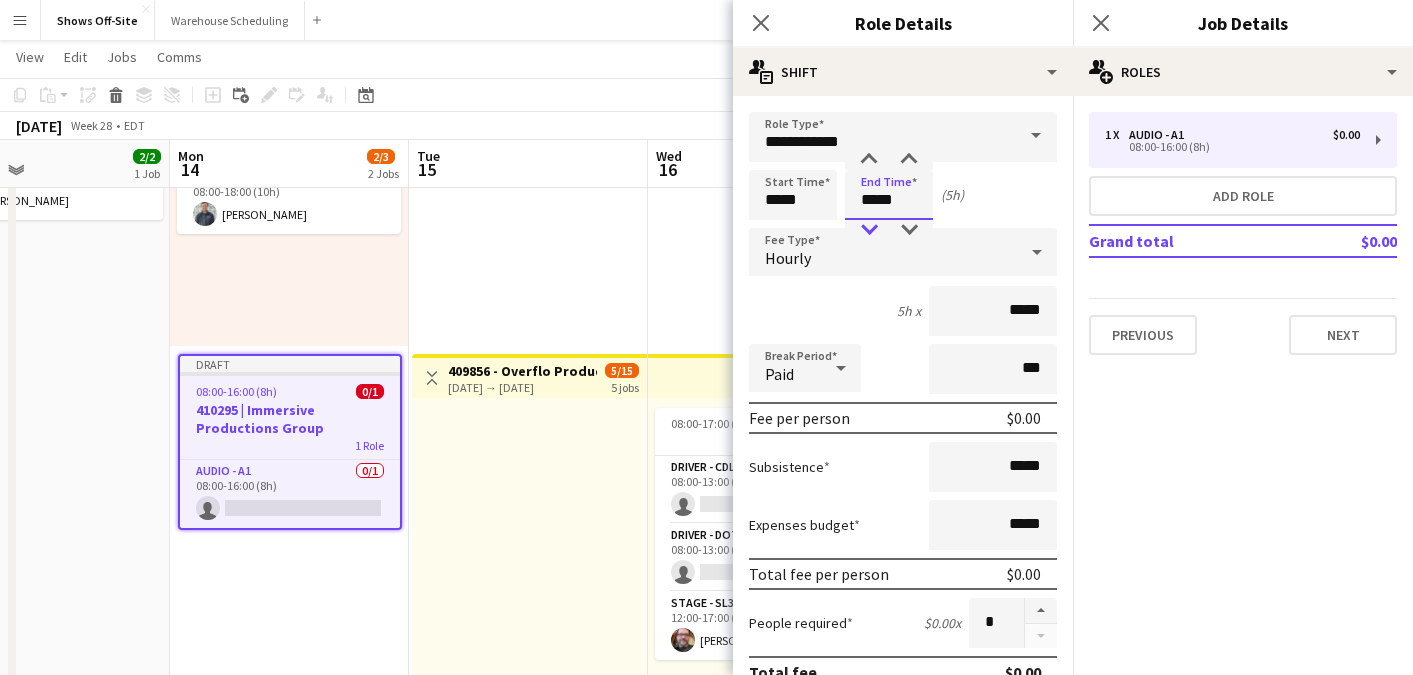 click at bounding box center [869, 230] 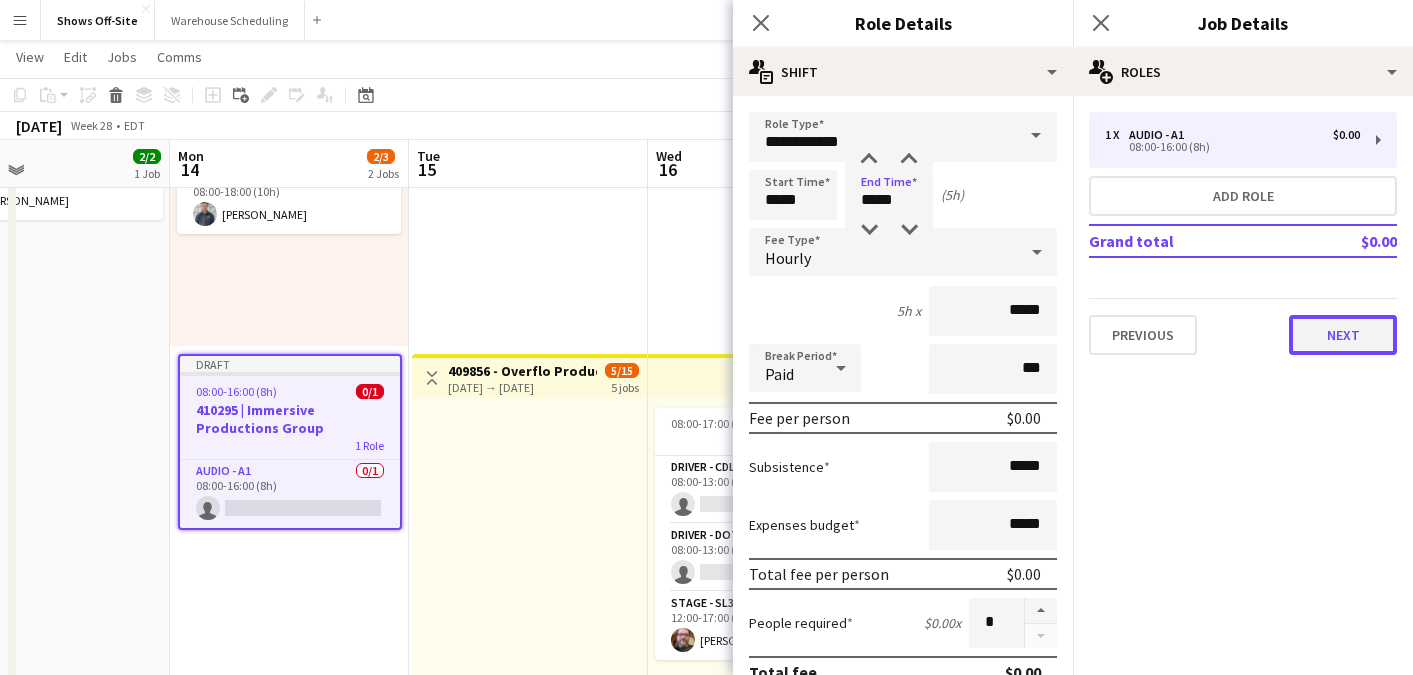 click on "Next" at bounding box center [1343, 335] 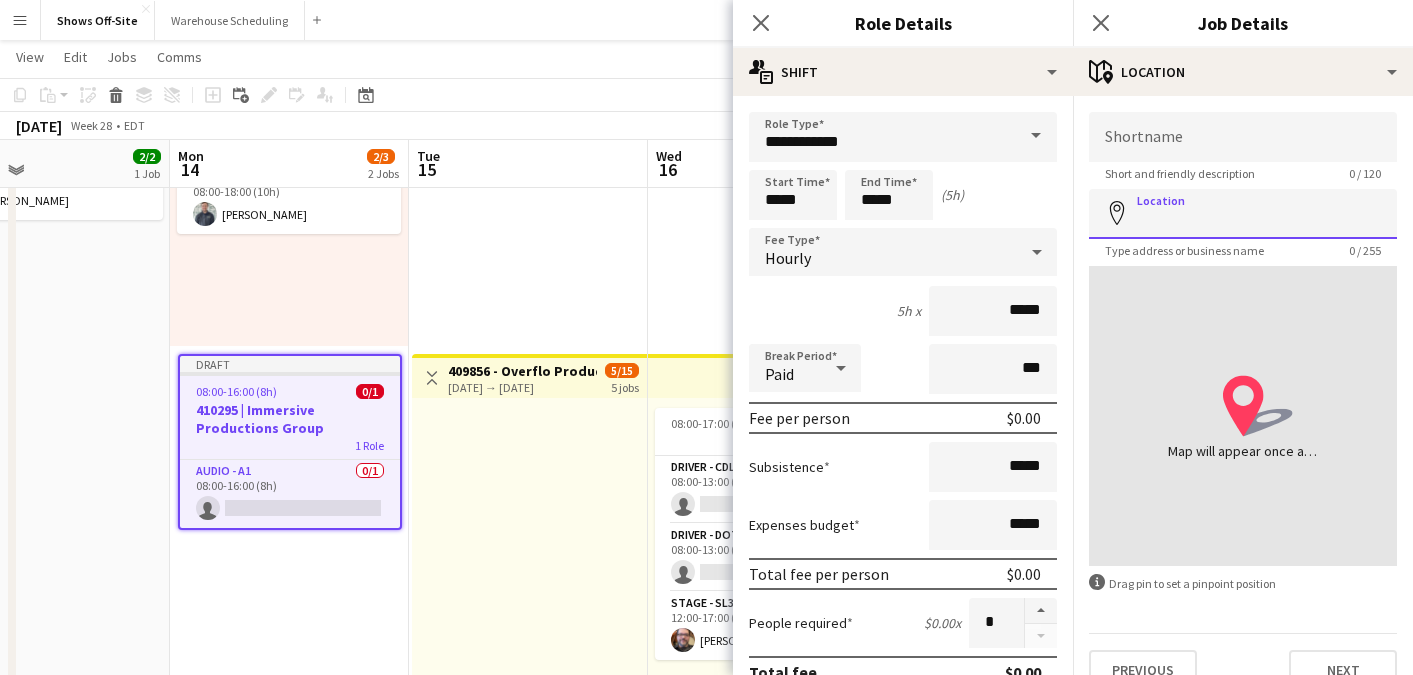 click on "Location" at bounding box center [1243, 214] 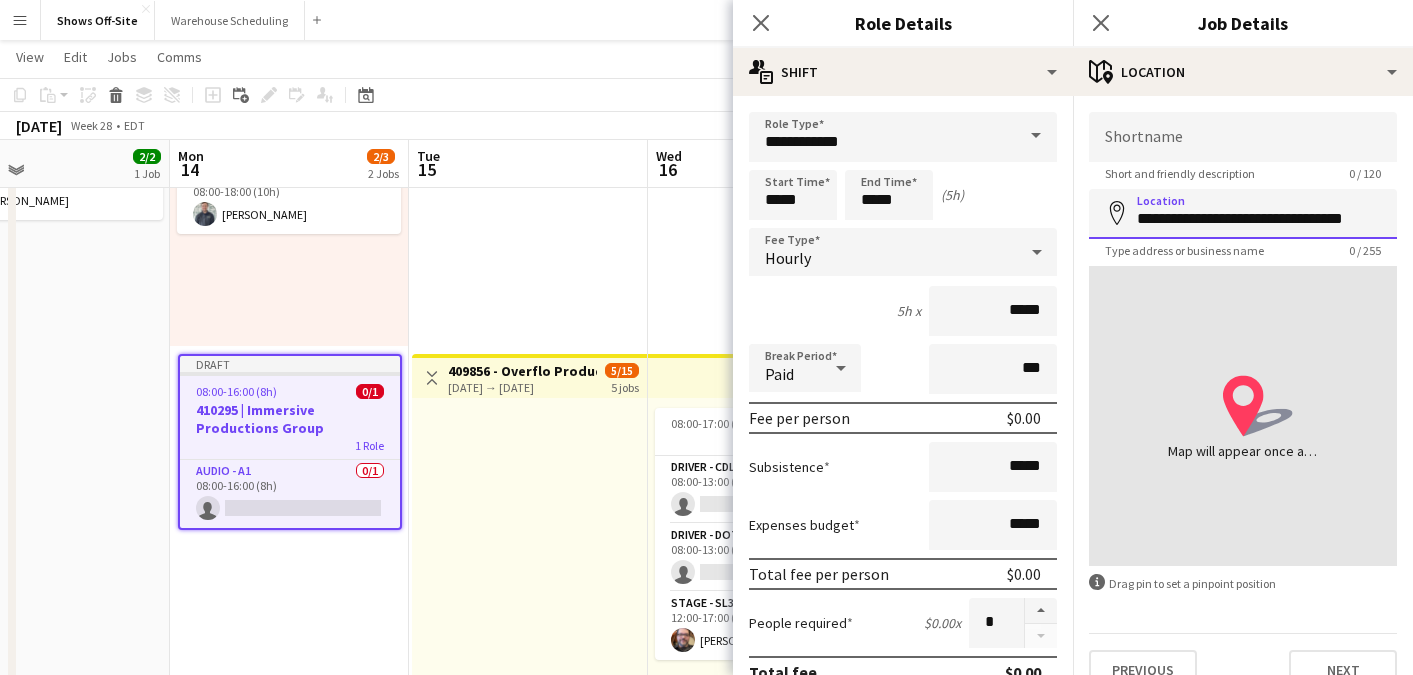 scroll, scrollTop: 0, scrollLeft: 3, axis: horizontal 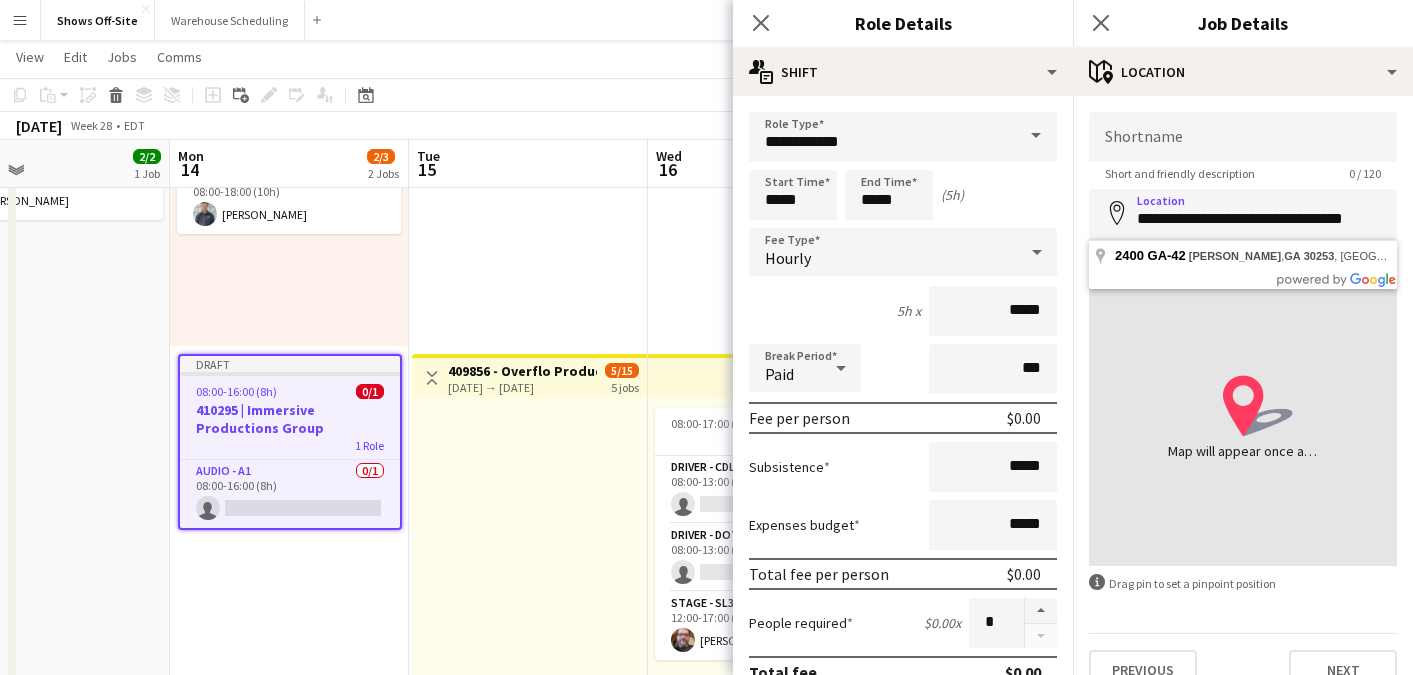 type on "**********" 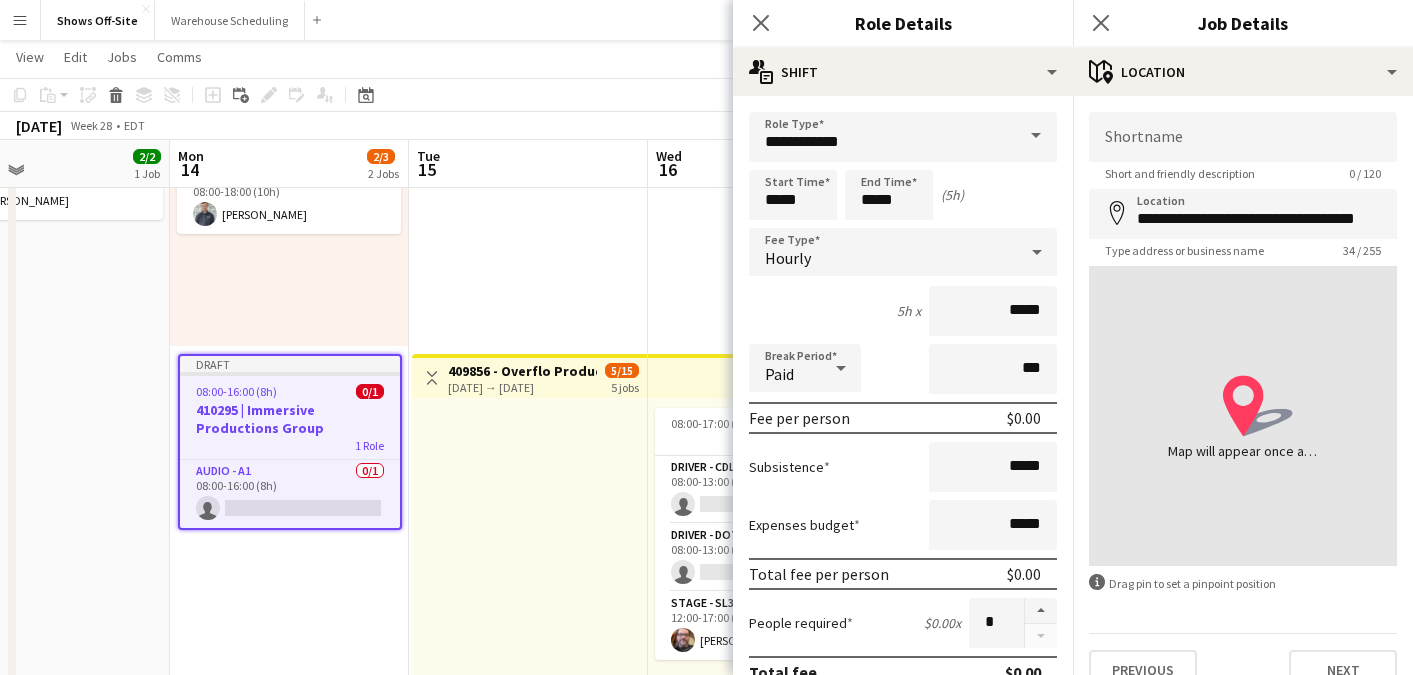 scroll, scrollTop: 0, scrollLeft: 0, axis: both 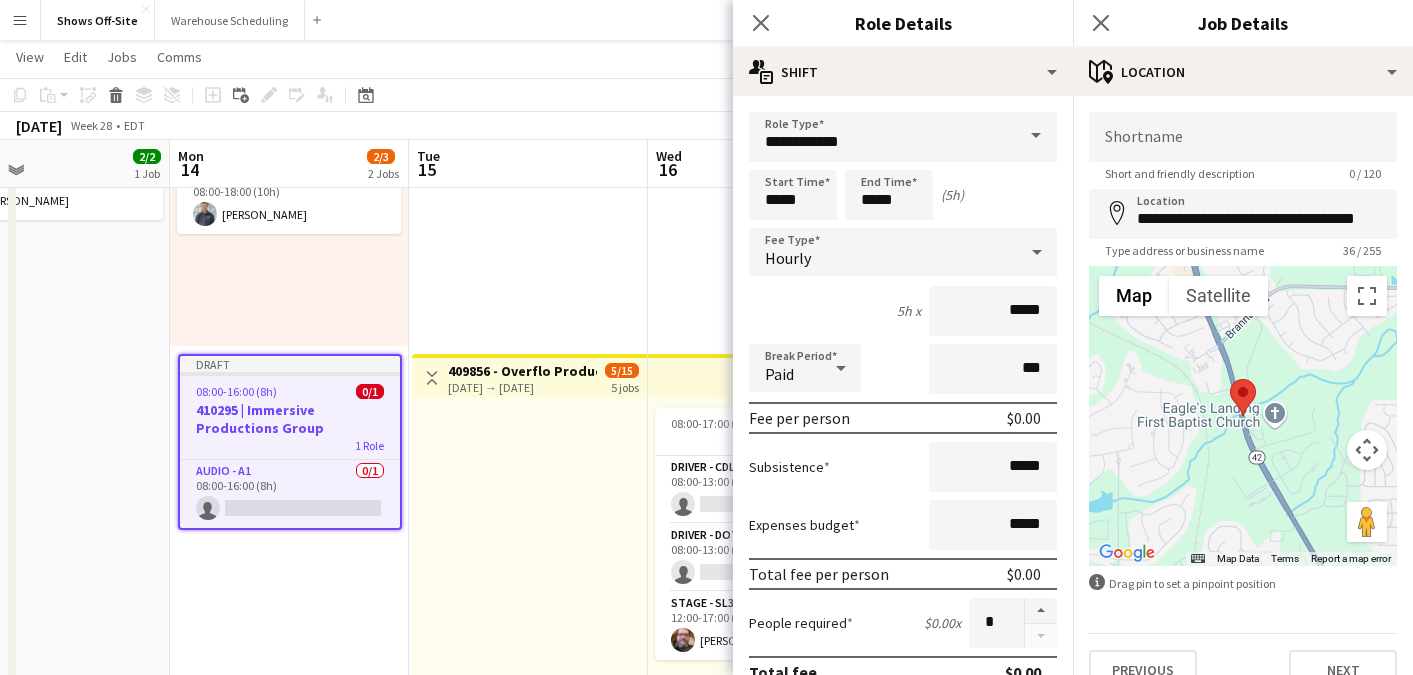 click on "Short and friendly description" at bounding box center [1180, 173] 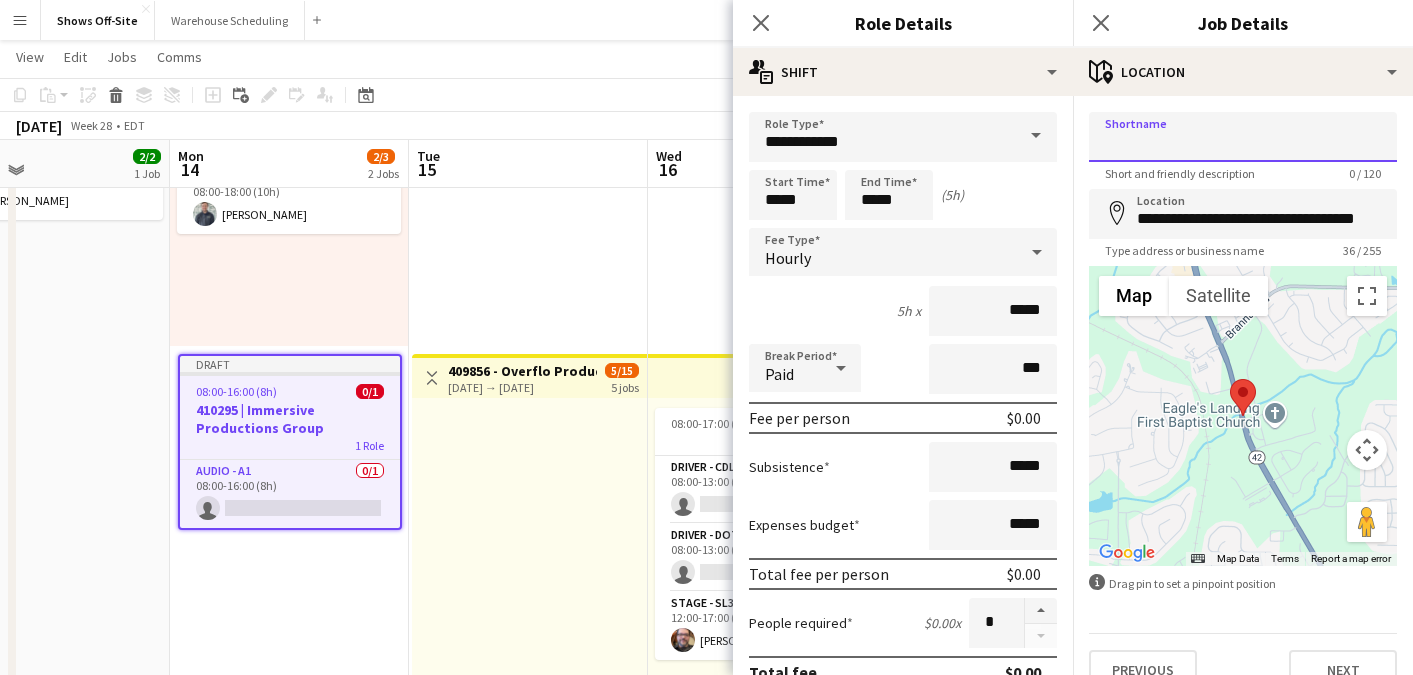 click on "Shortname" at bounding box center (1243, 137) 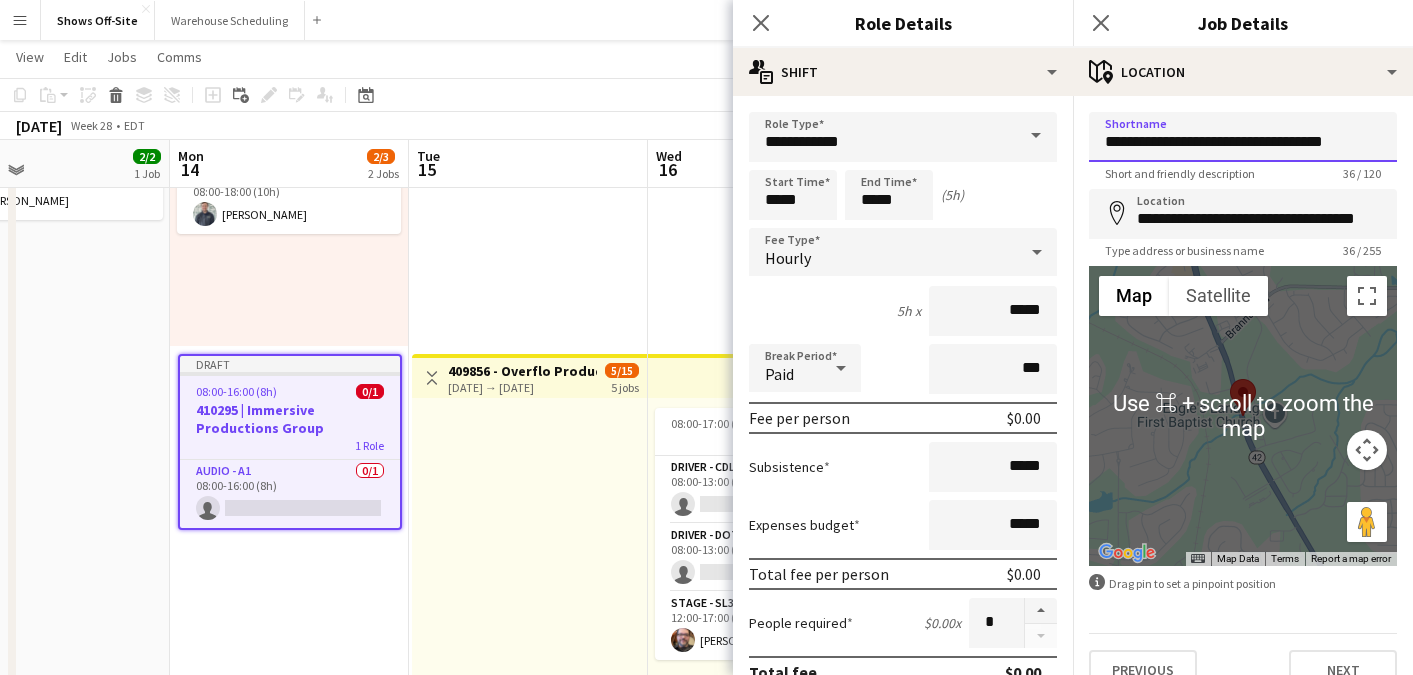 scroll, scrollTop: 31, scrollLeft: 0, axis: vertical 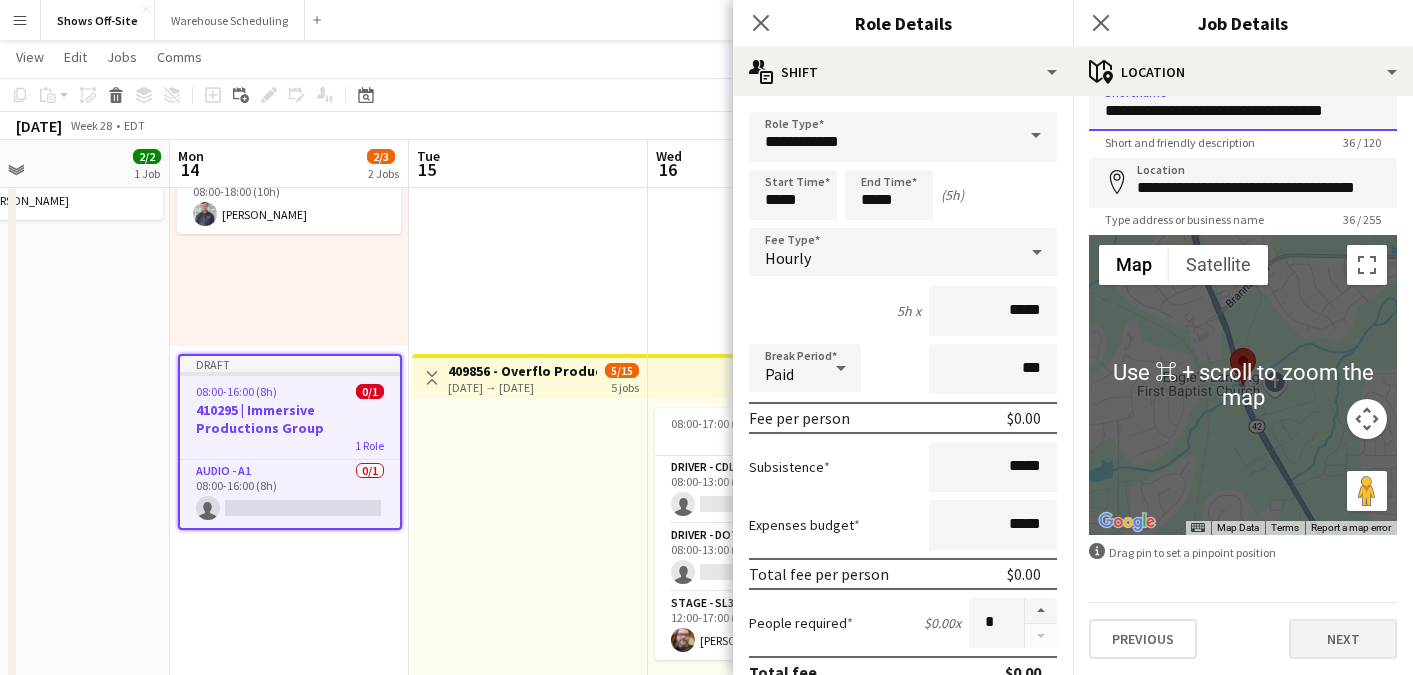 type on "**********" 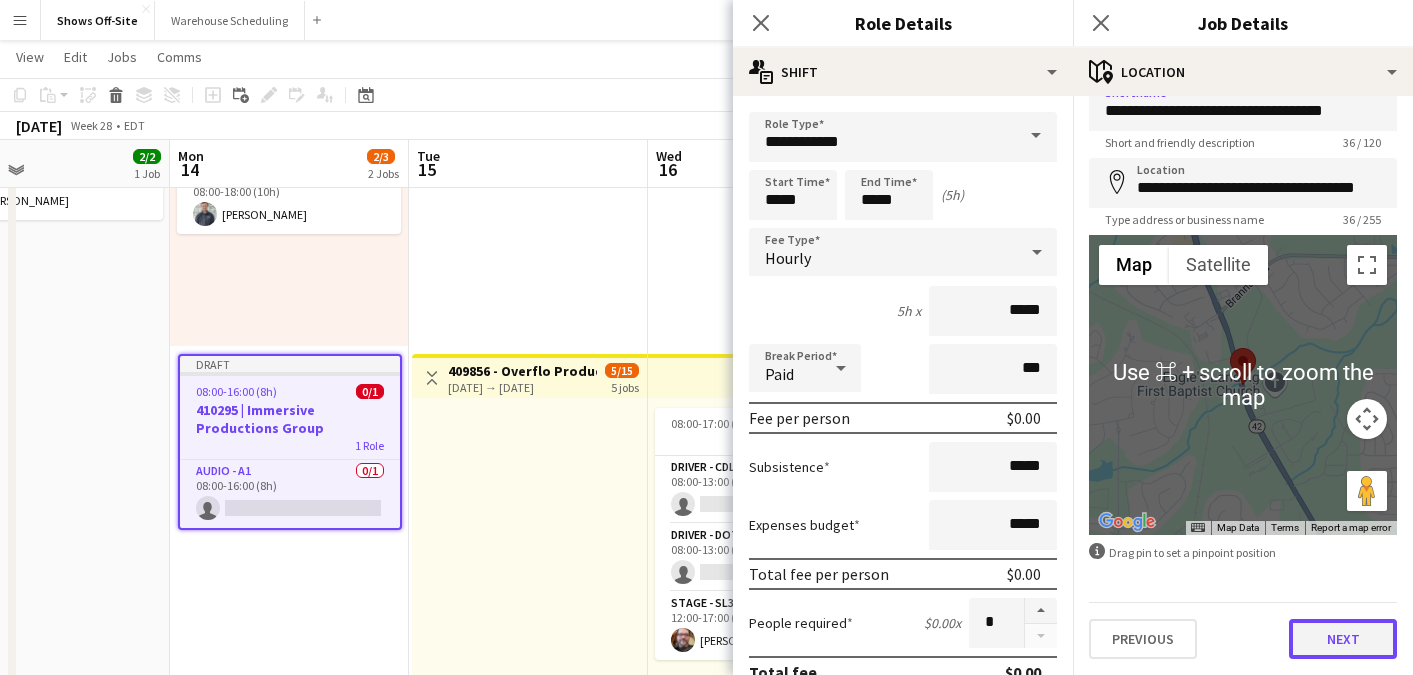 click on "Next" at bounding box center (1343, 639) 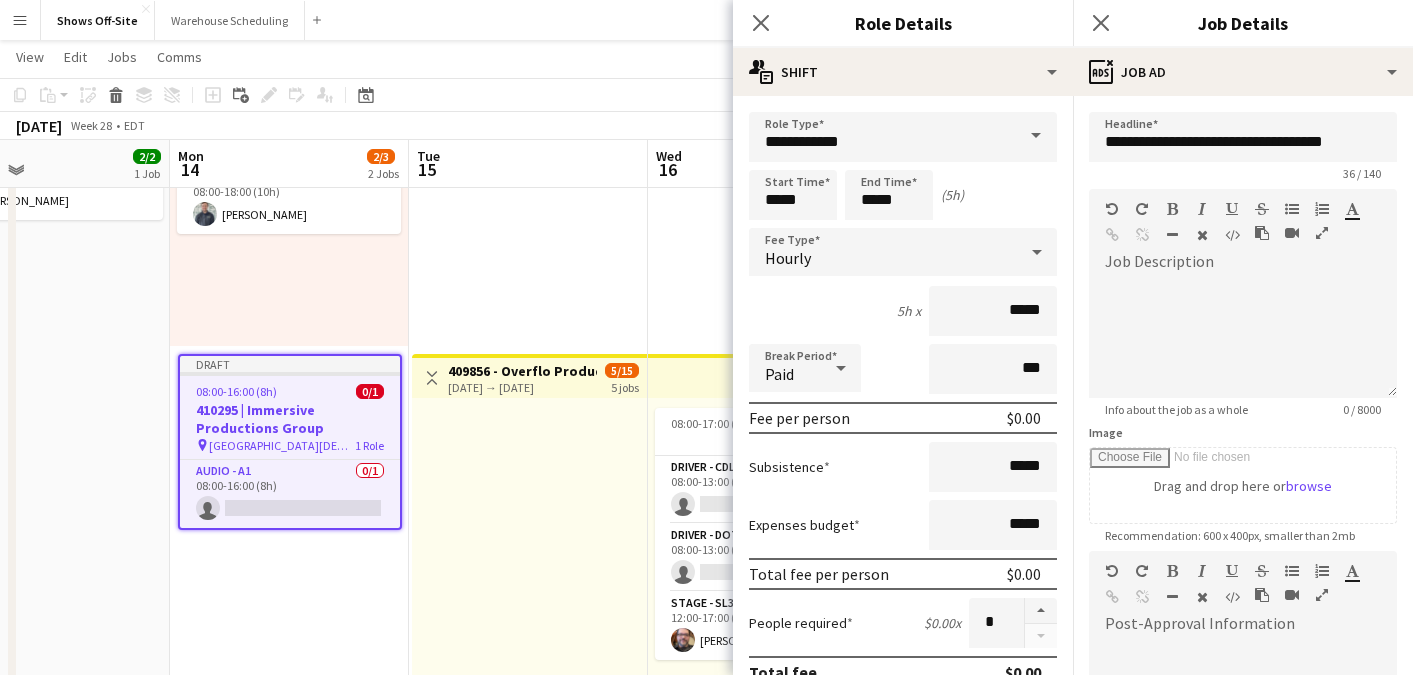 scroll, scrollTop: 0, scrollLeft: 0, axis: both 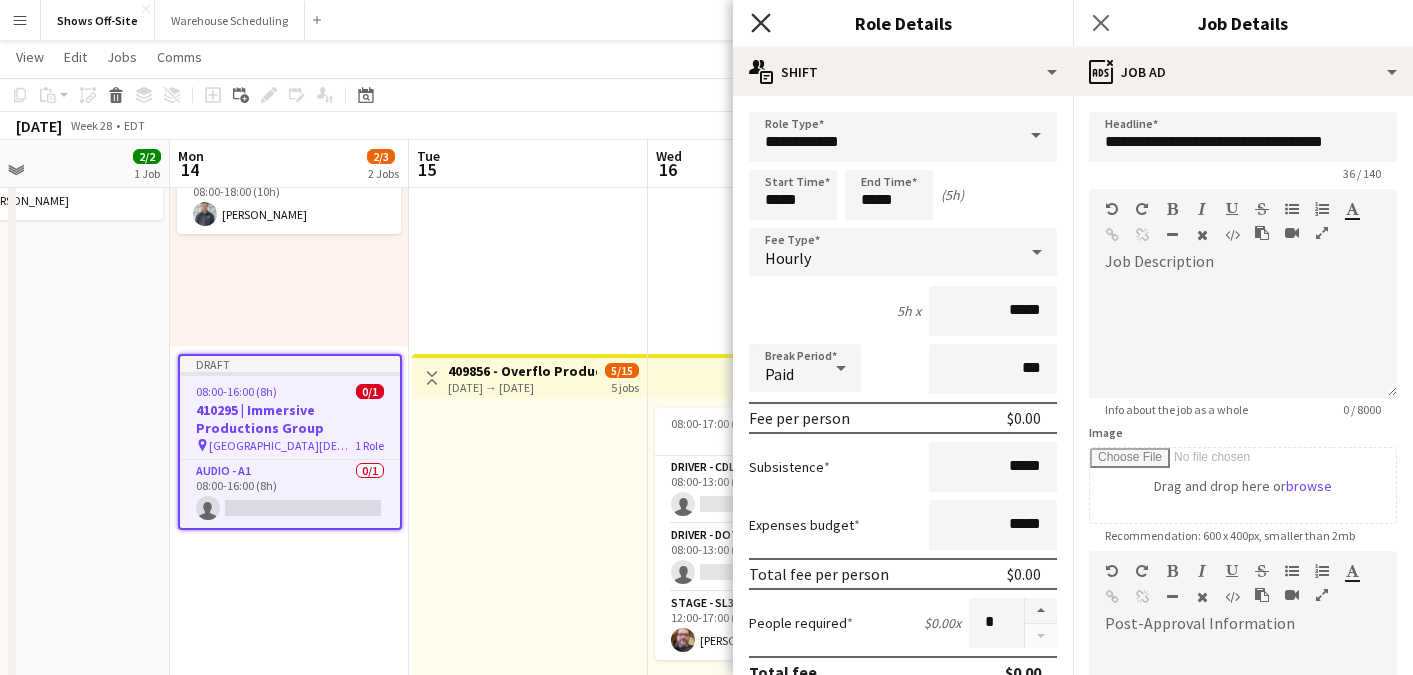 click on "Close pop-in" 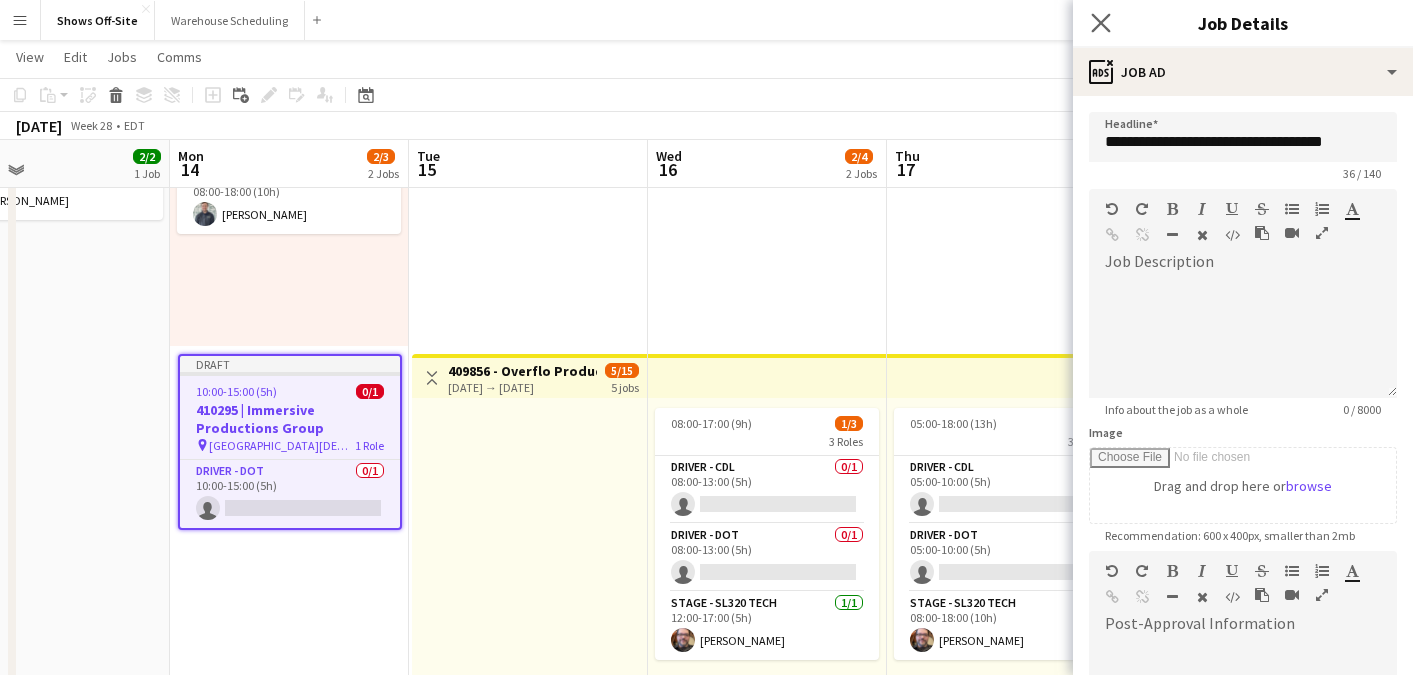 click on "Close pop-in" 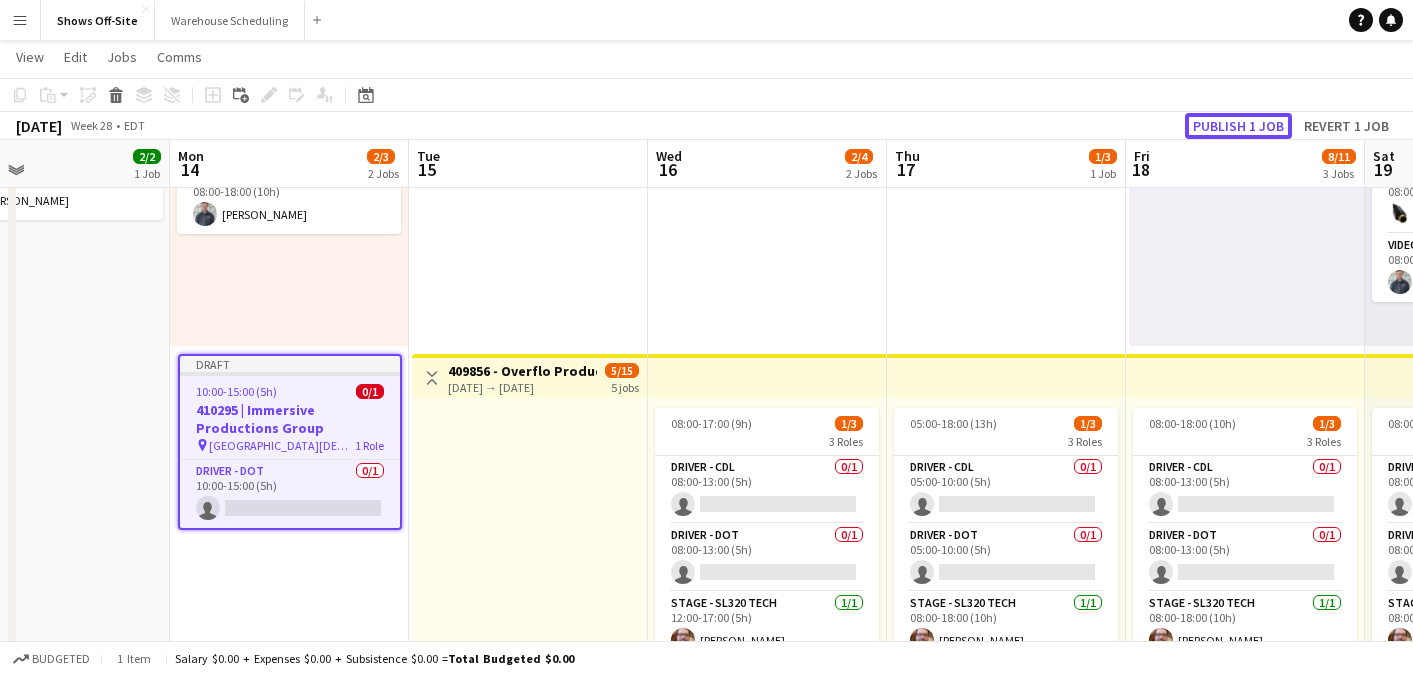 click on "Publish 1 job" 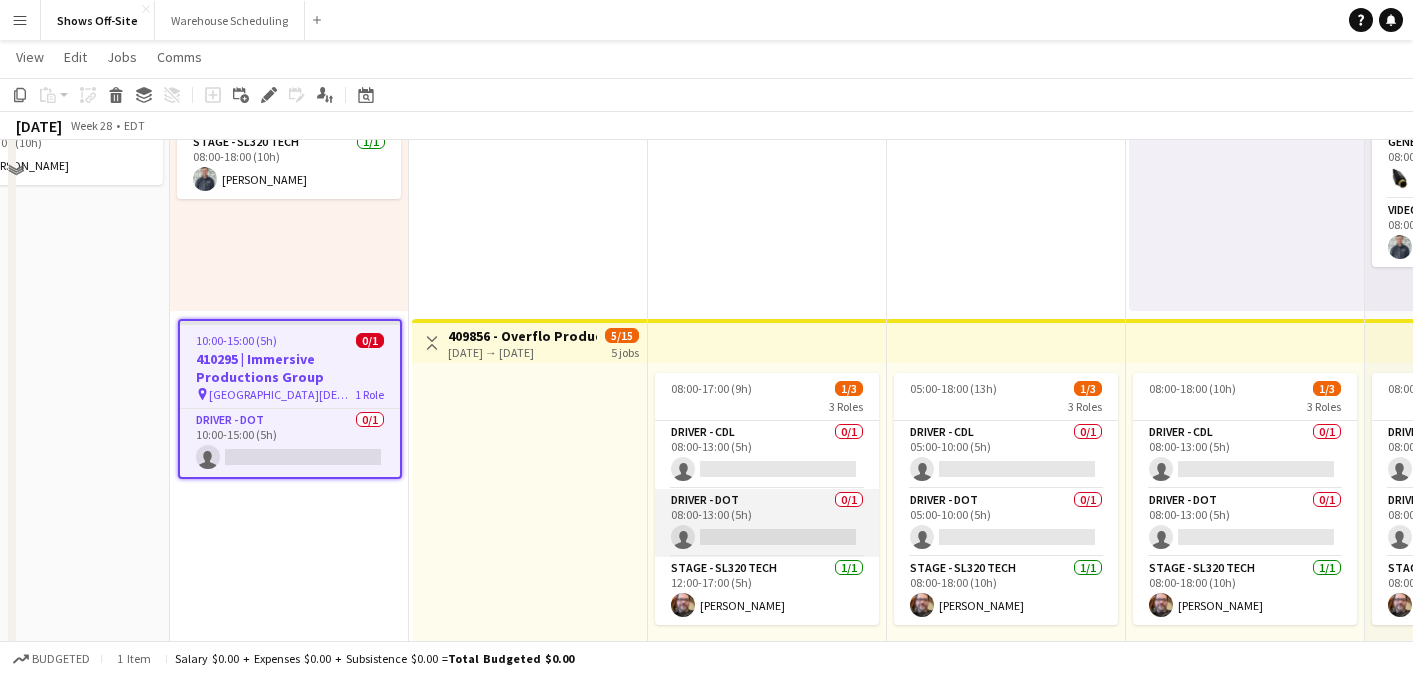 scroll, scrollTop: 0, scrollLeft: 0, axis: both 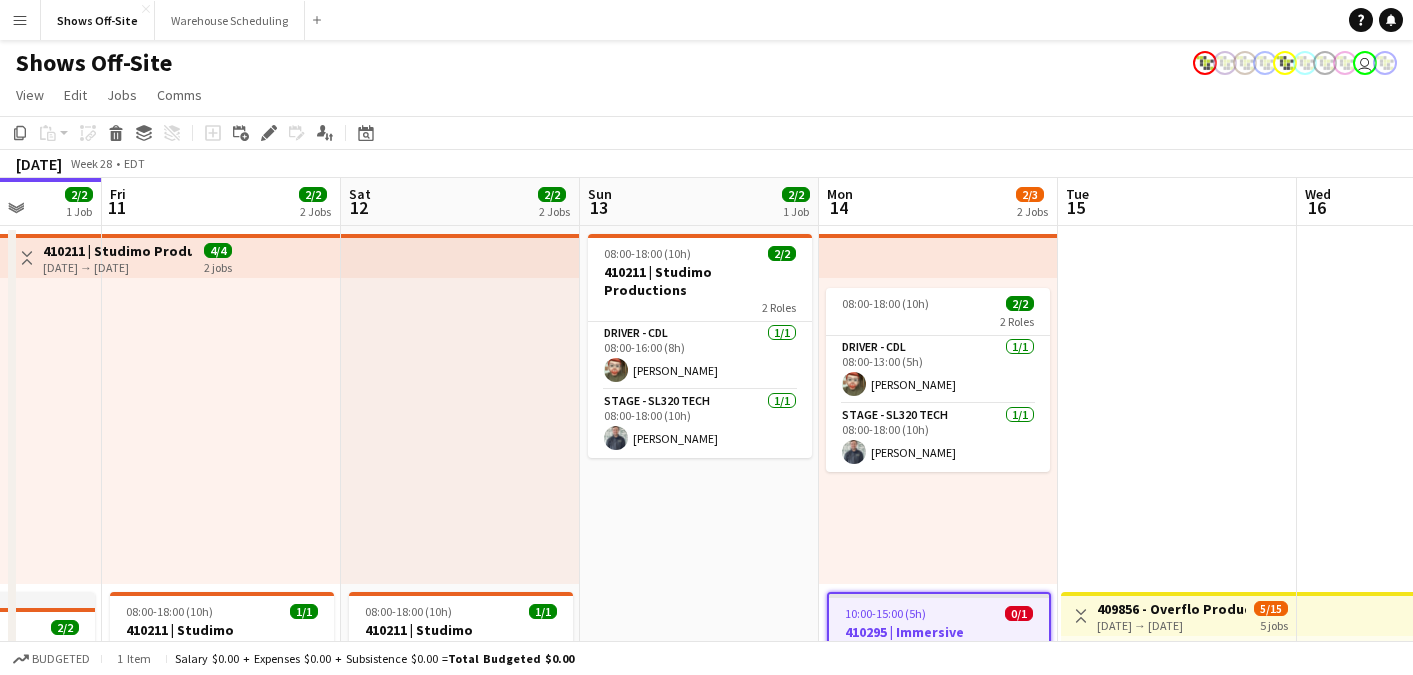 click on "Date picker" at bounding box center (366, 133) 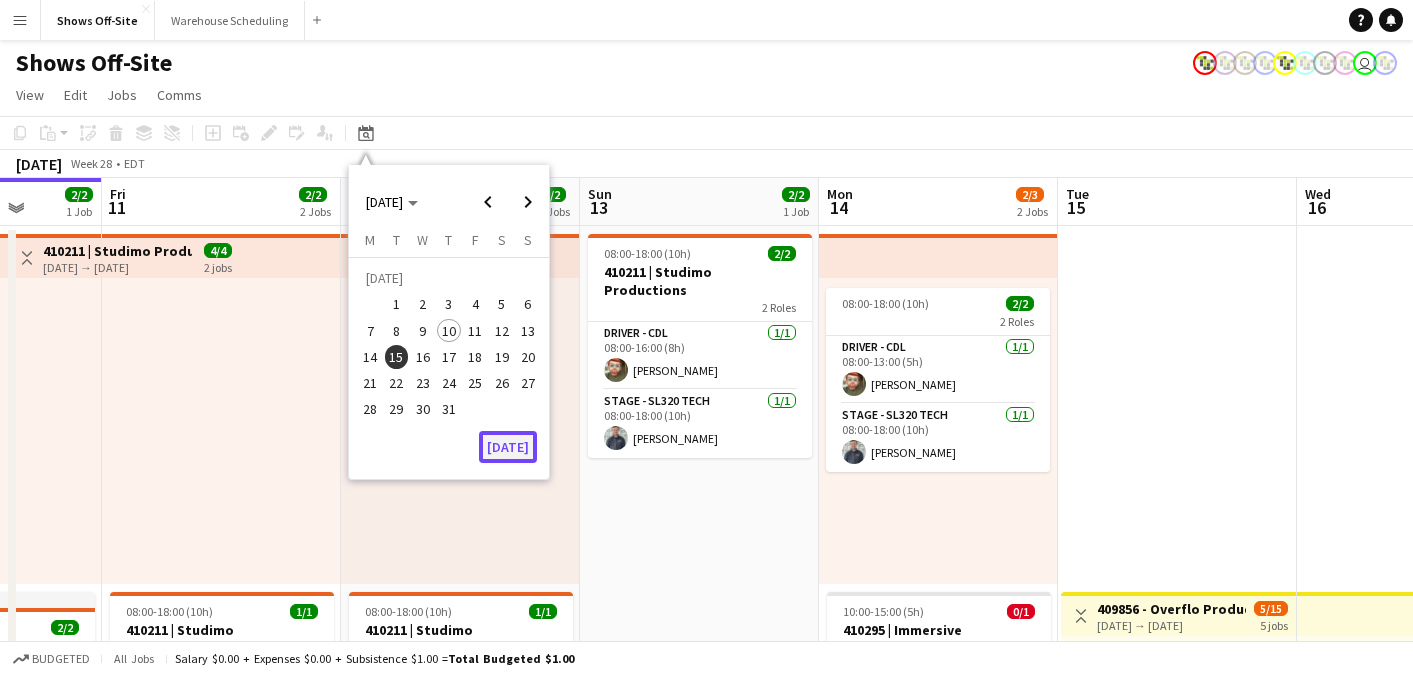 click on "[DATE]" at bounding box center [508, 447] 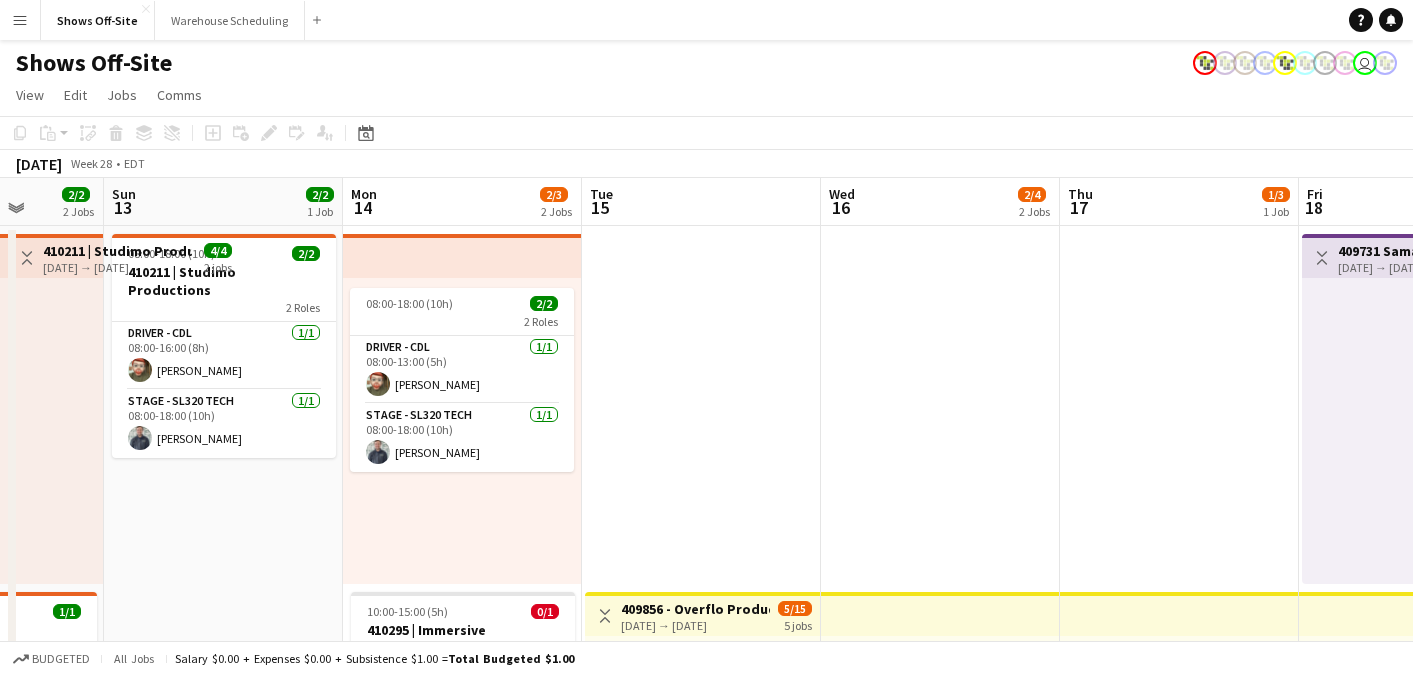 scroll, scrollTop: 0, scrollLeft: 611, axis: horizontal 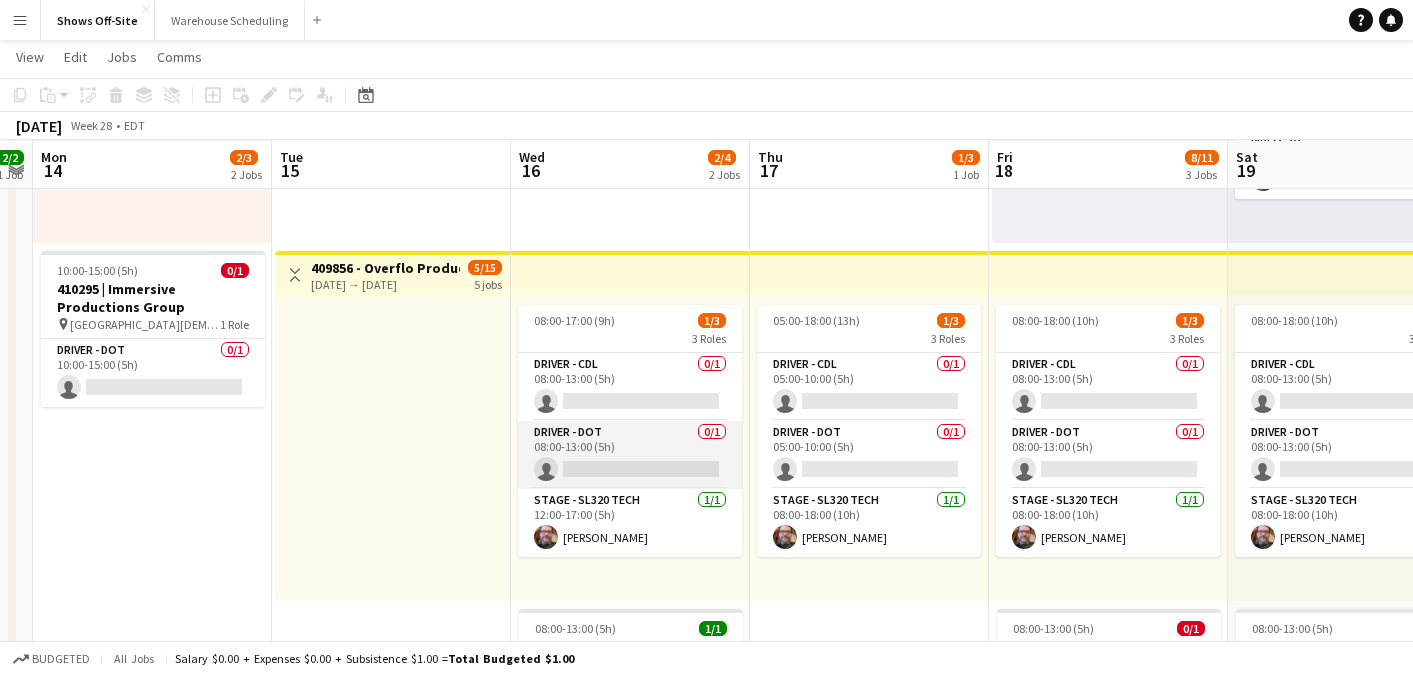 click on "Driver - DOT   0/1   08:00-13:00 (5h)
single-neutral-actions" at bounding box center [630, 455] 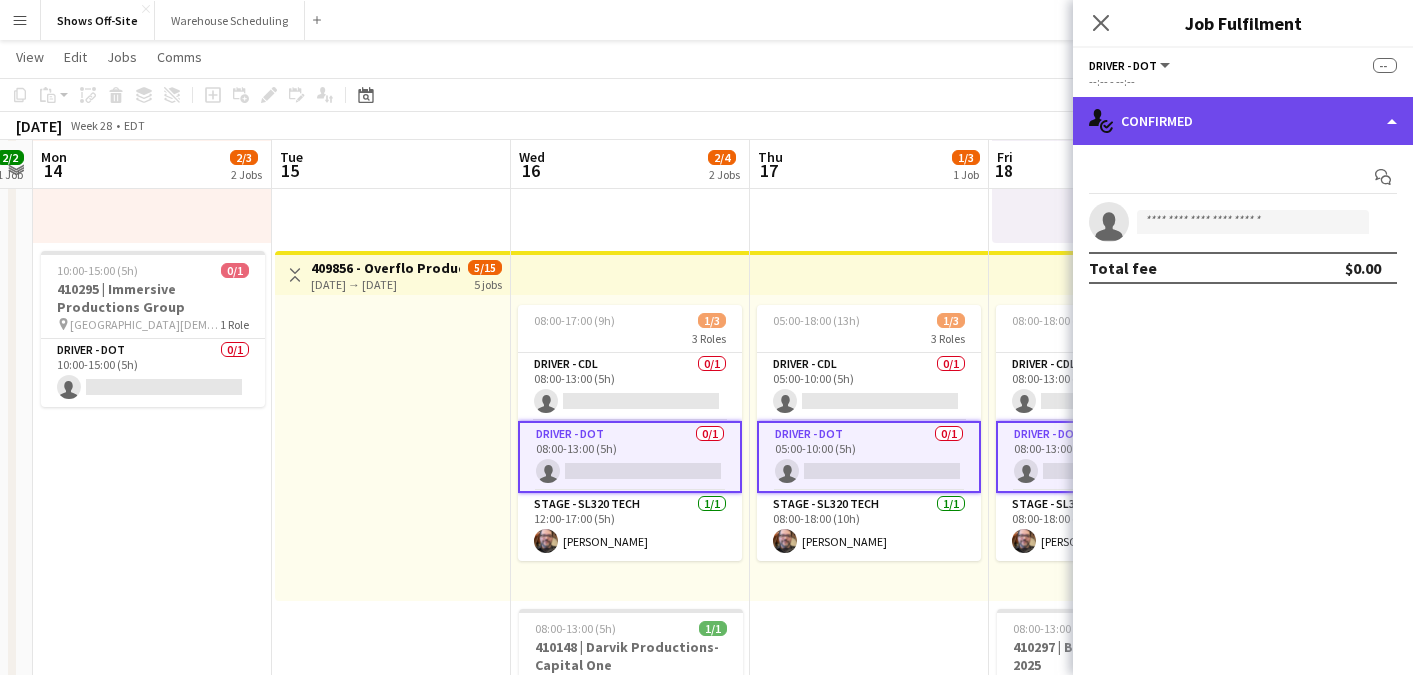 click on "single-neutral-actions-check-2
Confirmed" 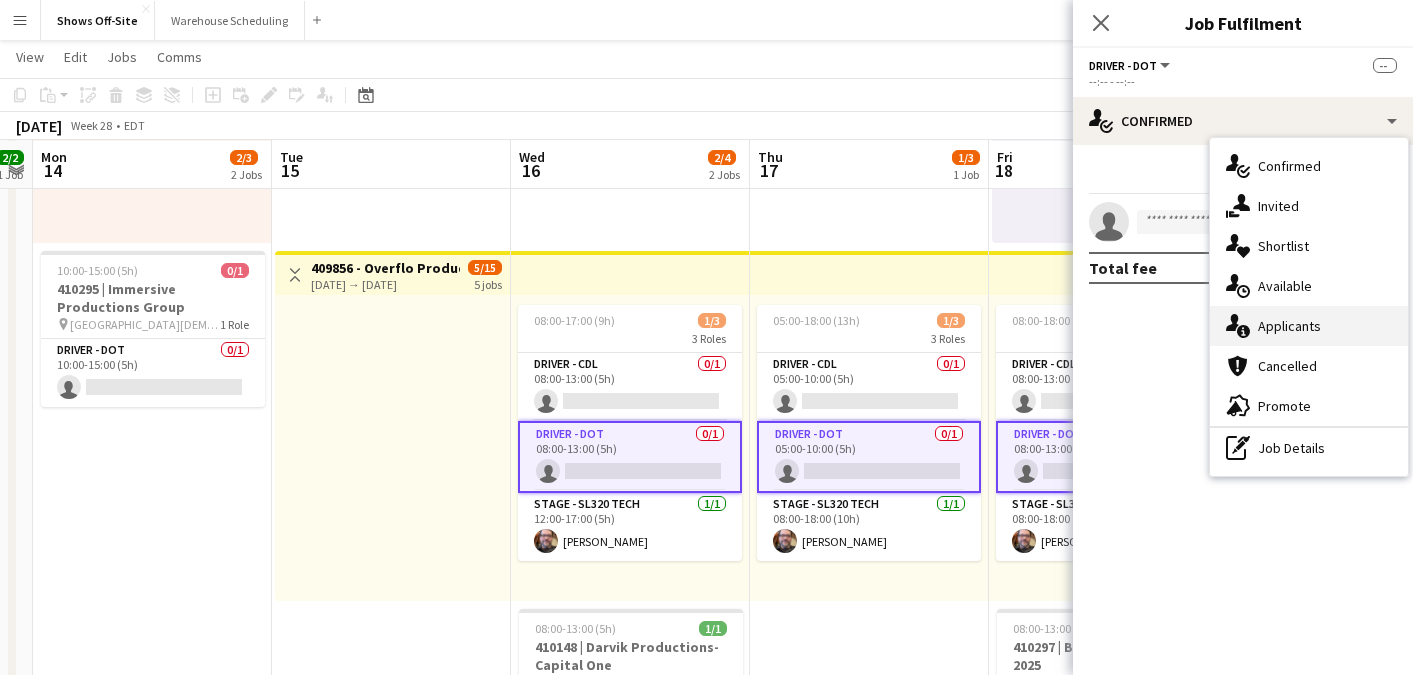 click on "single-neutral-actions-information
Applicants" at bounding box center [1309, 326] 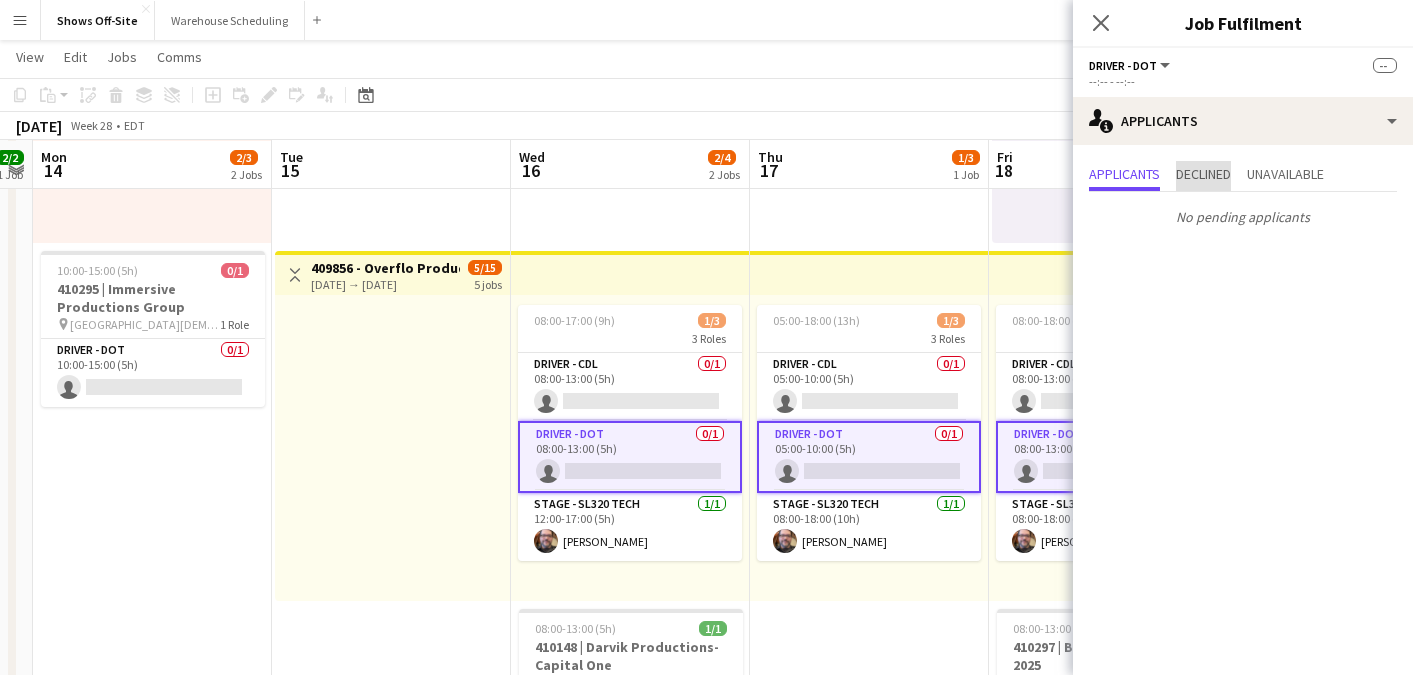 click on "Declined" at bounding box center (1203, 174) 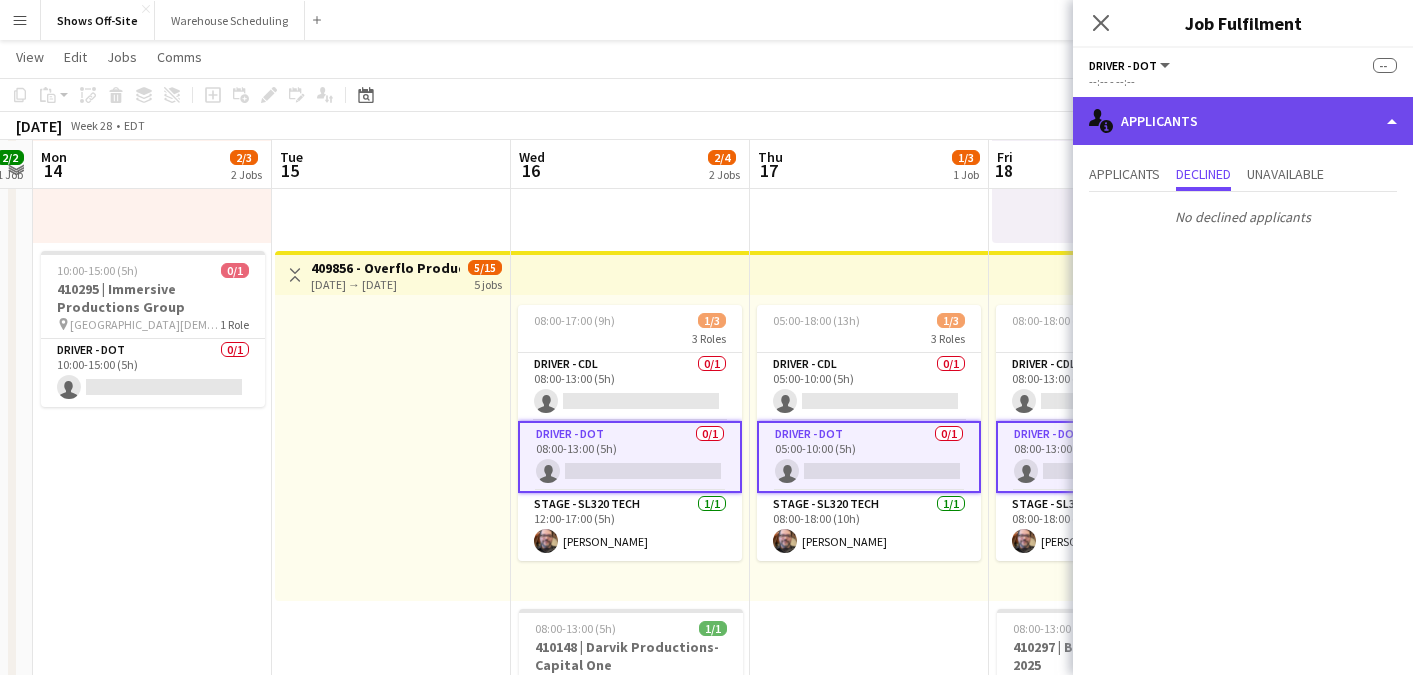 click on "single-neutral-actions-information
Applicants" 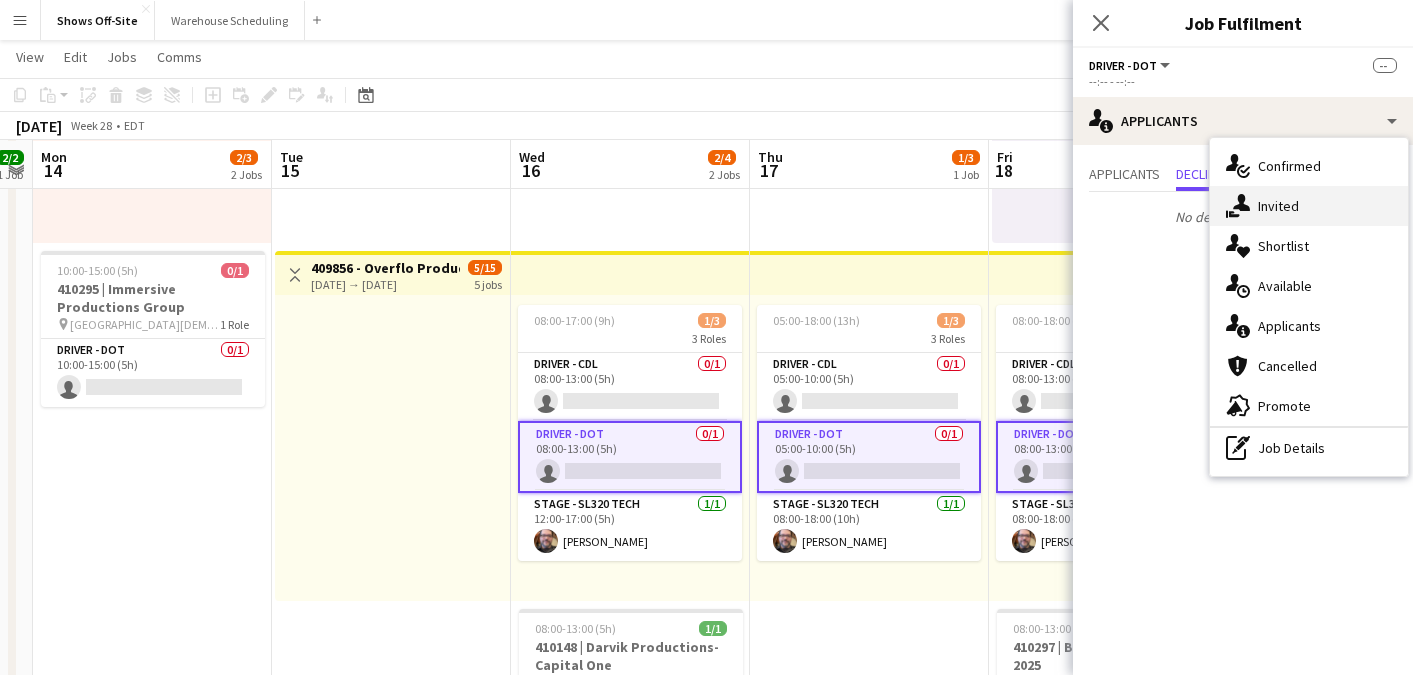 click on "single-neutral-actions-share-1
Invited" at bounding box center [1309, 206] 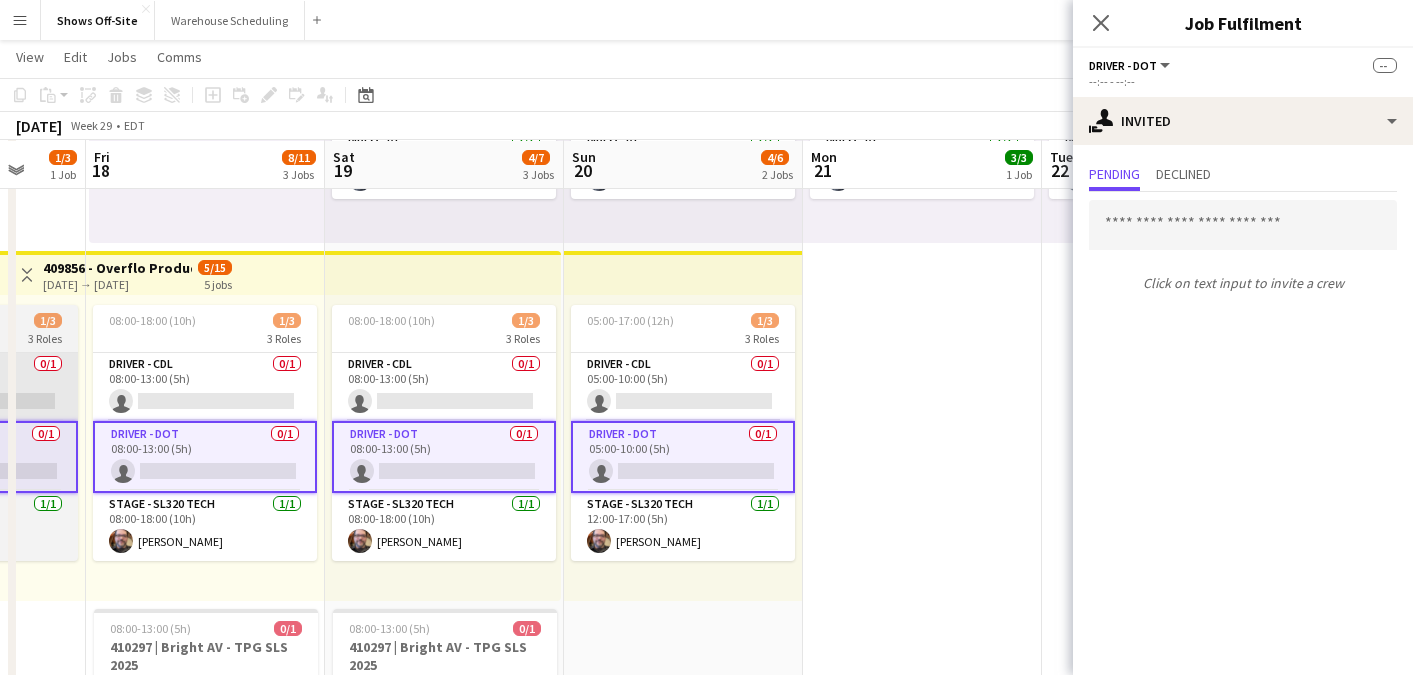 scroll, scrollTop: 0, scrollLeft: 633, axis: horizontal 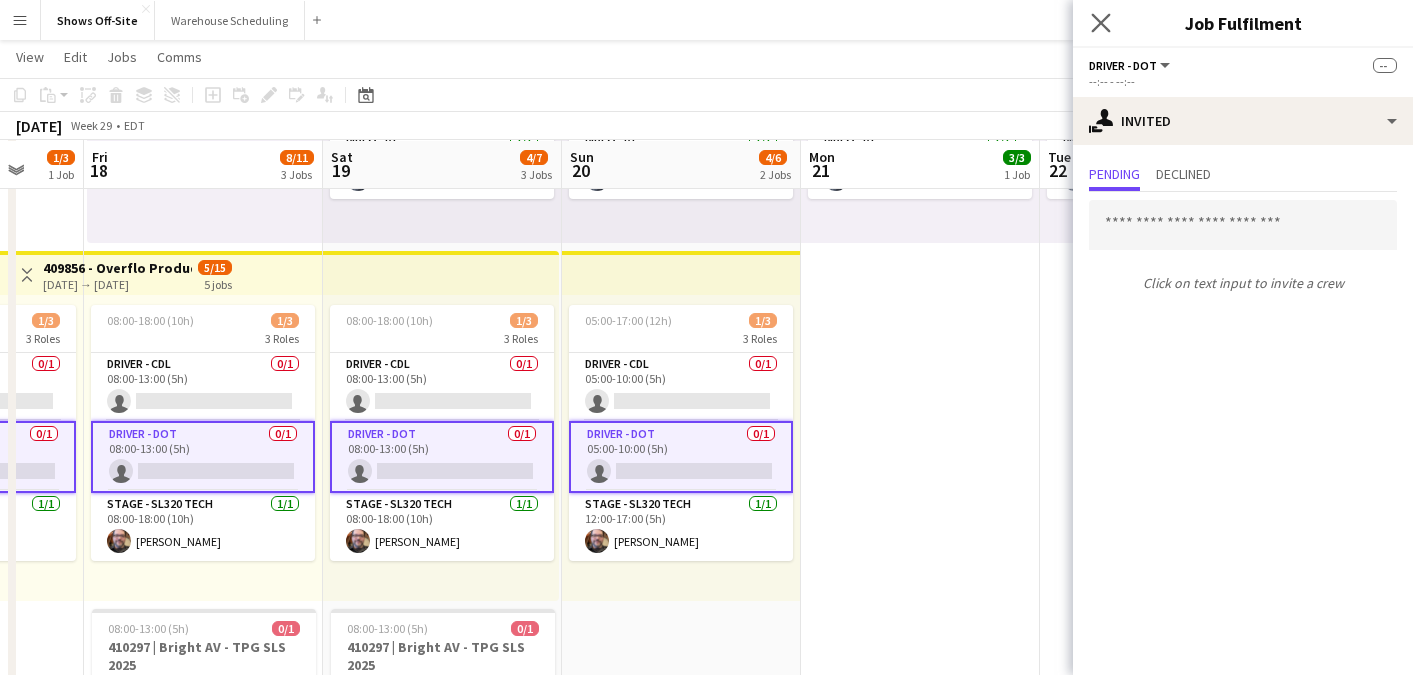 click on "Close pop-in" 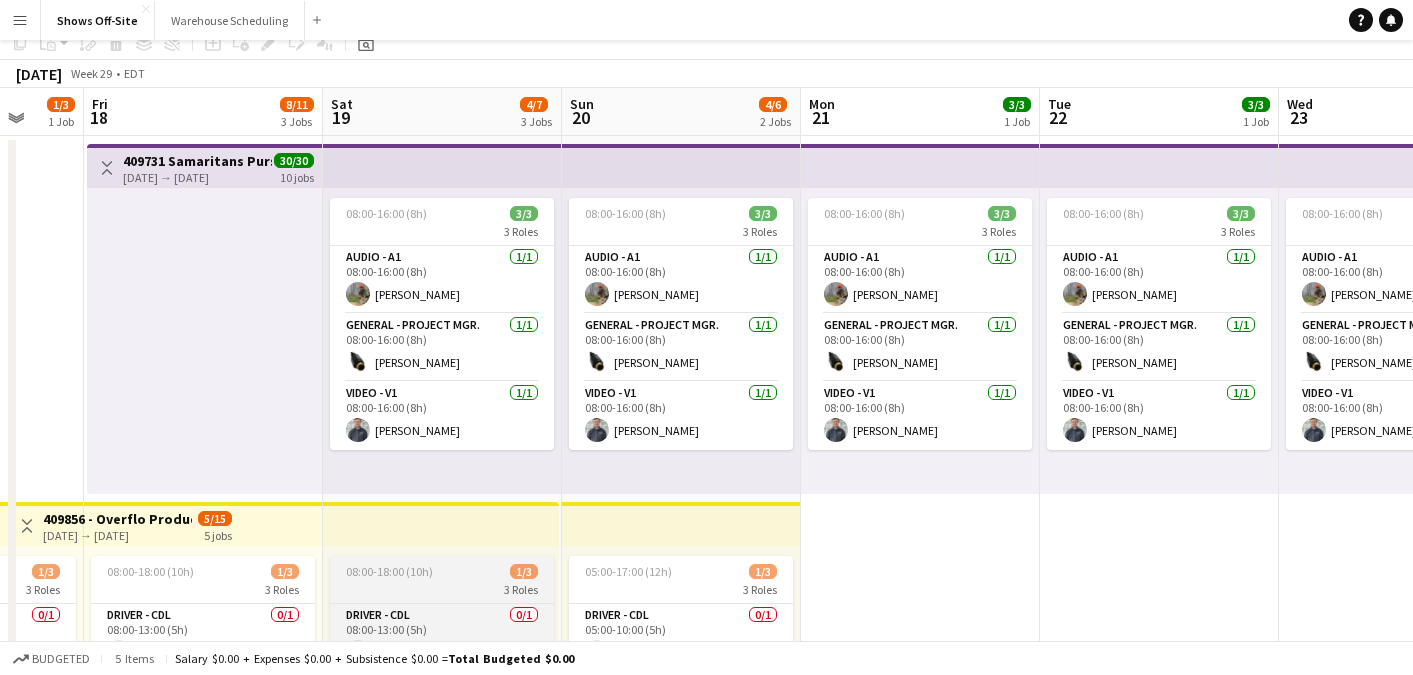 scroll, scrollTop: 0, scrollLeft: 0, axis: both 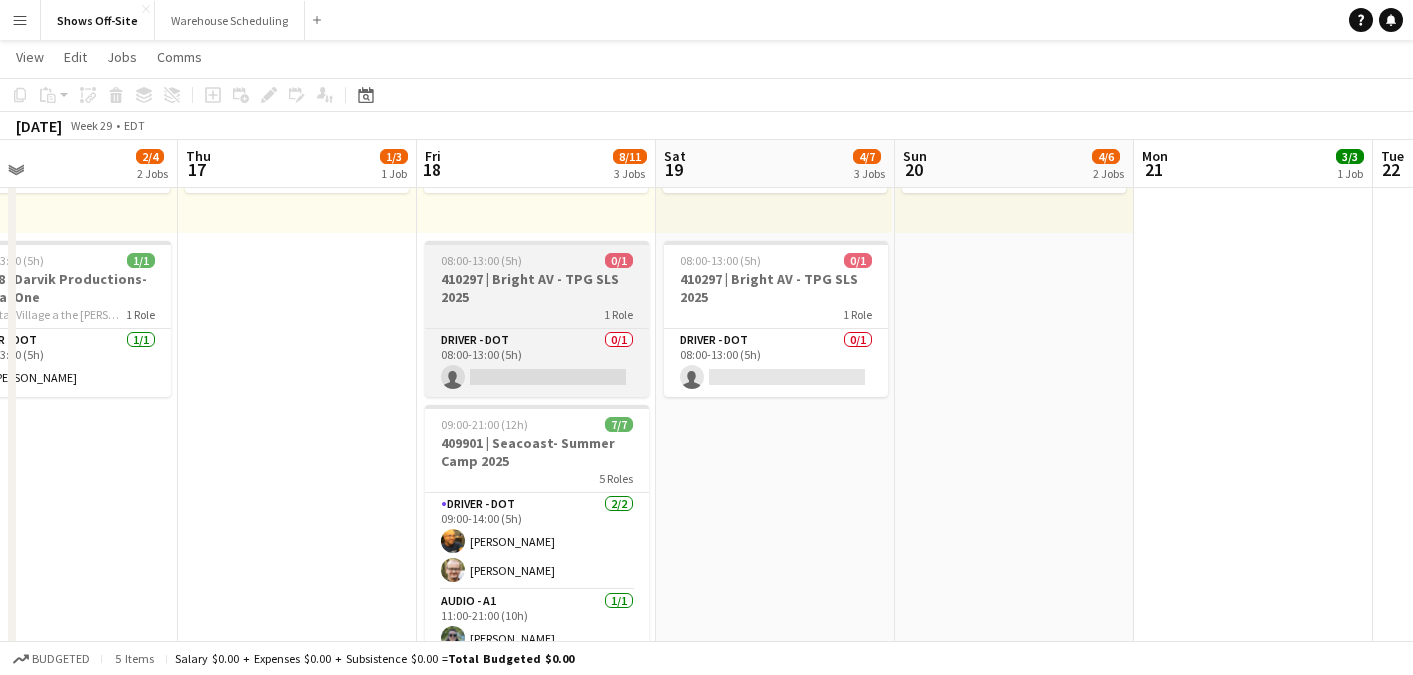 click on "410297 | Bright AV - TPG SLS 2025" at bounding box center [537, 288] 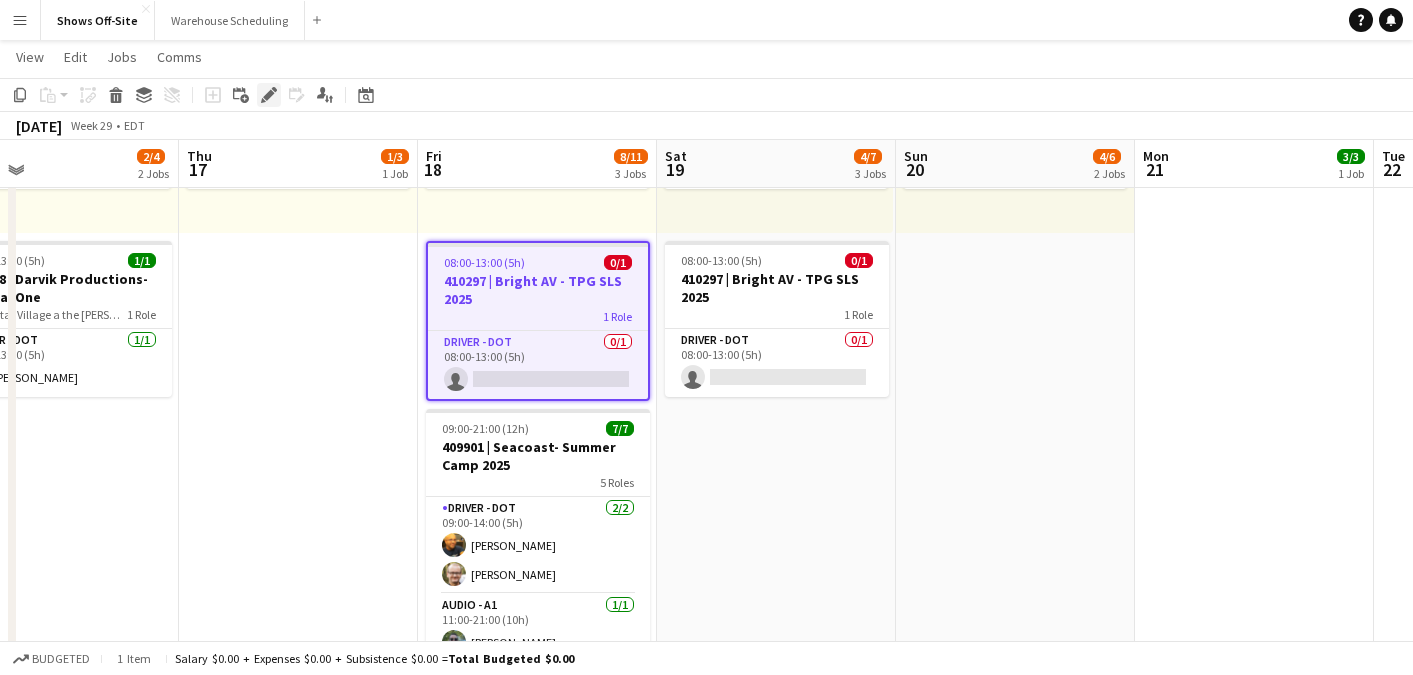 click on "Edit" 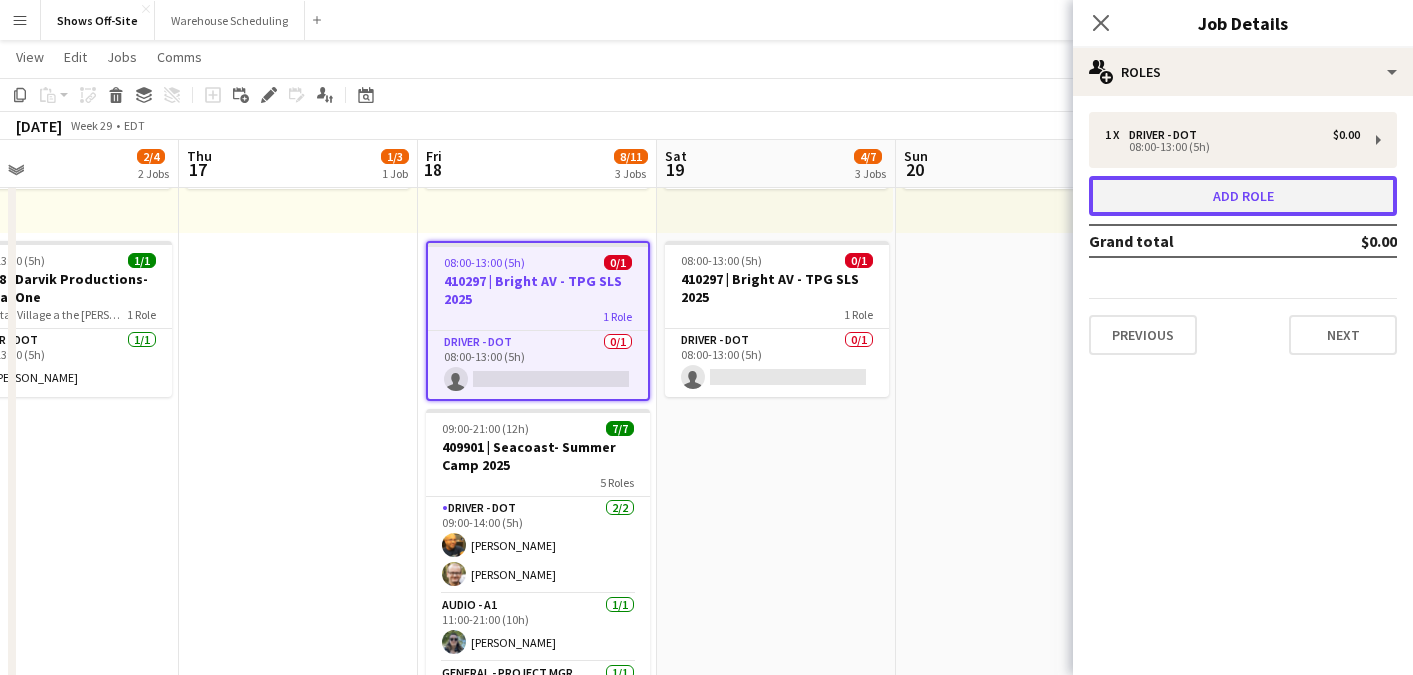 click on "Add role" at bounding box center [1243, 196] 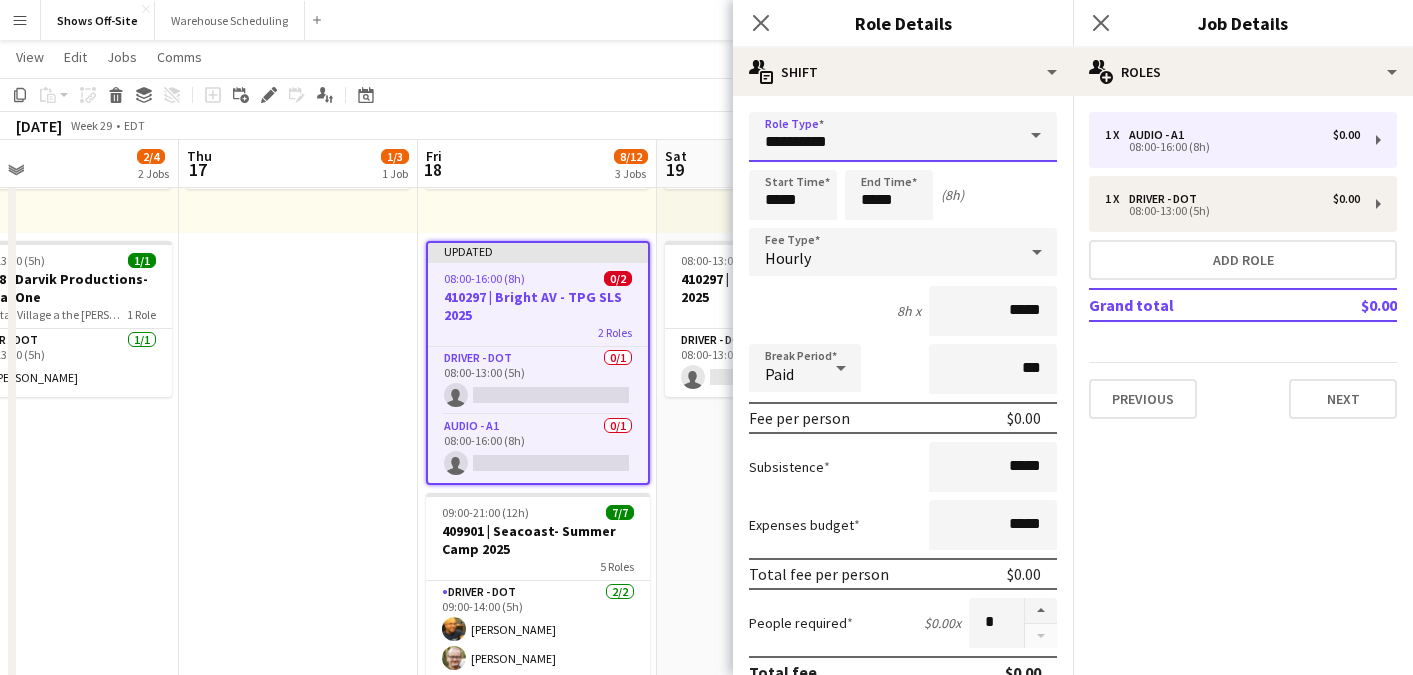 drag, startPoint x: 930, startPoint y: 153, endPoint x: 601, endPoint y: 153, distance: 329 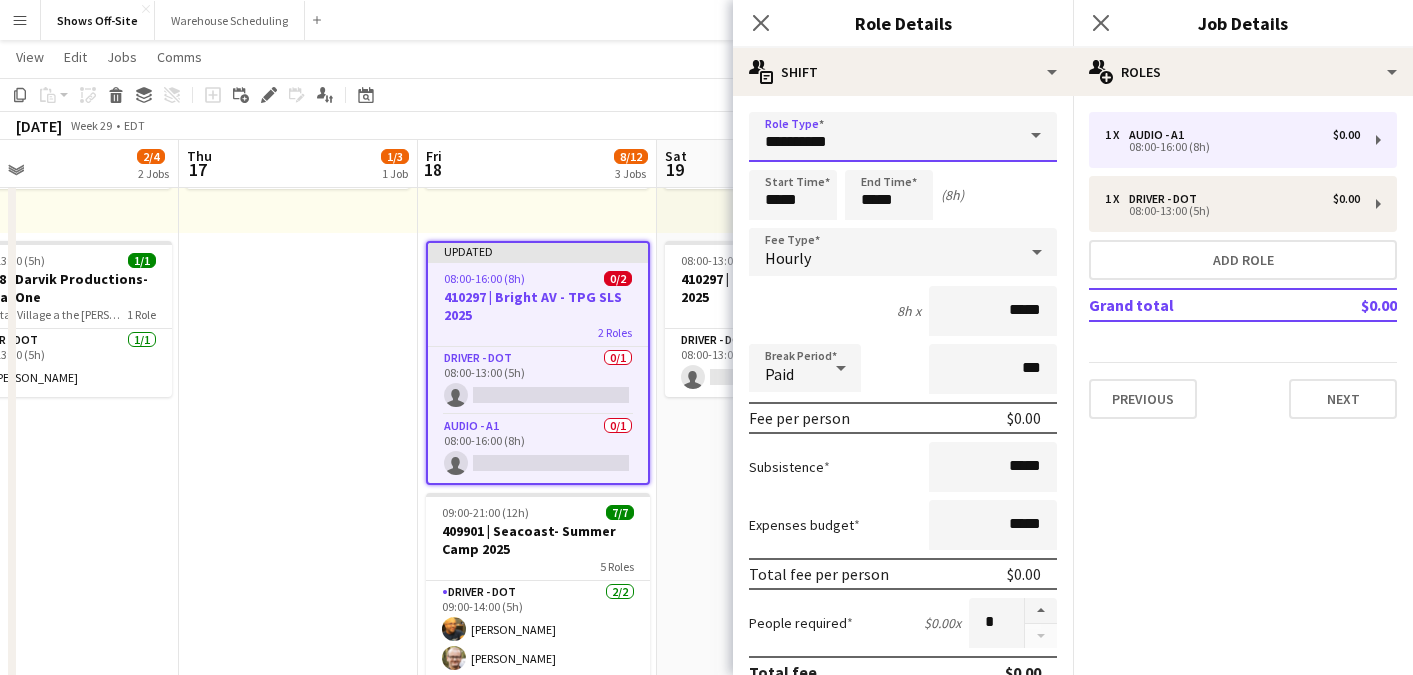 click on "Menu
Boards
Boards   Boards   All jobs   Status
Workforce
Workforce   My Workforce   Recruiting
Comms
Comms
Pay
Pay   Approvals   Payments   Reports
Platform Settings
Platform Settings   App settings   Your settings   Profiles
Training Academy
Training Academy
Knowledge Base
Knowledge Base
Product Updates
Product Updates   Log Out   Privacy   Shows Off-Site
Close
Warehouse Scheduling
Close
Add
Help
Notifications
Shows Off-Site
user
View  Day view expanded Day view collapsed Month view" at bounding box center [706, 668] 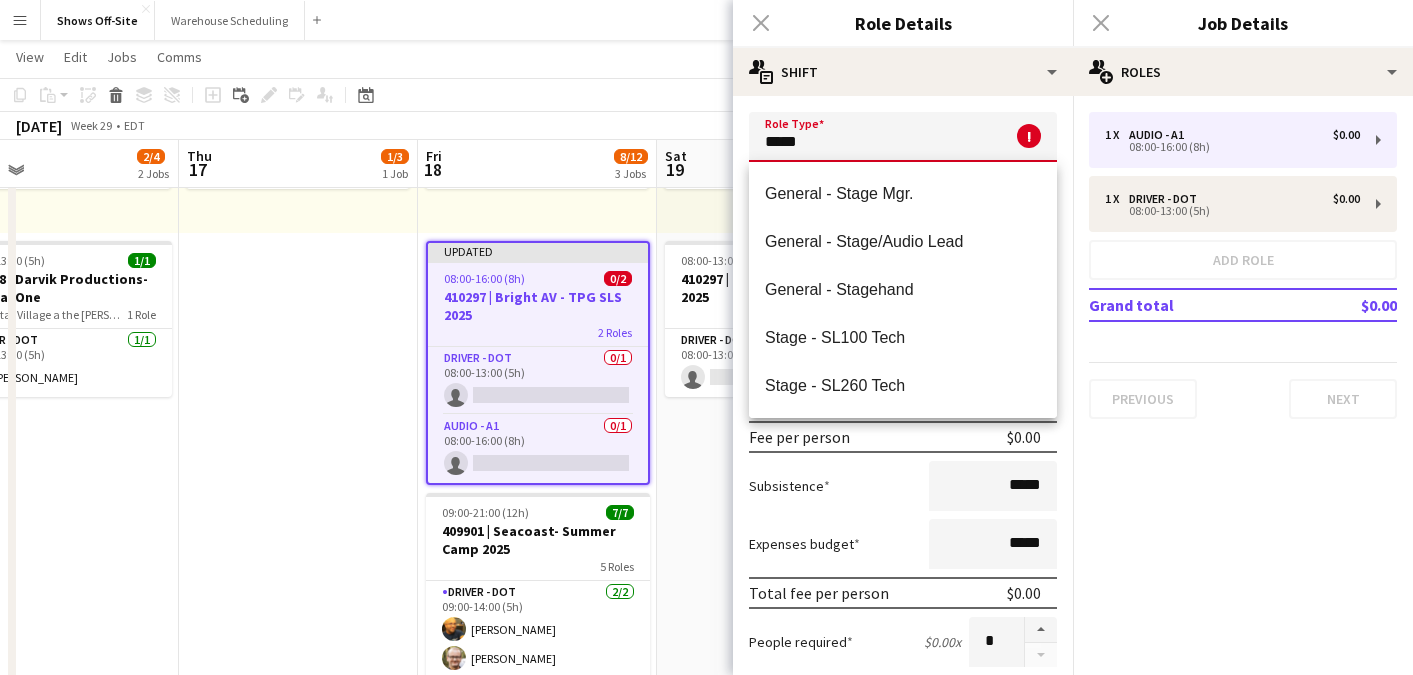 click on "General - Stagehand" at bounding box center (903, 290) 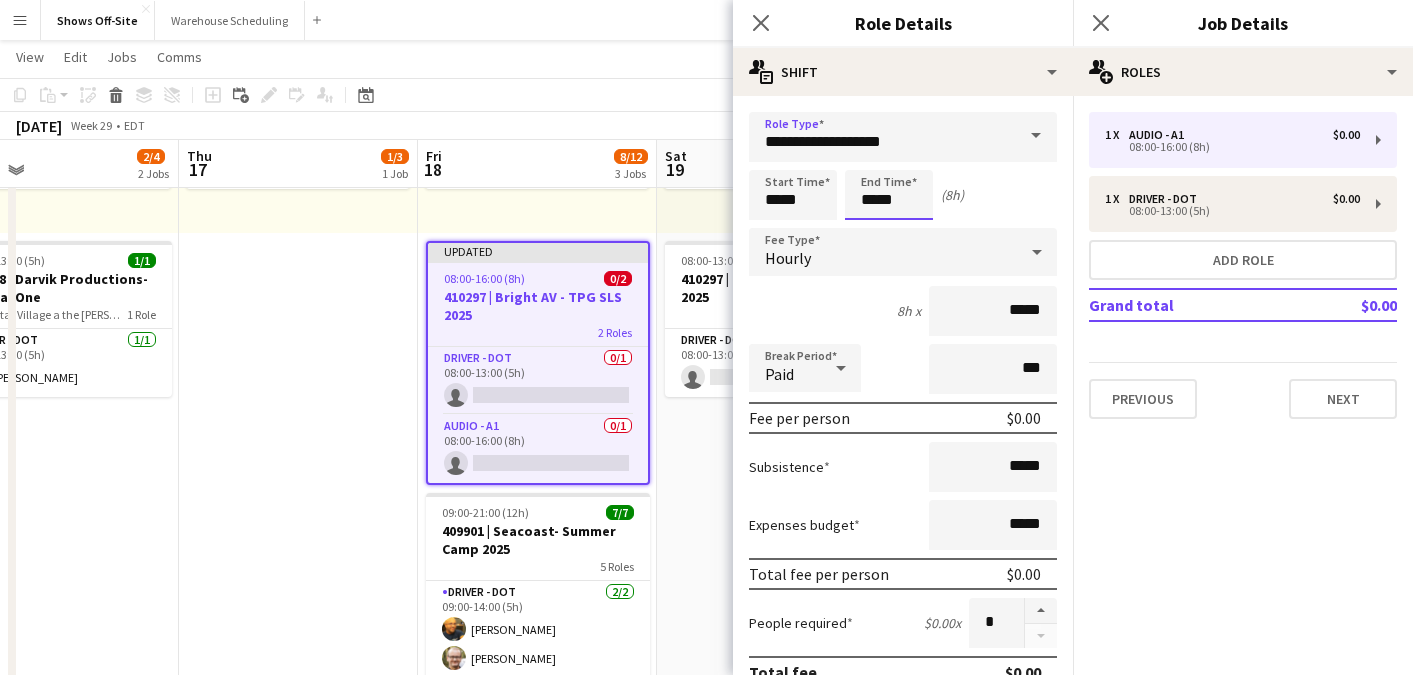 click on "*****" at bounding box center (889, 195) 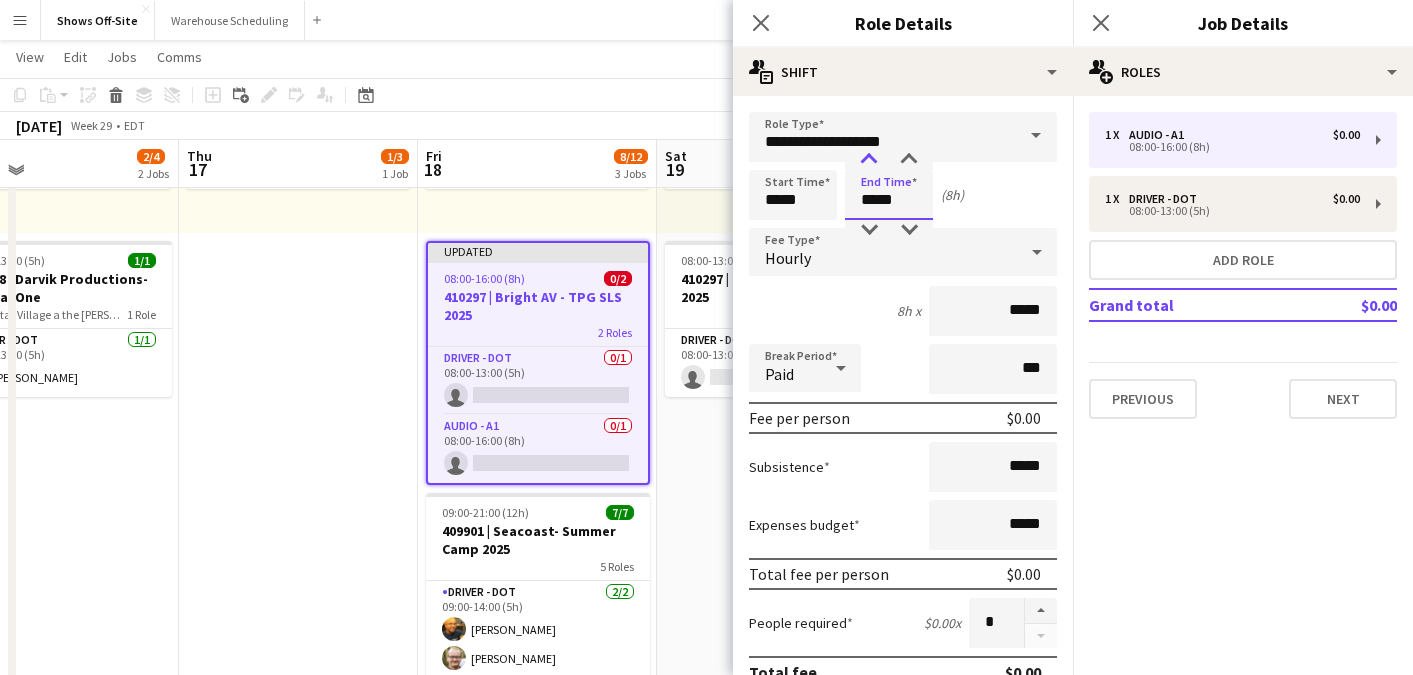 click at bounding box center (869, 160) 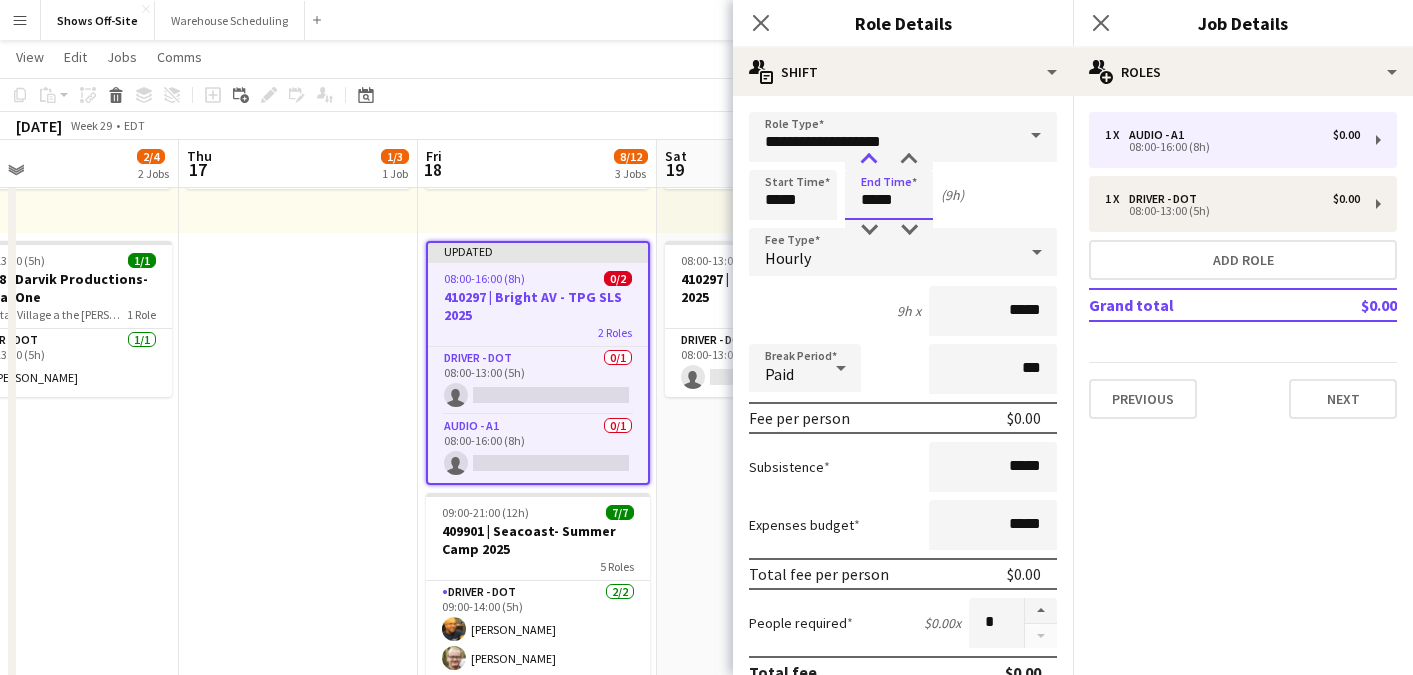 type on "*****" 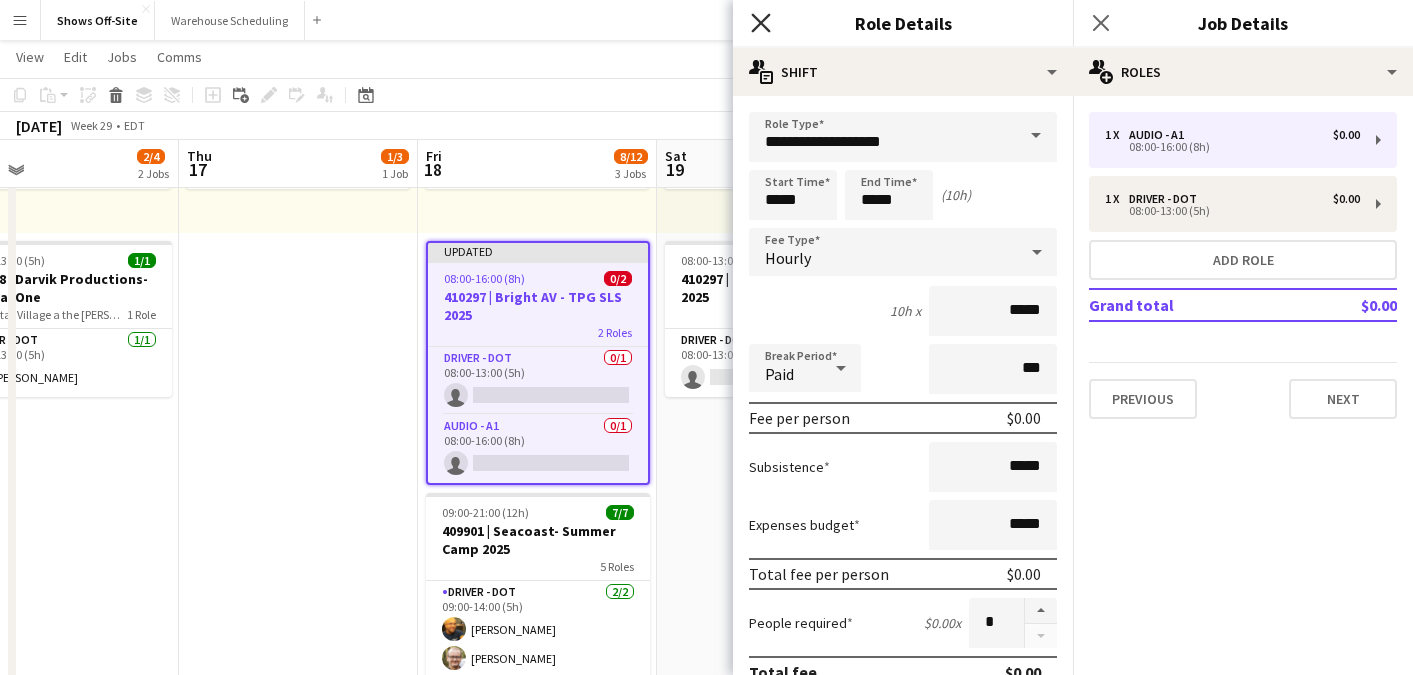 click 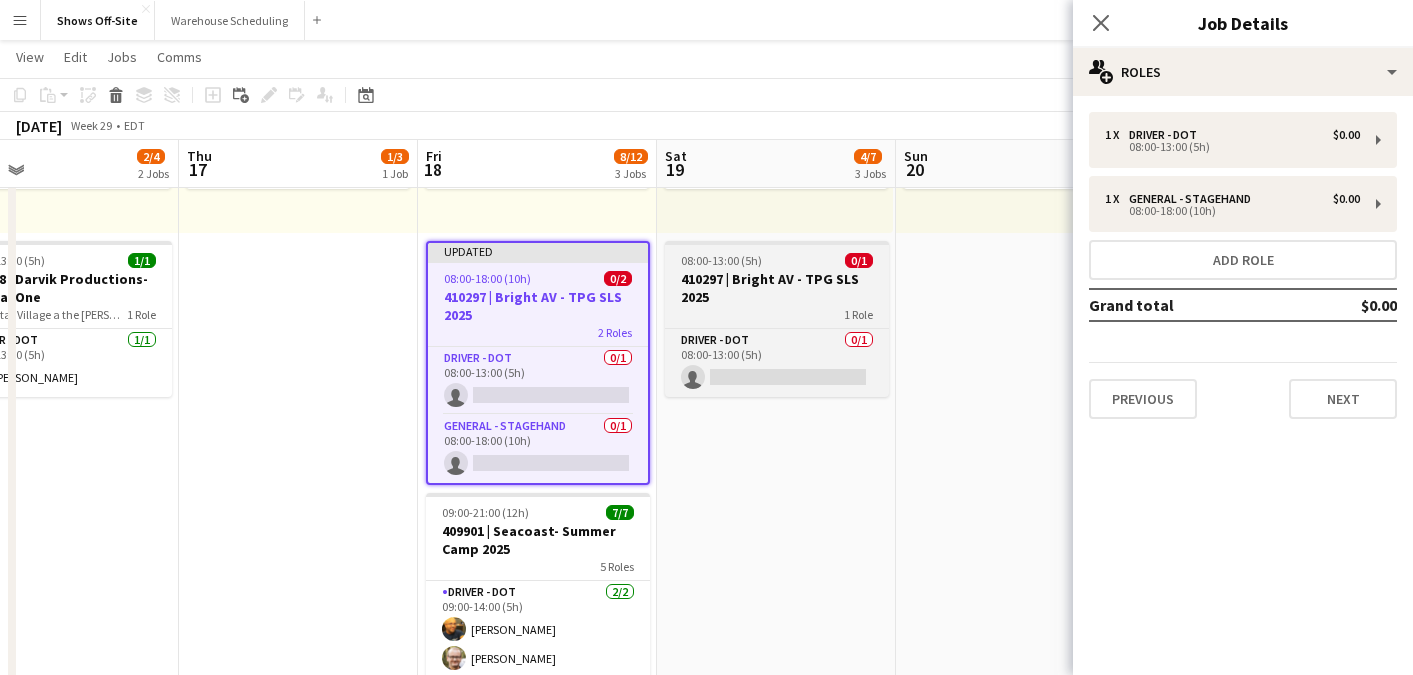 click on "410297 | Bright AV - TPG SLS 2025" at bounding box center (777, 288) 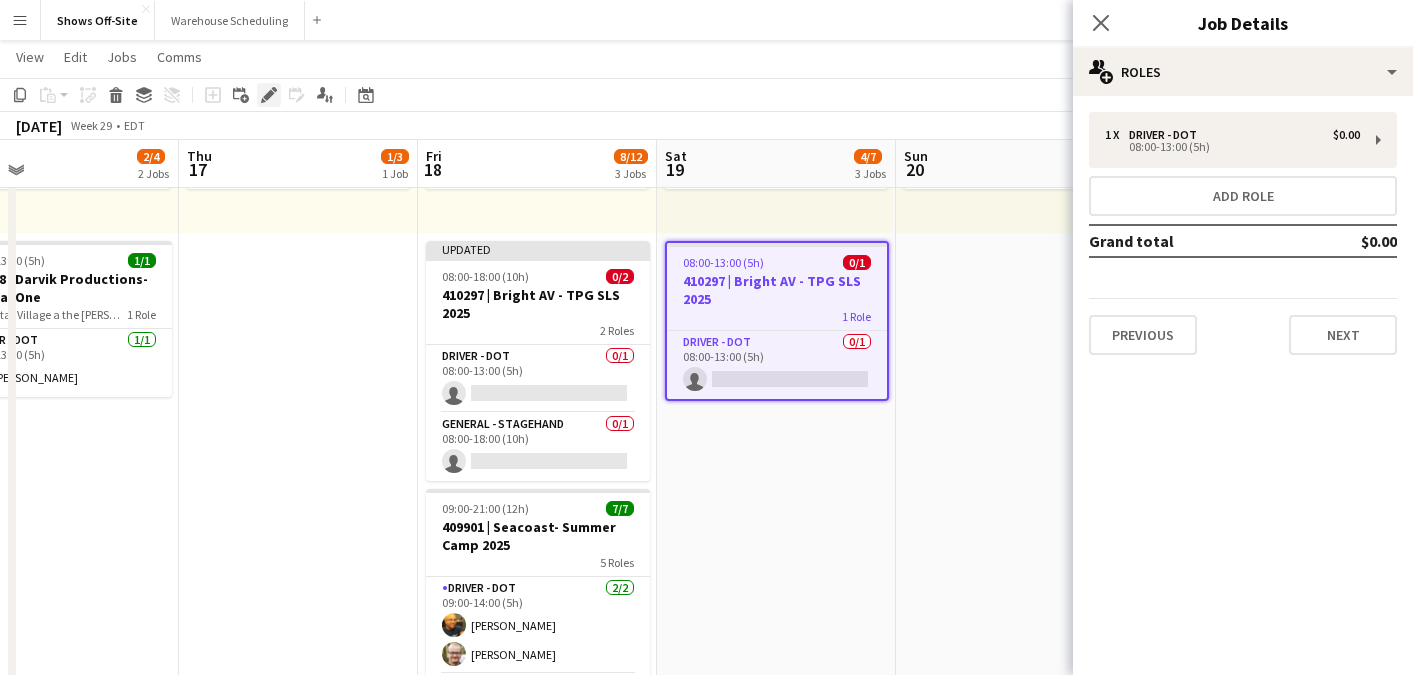 click 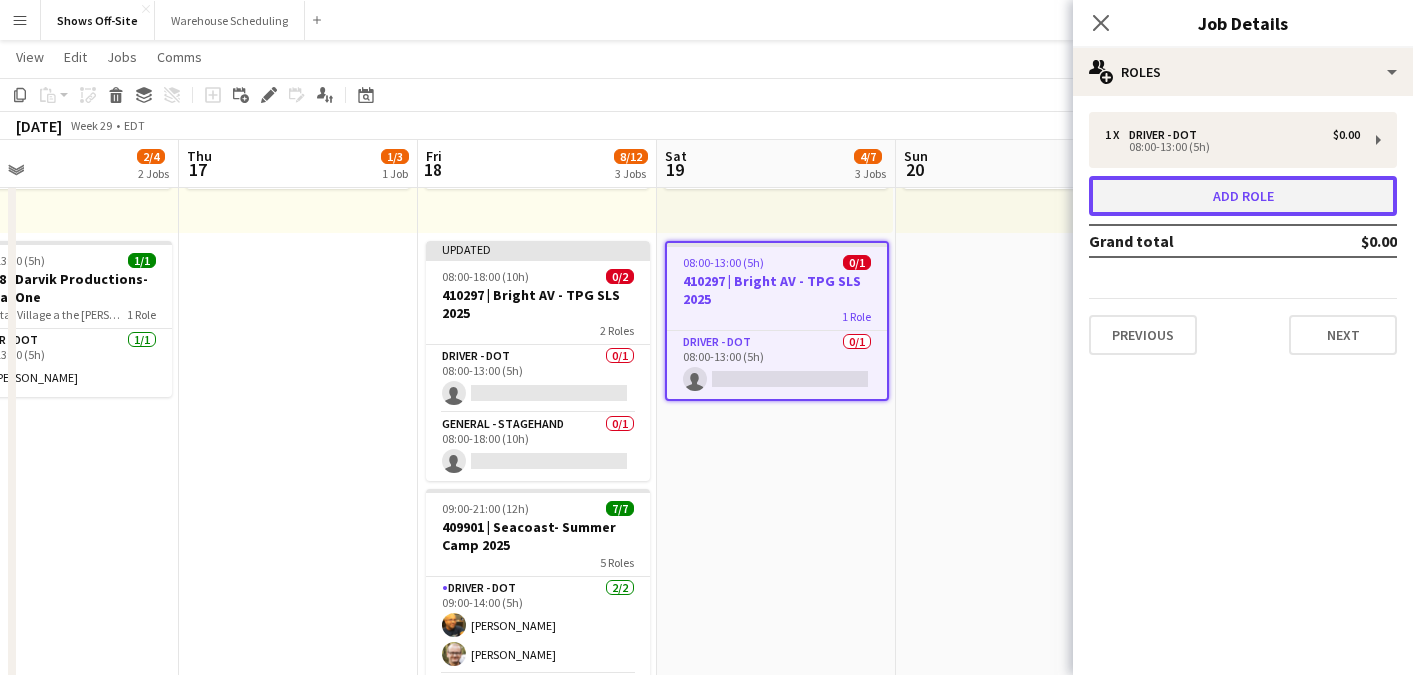 click on "Add role" at bounding box center (1243, 196) 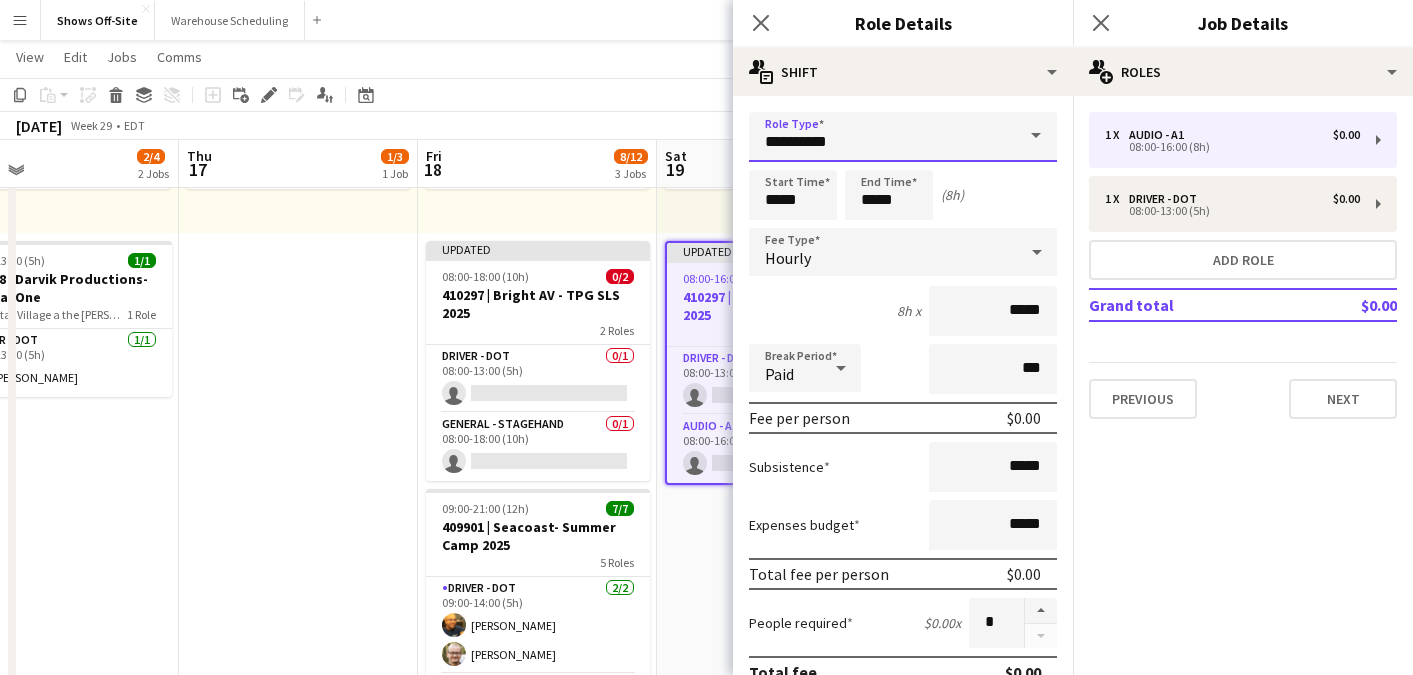 drag, startPoint x: 888, startPoint y: 147, endPoint x: 649, endPoint y: 154, distance: 239.1025 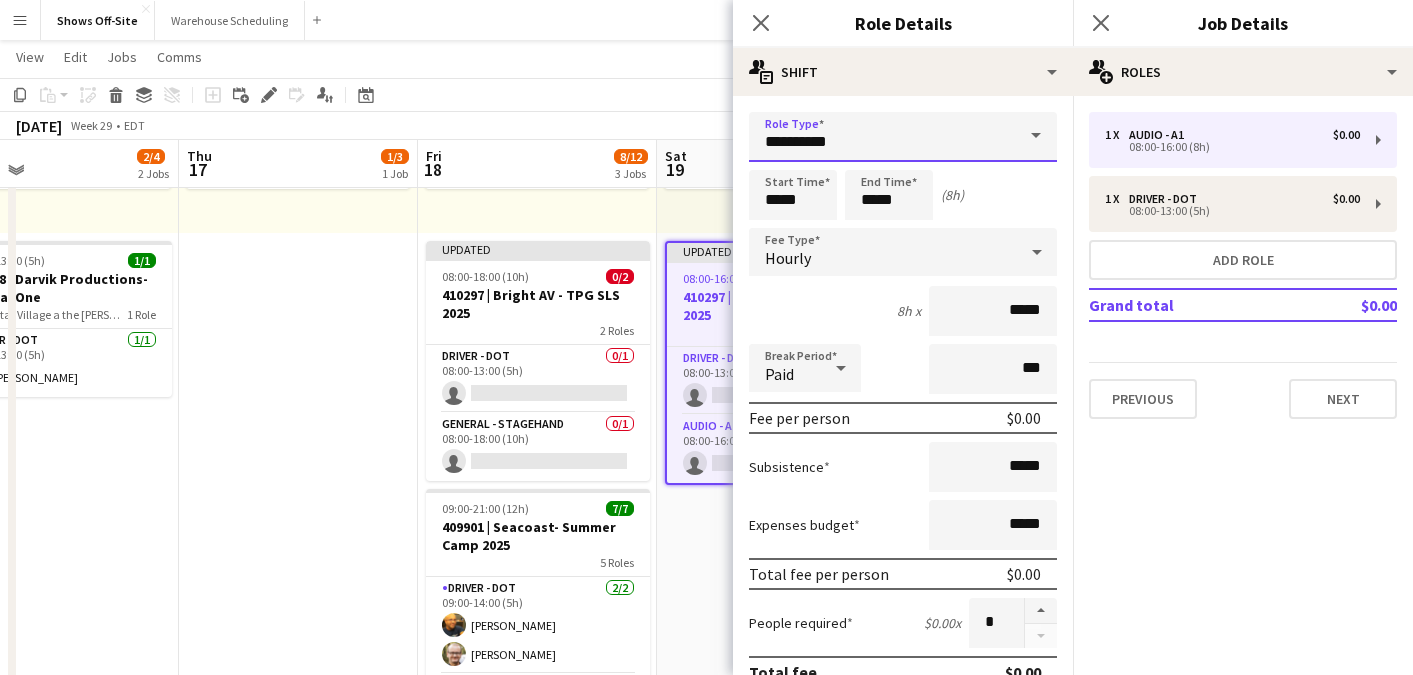 click on "Menu
Boards
Boards   Boards   All jobs   Status
Workforce
Workforce   My Workforce   Recruiting
Comms
Comms
Pay
Pay   Approvals   Payments   Reports
Platform Settings
Platform Settings   App settings   Your settings   Profiles
Training Academy
Training Academy
Knowledge Base
Knowledge Base
Product Updates
Product Updates   Log Out   Privacy   Shows Off-Site
Close
Warehouse Scheduling
Close
Add
Help
Notifications
Shows Off-Site
user
View  Day view expanded Day view collapsed Month view" at bounding box center (706, 668) 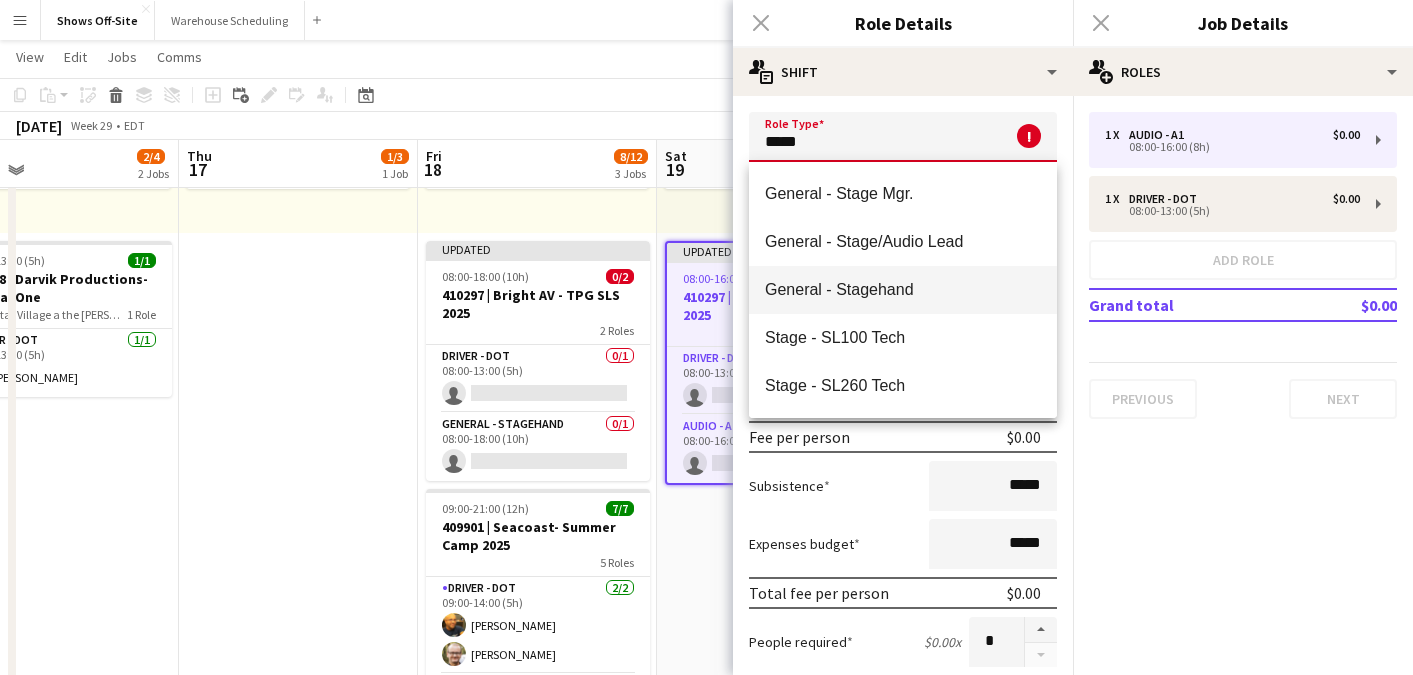 click on "General - Stagehand" at bounding box center (903, 289) 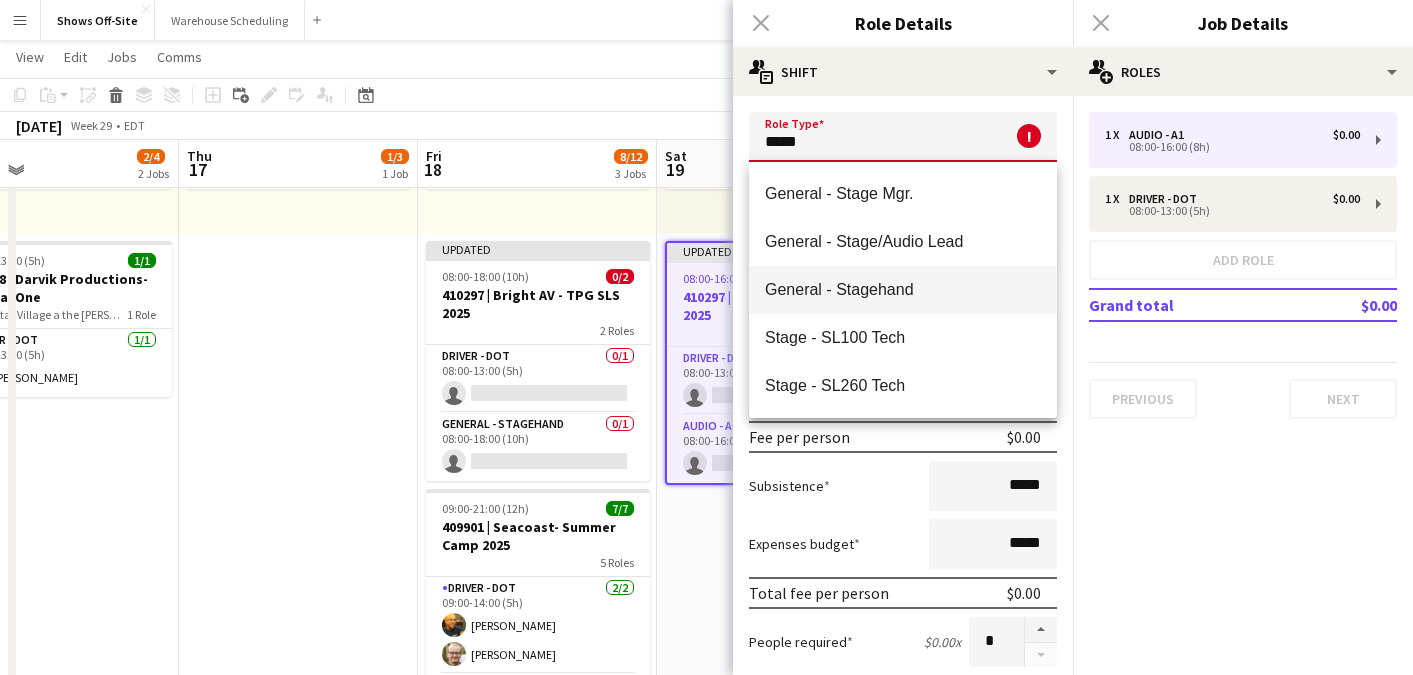 type on "**********" 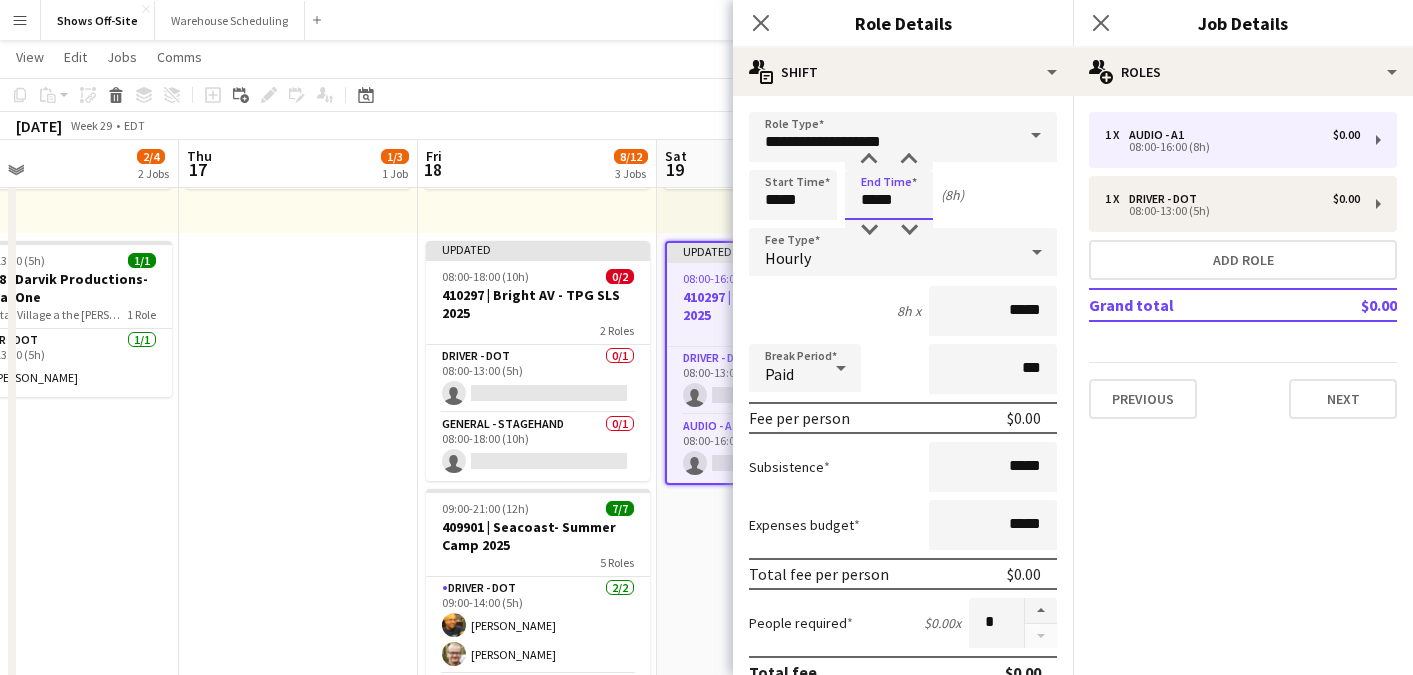 click on "*****" at bounding box center [889, 195] 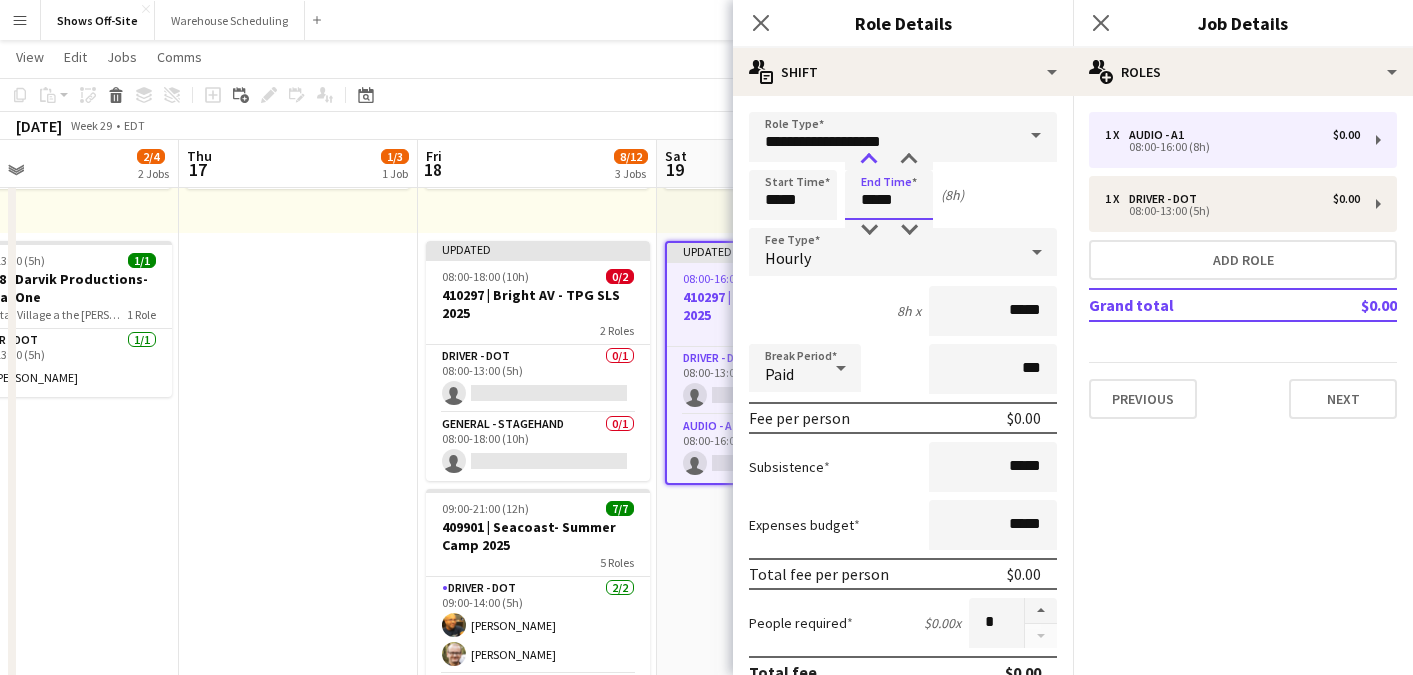 click at bounding box center [869, 160] 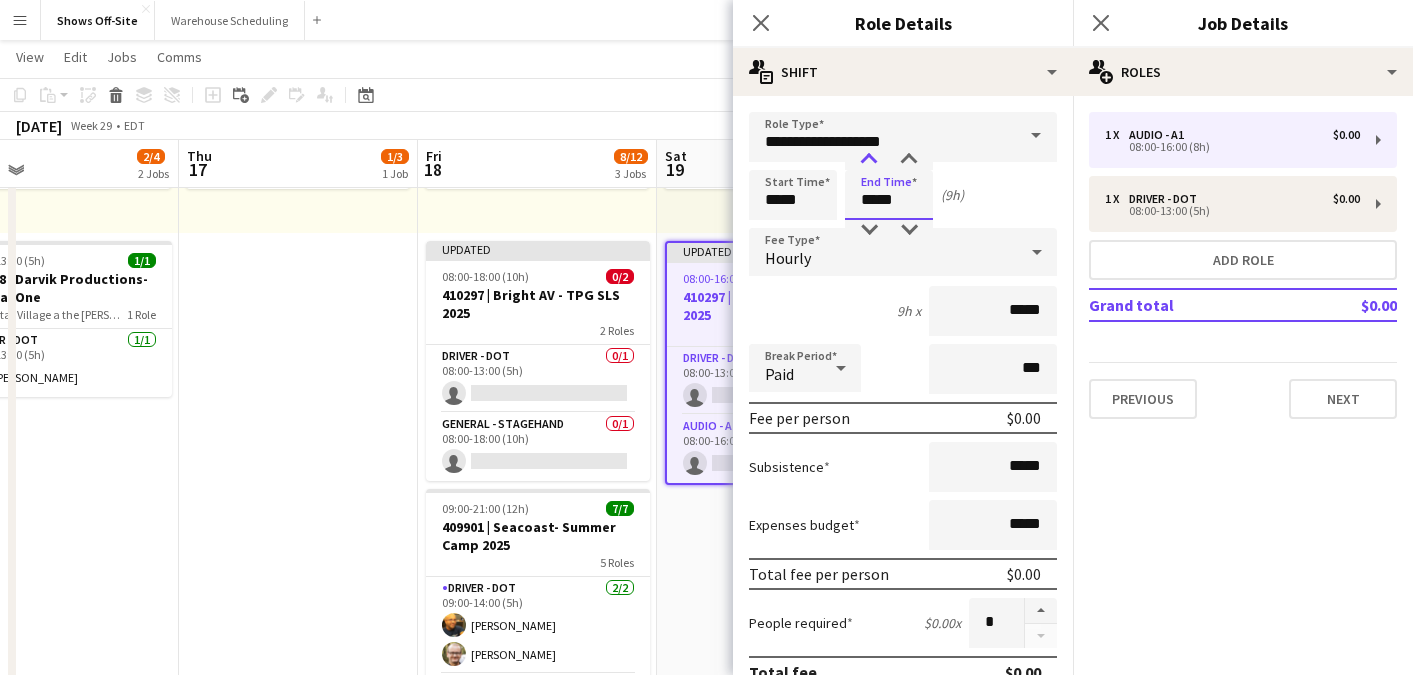type on "*****" 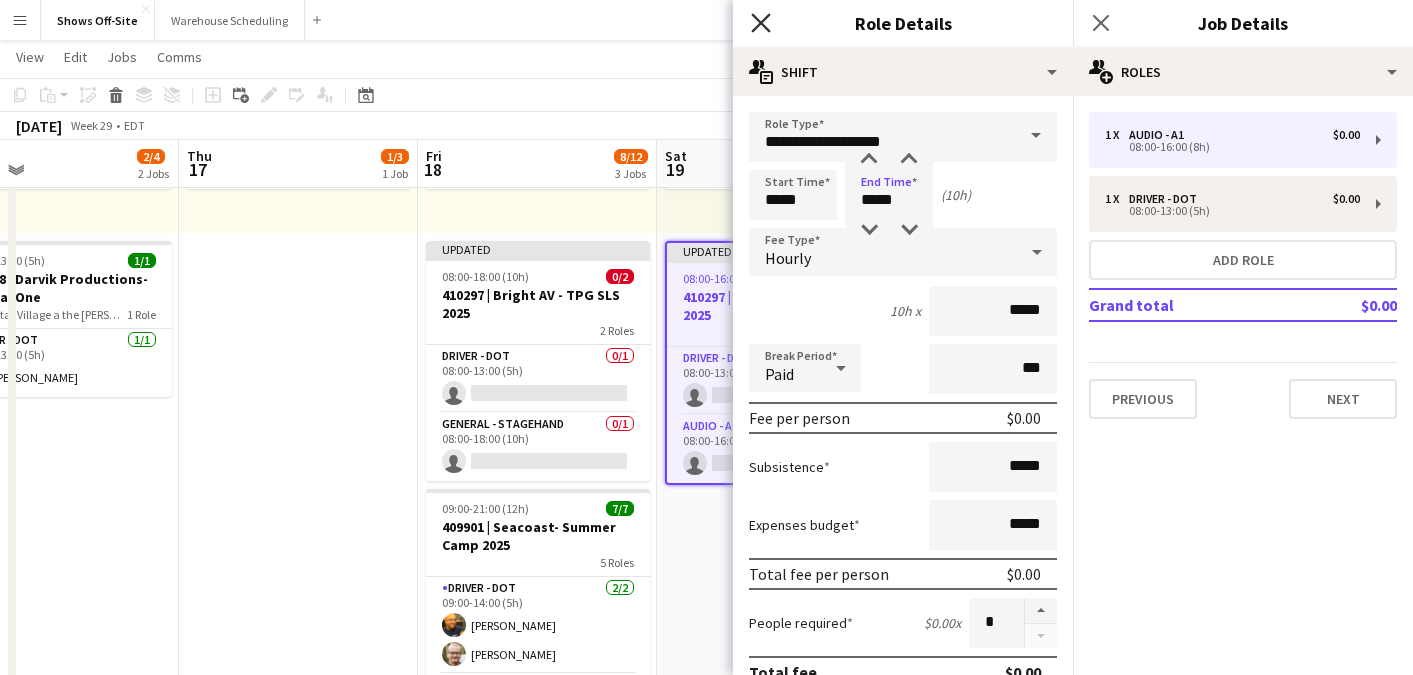 click on "Close pop-in" 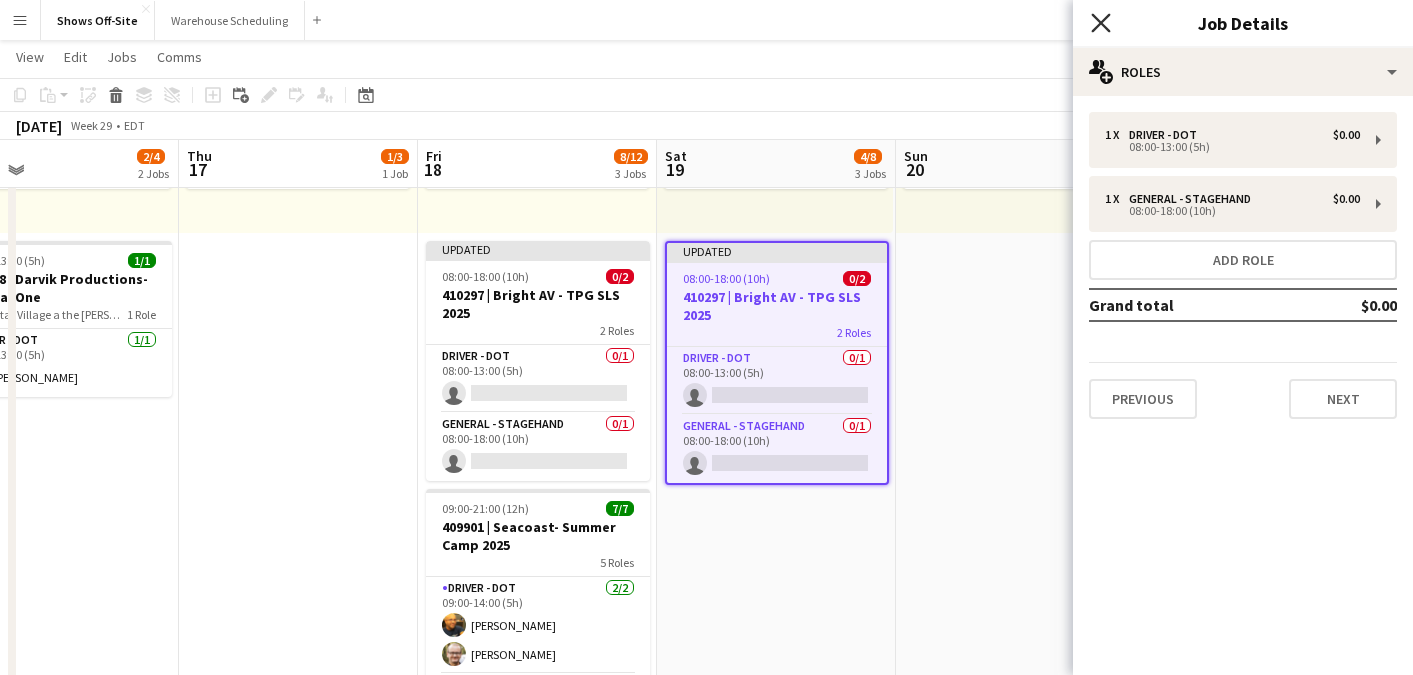 click on "Close pop-in" 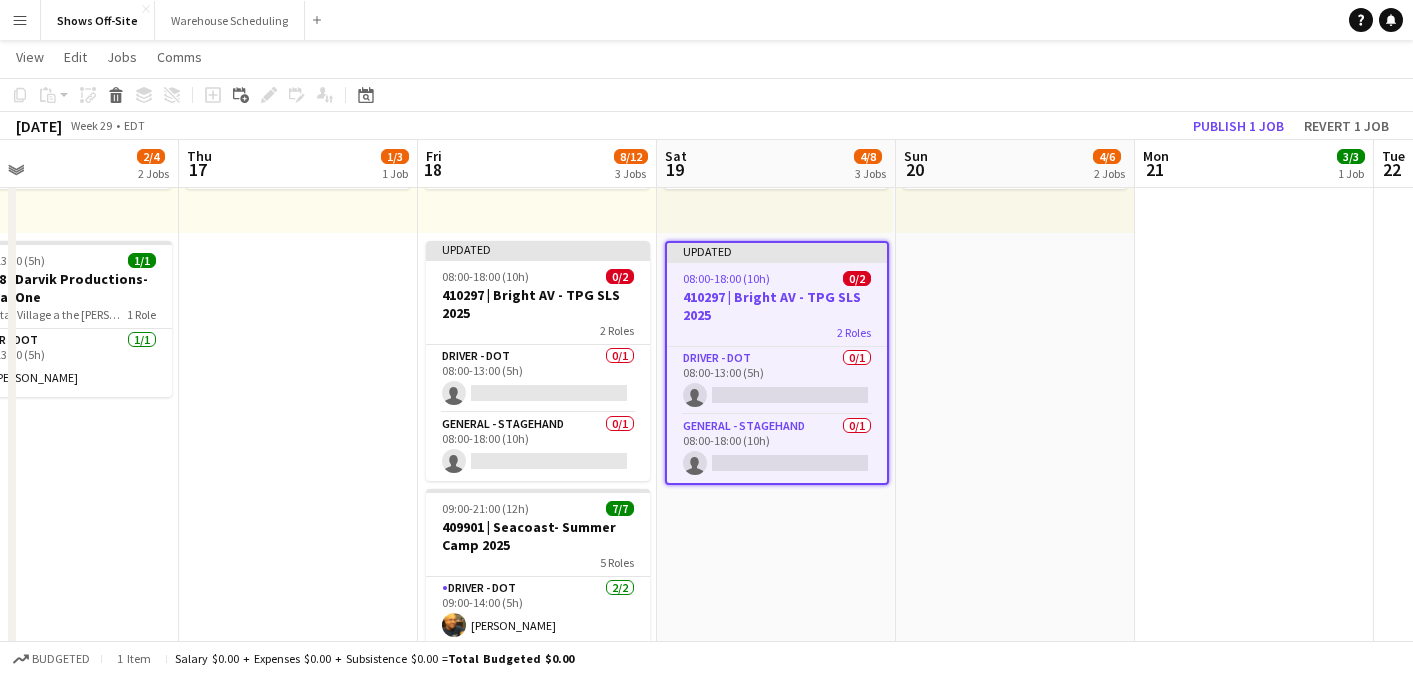 click on "08:00-16:00 (8h)    3/3   3 Roles   Audio - A1   [DATE]   08:00-16:00 (8h)
[PERSON_NAME]  General - Project Mgr.   [DATE]   08:00-16:00 (8h)
Dakota [PERSON_NAME]  Video - V1   [DATE]   08:00-16:00 (8h)
[PERSON_NAME]     05:00-17:00 (12h)    1/3   3 Roles   Driver - CDL   0/1   05:00-10:00 (5h)
single-neutral-actions
Driver - DOT   0/1   05:00-10:00 (5h)
single-neutral-actions
Stage - SL320 Tech   [DATE]   12:00-17:00 (5h)
[PERSON_NAME]" at bounding box center [1015, 763] 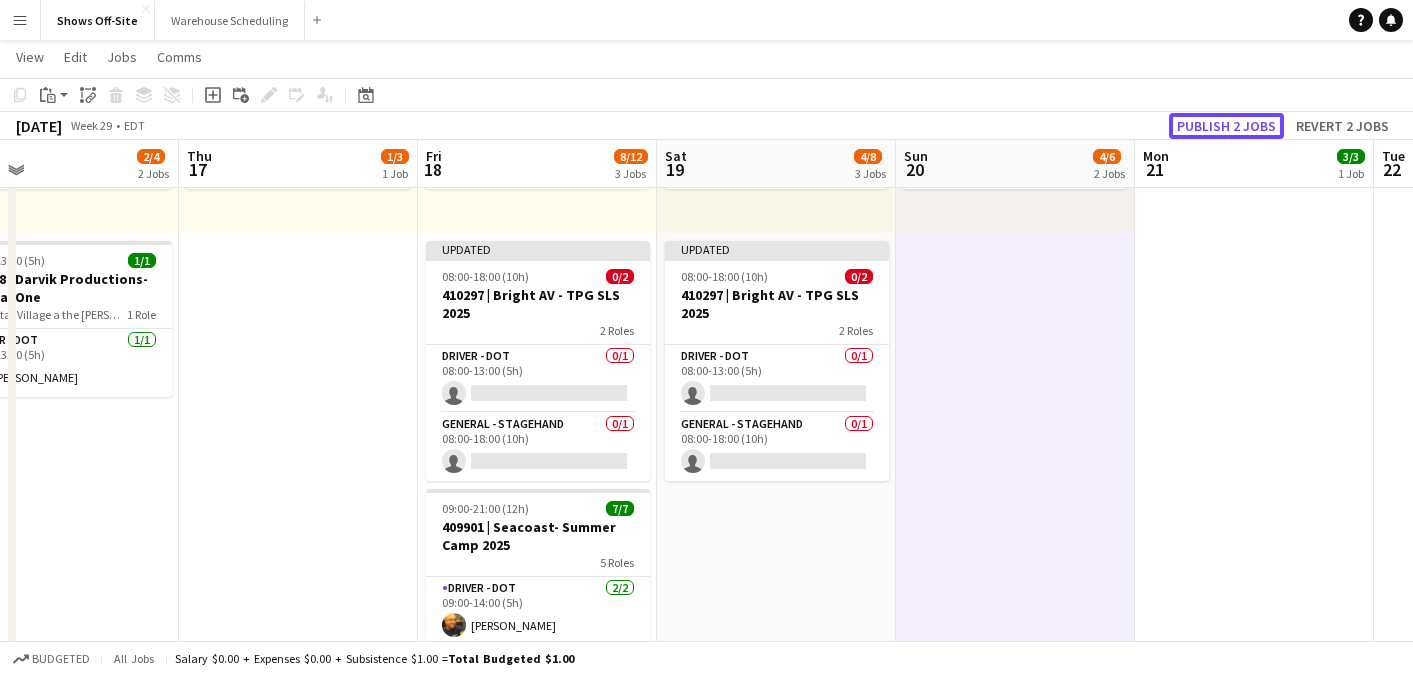 click on "Publish 2 jobs" 